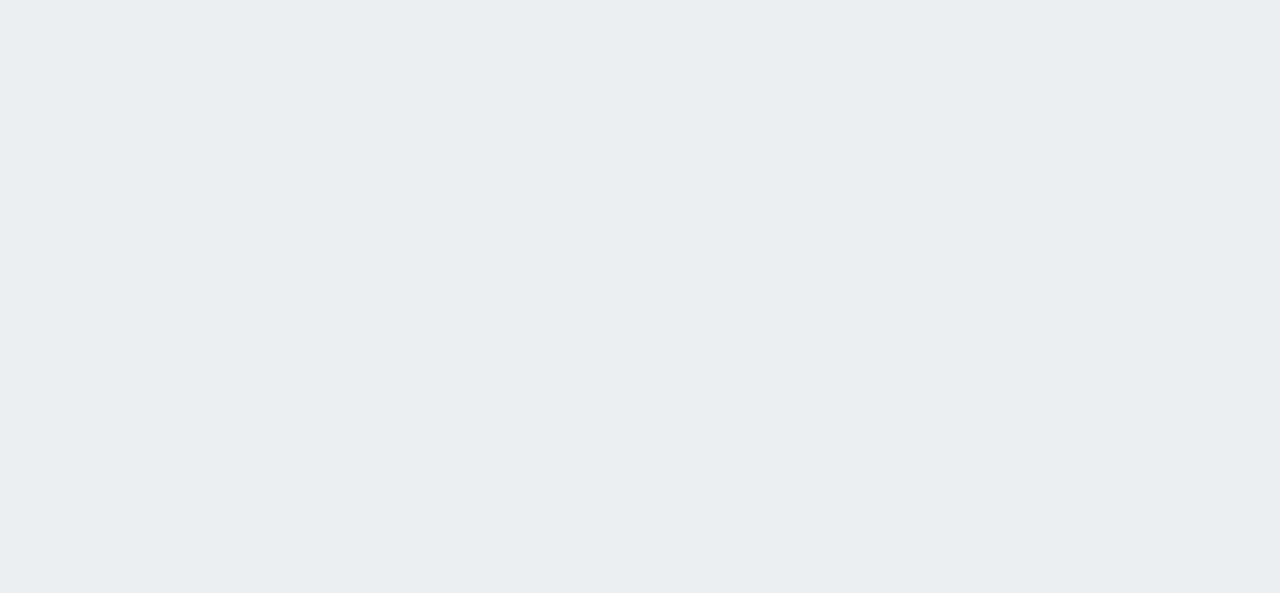 scroll, scrollTop: 0, scrollLeft: 0, axis: both 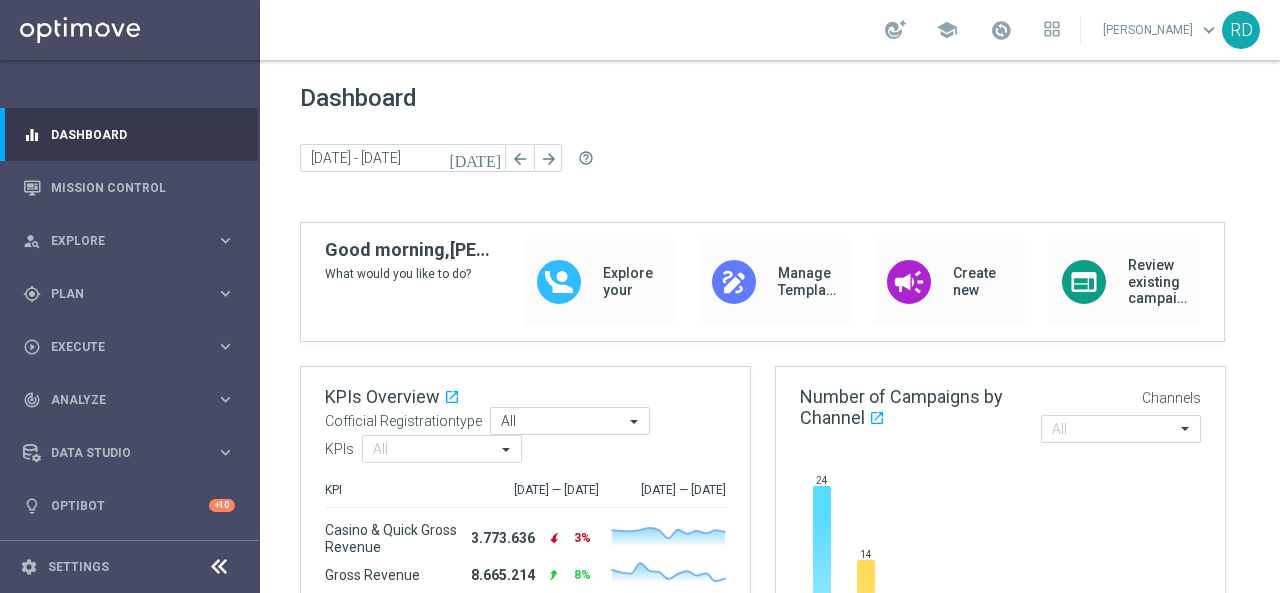 click on "Dashboard" 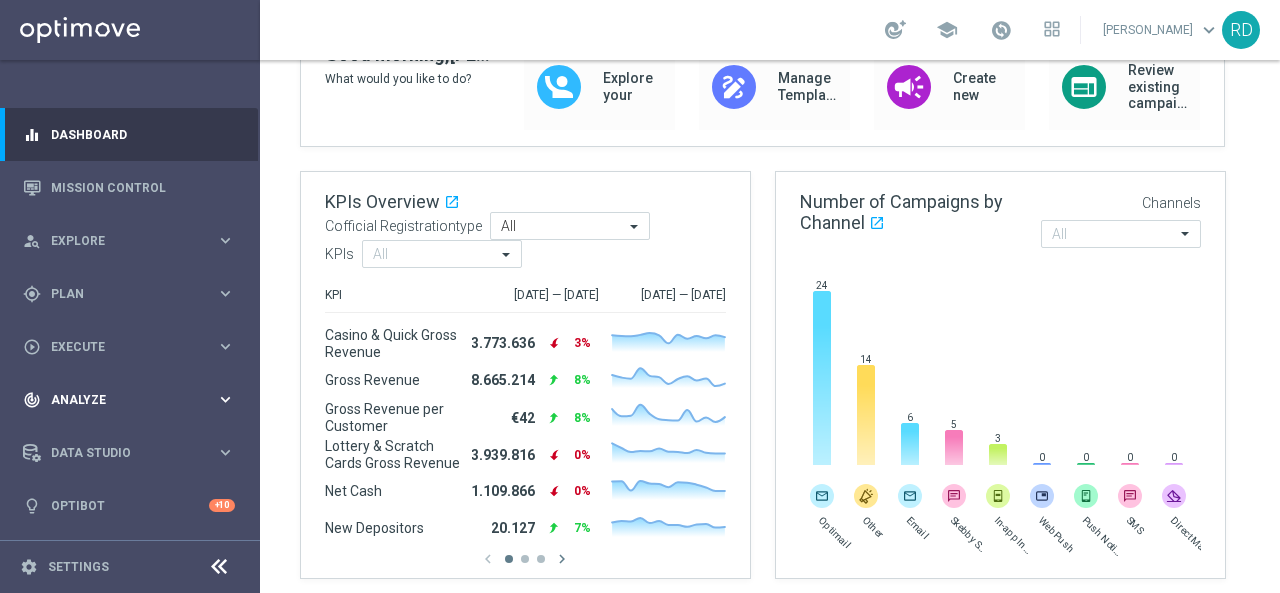 scroll, scrollTop: 200, scrollLeft: 0, axis: vertical 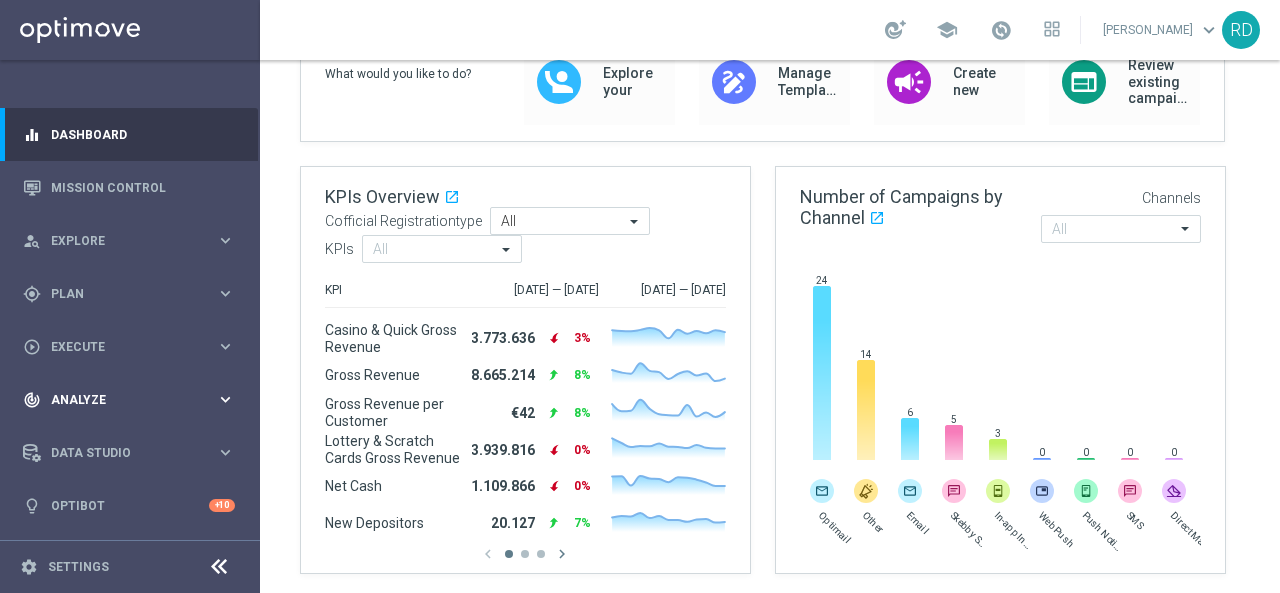 click on "Analyze" at bounding box center (133, 400) 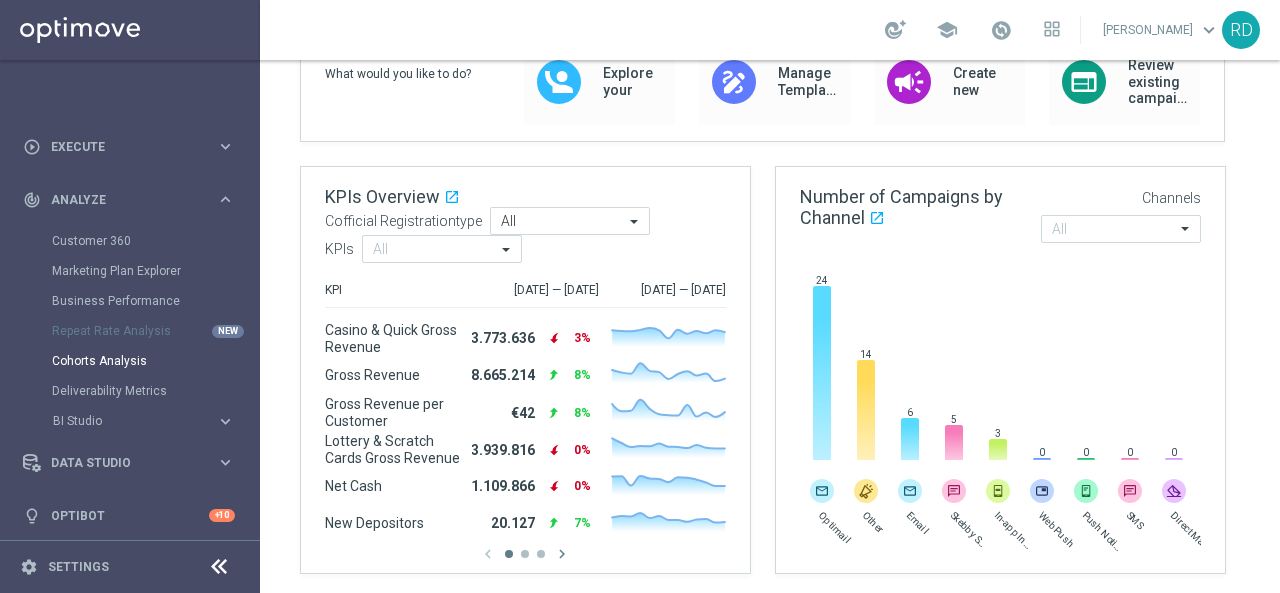 scroll, scrollTop: 206, scrollLeft: 0, axis: vertical 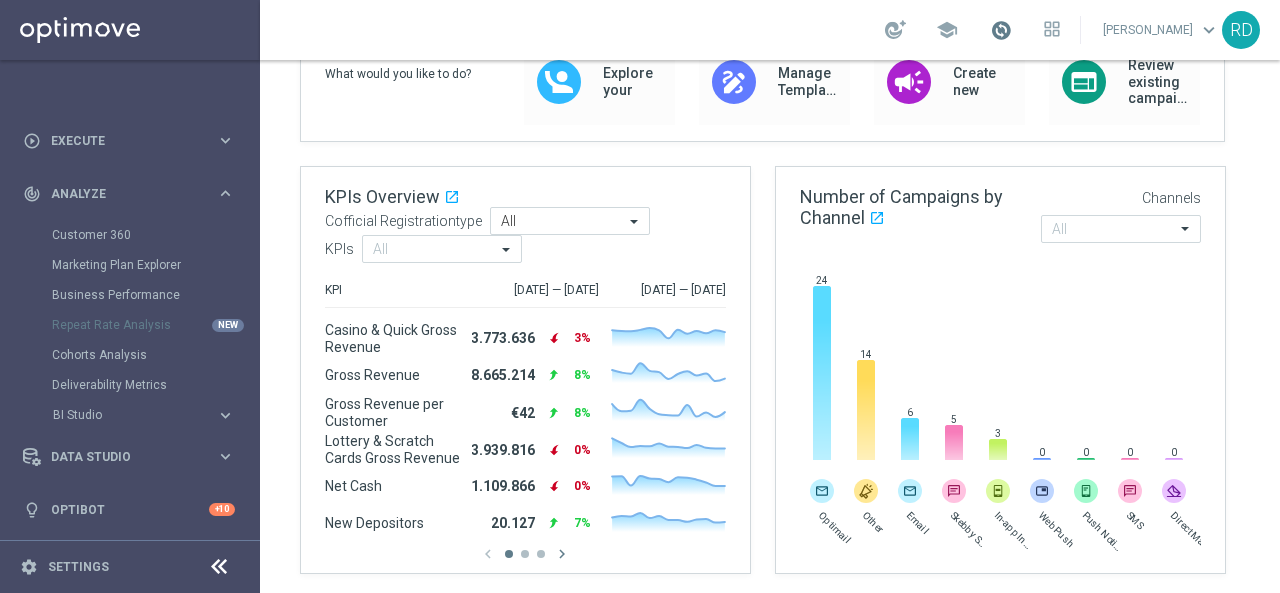click at bounding box center [1001, 30] 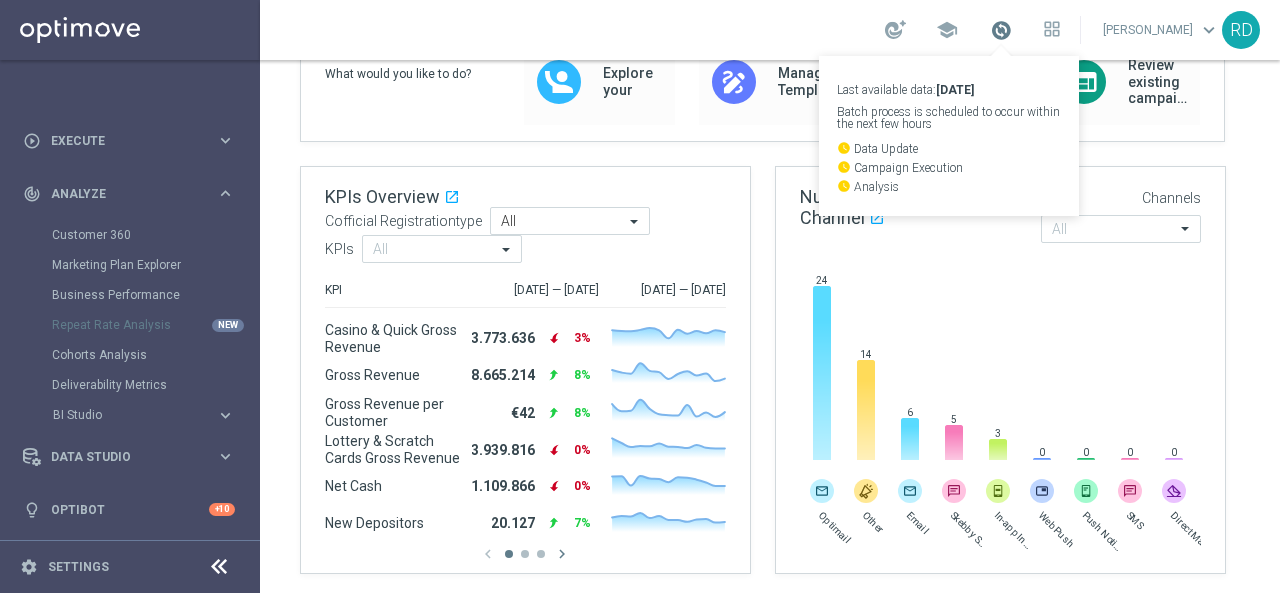 click at bounding box center (1001, 30) 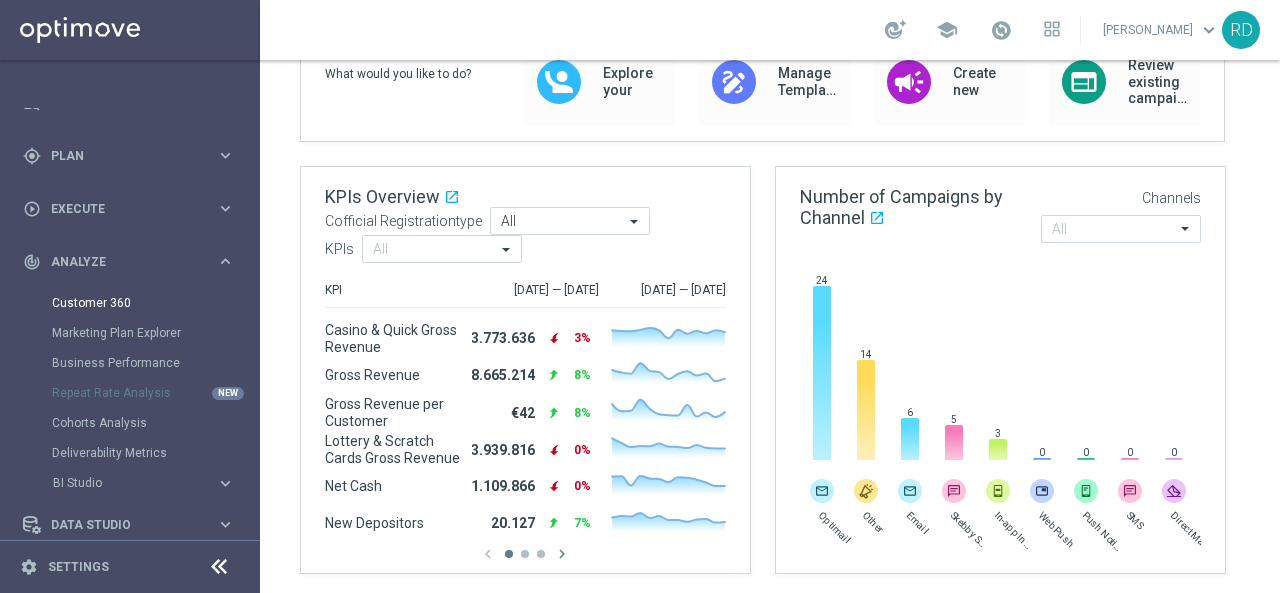 scroll, scrollTop: 106, scrollLeft: 0, axis: vertical 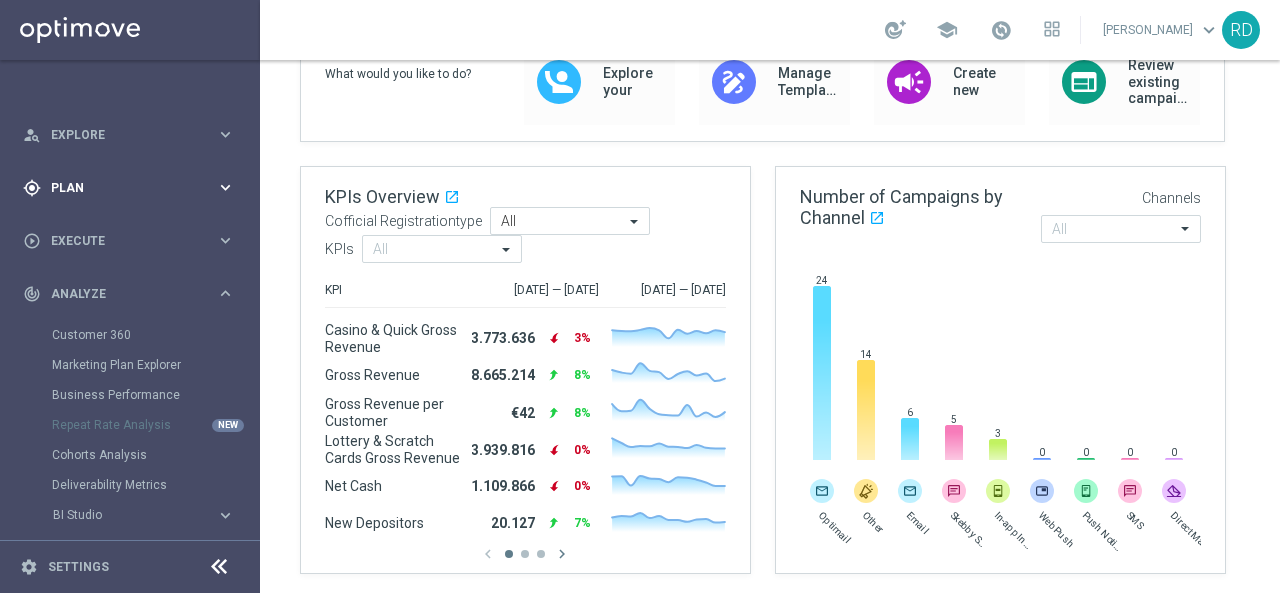 click on "gps_fixed
Plan" at bounding box center (119, 188) 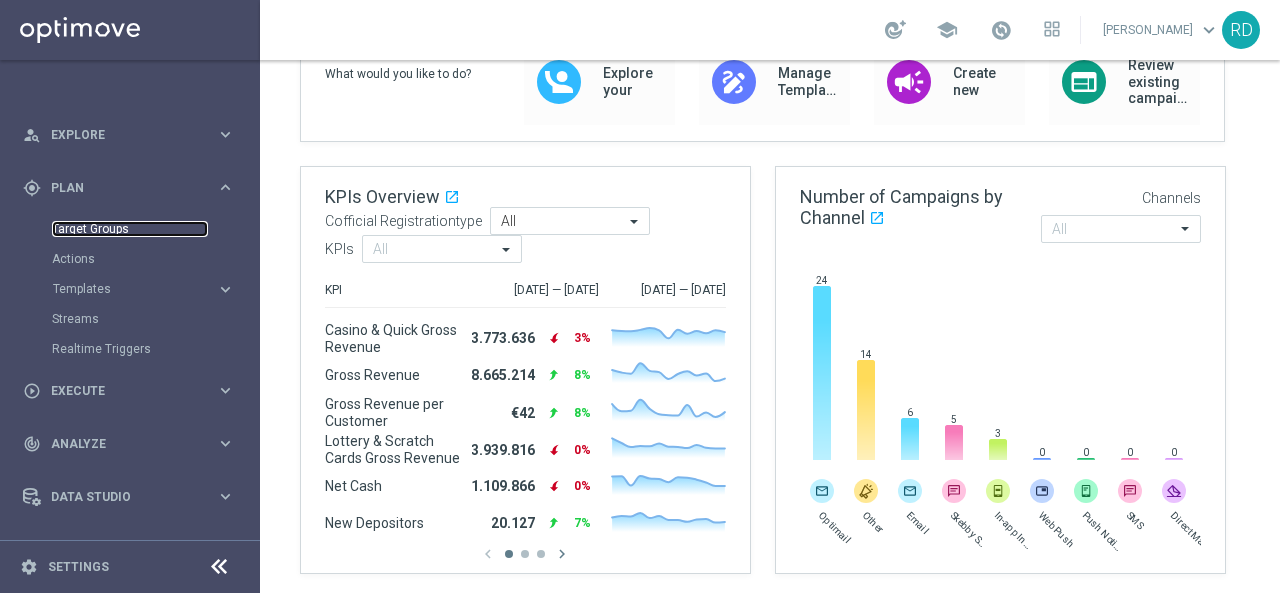 click on "Target Groups" at bounding box center (130, 229) 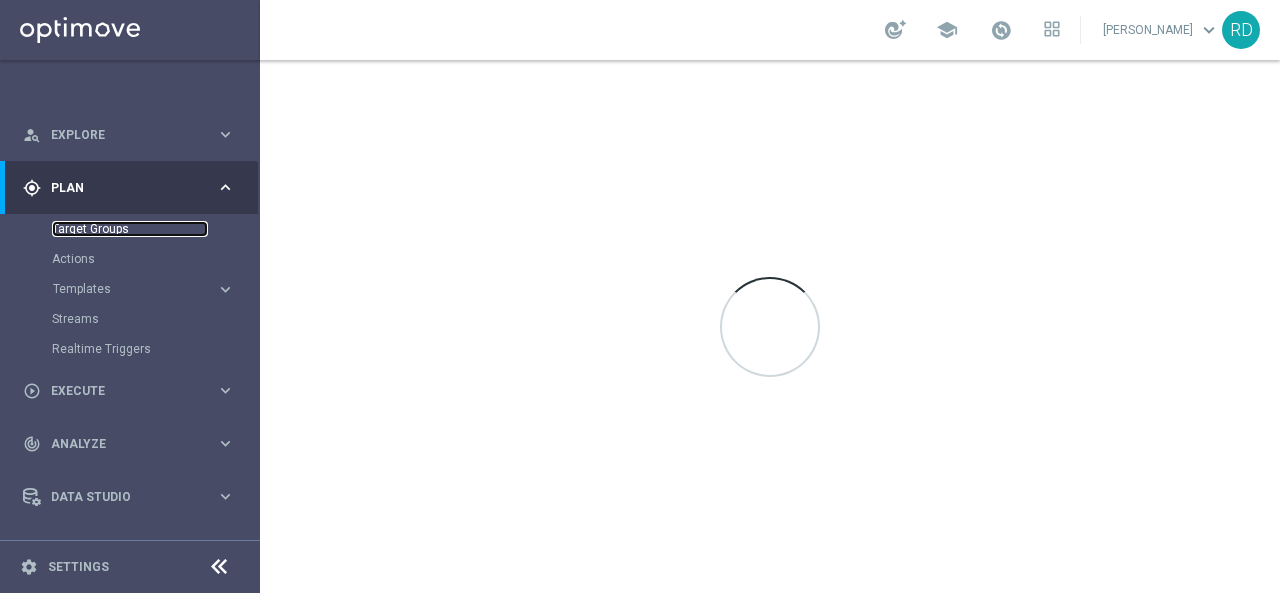 scroll, scrollTop: 0, scrollLeft: 0, axis: both 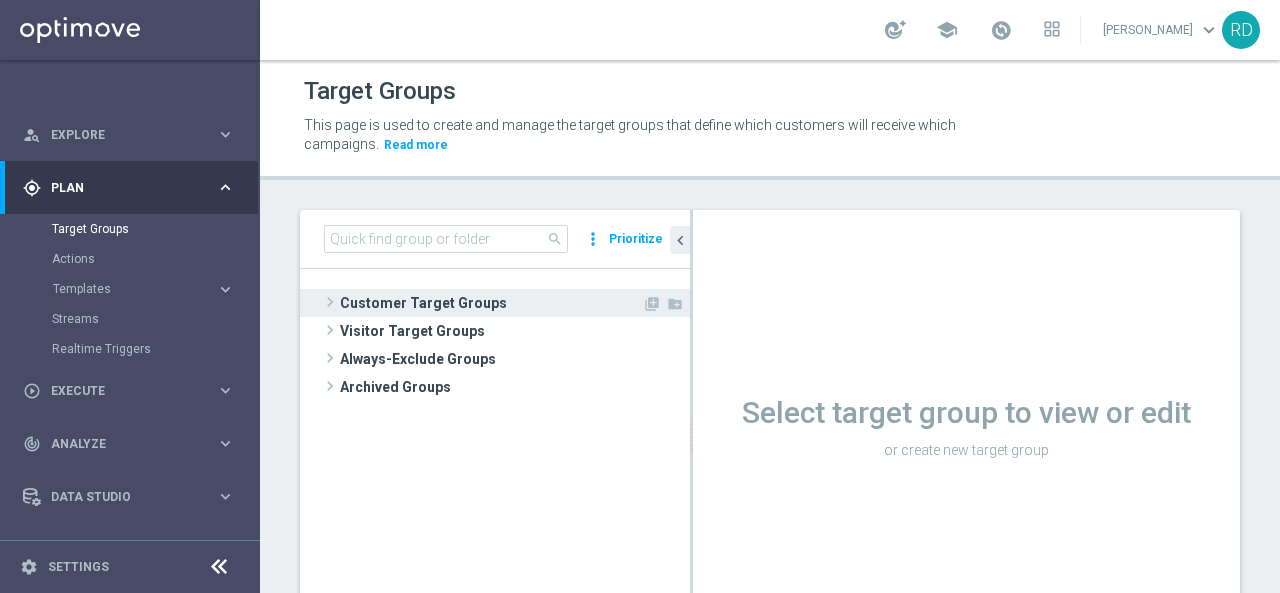 click on "Customer Target Groups" at bounding box center [491, 303] 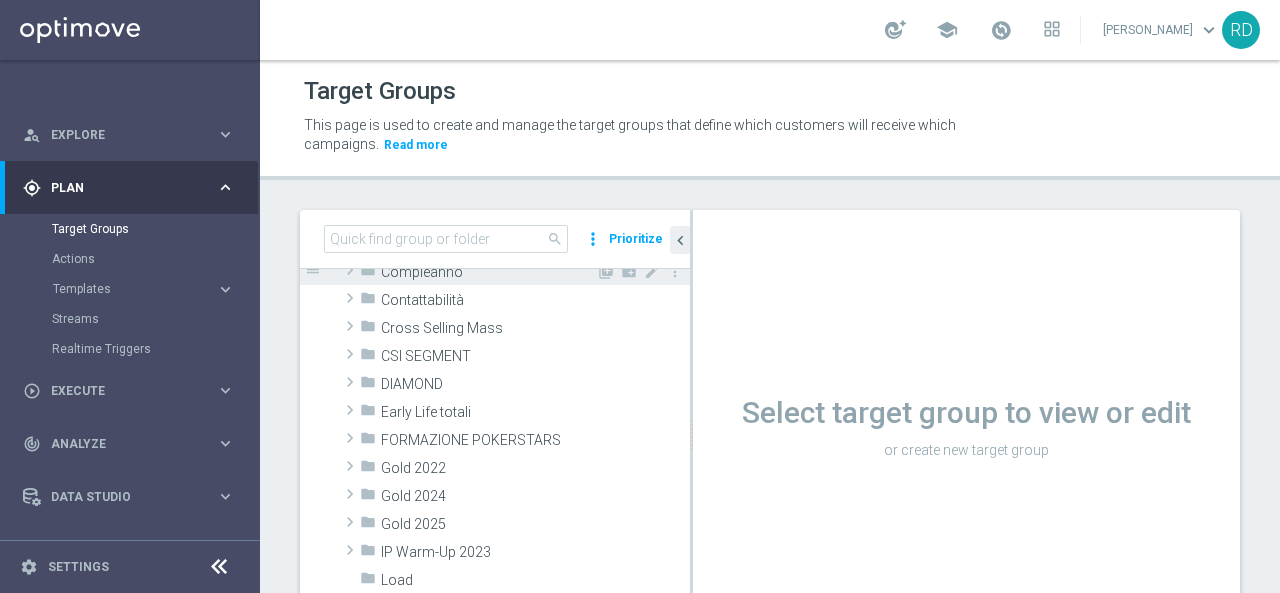 scroll, scrollTop: 300, scrollLeft: 0, axis: vertical 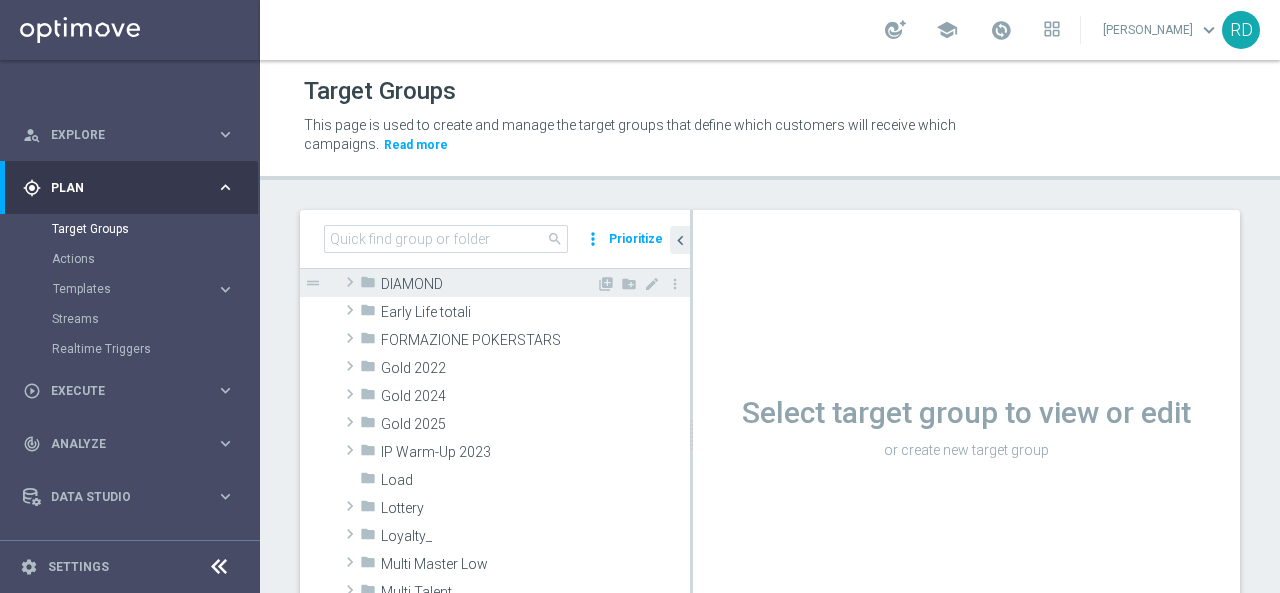 click 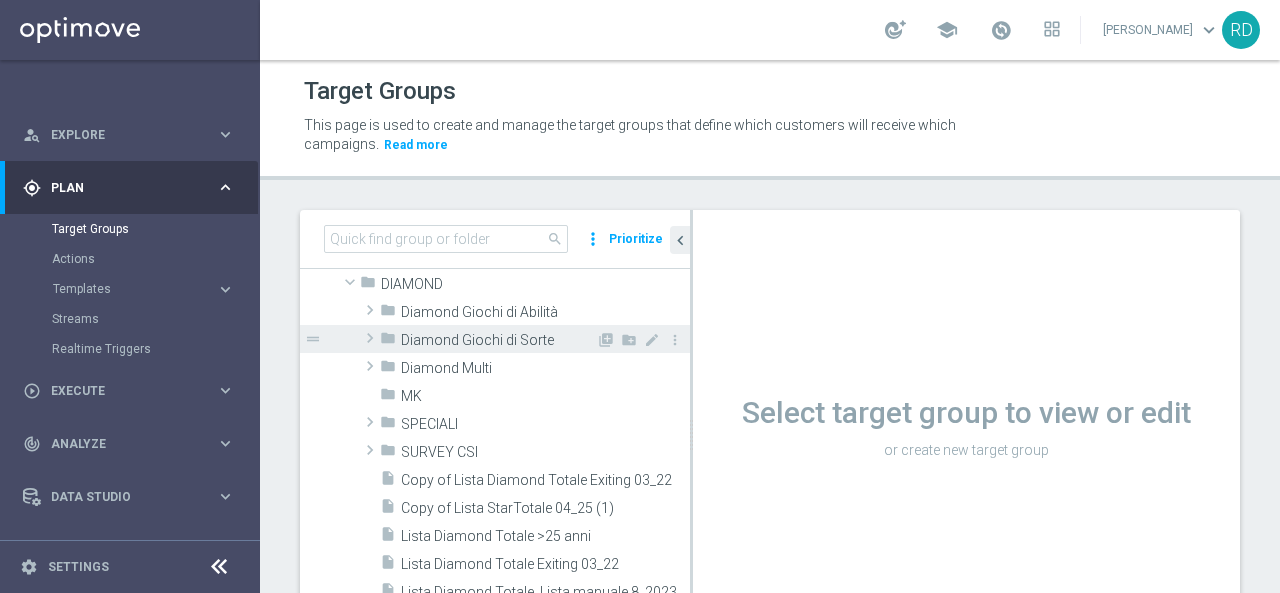 click 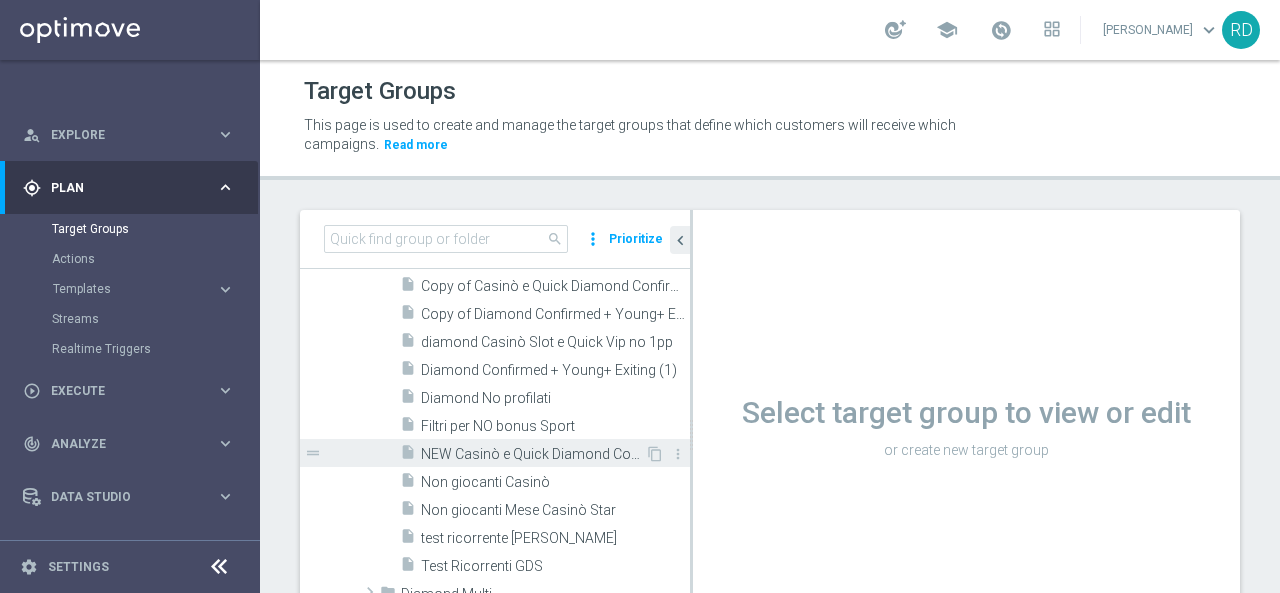 scroll, scrollTop: 700, scrollLeft: 0, axis: vertical 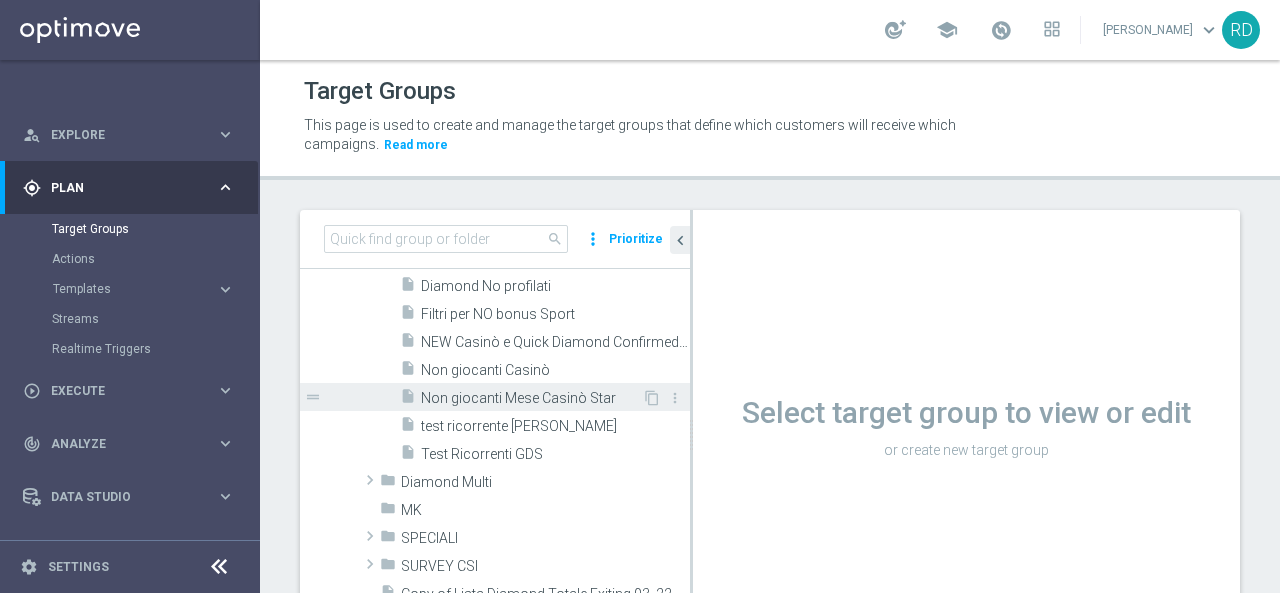 click on "Non giocanti Mese Casinò Star" at bounding box center (531, 398) 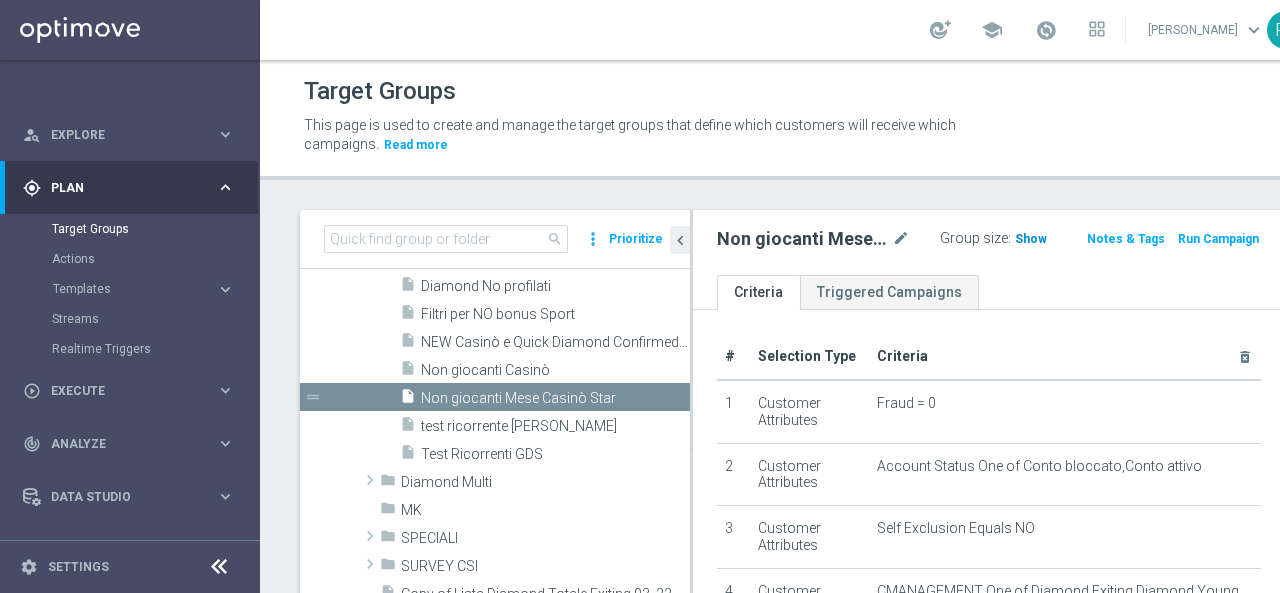 click on "Show" 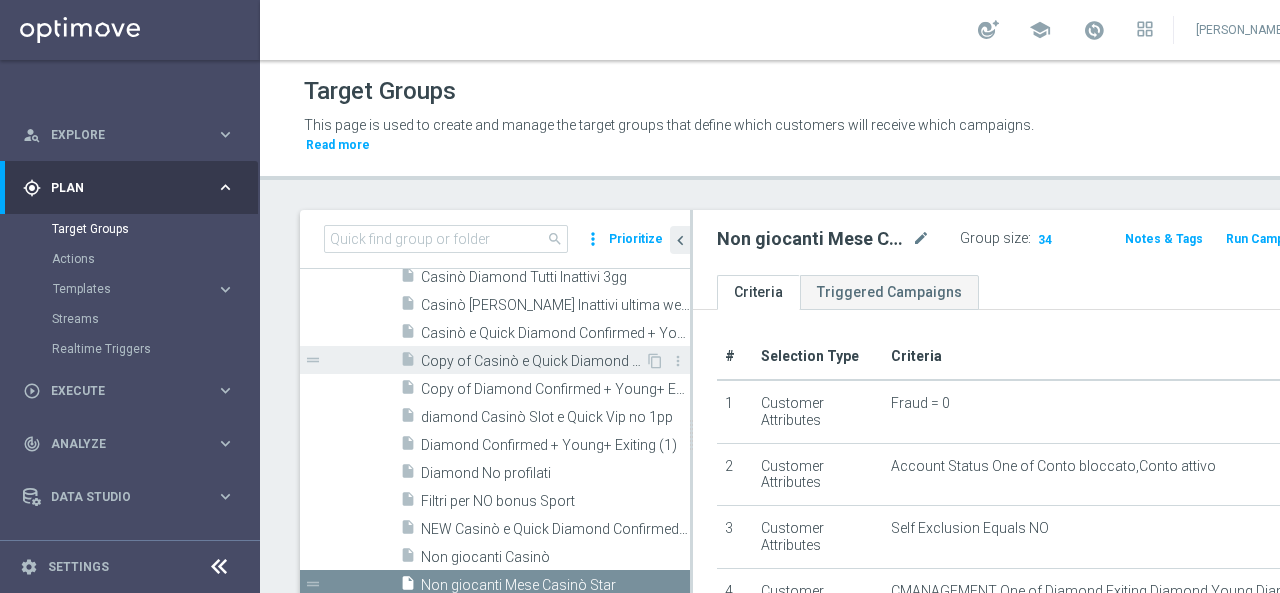 scroll, scrollTop: 500, scrollLeft: 0, axis: vertical 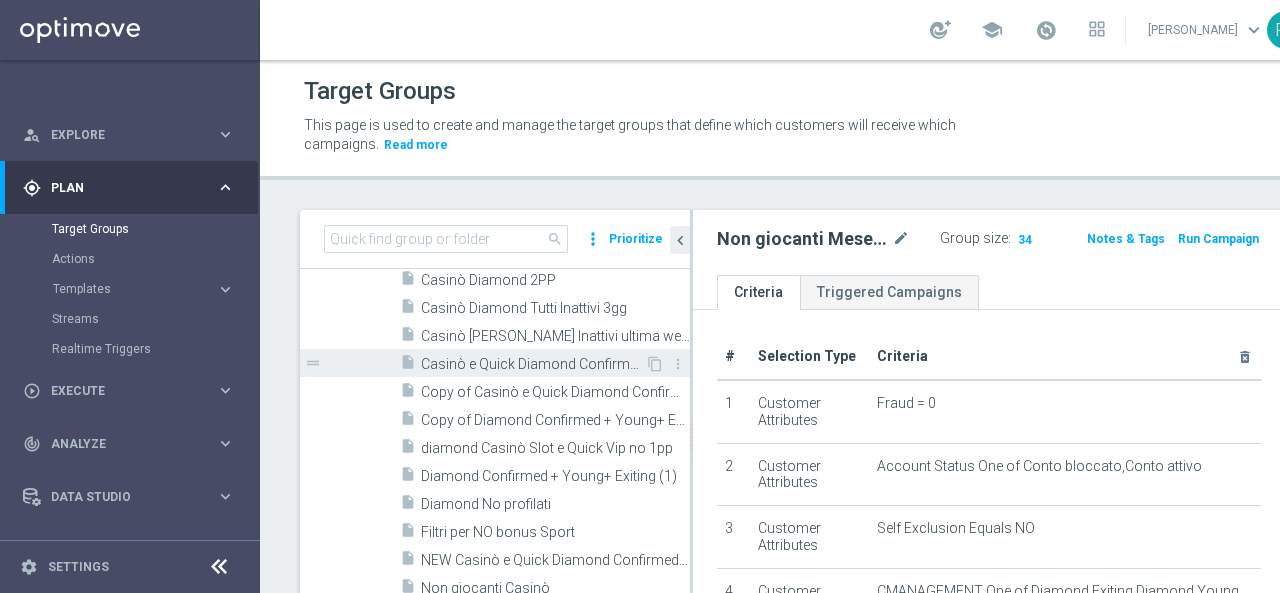 click on "Casinò e Quick Diamond Confirmed + Young+ Exiting" at bounding box center [533, 364] 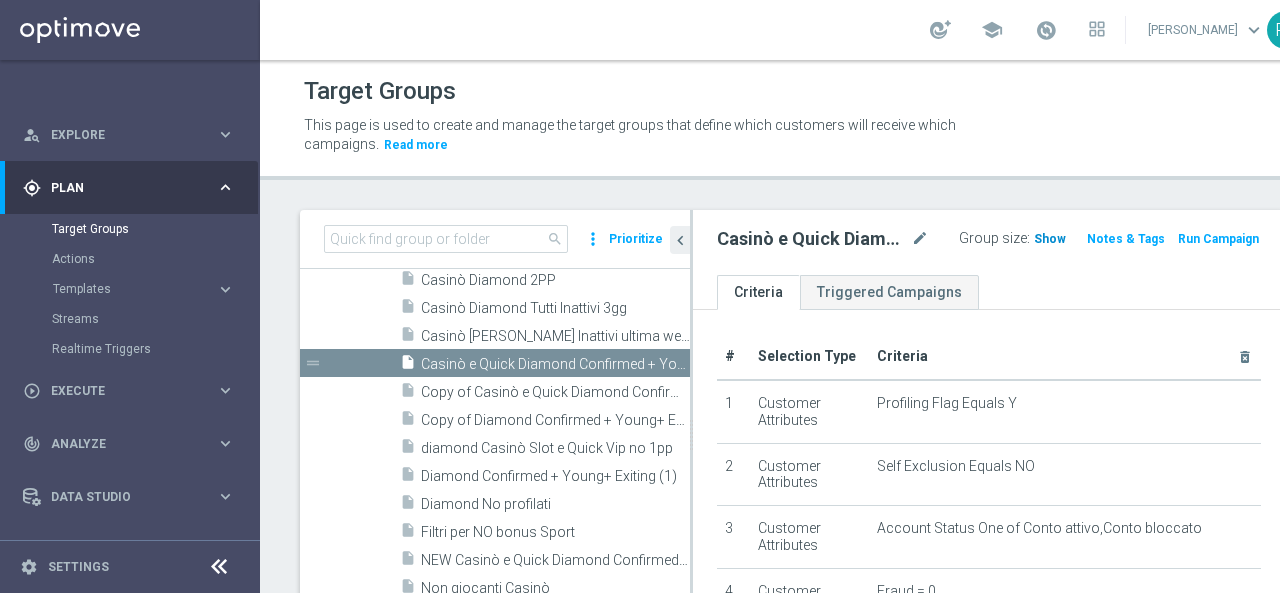 click on "Show" 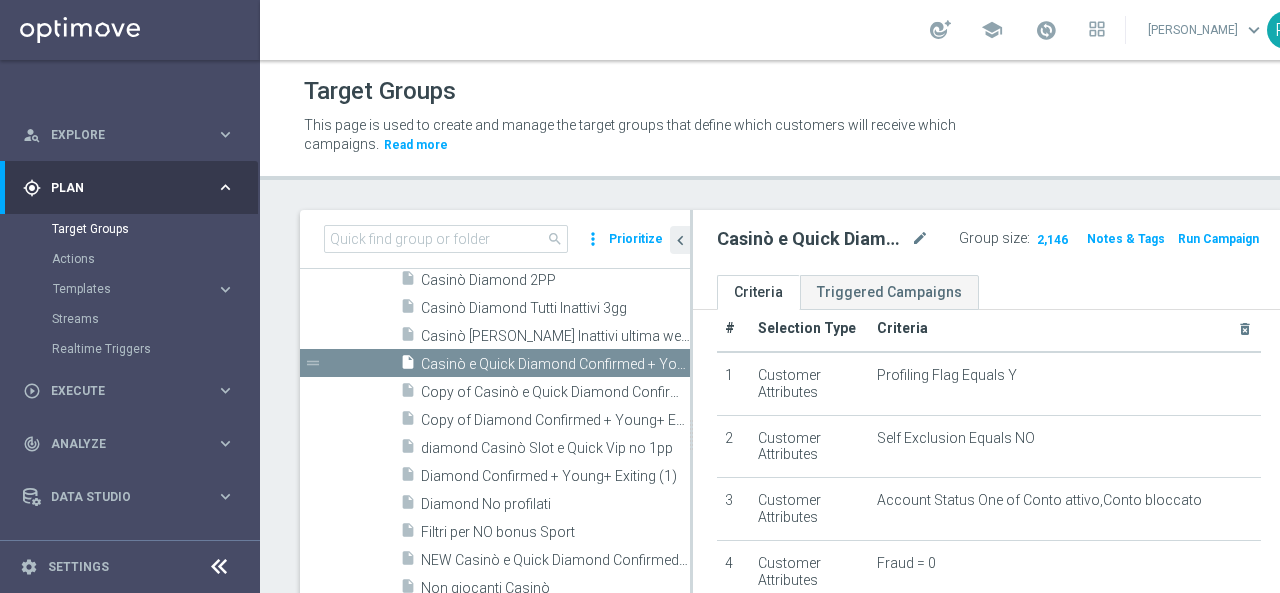 scroll, scrollTop: 0, scrollLeft: 0, axis: both 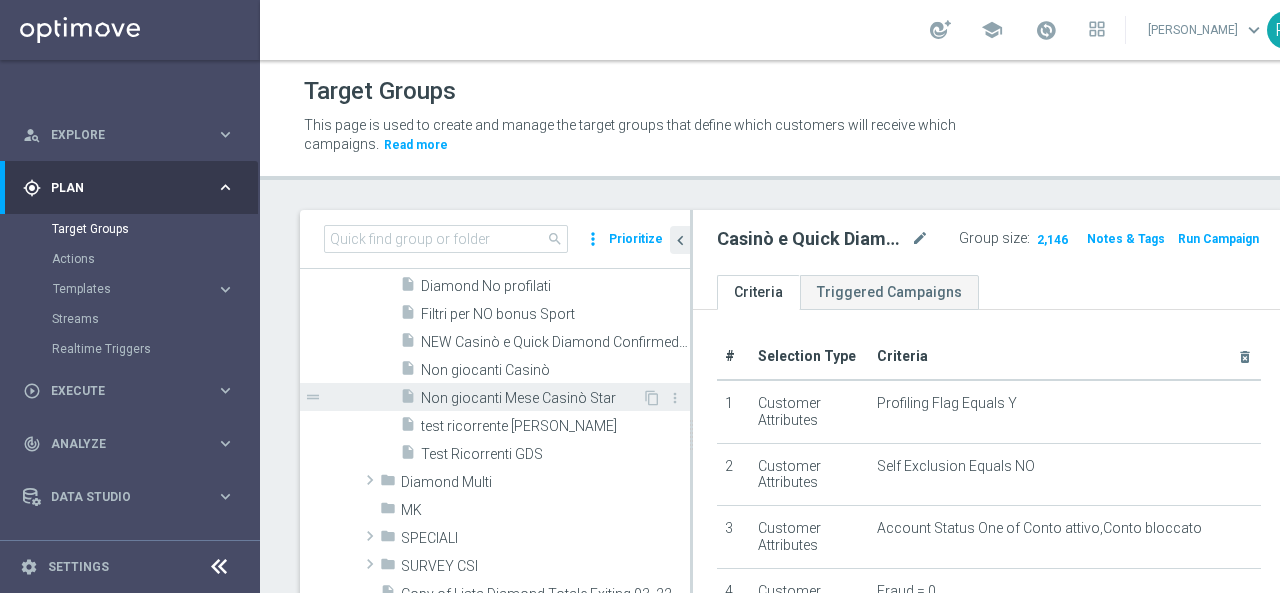 click on "Non giocanti Mese Casinò Star" at bounding box center [531, 398] 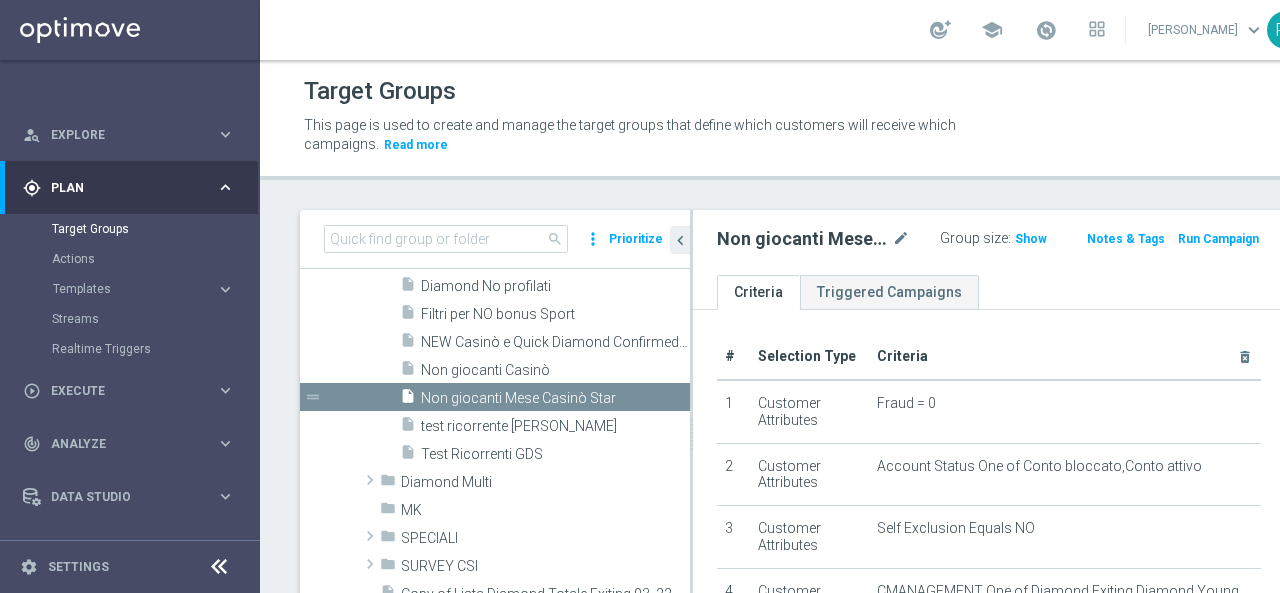 click on "Show" 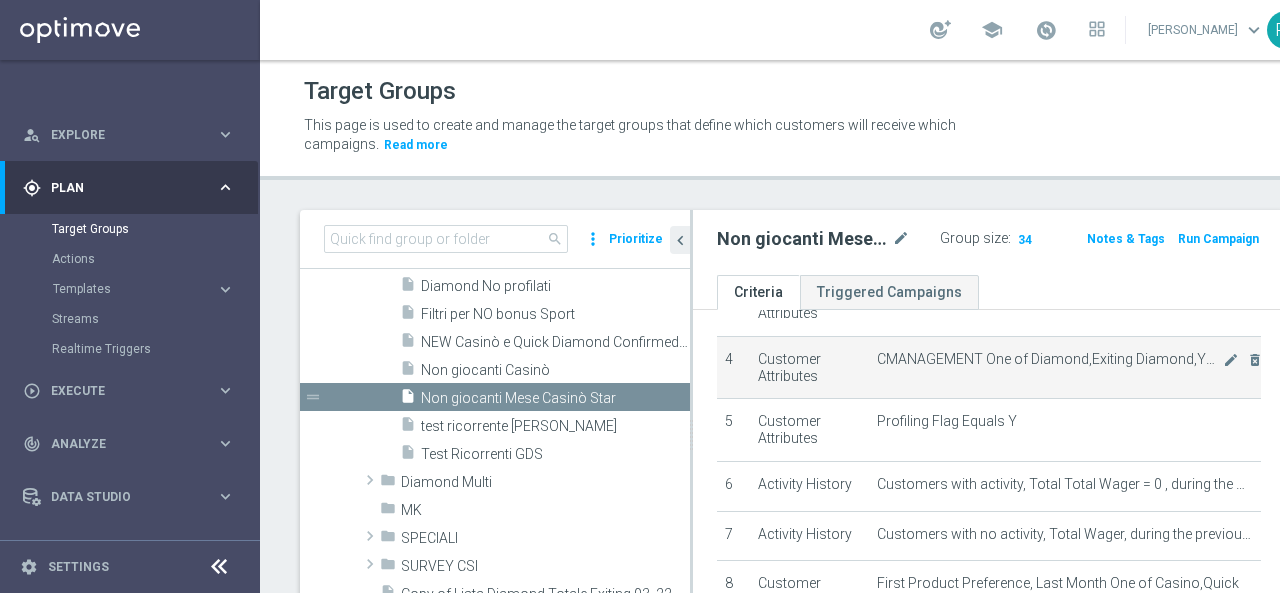 scroll, scrollTop: 400, scrollLeft: 0, axis: vertical 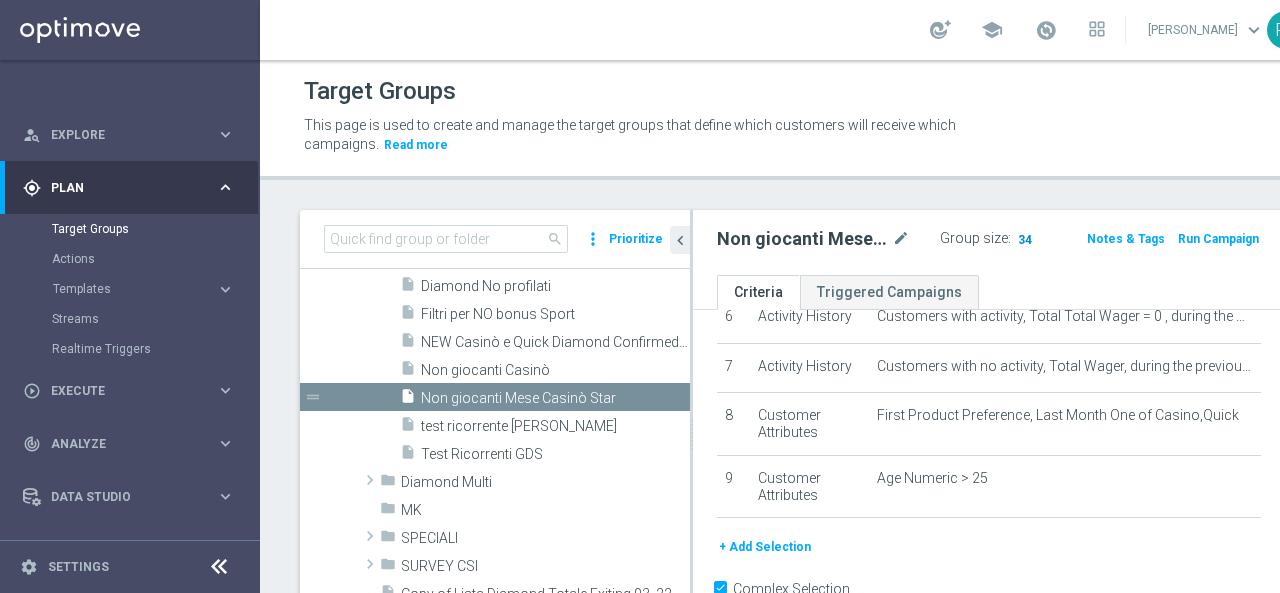 click on "34" 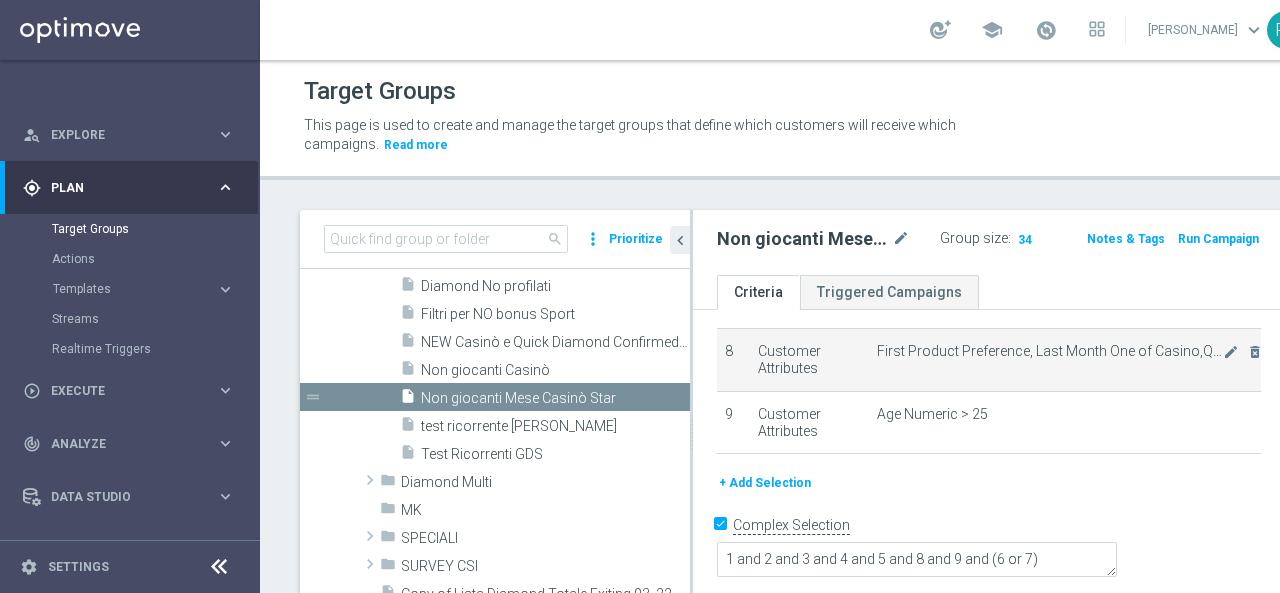 scroll, scrollTop: 470, scrollLeft: 0, axis: vertical 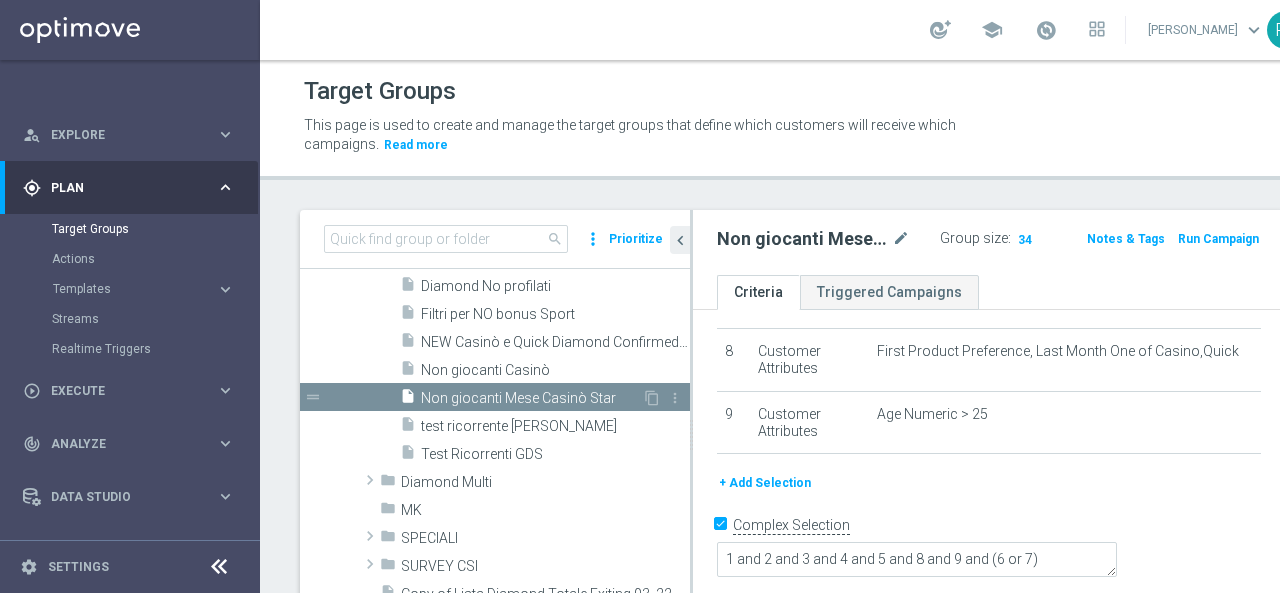click on "Non giocanti Mese Casinò Star" at bounding box center [531, 398] 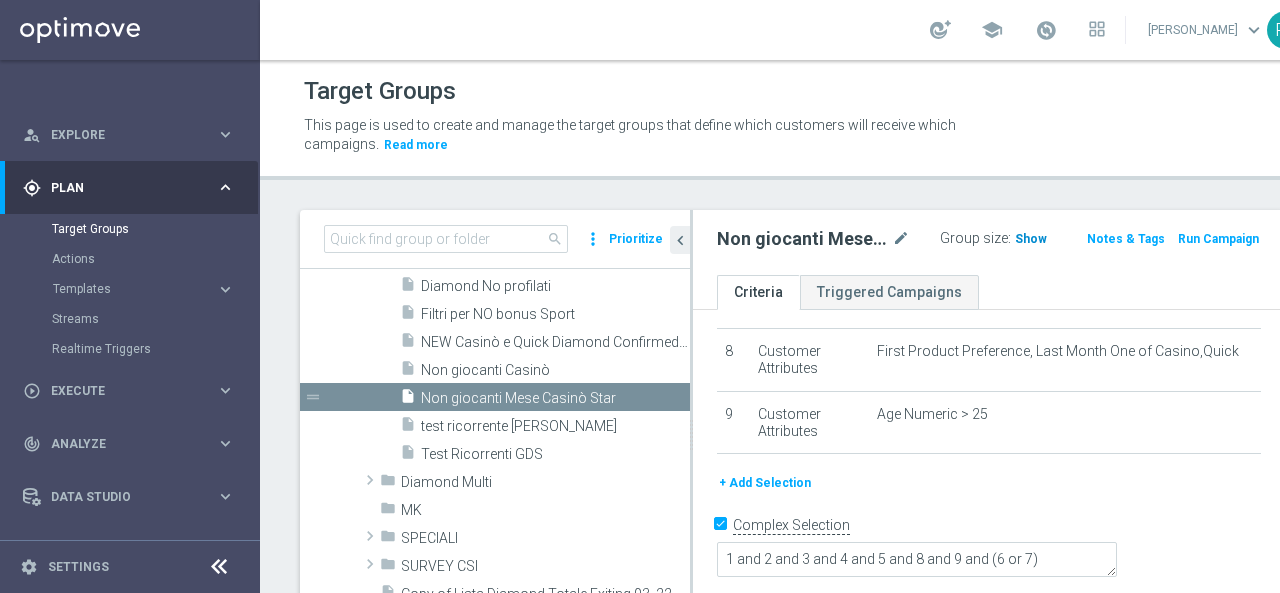 click on "Show" 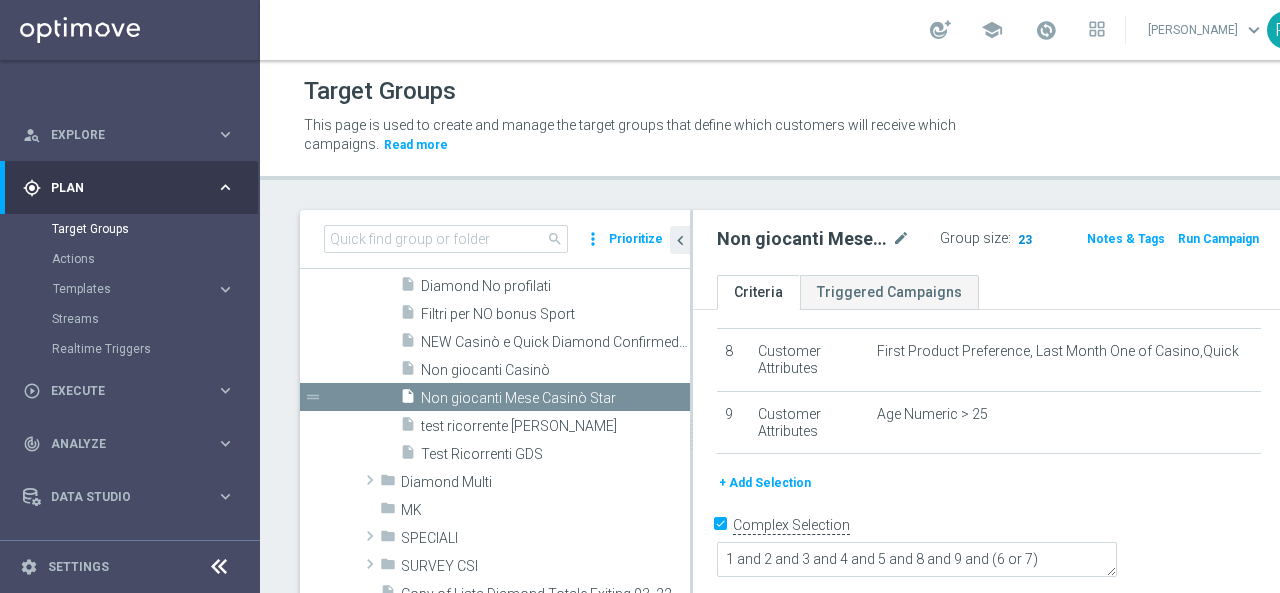 click on "23" 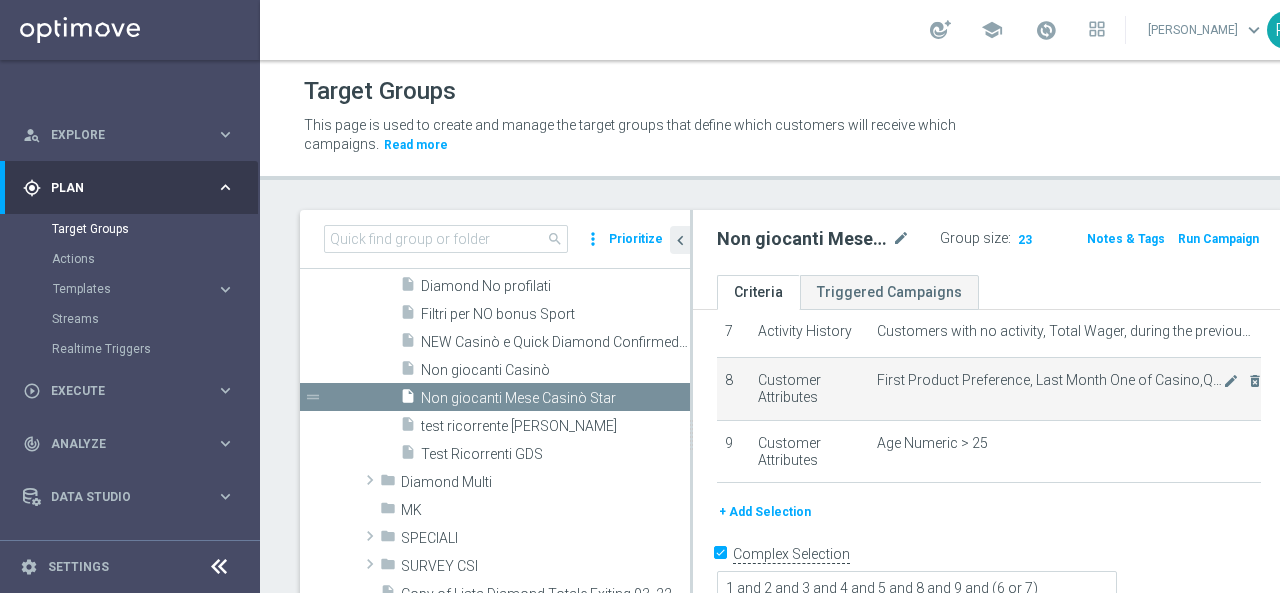 scroll, scrollTop: 470, scrollLeft: 0, axis: vertical 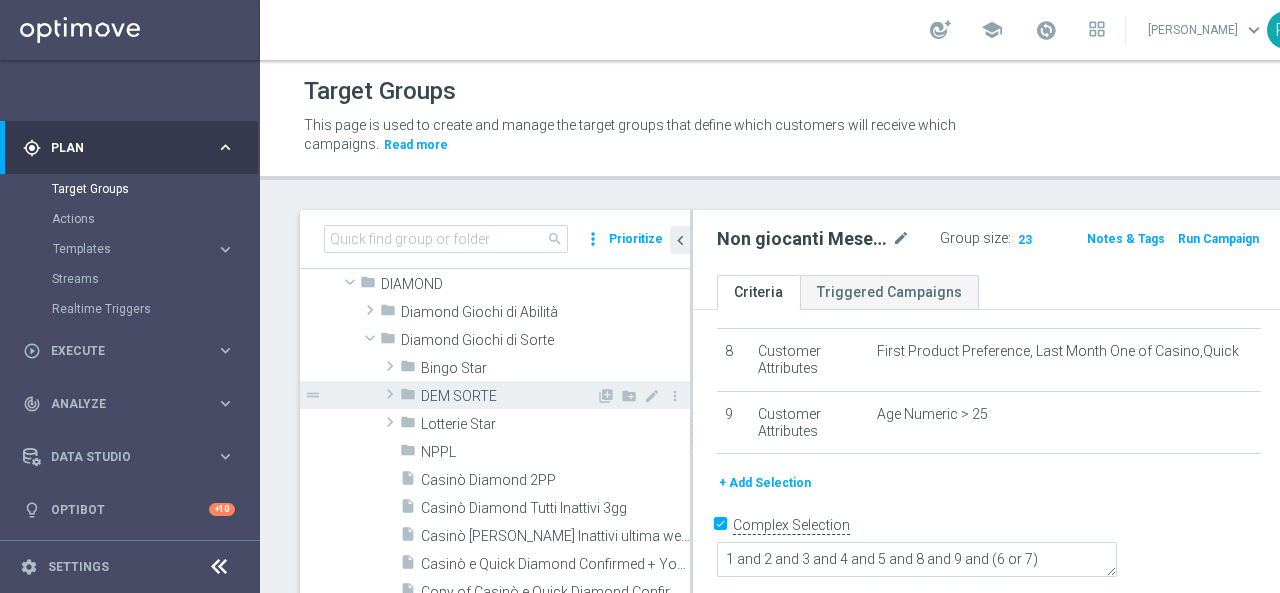 click on "DEM SORTE" at bounding box center (508, 396) 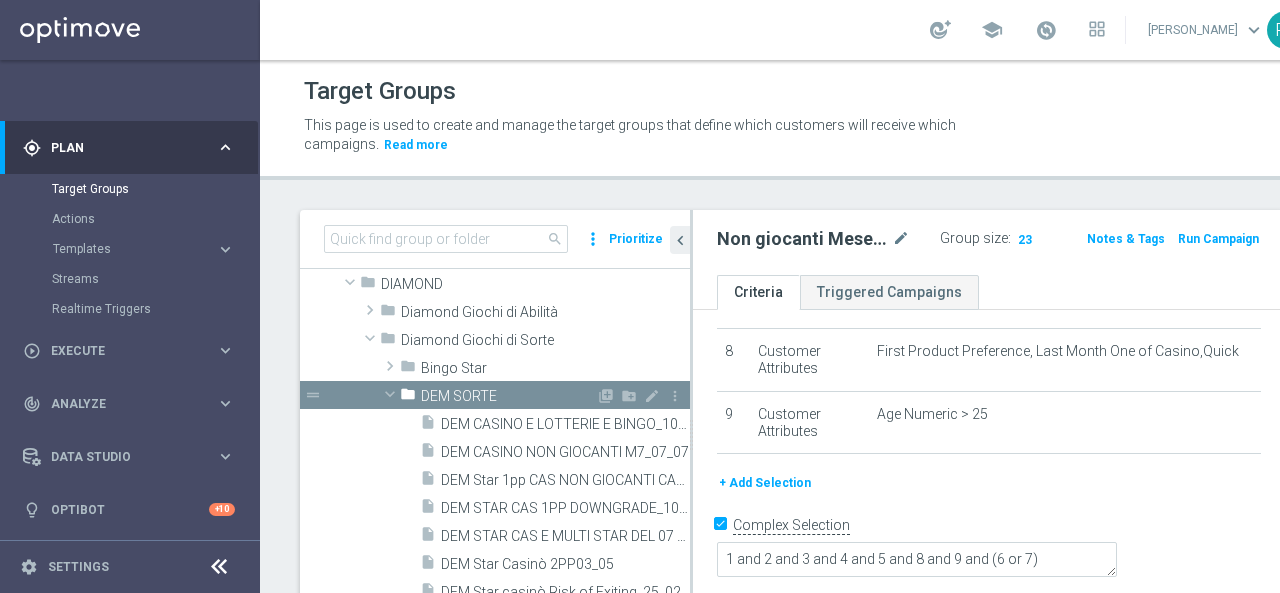 scroll, scrollTop: 400, scrollLeft: 0, axis: vertical 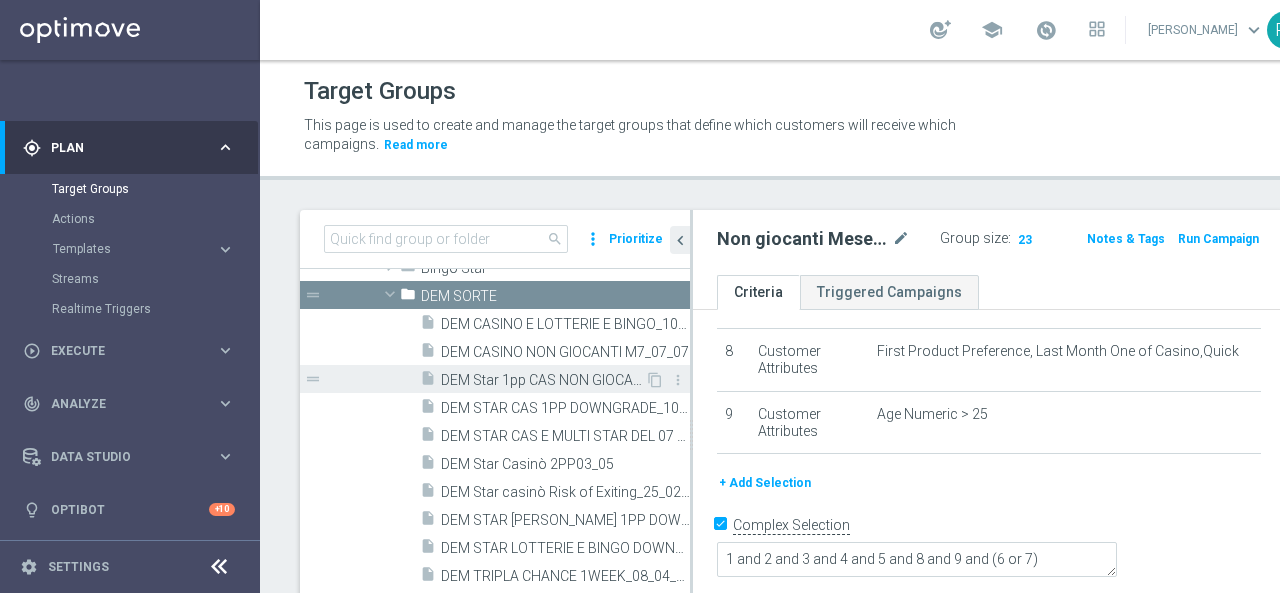 click on "DEM Star 1pp CAS NON GIOCANTI CAS _26_05" at bounding box center (543, 380) 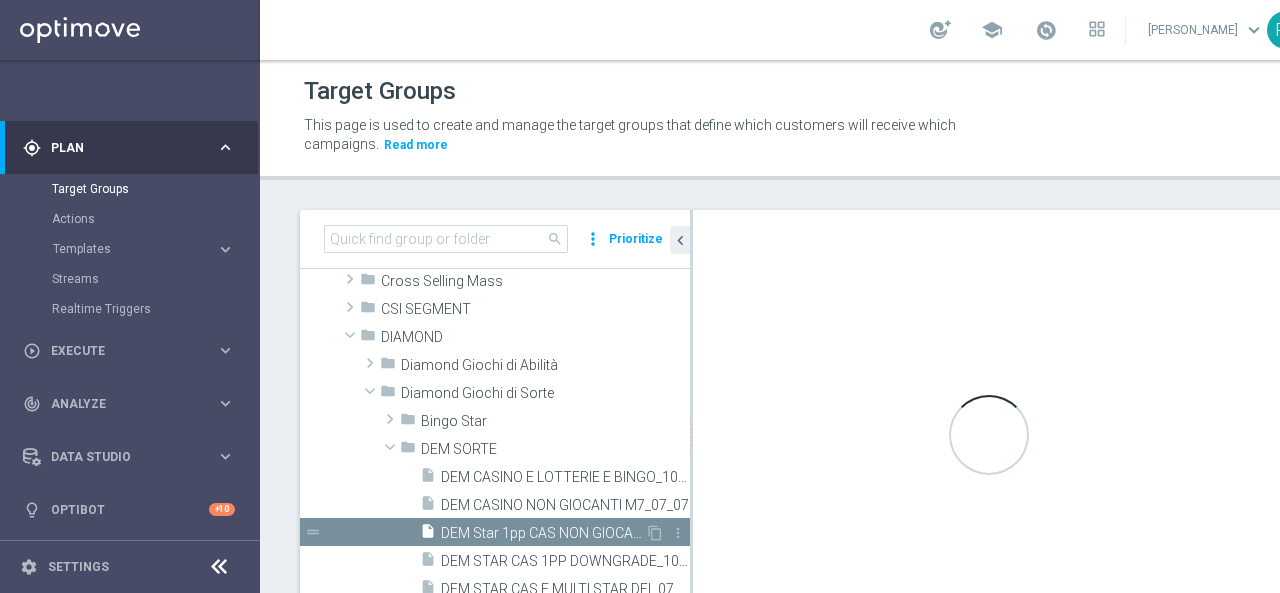 checkbox on "false" 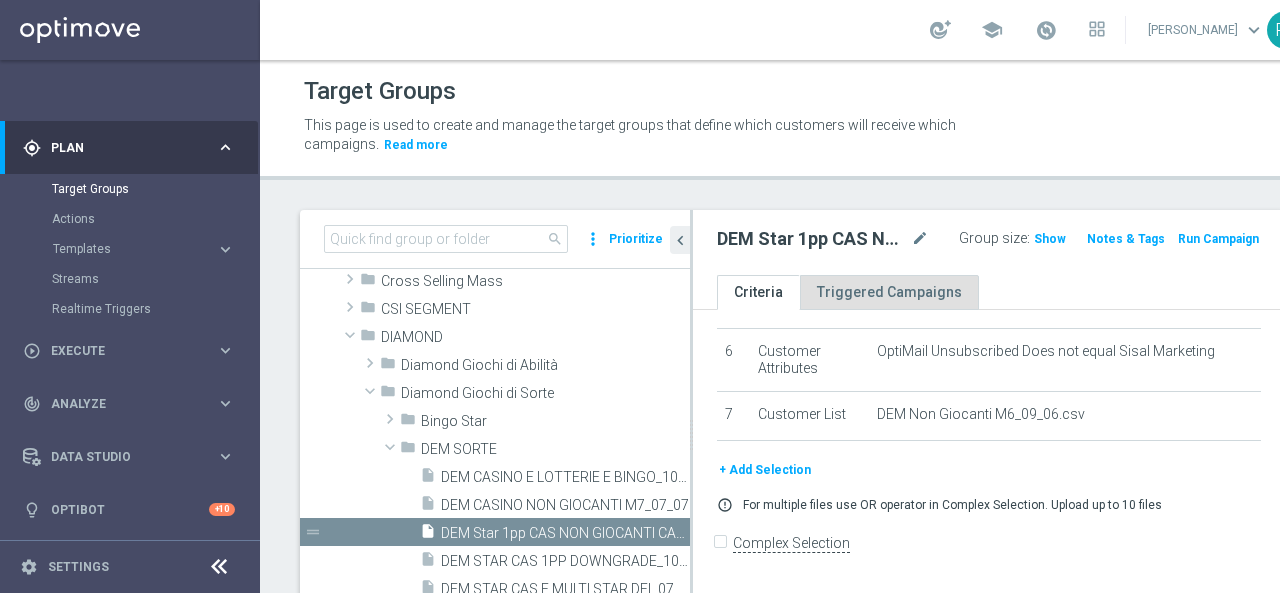 scroll, scrollTop: 361, scrollLeft: 0, axis: vertical 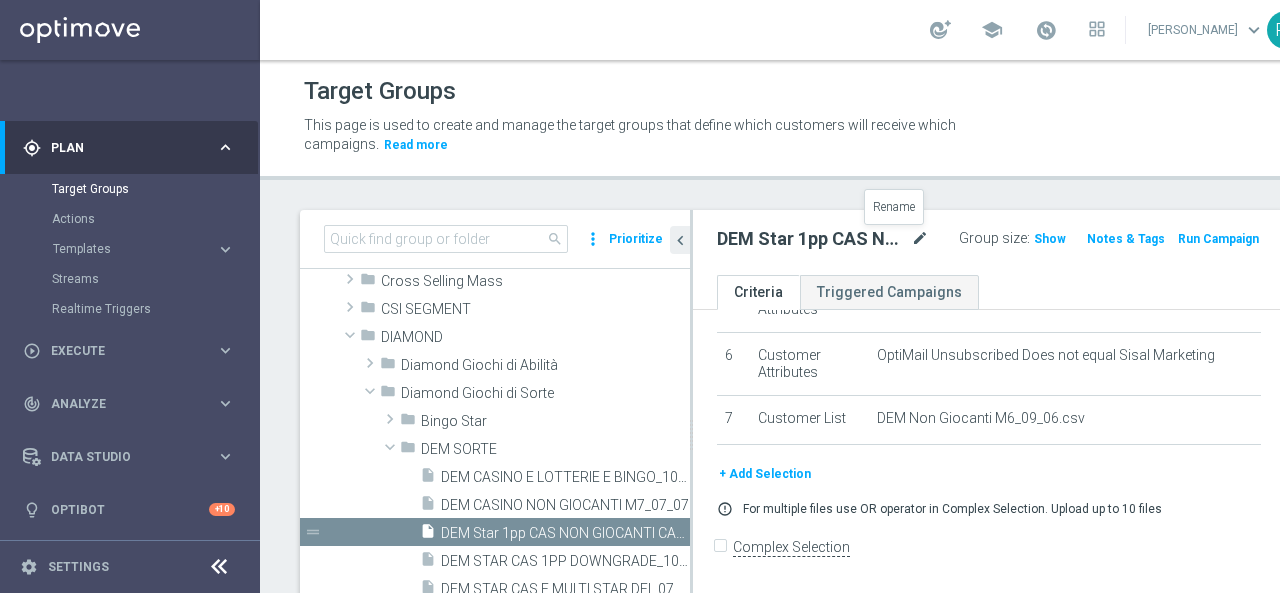 click on "mode_edit" 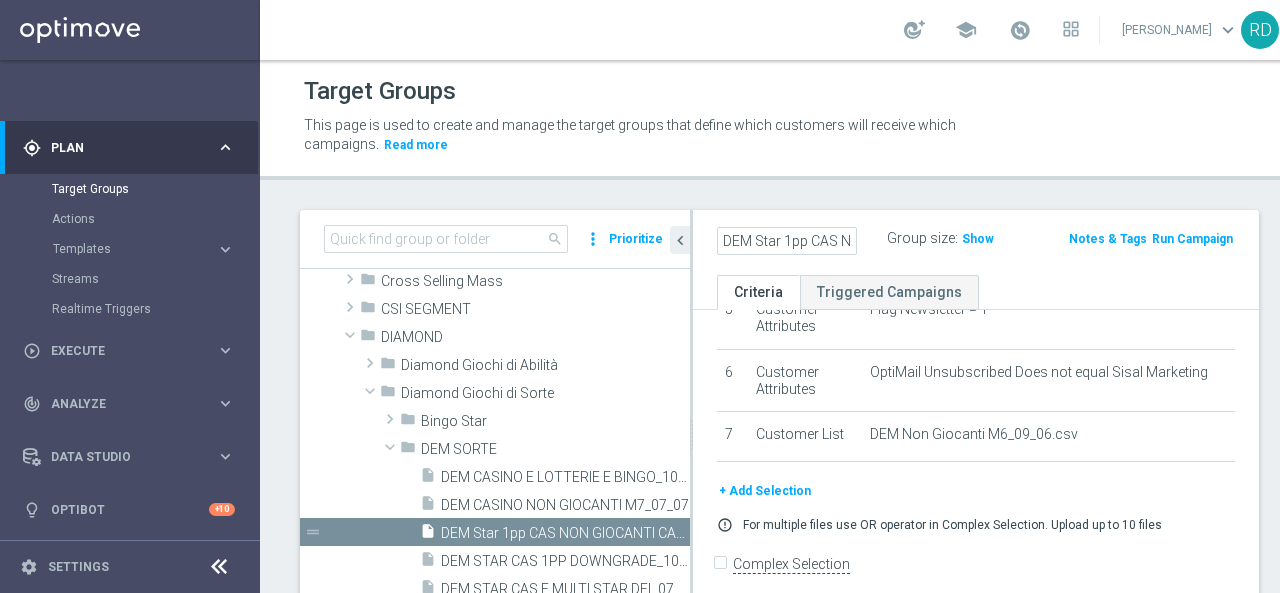 scroll, scrollTop: 0, scrollLeft: 182, axis: horizontal 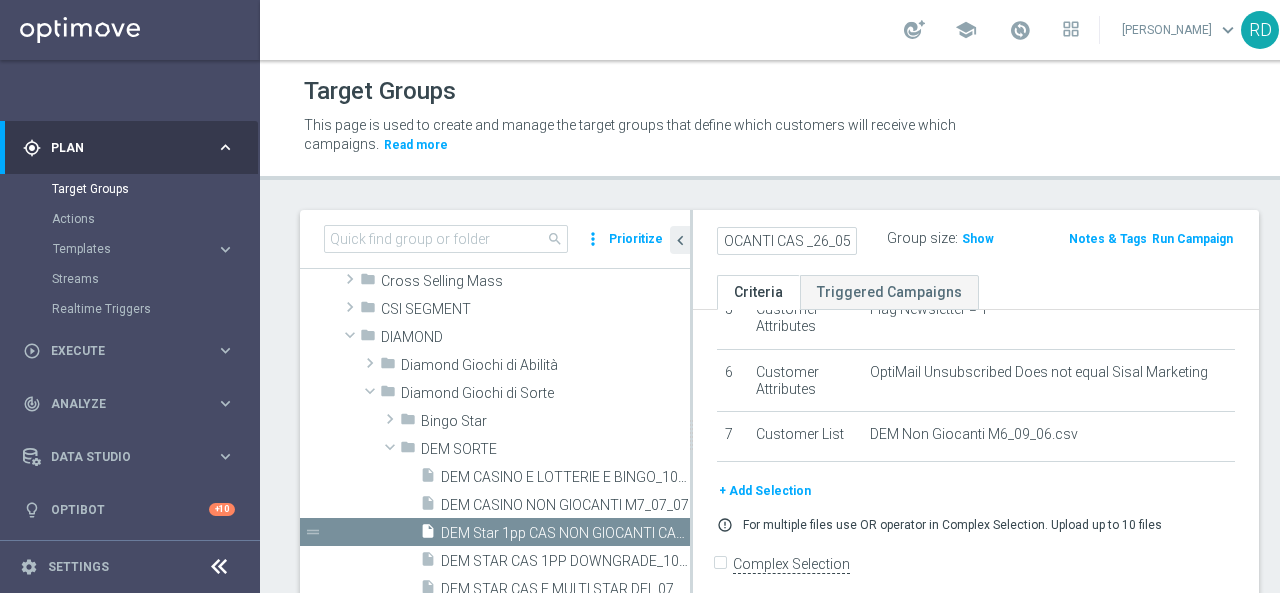 click on "DEM Star 1pp CAS NON GIOCANTI CAS _26_05" 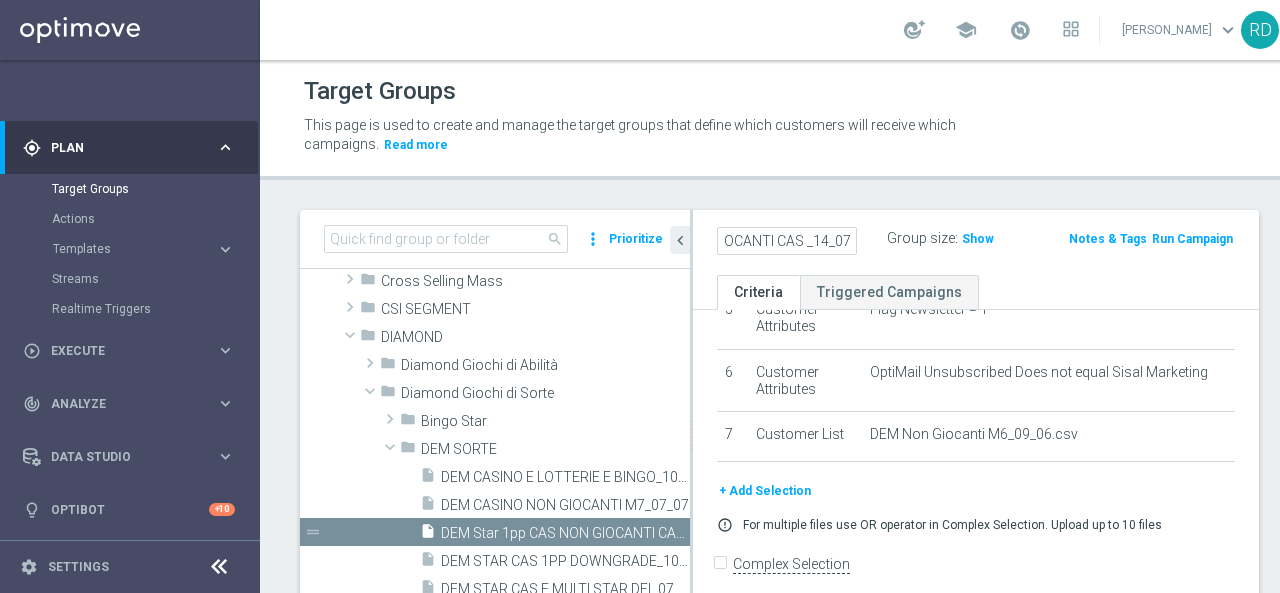 scroll, scrollTop: 0, scrollLeft: 182, axis: horizontal 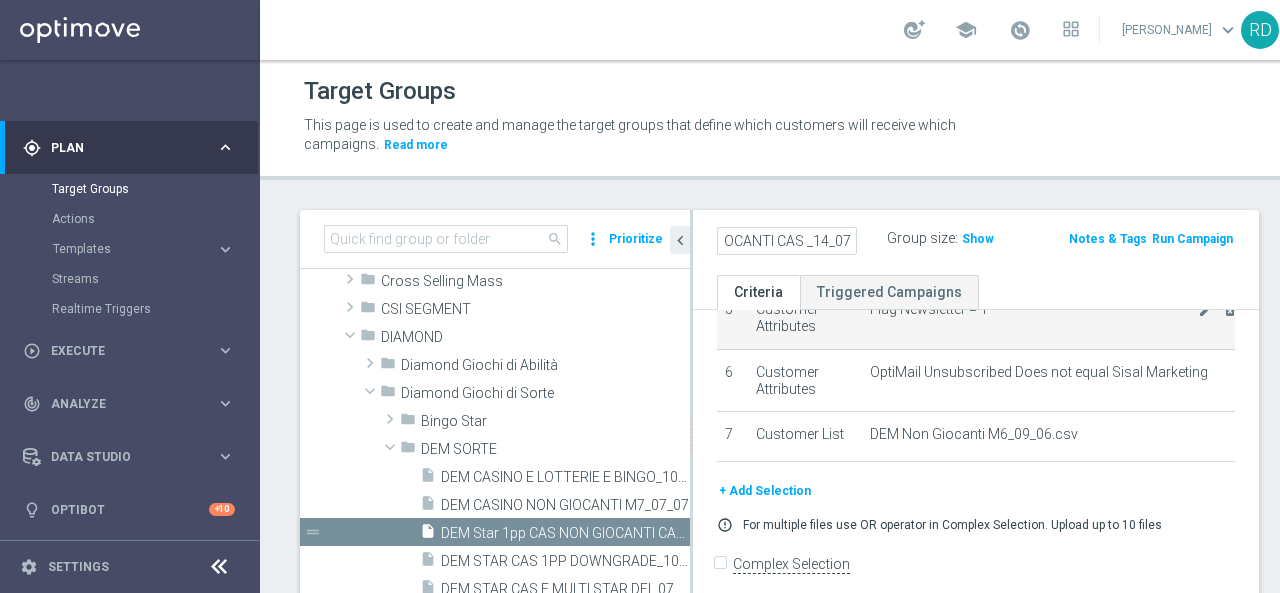 type on "DEM Star 1pp CAS NON GIOCANTI CAS _14_07" 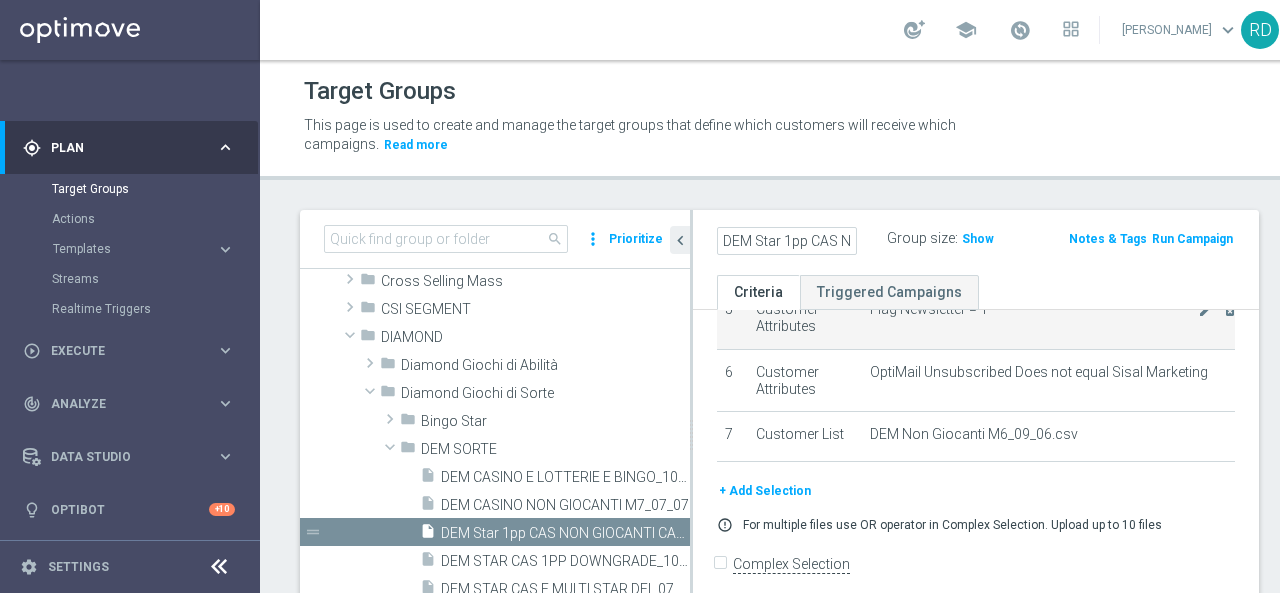 click on "Flag Newsletter =  1" 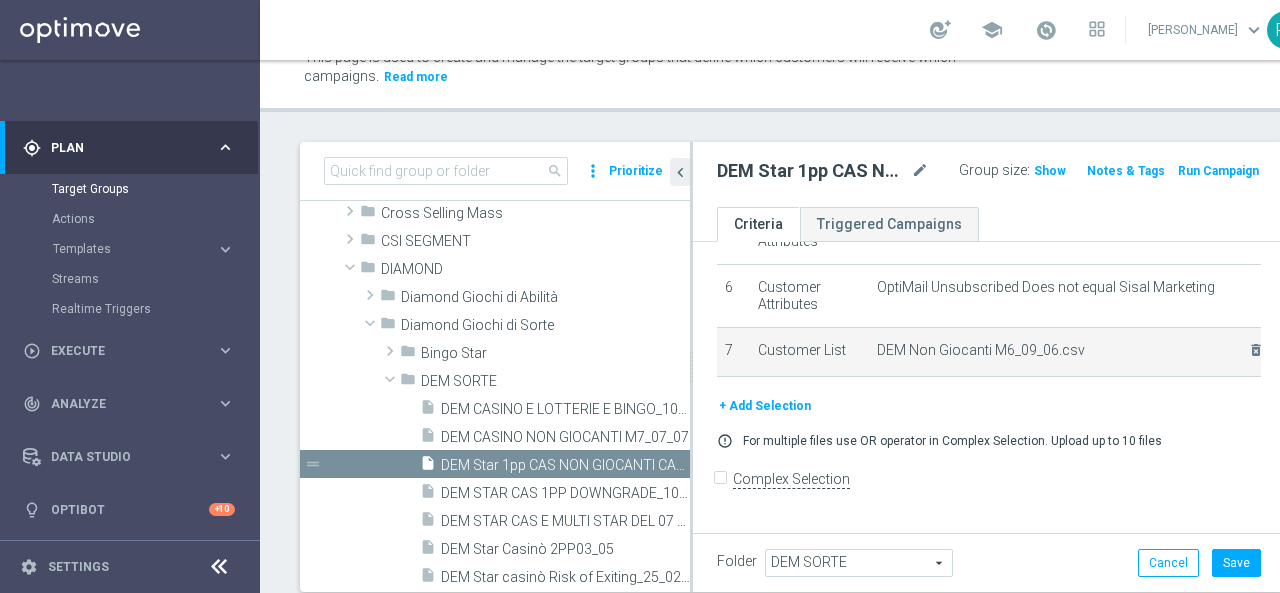 scroll, scrollTop: 100, scrollLeft: 0, axis: vertical 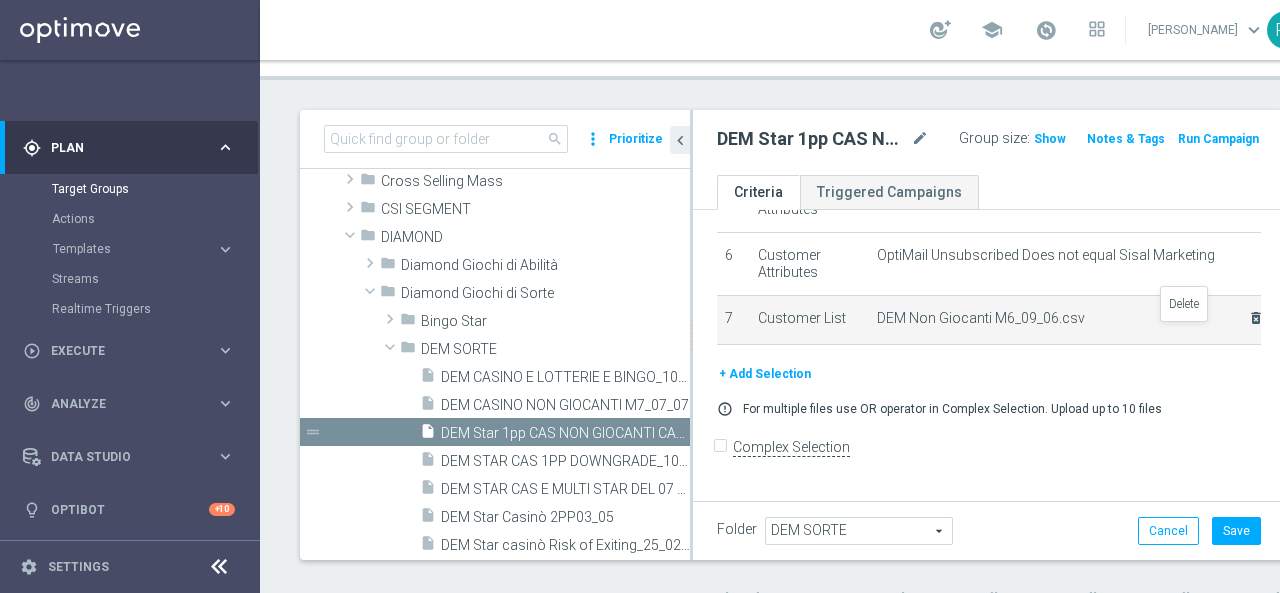 click on "delete_forever" 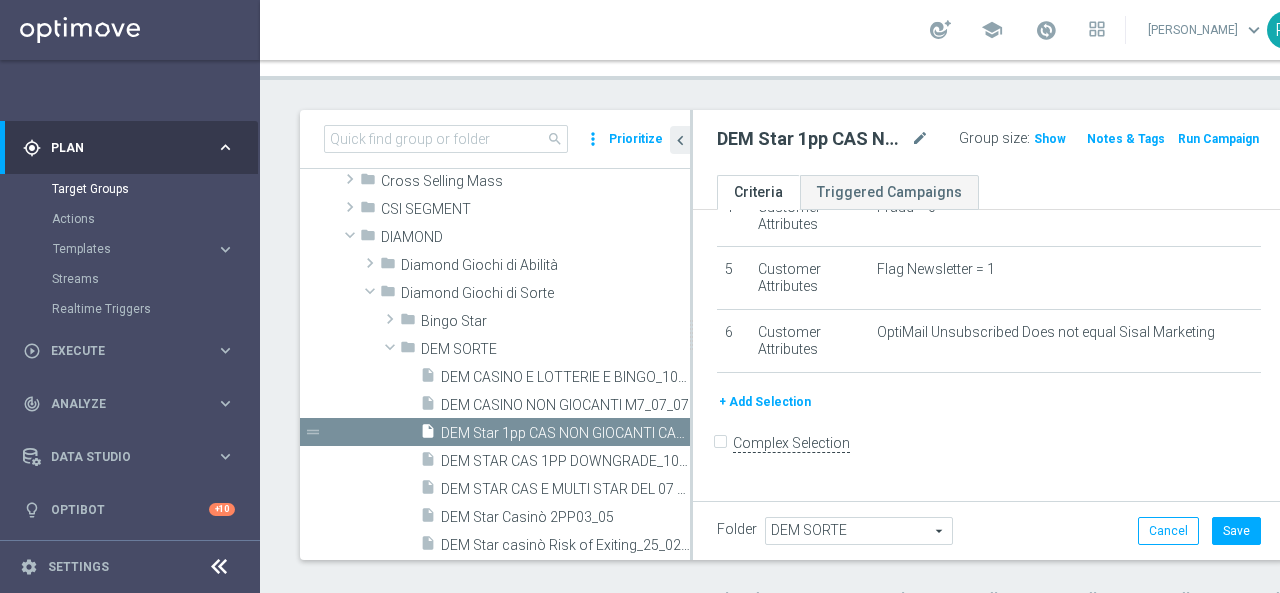 scroll, scrollTop: 281, scrollLeft: 0, axis: vertical 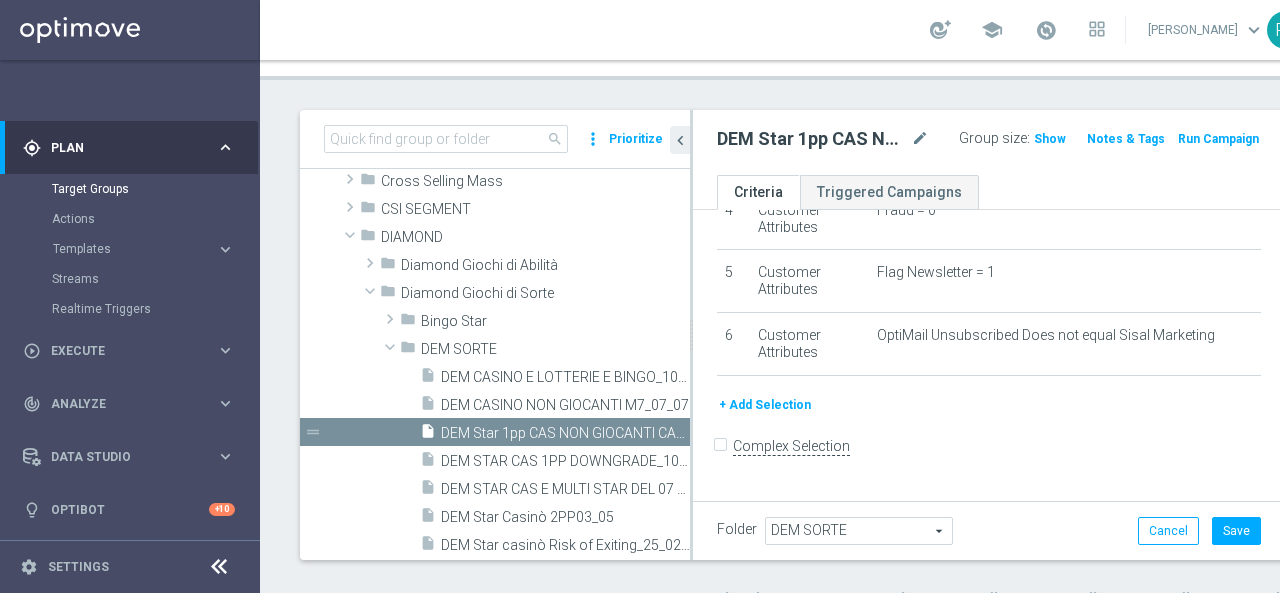 click on "+ Add Selection" 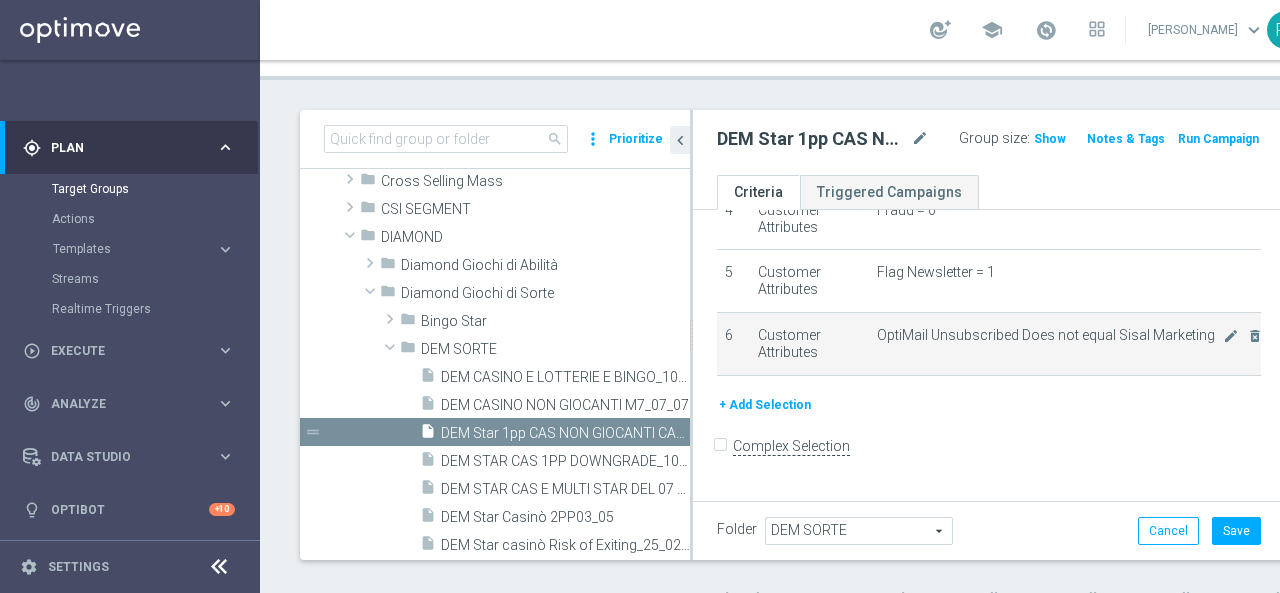 scroll, scrollTop: 260, scrollLeft: 0, axis: vertical 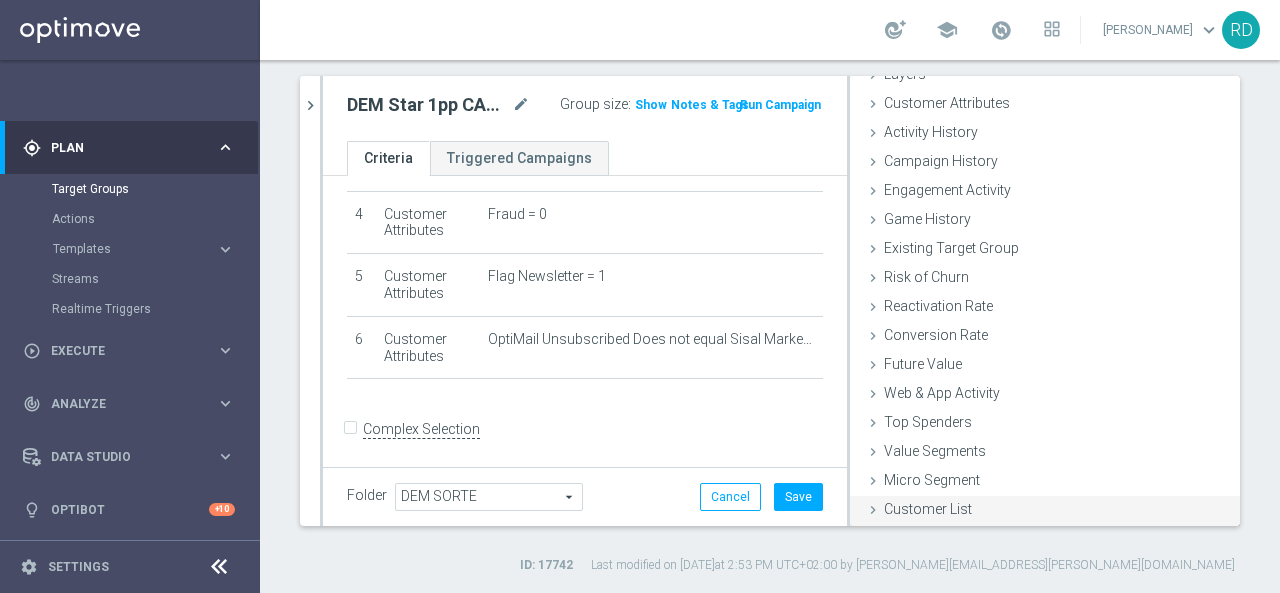 click on "Customer List" at bounding box center [928, 509] 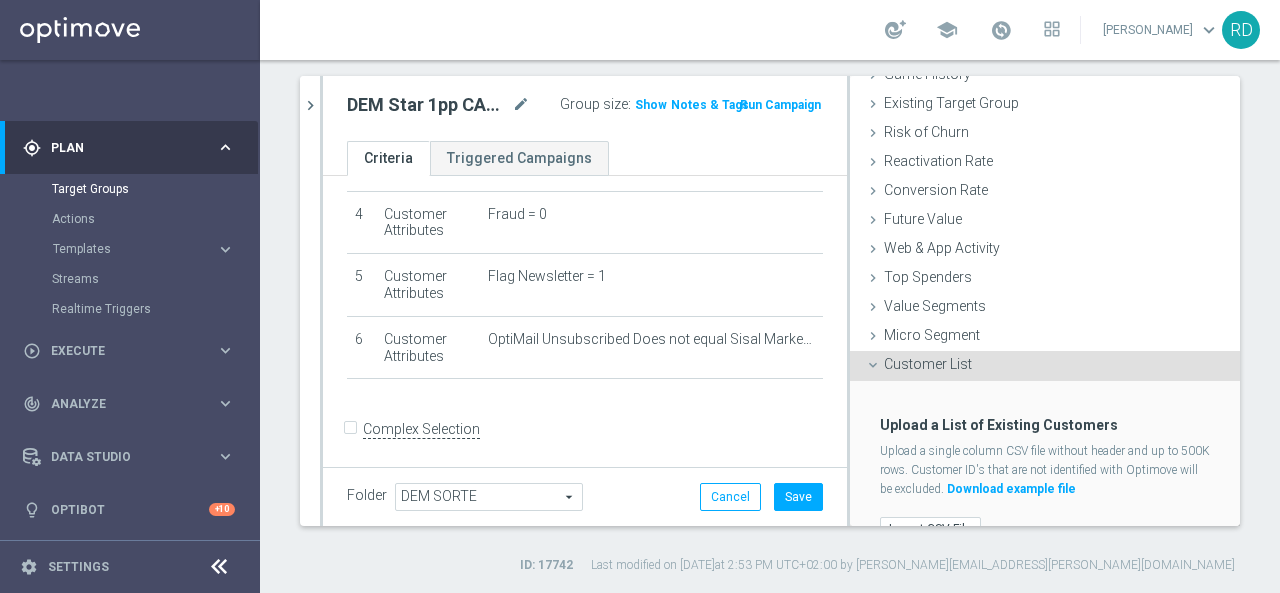 scroll, scrollTop: 274, scrollLeft: 0, axis: vertical 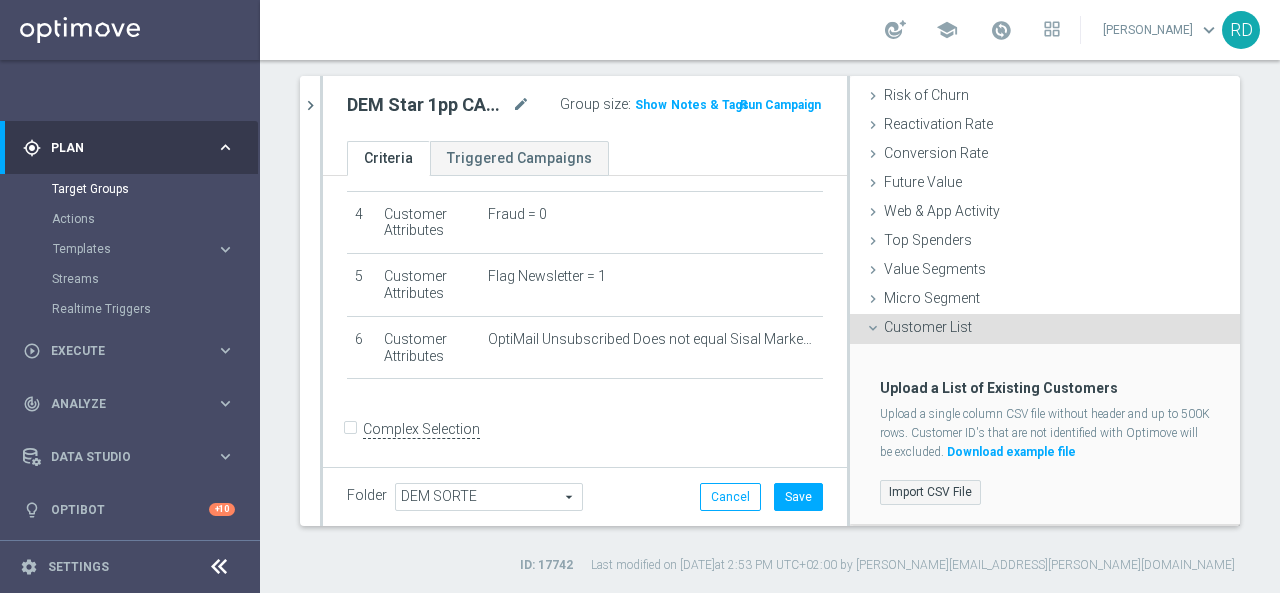 click on "Import CSV File" at bounding box center (930, 492) 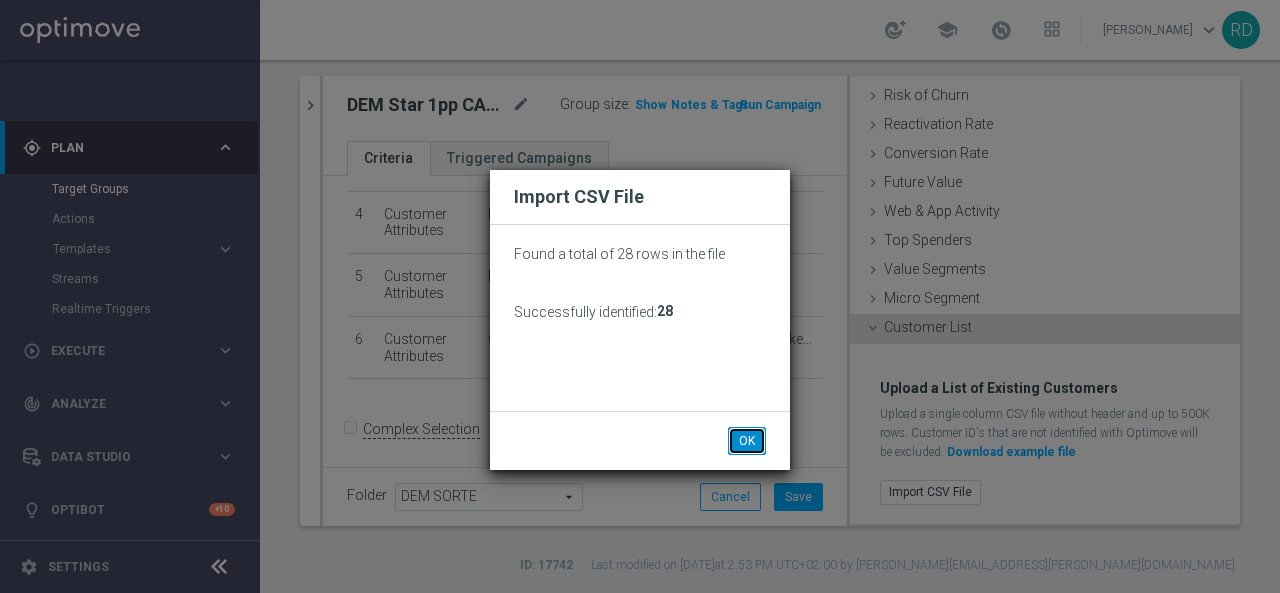 click on "OK" at bounding box center (747, 441) 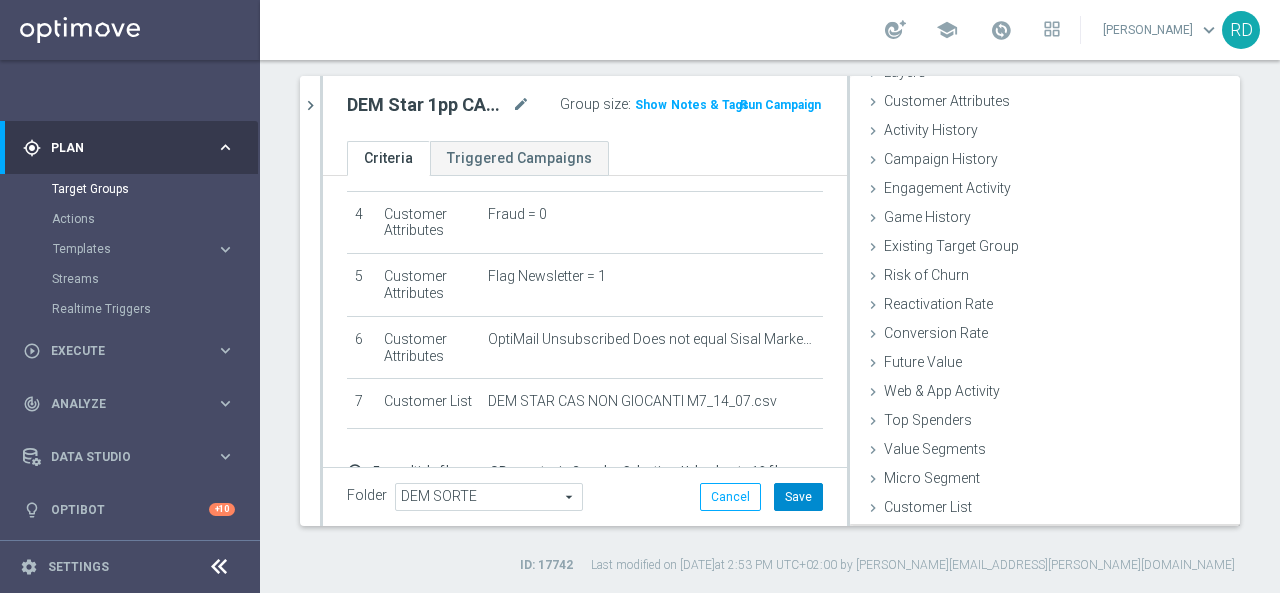 scroll, scrollTop: 92, scrollLeft: 0, axis: vertical 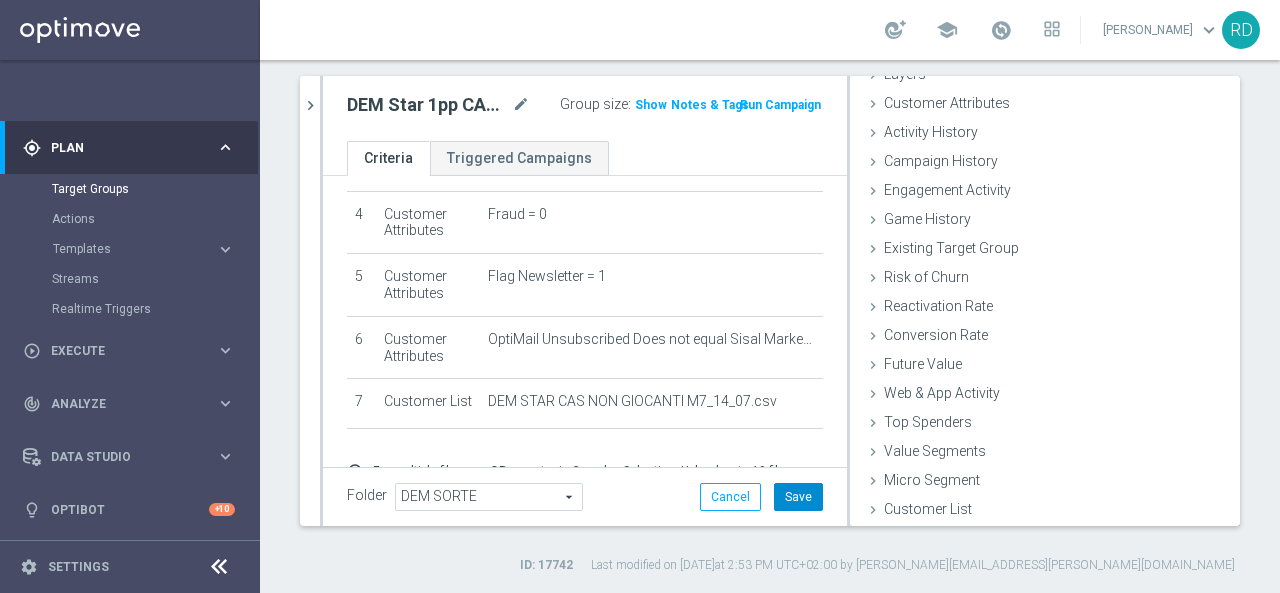 click on "Save" 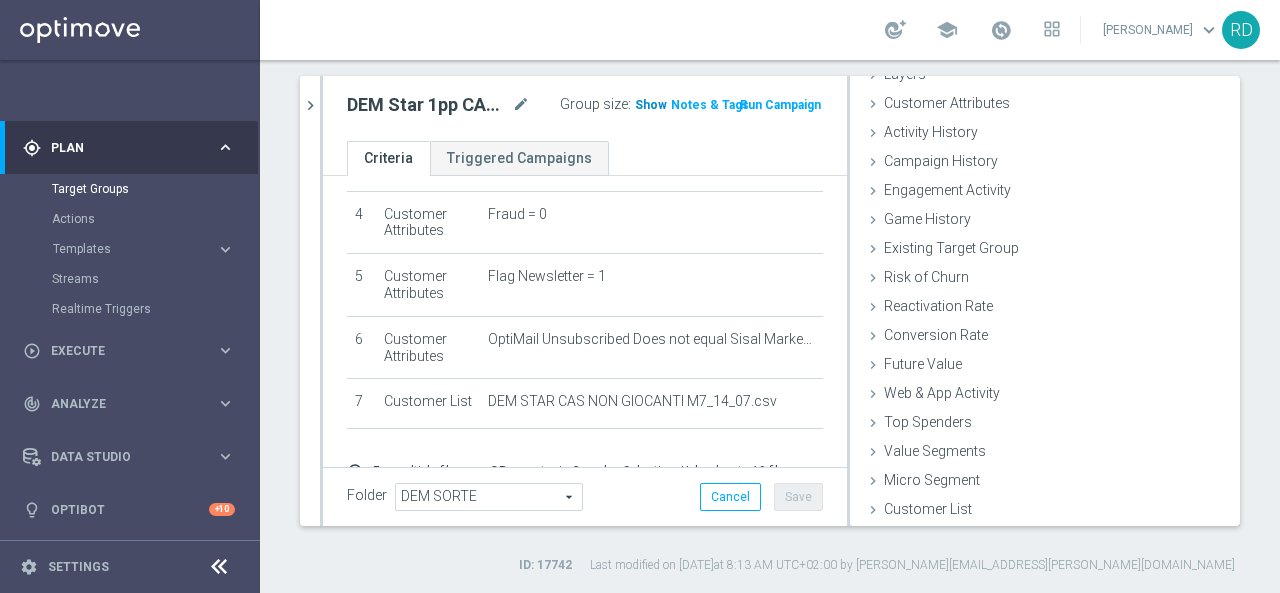 click on "Show" 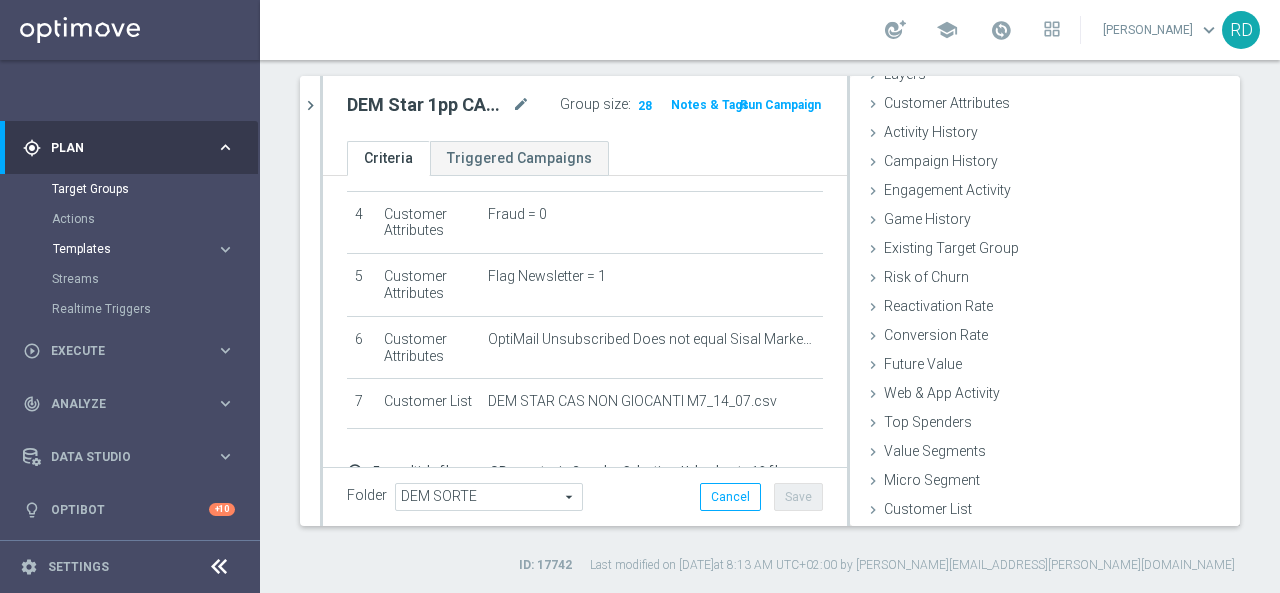 drag, startPoint x: 97, startPoint y: 249, endPoint x: 118, endPoint y: 251, distance: 21.095022 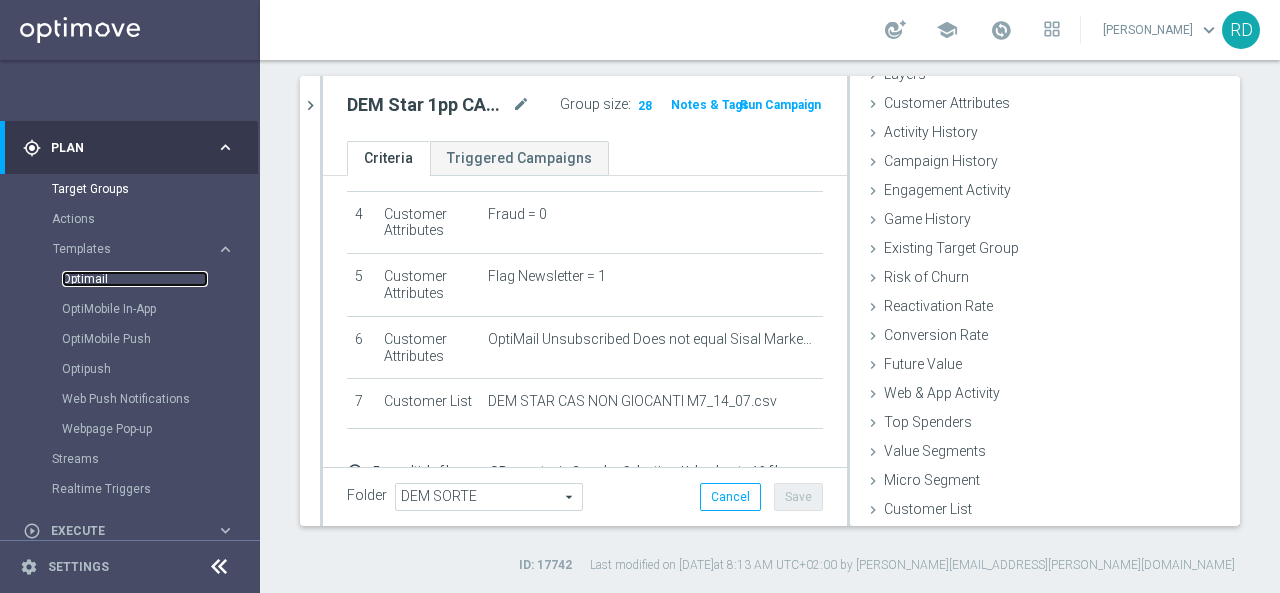 click on "Optimail" at bounding box center (135, 279) 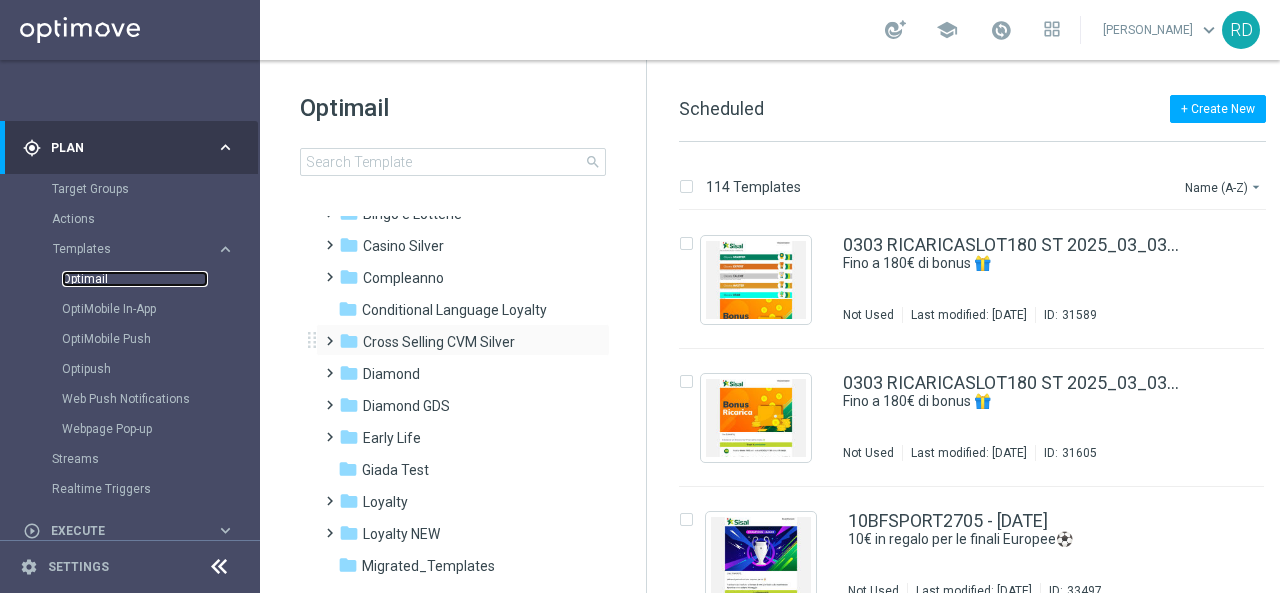 scroll, scrollTop: 200, scrollLeft: 0, axis: vertical 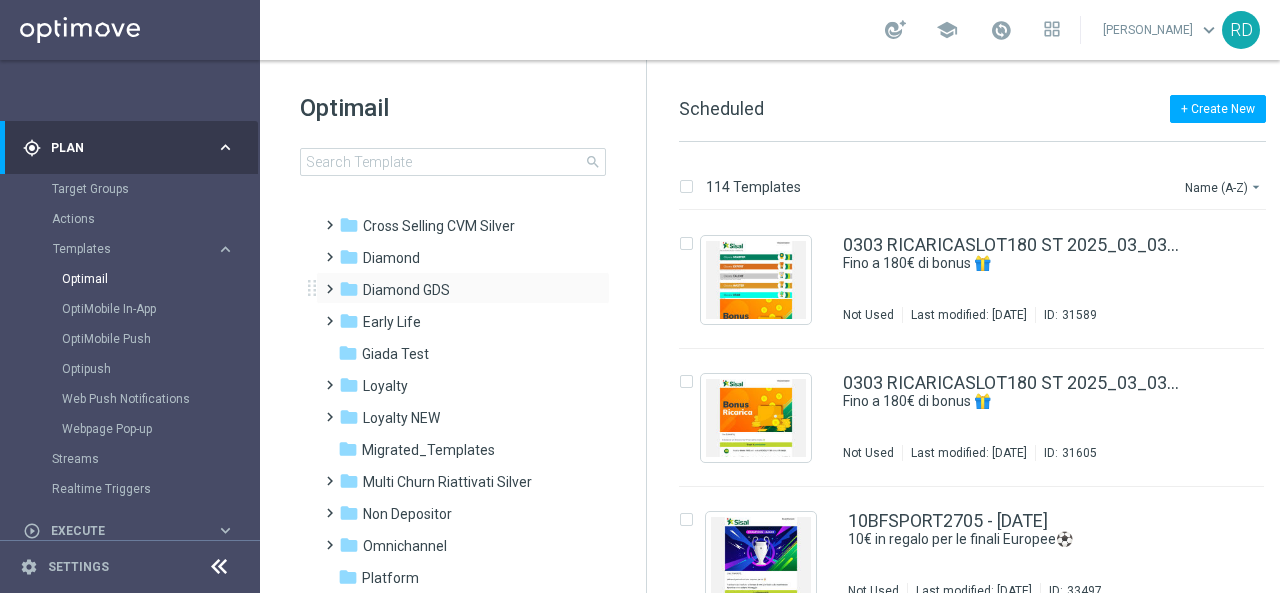 click at bounding box center (325, 280) 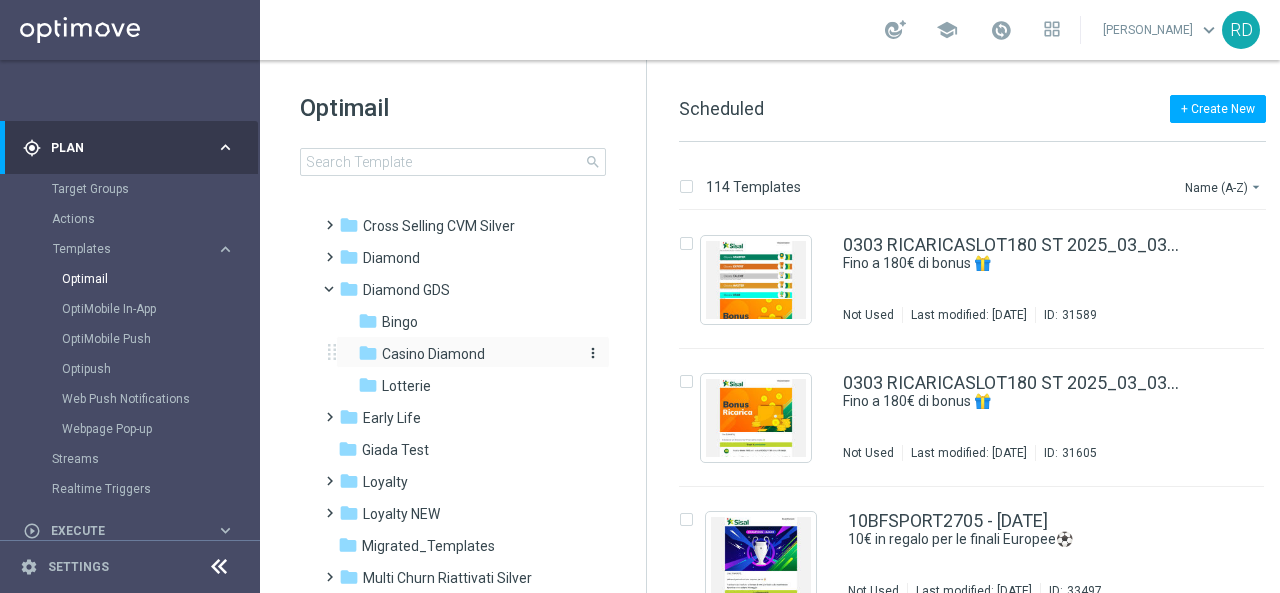 click on "Casino Diamond" at bounding box center (433, 354) 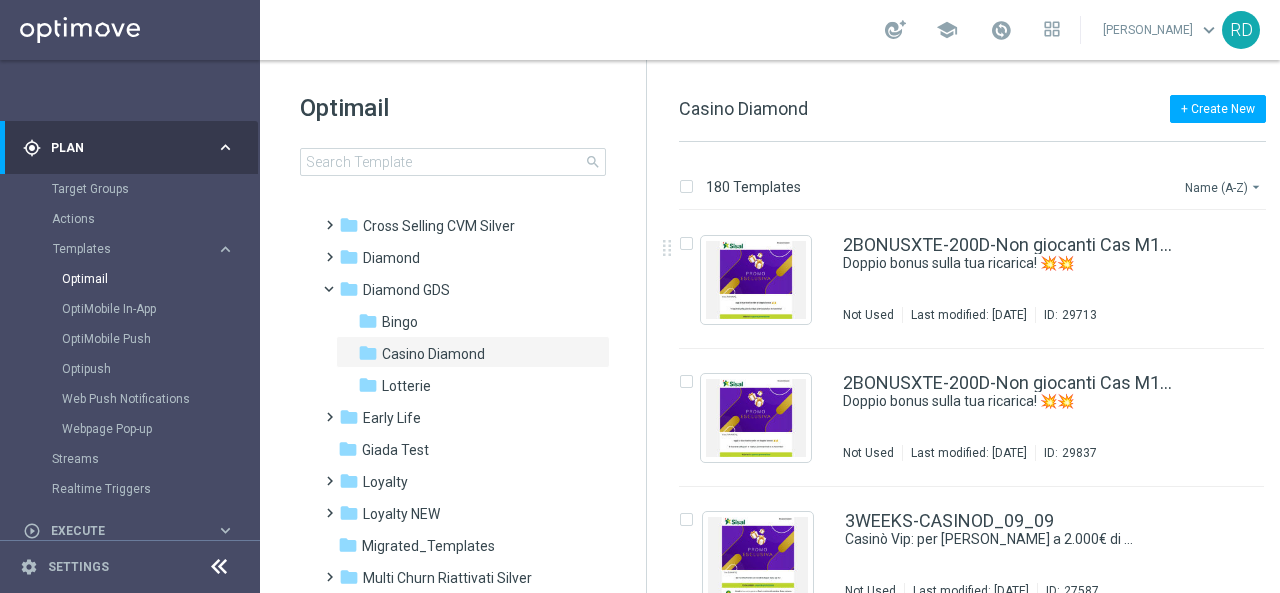 click on "Name (A-Z)
arrow_drop_down" 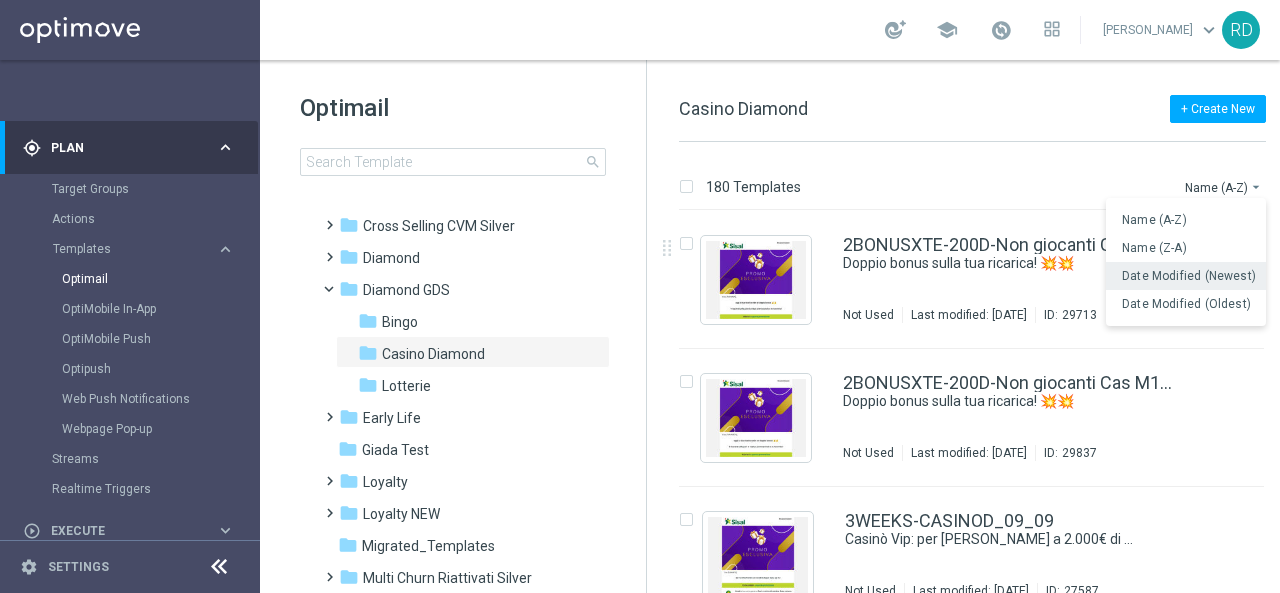 click on "Date Modified (Newest)" at bounding box center [1189, 276] 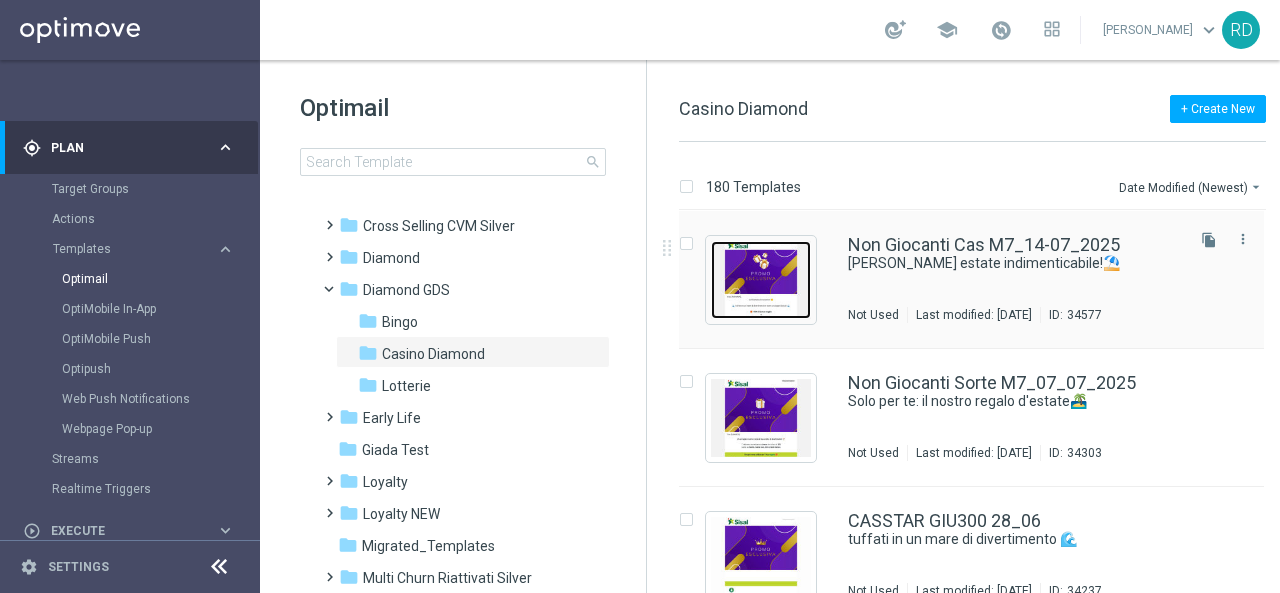 click at bounding box center (761, 280) 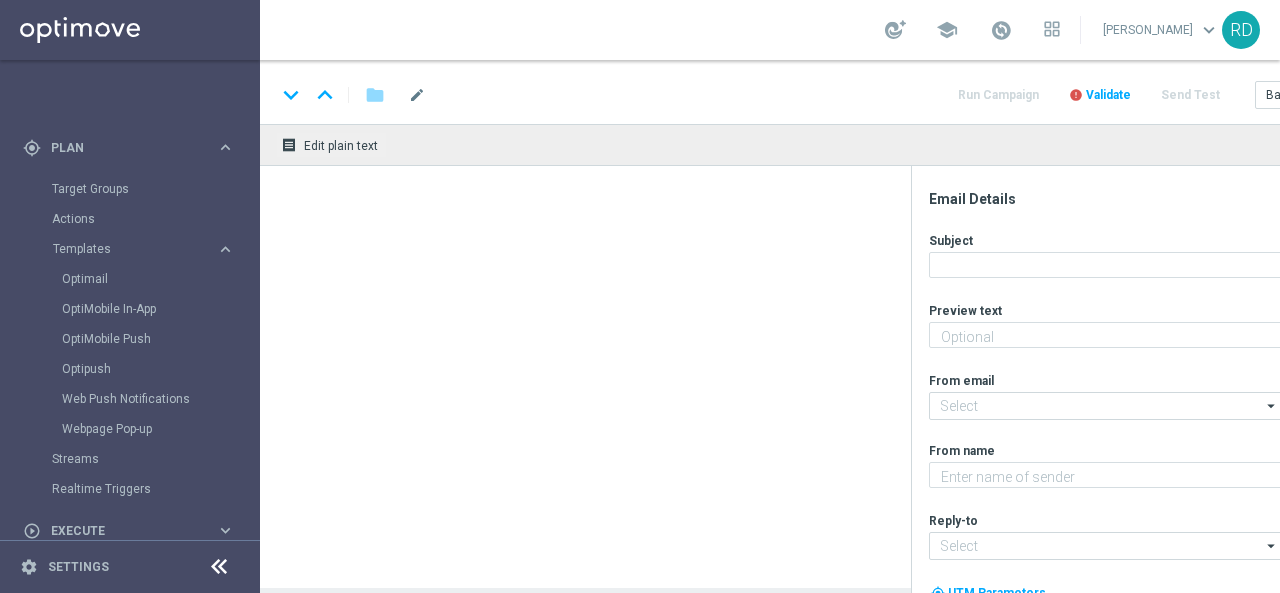 type on "Doppio bonus per te: ottieni fino a 600€! ☀️" 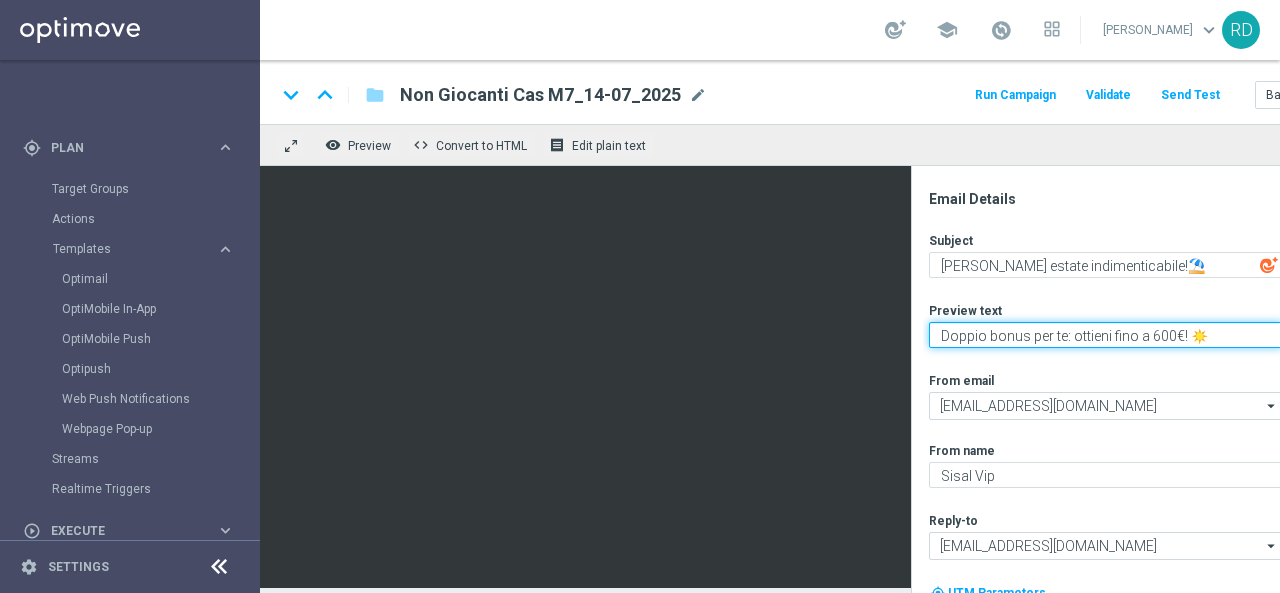 click on "Doppio bonus per te: ottieni fino a 600€! ☀️" 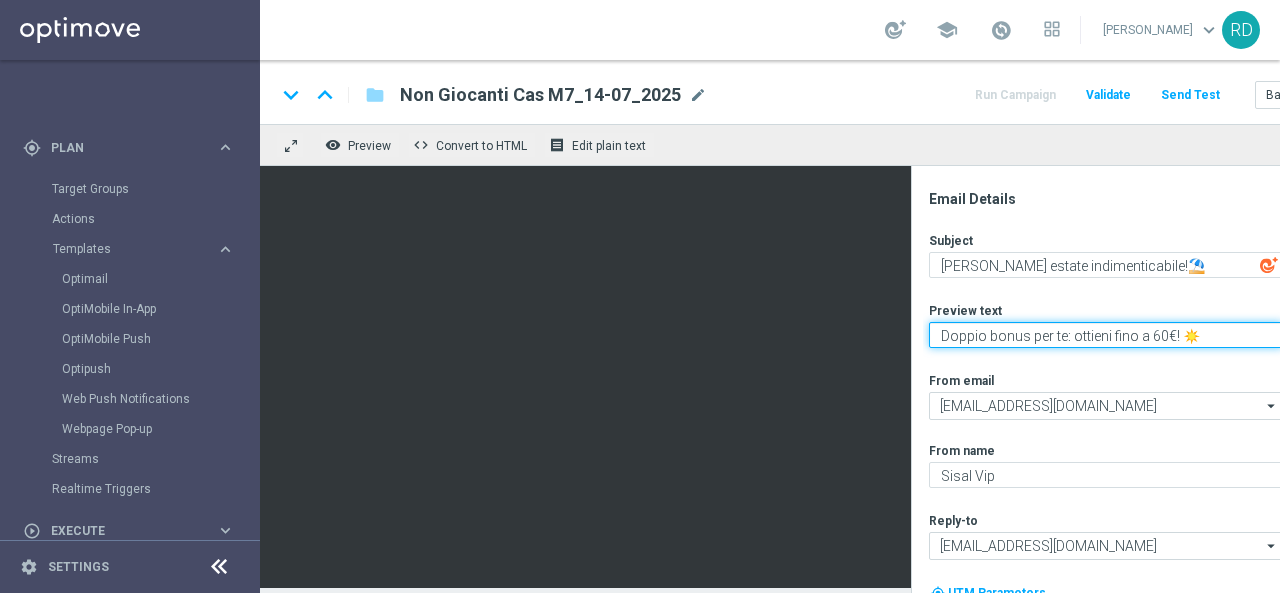 type on "Doppio bonus per te: ottieni fino a 650€! ☀️" 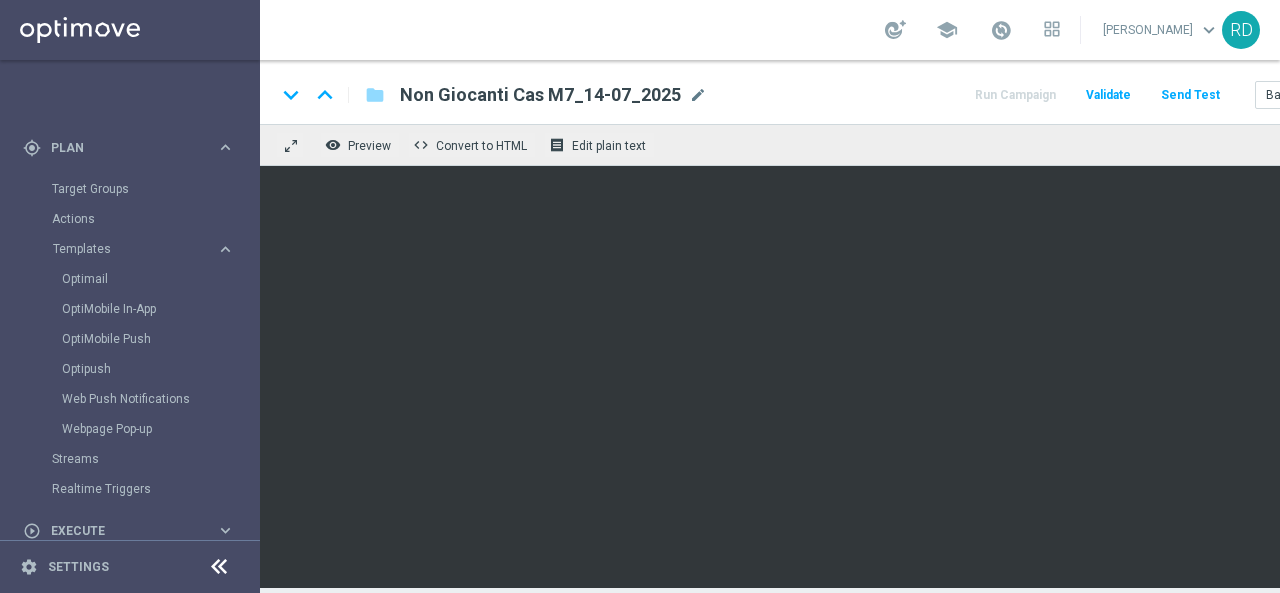 scroll, scrollTop: 0, scrollLeft: 125, axis: horizontal 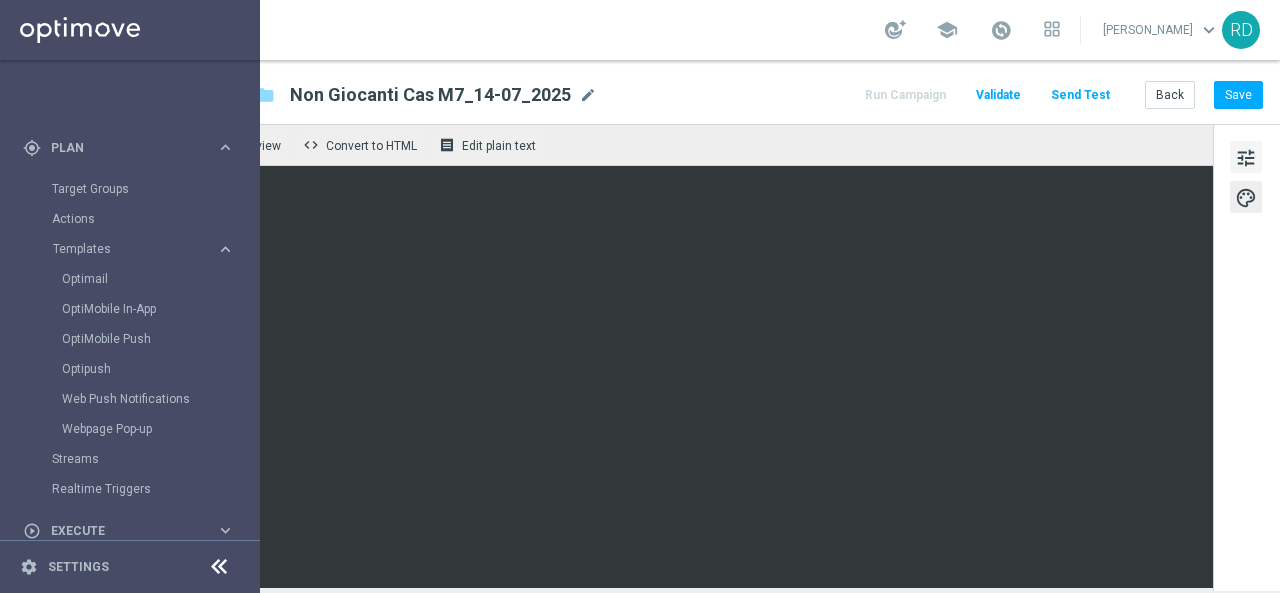 click on "tune" 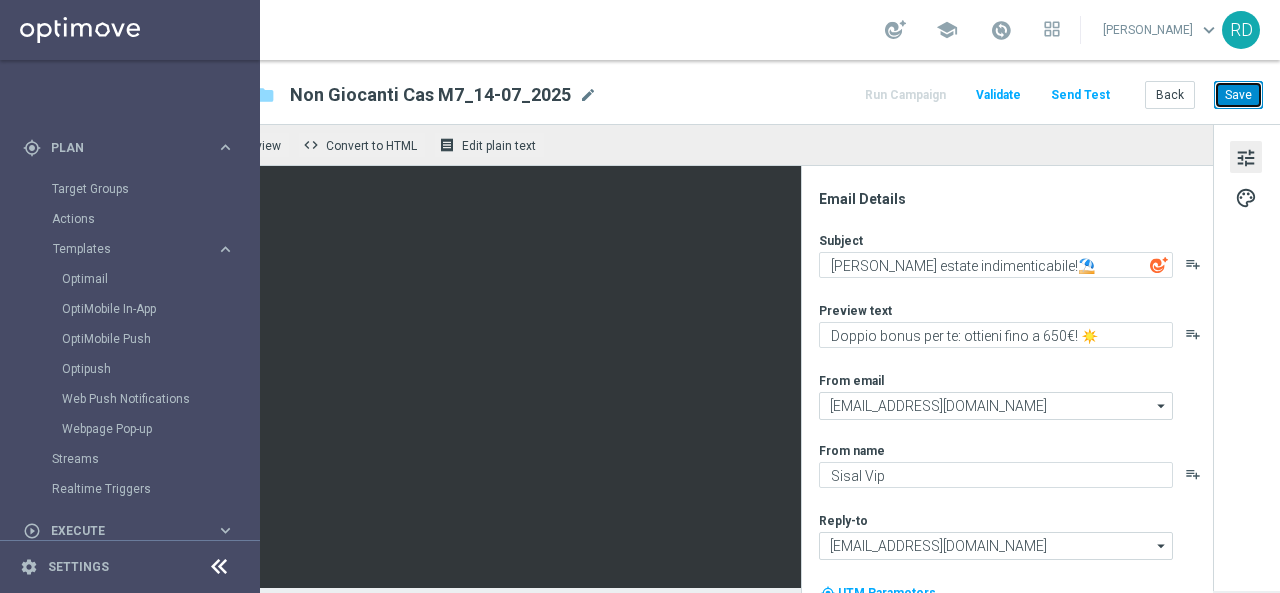 click on "Save" at bounding box center [1238, 95] 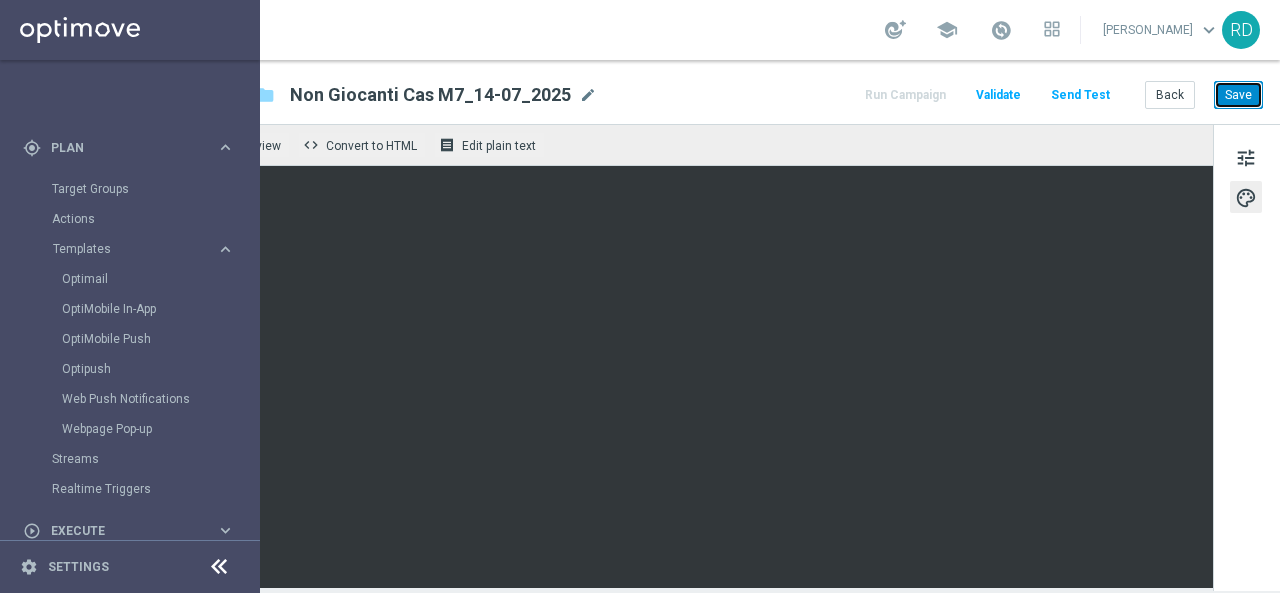 click on "Save" at bounding box center (1238, 95) 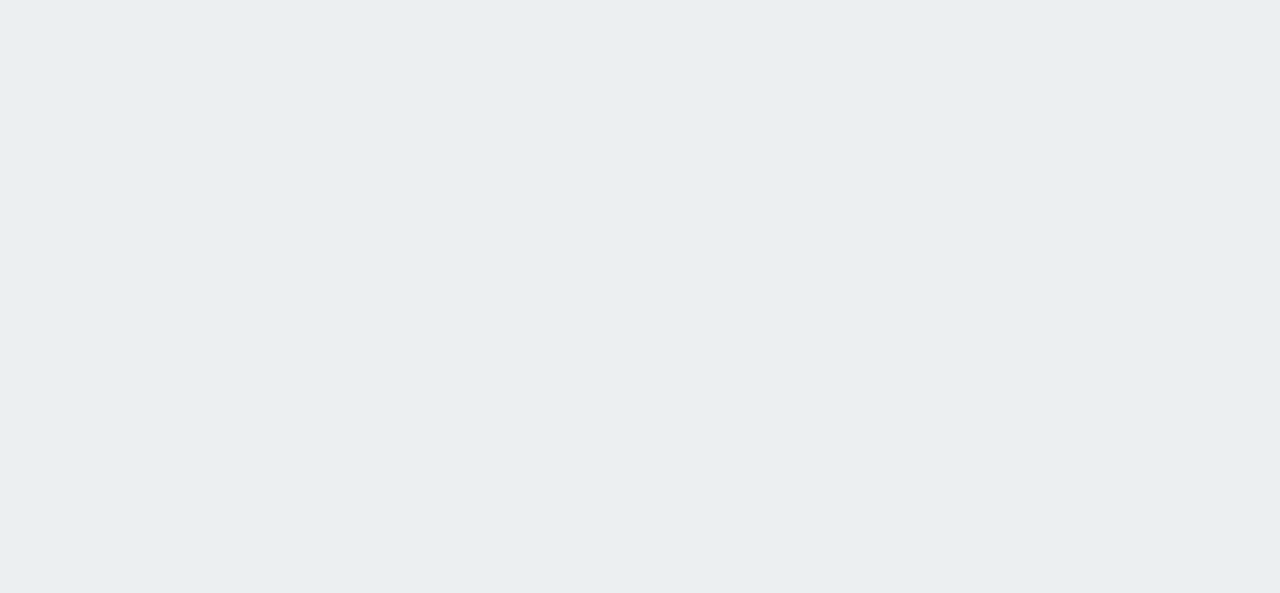 scroll, scrollTop: 0, scrollLeft: 0, axis: both 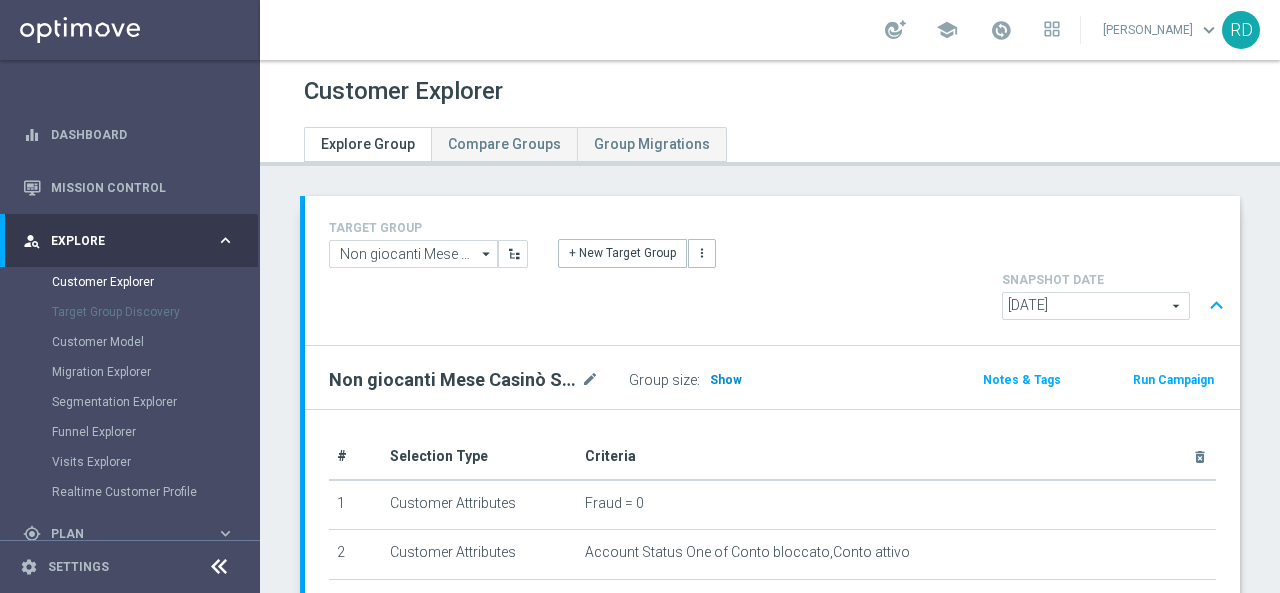 click on "Show" 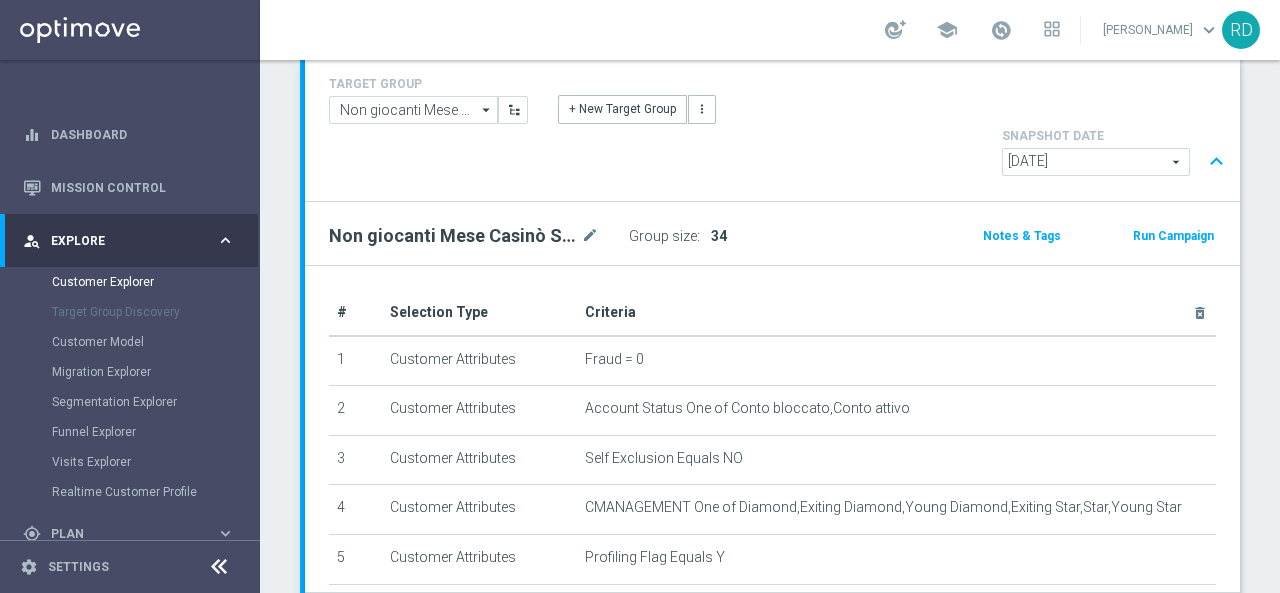 scroll, scrollTop: 258, scrollLeft: 0, axis: vertical 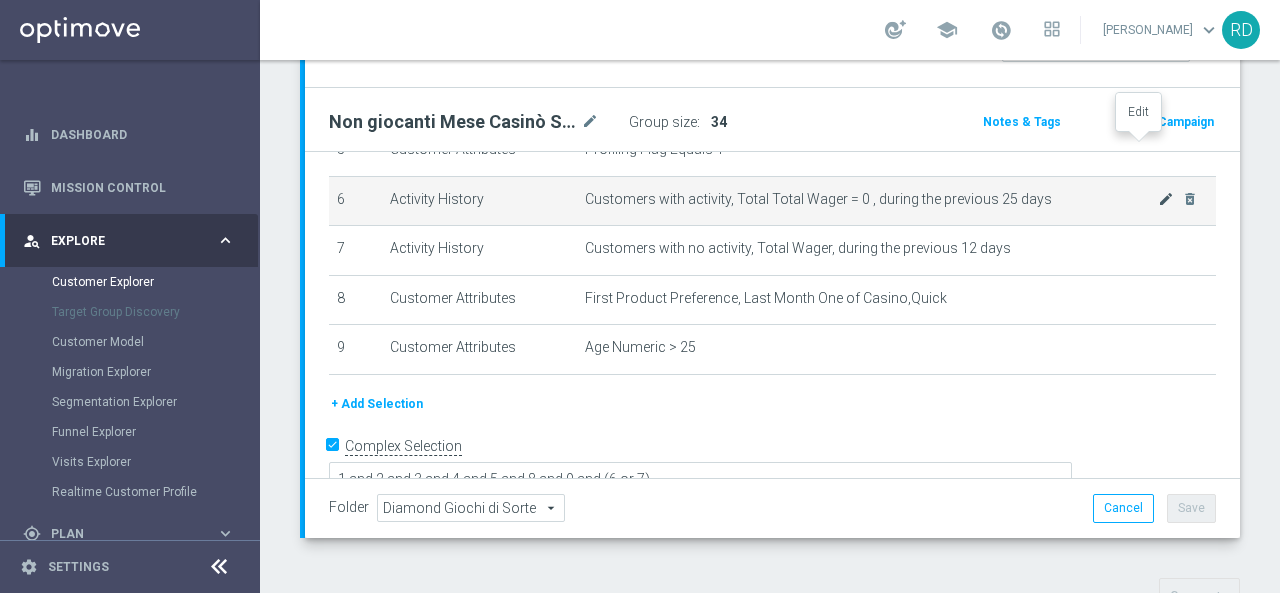 click on "mode_edit" 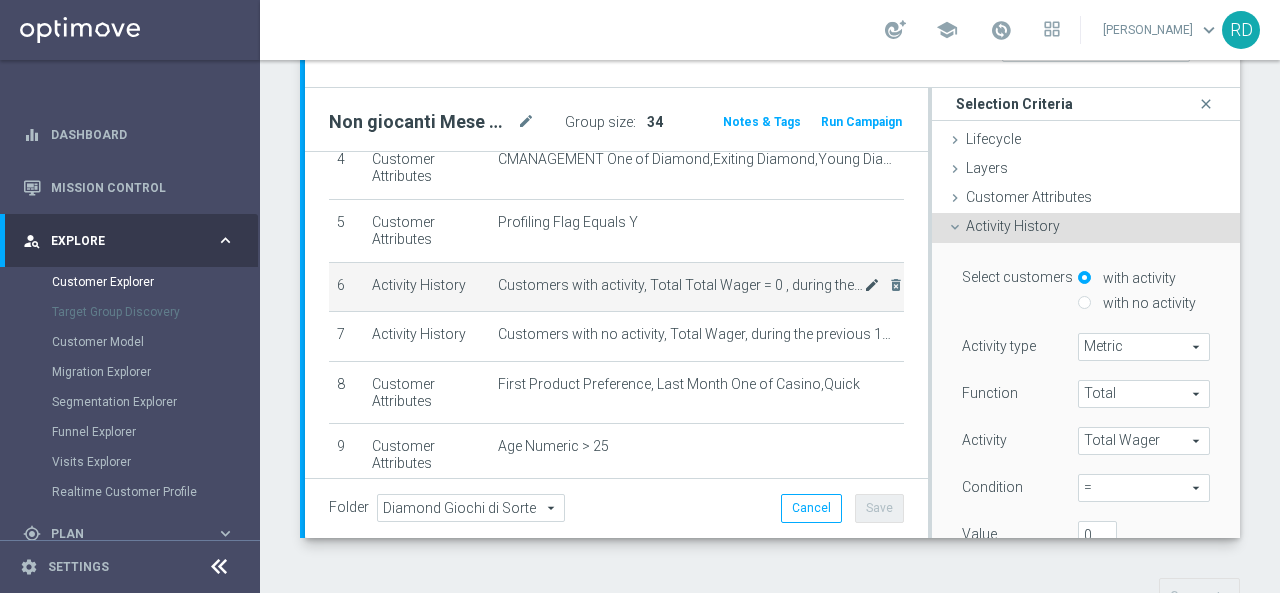 scroll, scrollTop: 347, scrollLeft: 0, axis: vertical 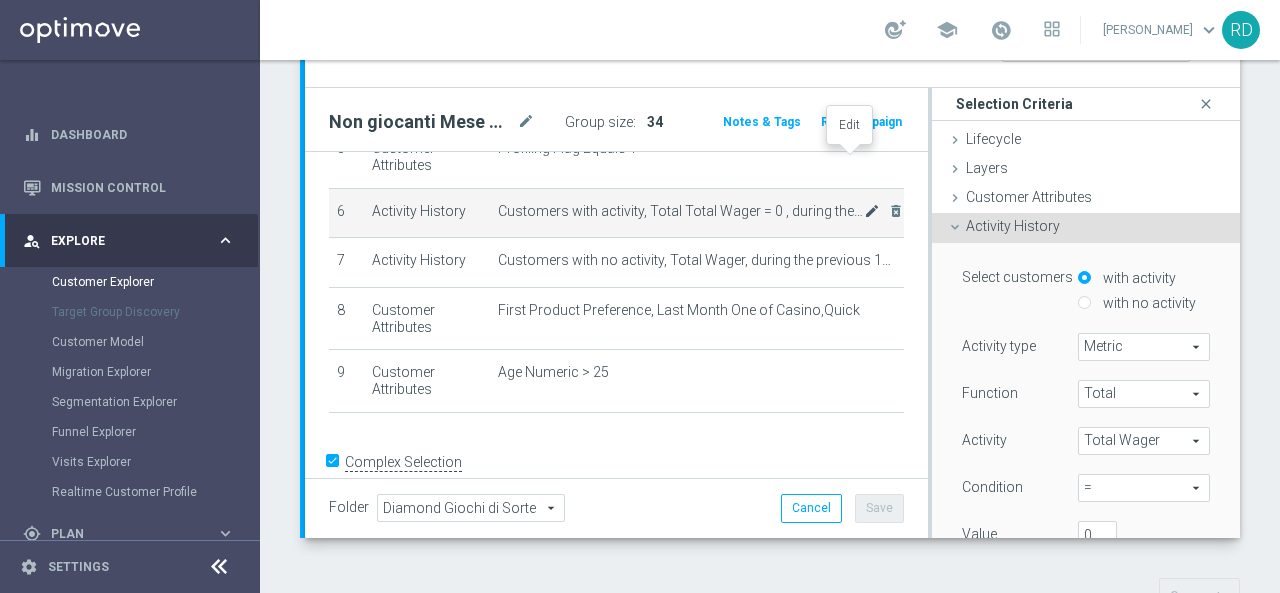 click on "mode_edit" 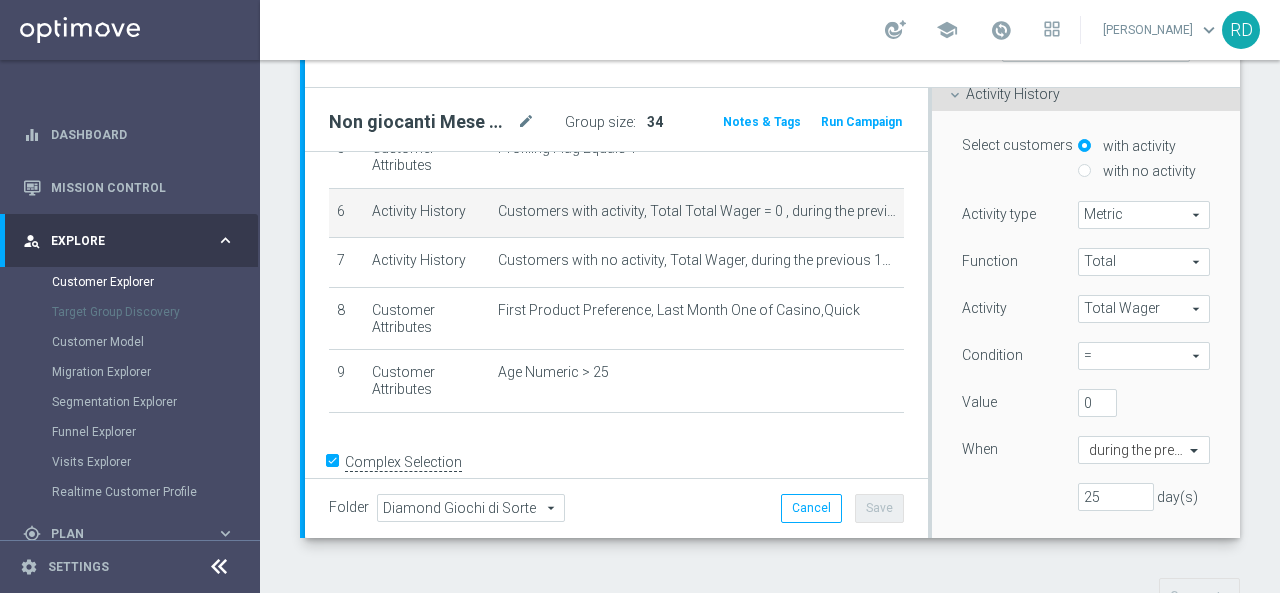 scroll, scrollTop: 300, scrollLeft: 0, axis: vertical 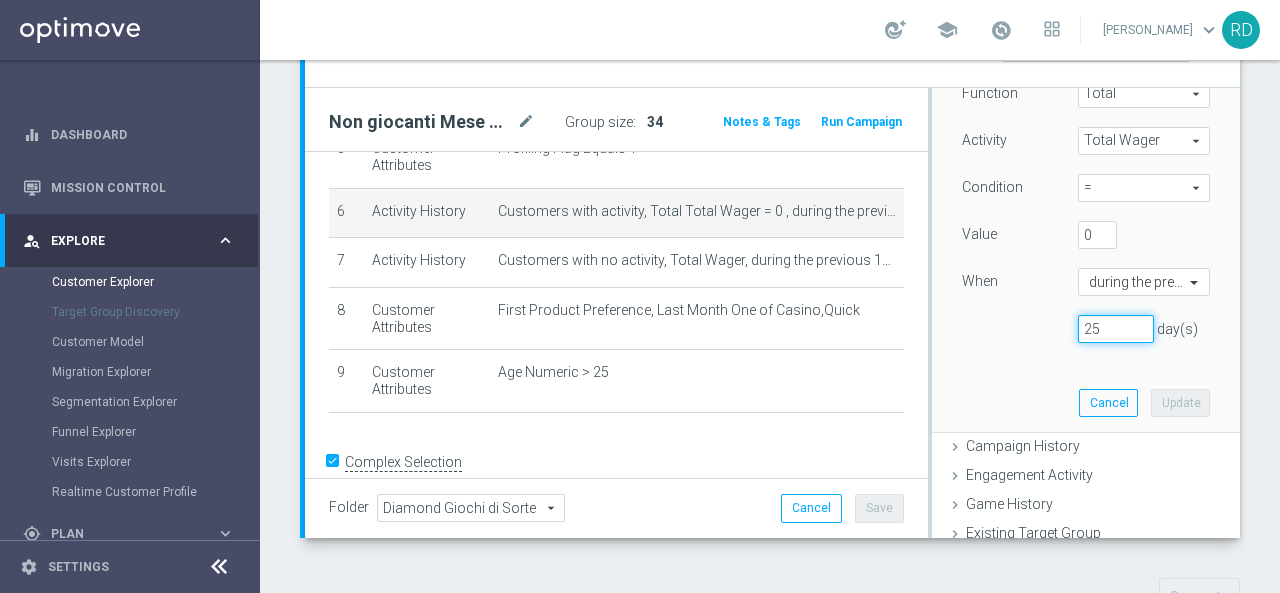 click on "25" at bounding box center [1116, 329] 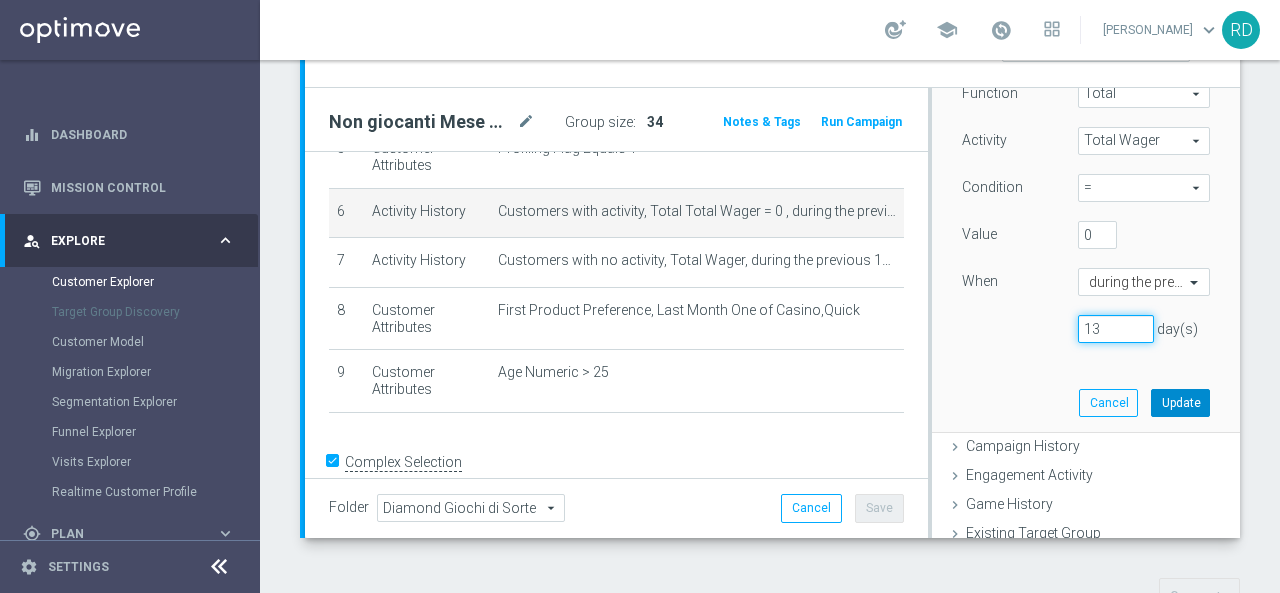 type on "13" 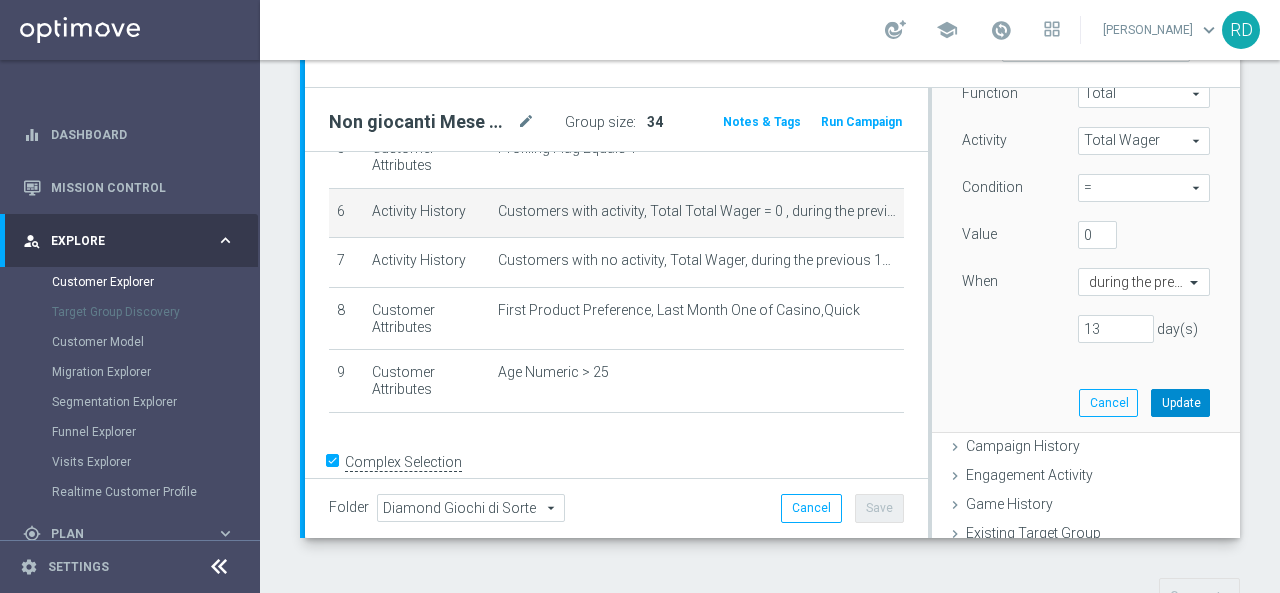 click on "Update" at bounding box center [1180, 403] 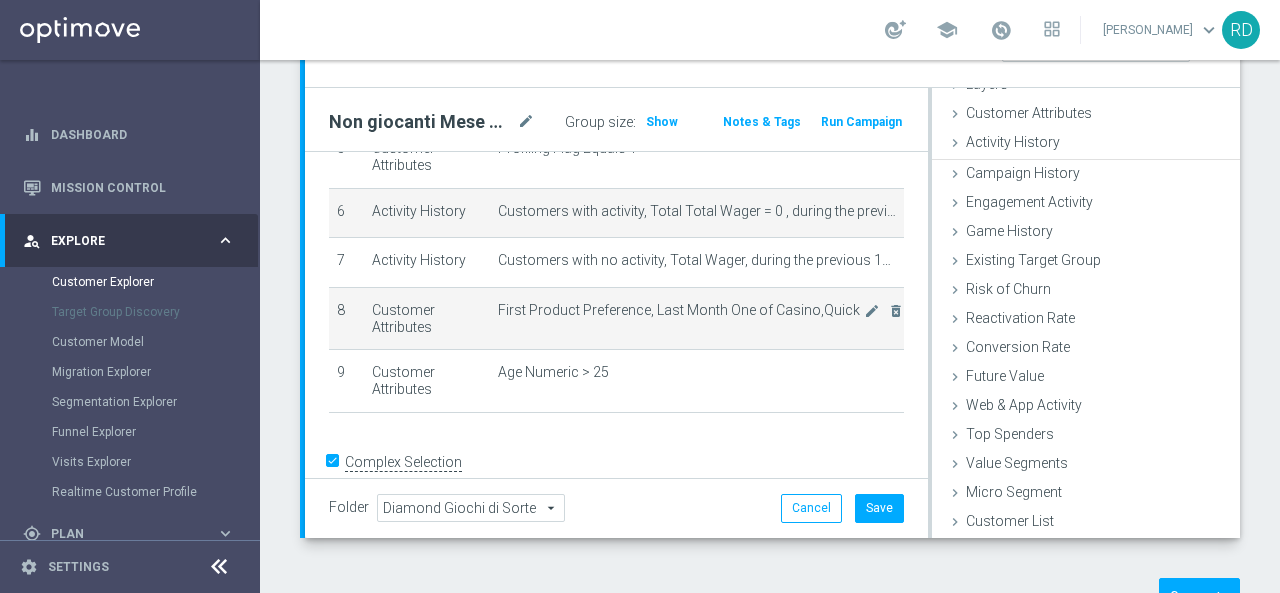 scroll, scrollTop: 82, scrollLeft: 0, axis: vertical 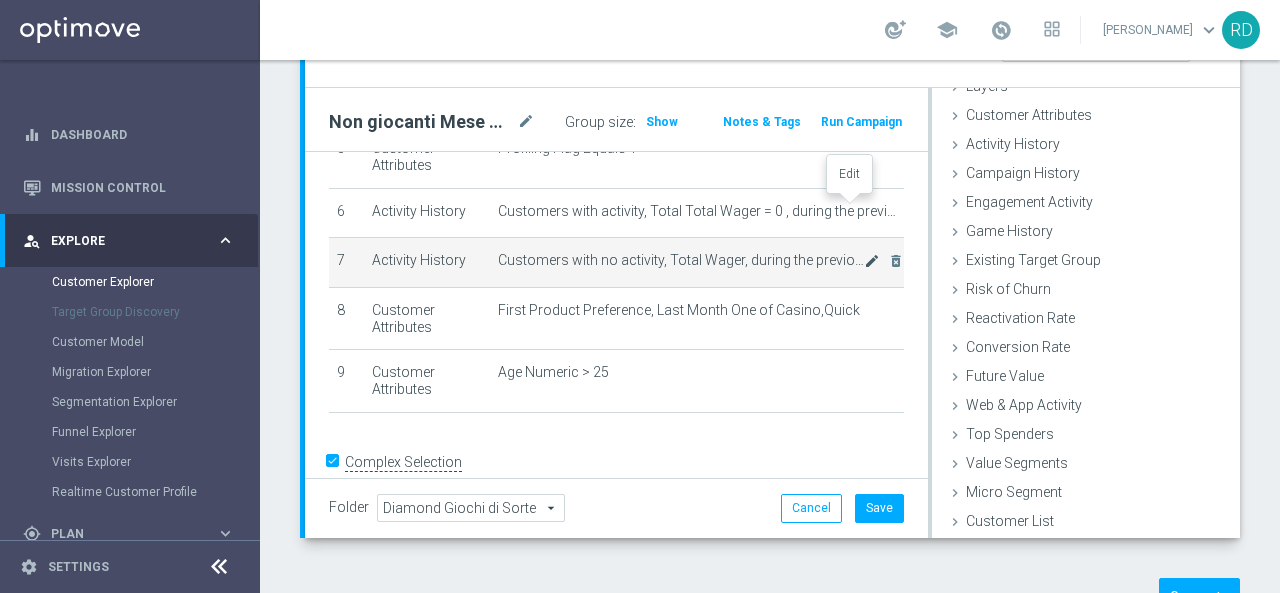 click on "mode_edit" 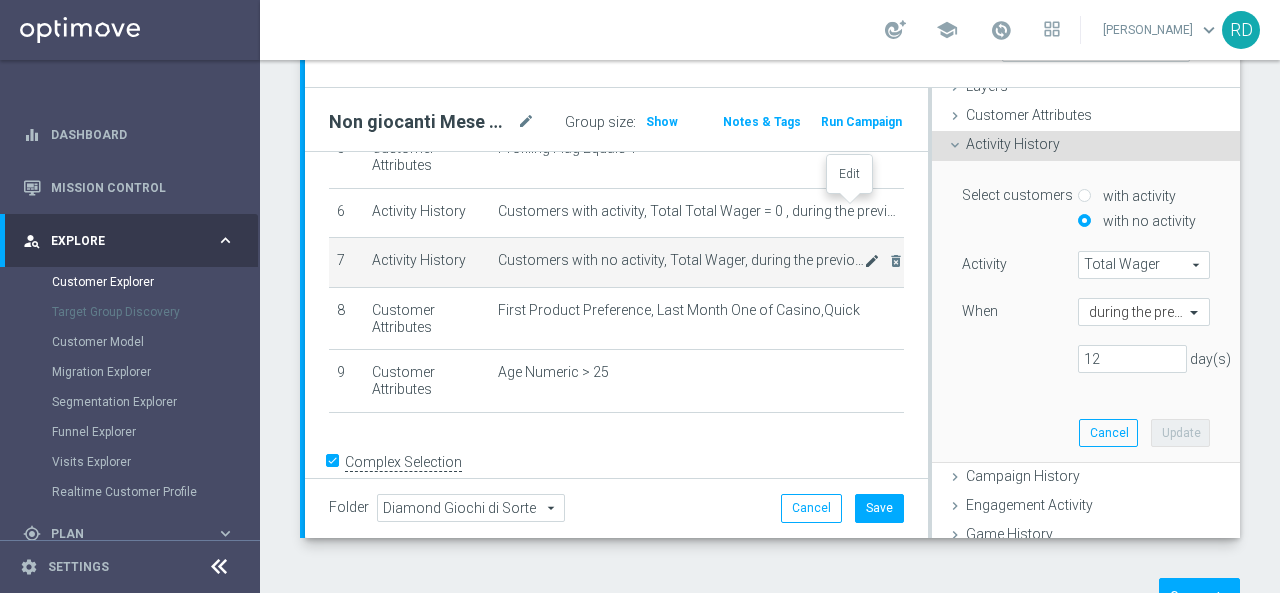 scroll, scrollTop: 84, scrollLeft: 0, axis: vertical 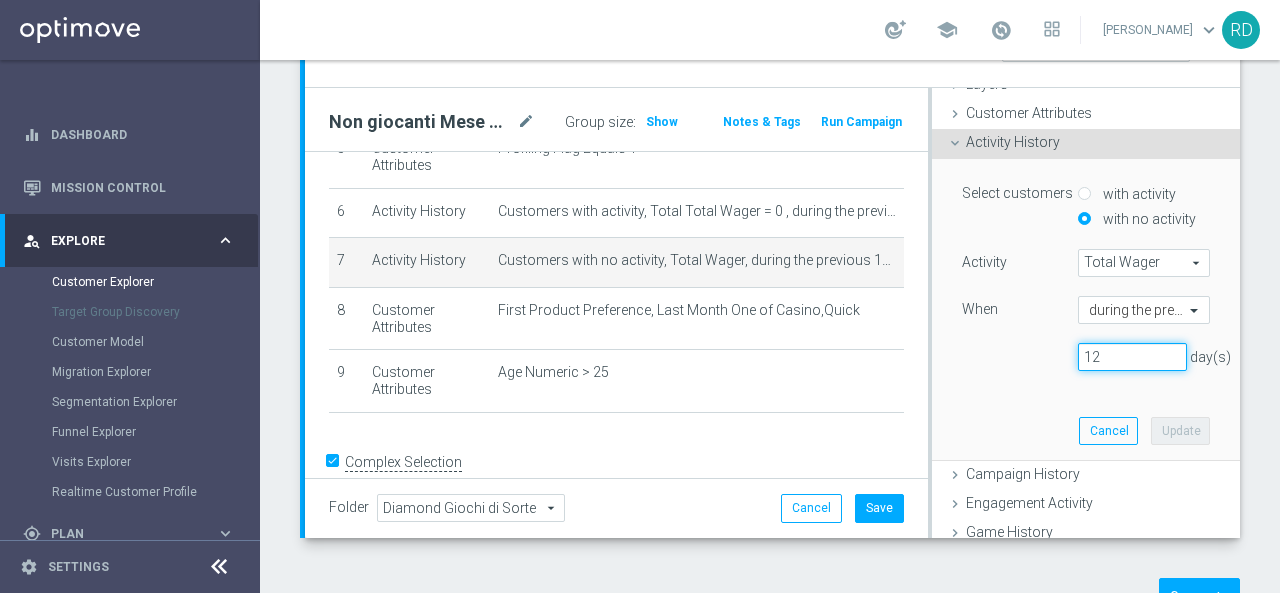 click on "12" at bounding box center [1132, 357] 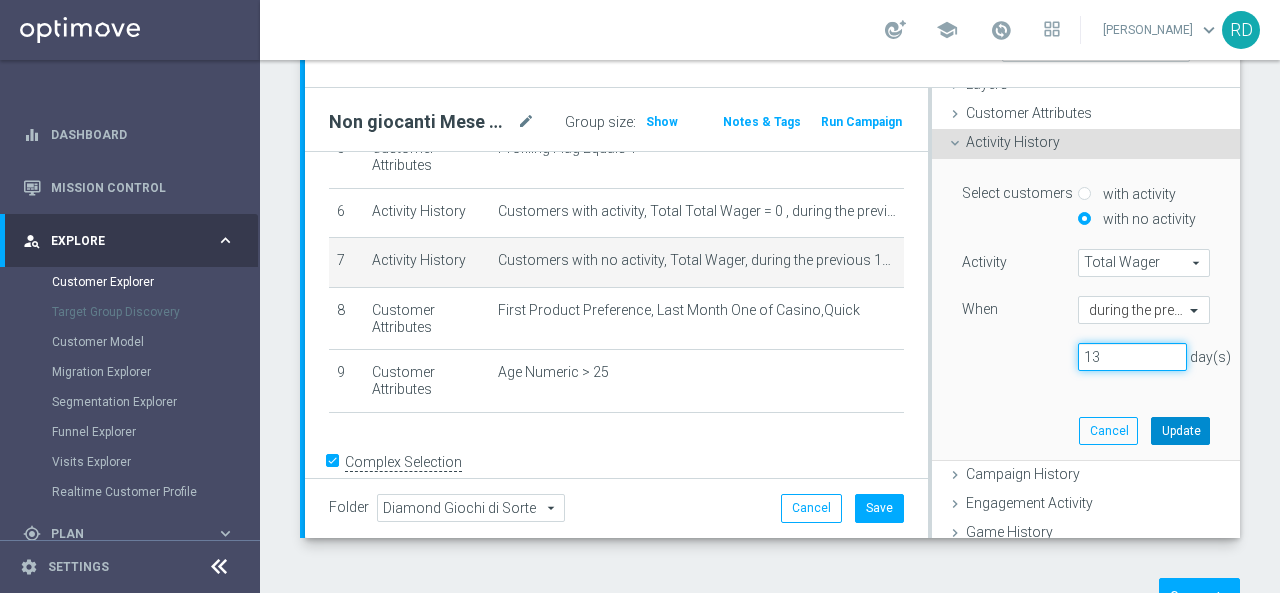 type on "13" 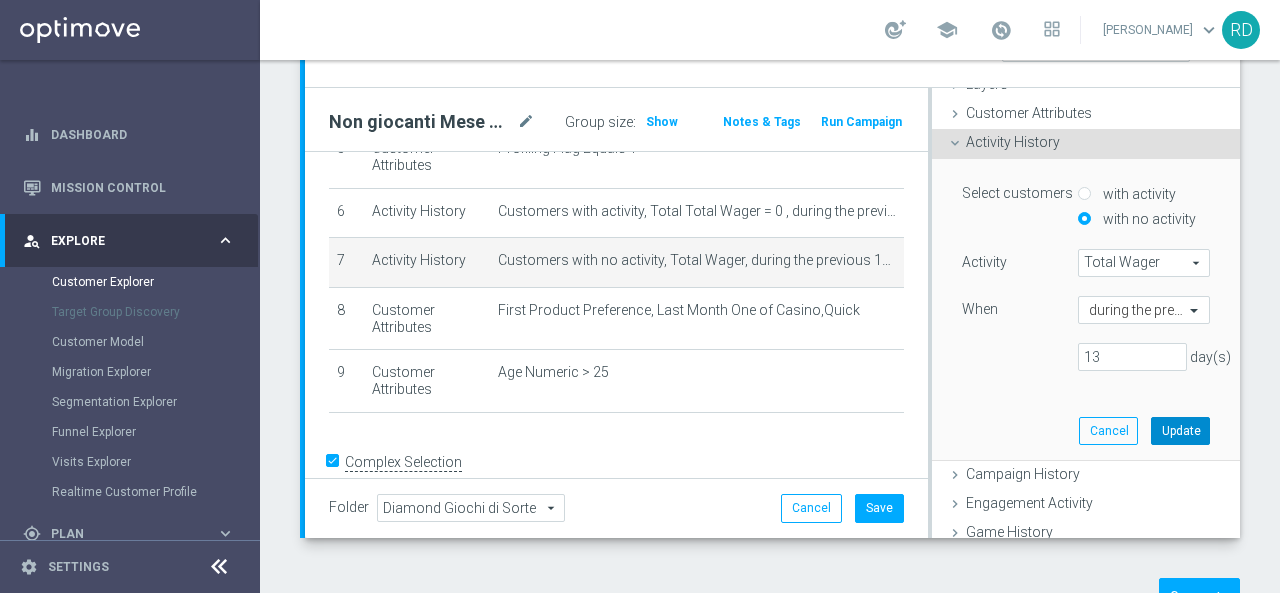 click on "Update" at bounding box center [1180, 431] 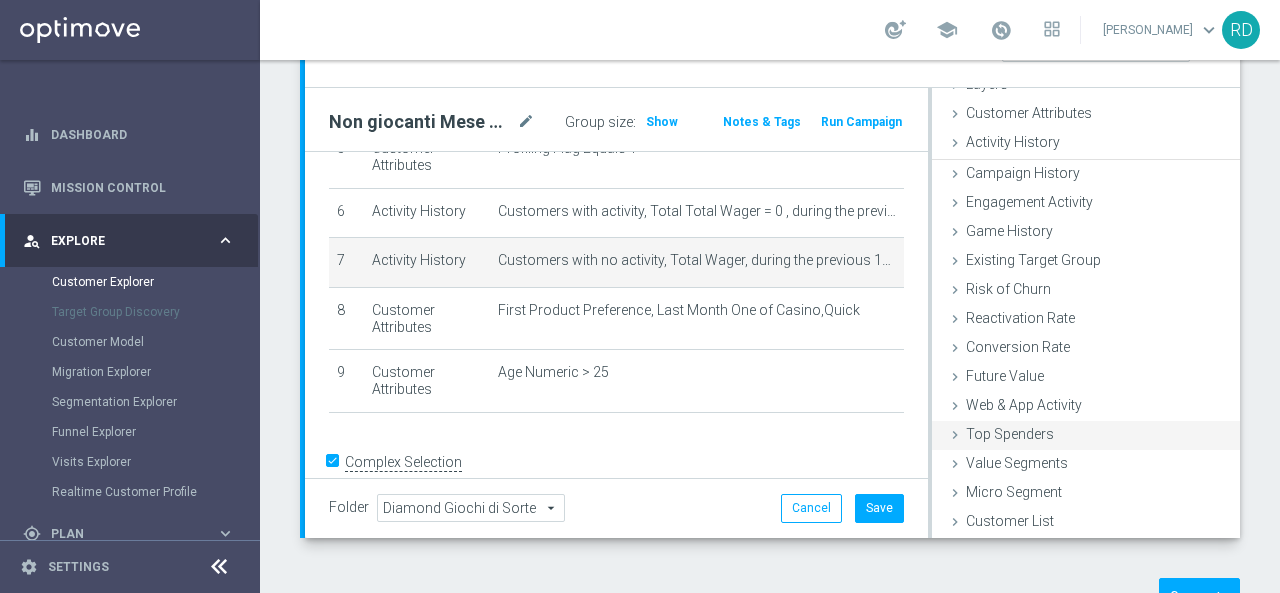 scroll, scrollTop: 82, scrollLeft: 0, axis: vertical 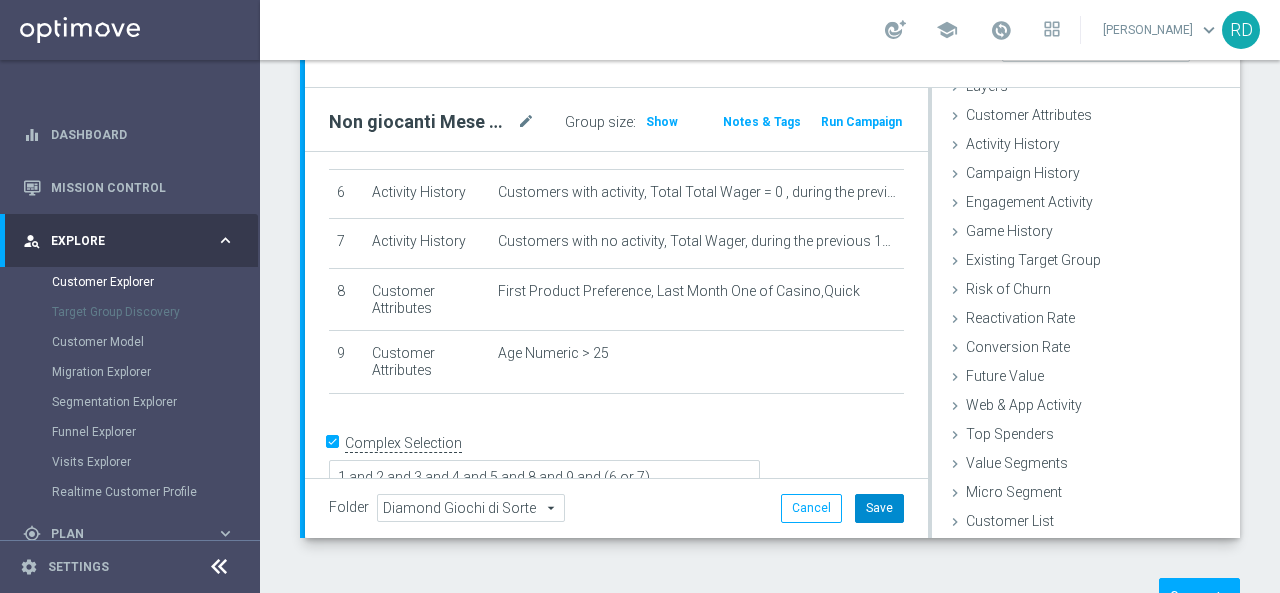click on "Save" 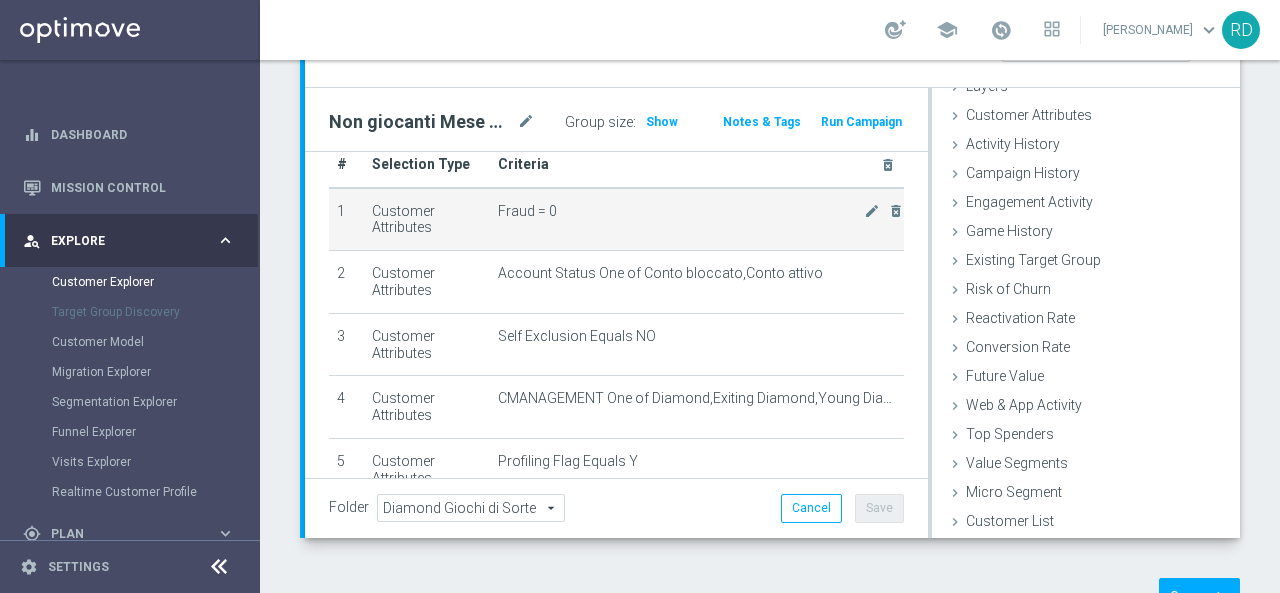 scroll, scrollTop: 0, scrollLeft: 0, axis: both 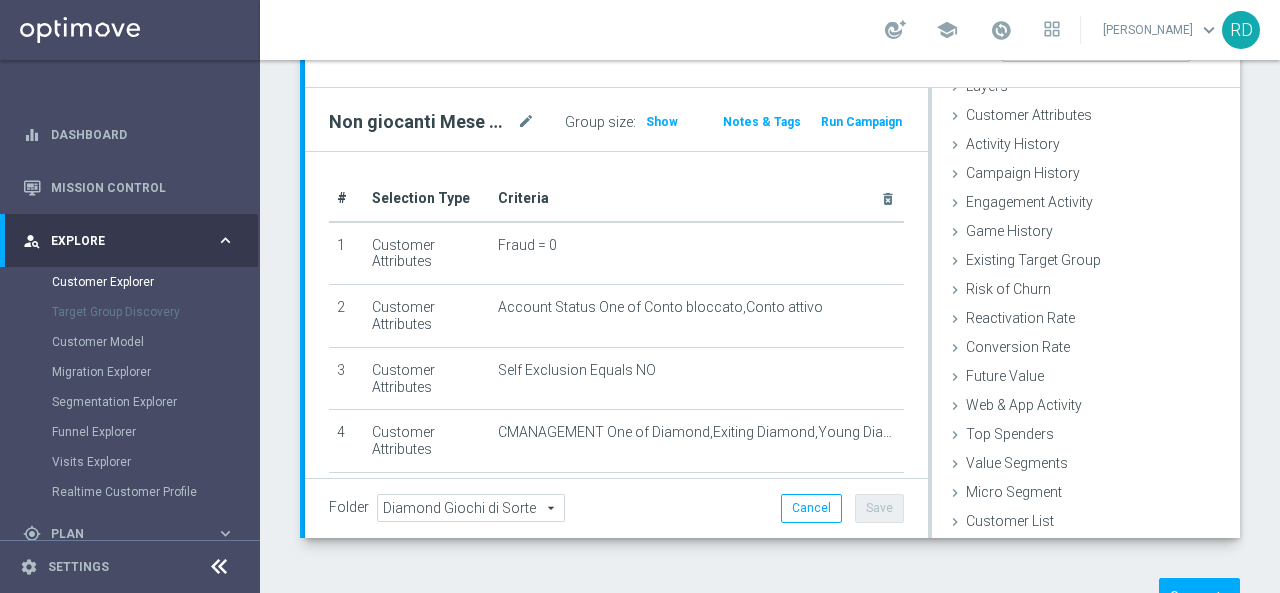 click on "Show" 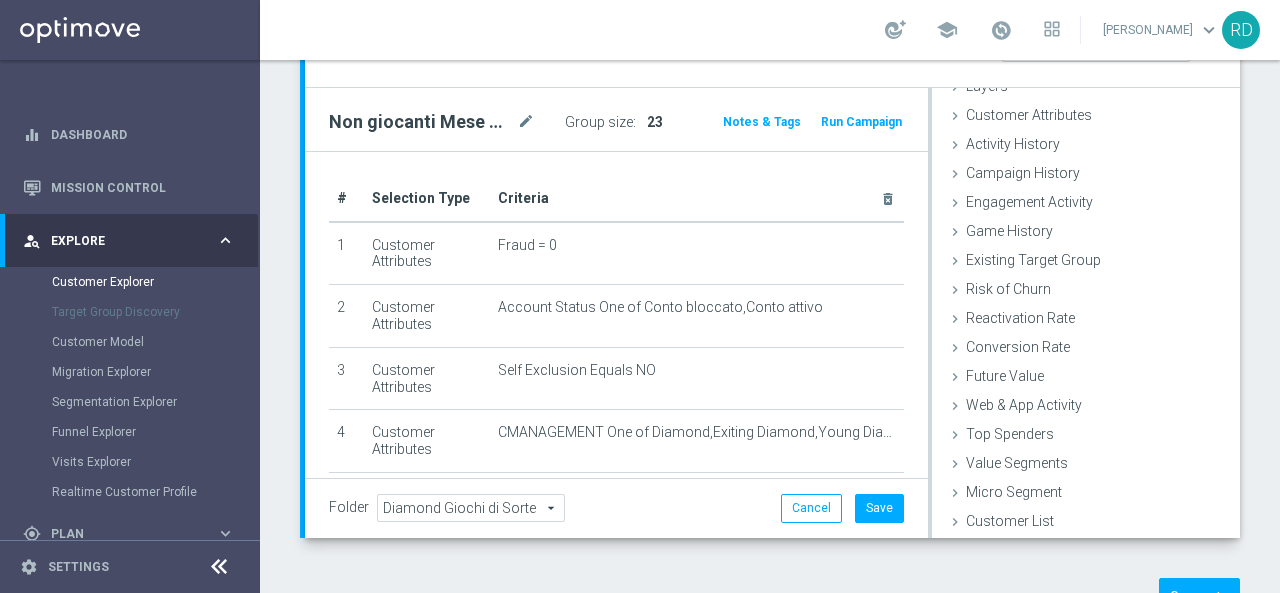 scroll, scrollTop: 158, scrollLeft: 0, axis: vertical 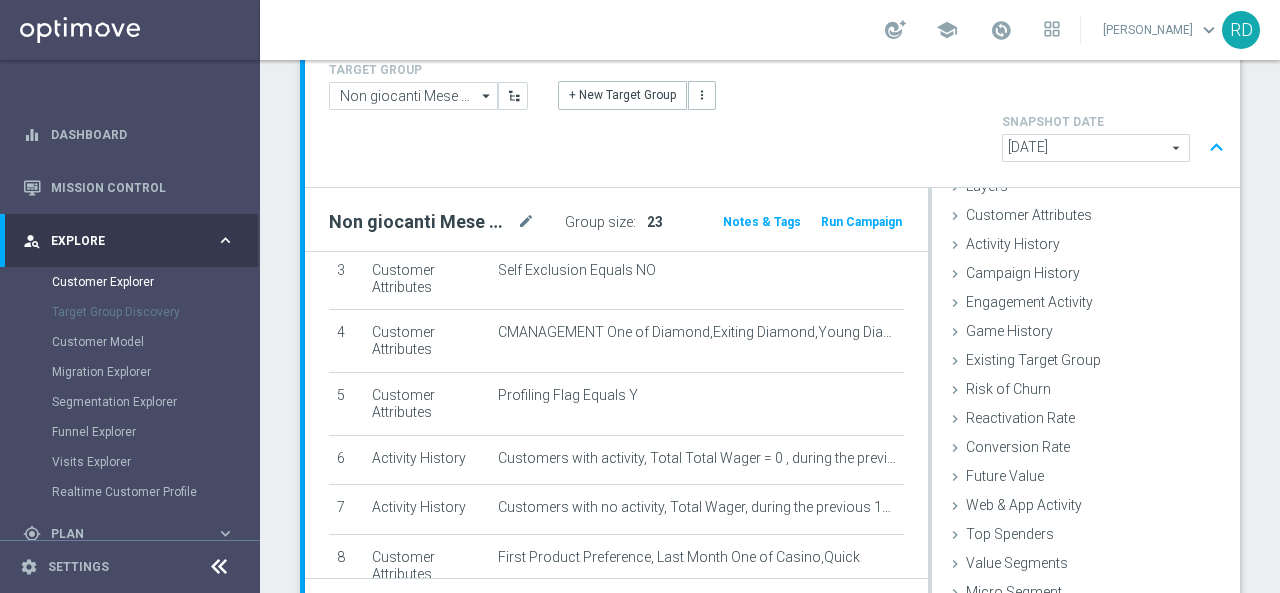 click on "Save" 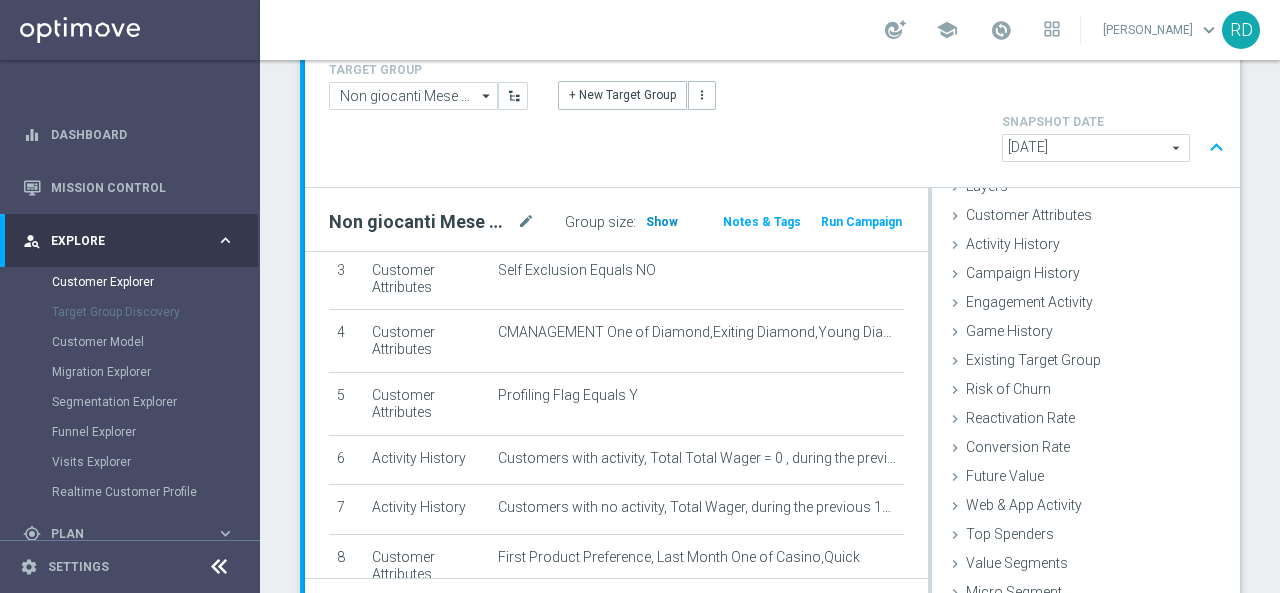 click on "Show" 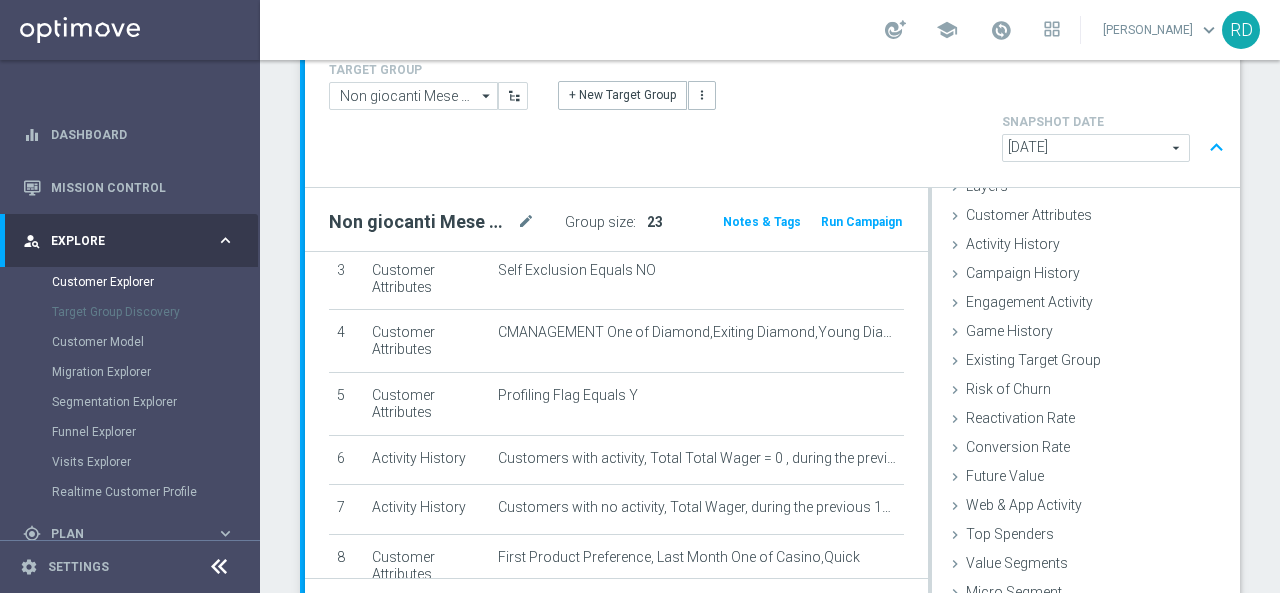 click on "23" 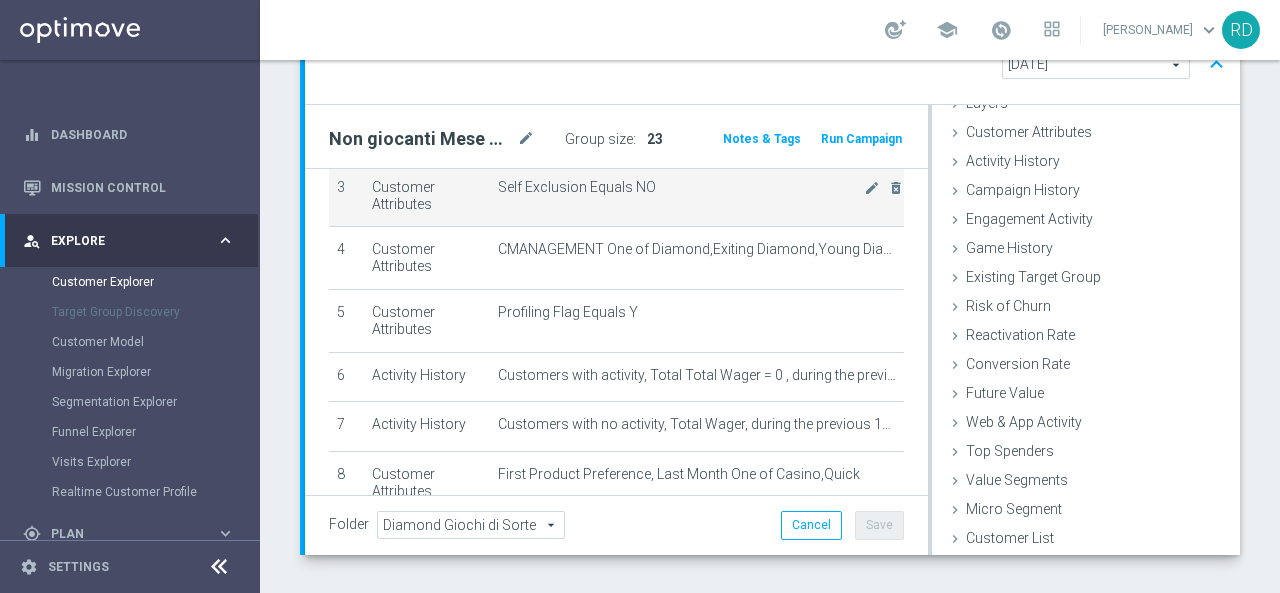 scroll, scrollTop: 358, scrollLeft: 0, axis: vertical 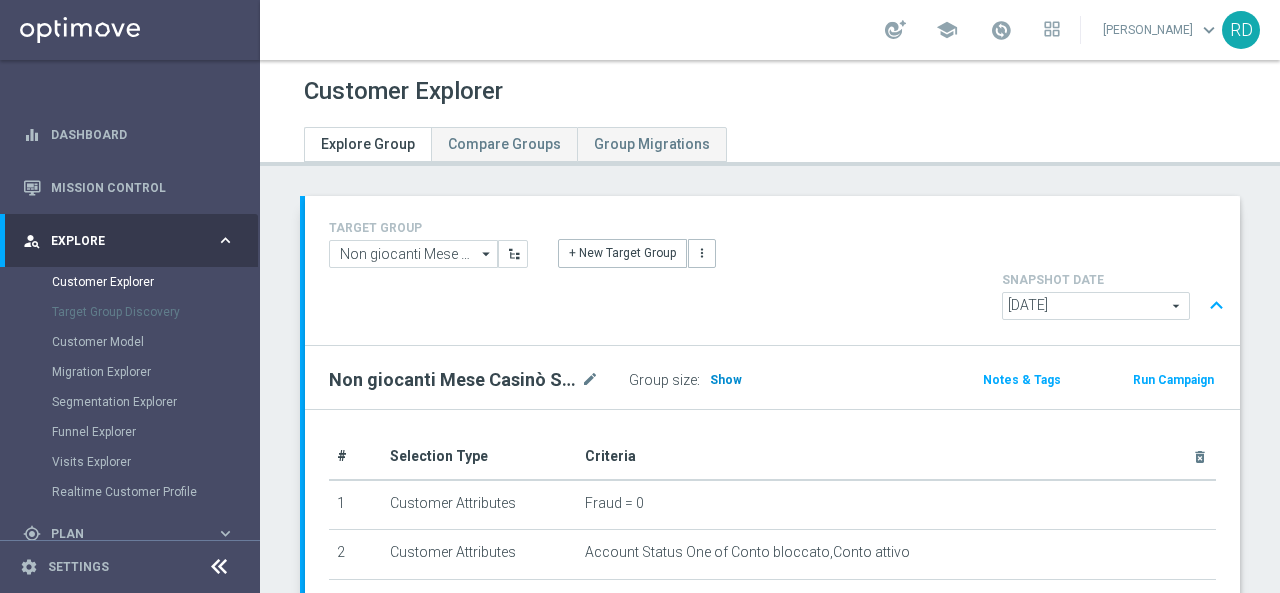 click on "Show" 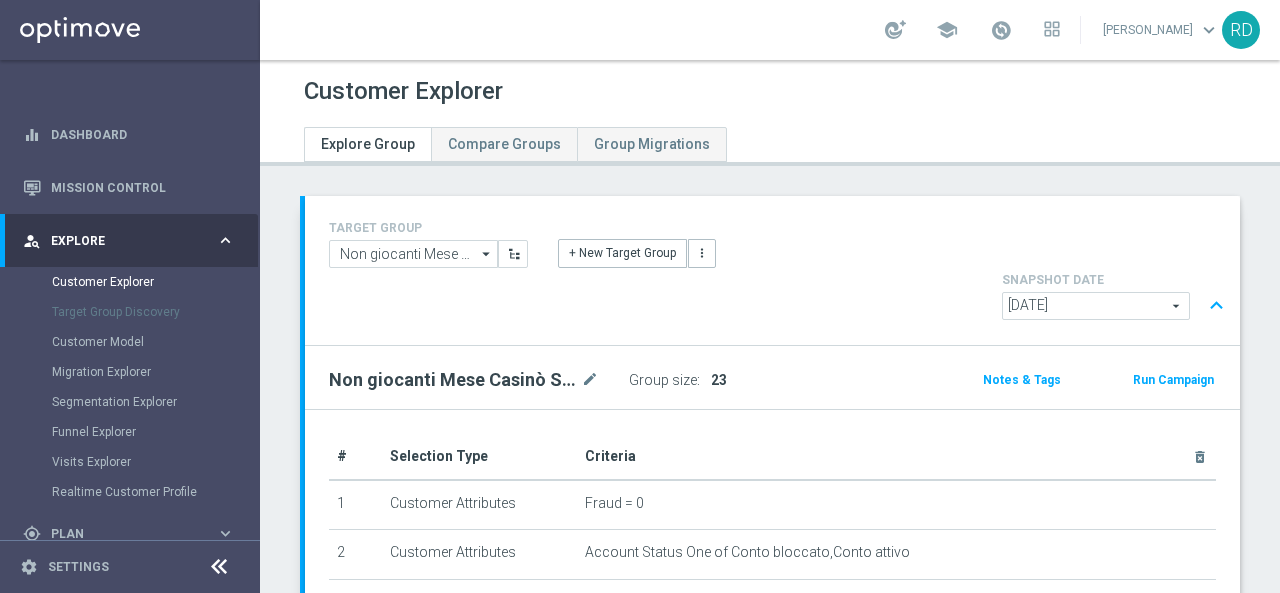scroll, scrollTop: 258, scrollLeft: 0, axis: vertical 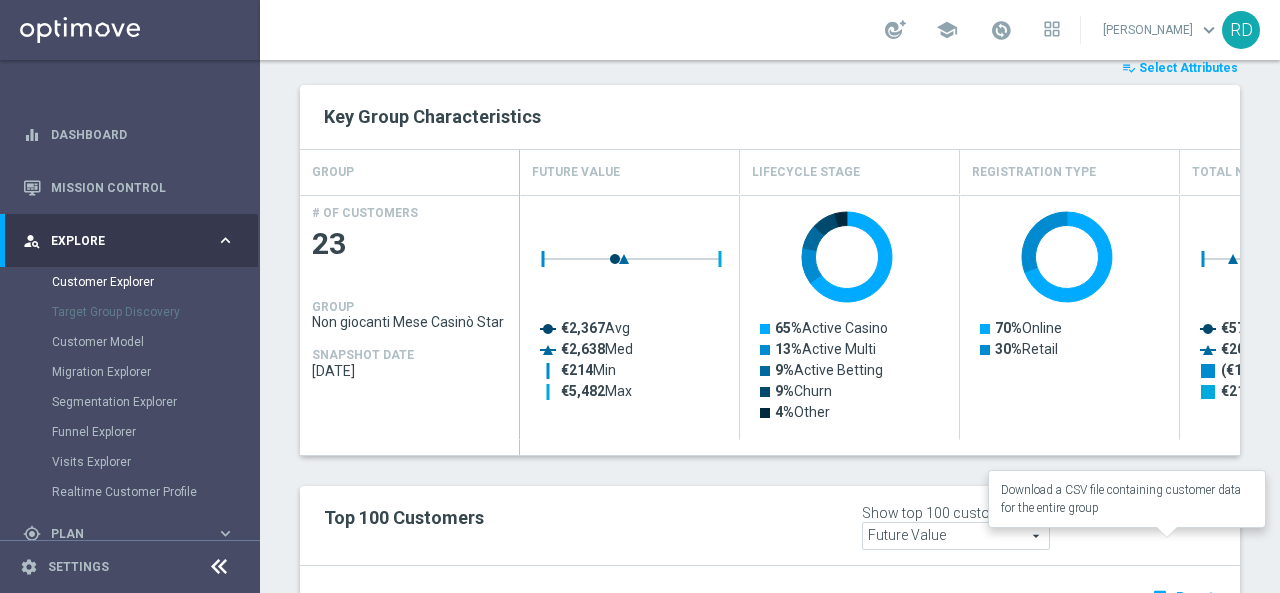click on "open_in_browser" 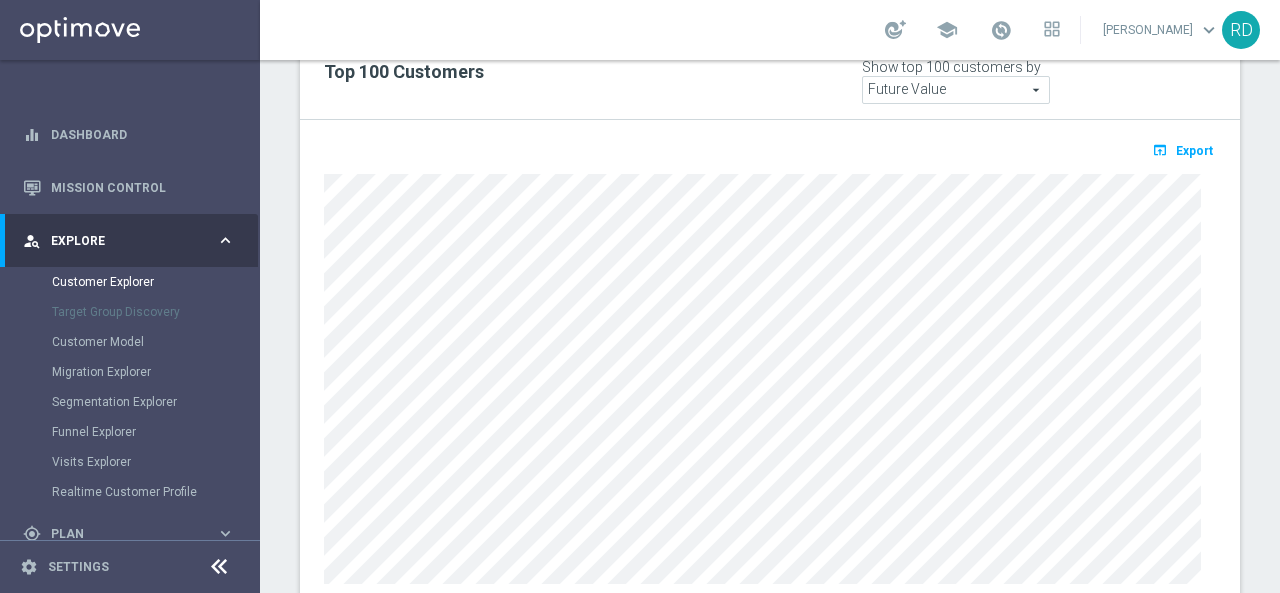 scroll, scrollTop: 1303, scrollLeft: 0, axis: vertical 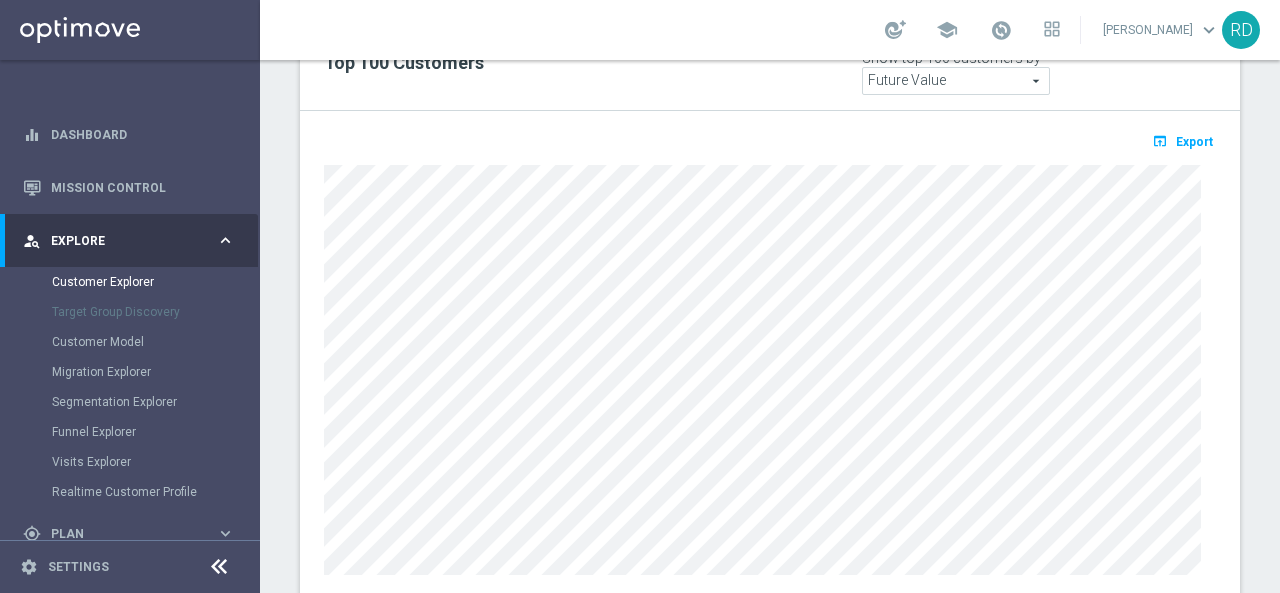 click on "TARGET GROUP
Non giocanti Mese Casinò Star
Non giocanti Mese Casinò Star
arrow_drop_down
Show Selected
0 of NaN" 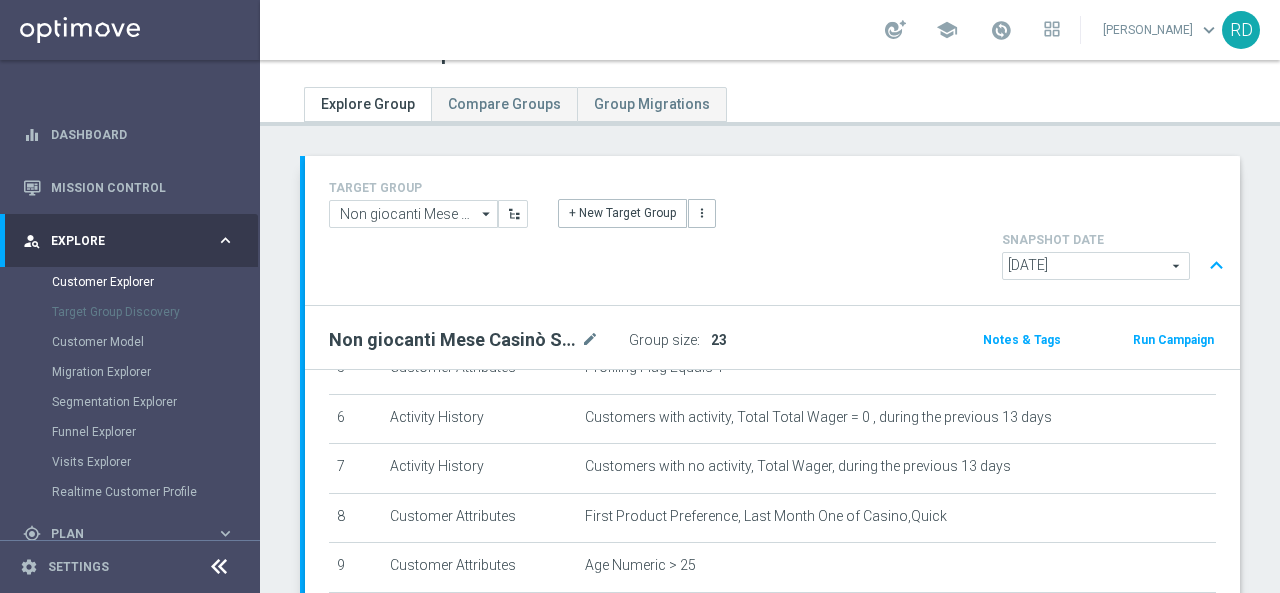 scroll, scrollTop: 0, scrollLeft: 0, axis: both 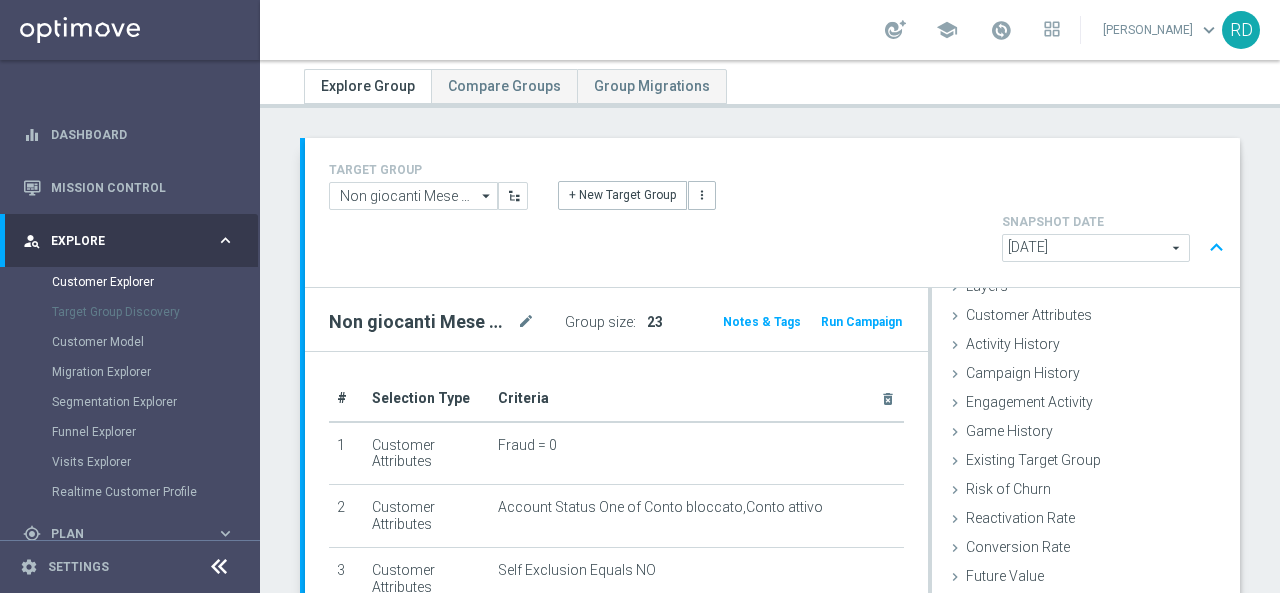 click on "school
Rossana De Angelis  keyboard_arrow_down
RD" at bounding box center (770, 30) 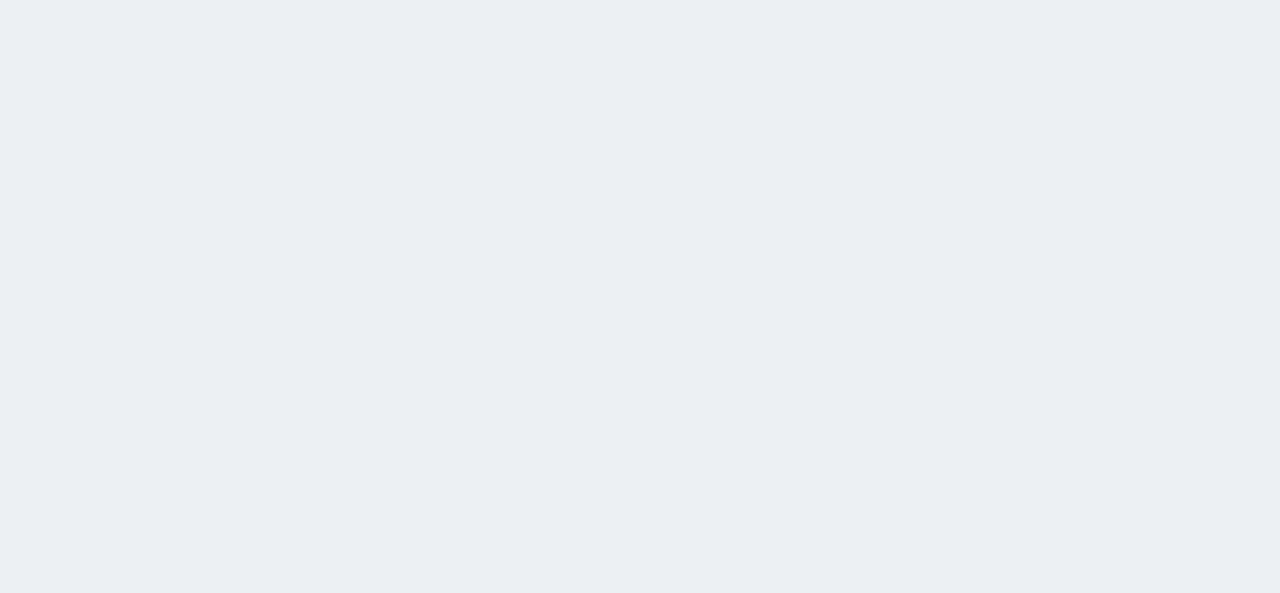 scroll, scrollTop: 0, scrollLeft: 0, axis: both 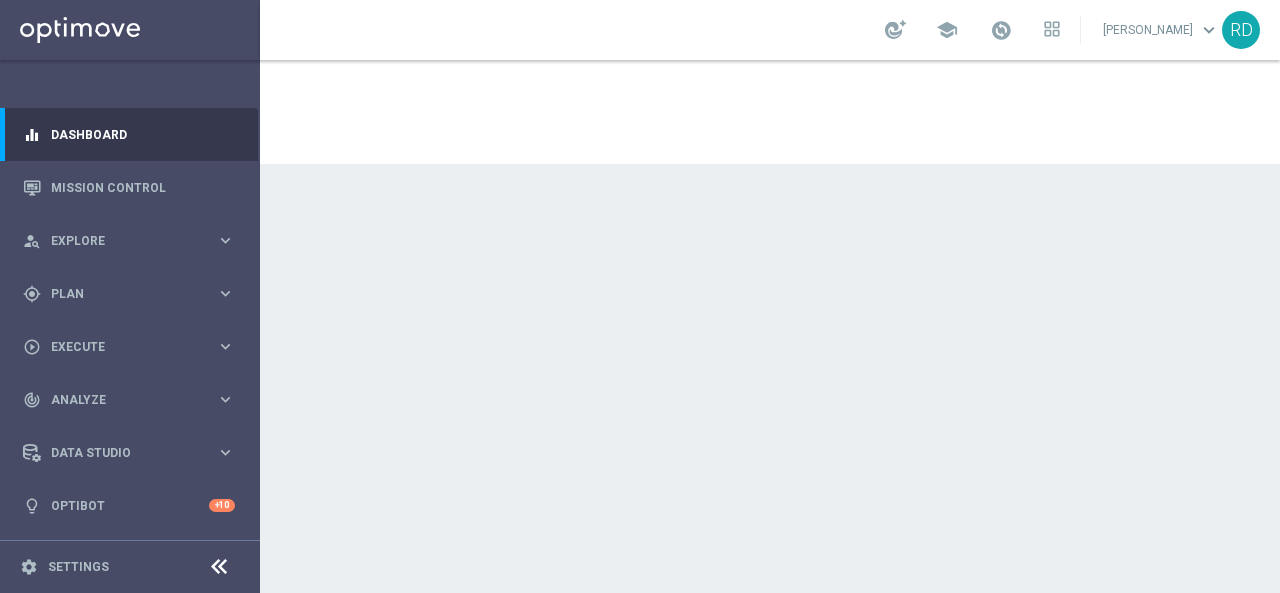 click on "equalizer
Dashboard
Mission Control" at bounding box center [640, 296] 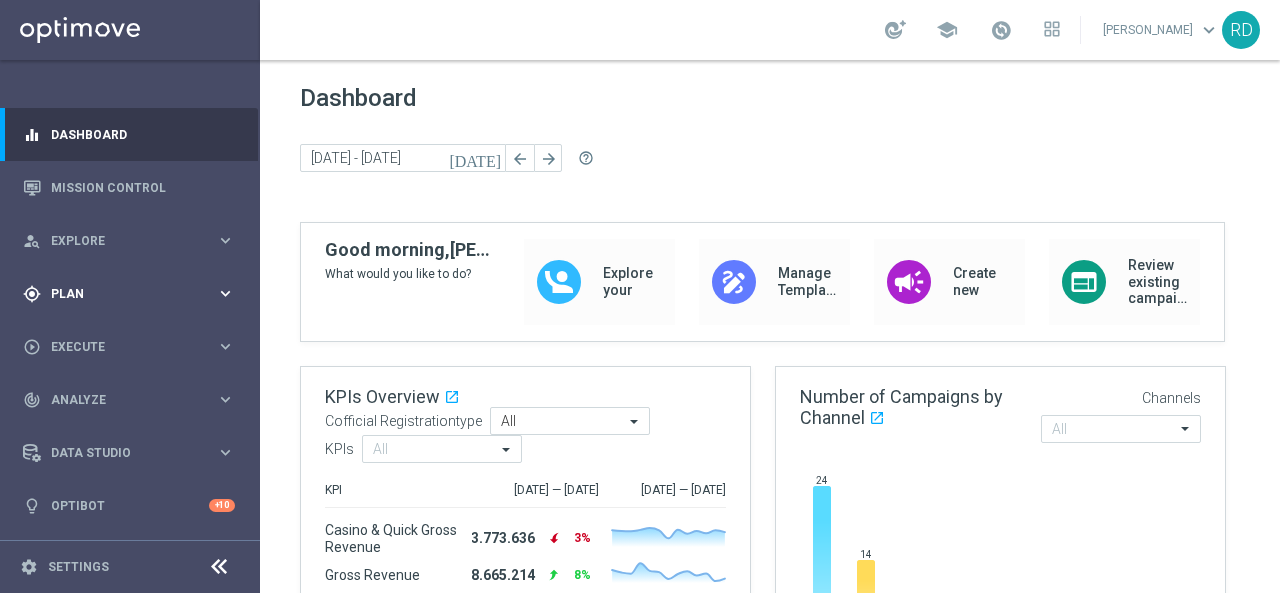 drag, startPoint x: 166, startPoint y: 51, endPoint x: 66, endPoint y: 299, distance: 267.4023 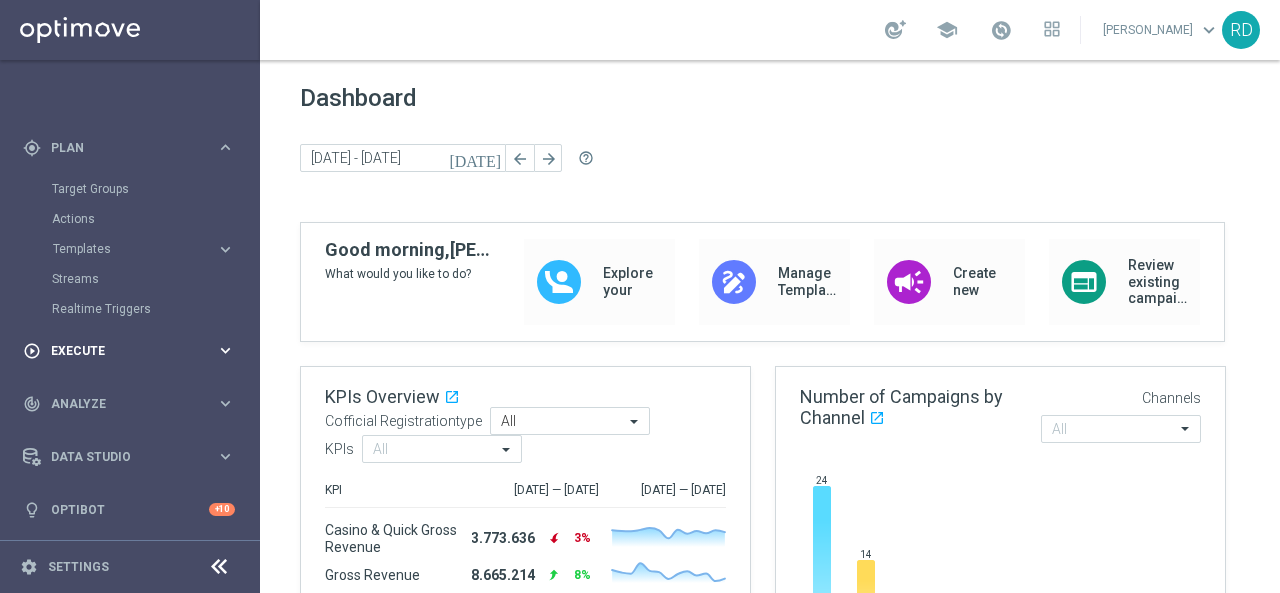 click on "Execute" at bounding box center (133, 351) 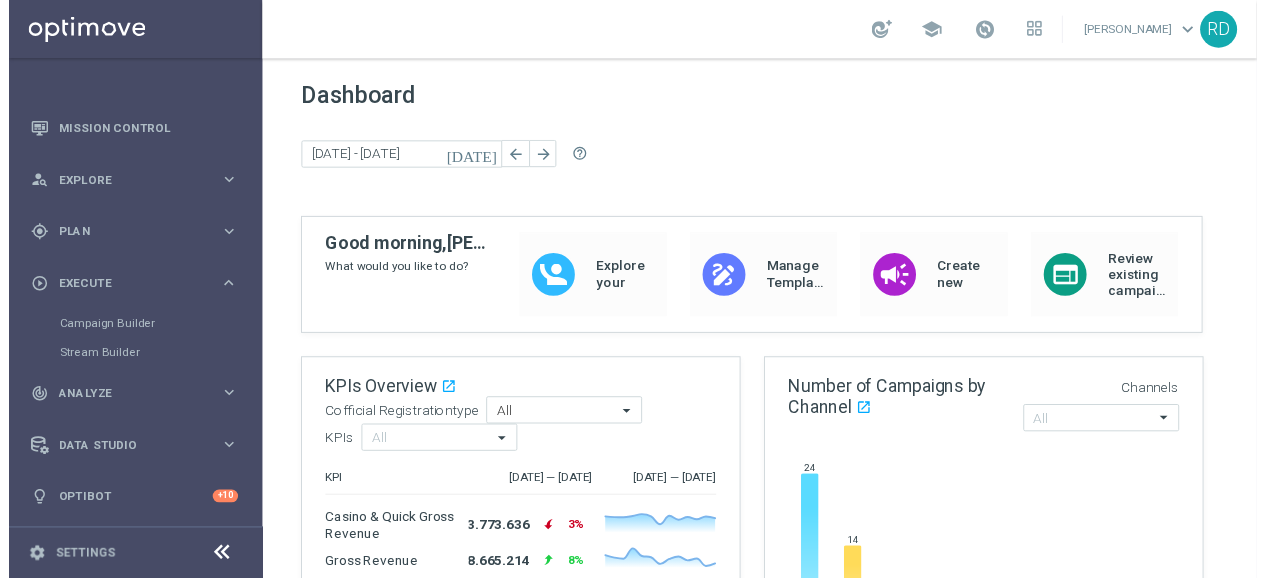 scroll, scrollTop: 56, scrollLeft: 0, axis: vertical 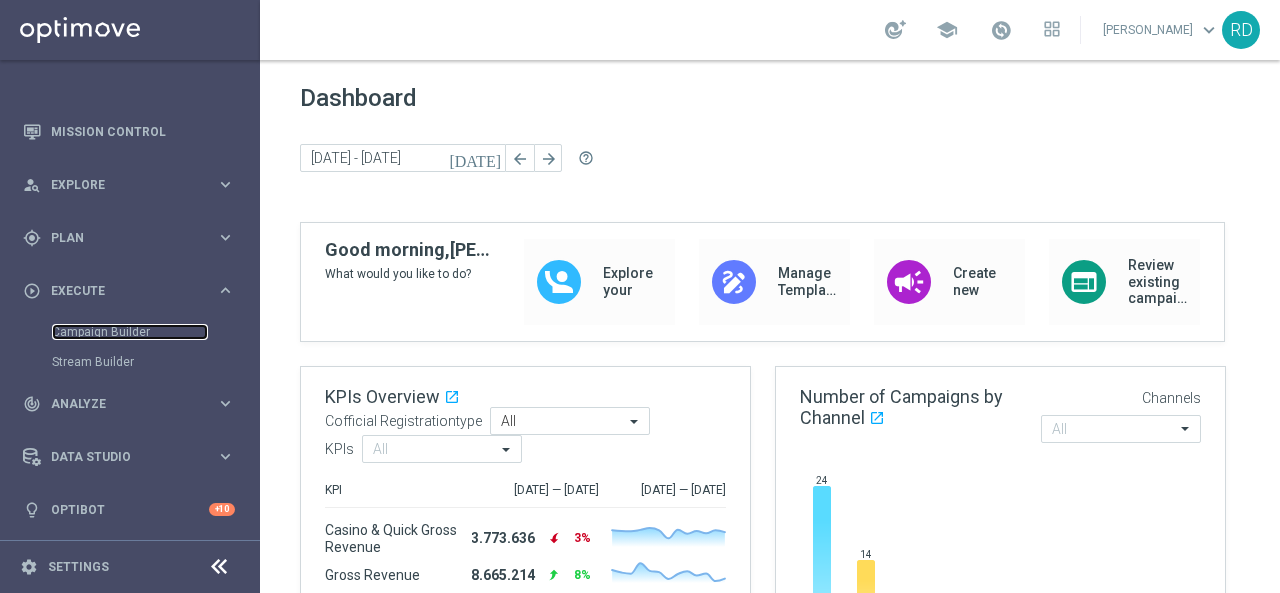 drag, startPoint x: 85, startPoint y: 334, endPoint x: 321, endPoint y: 365, distance: 238.02731 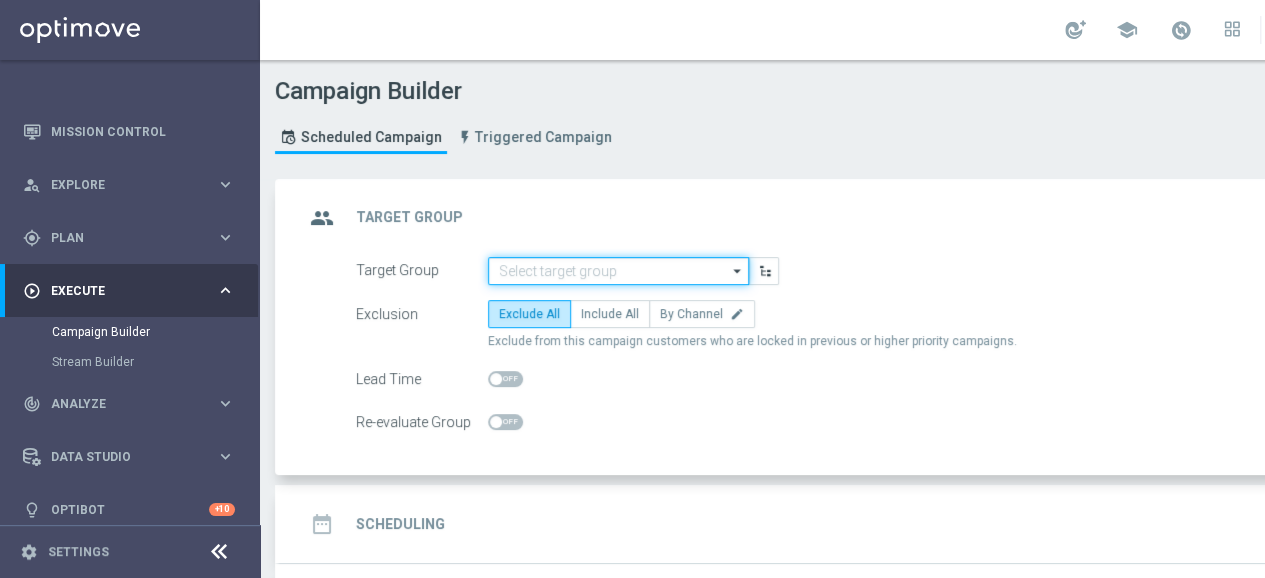 click 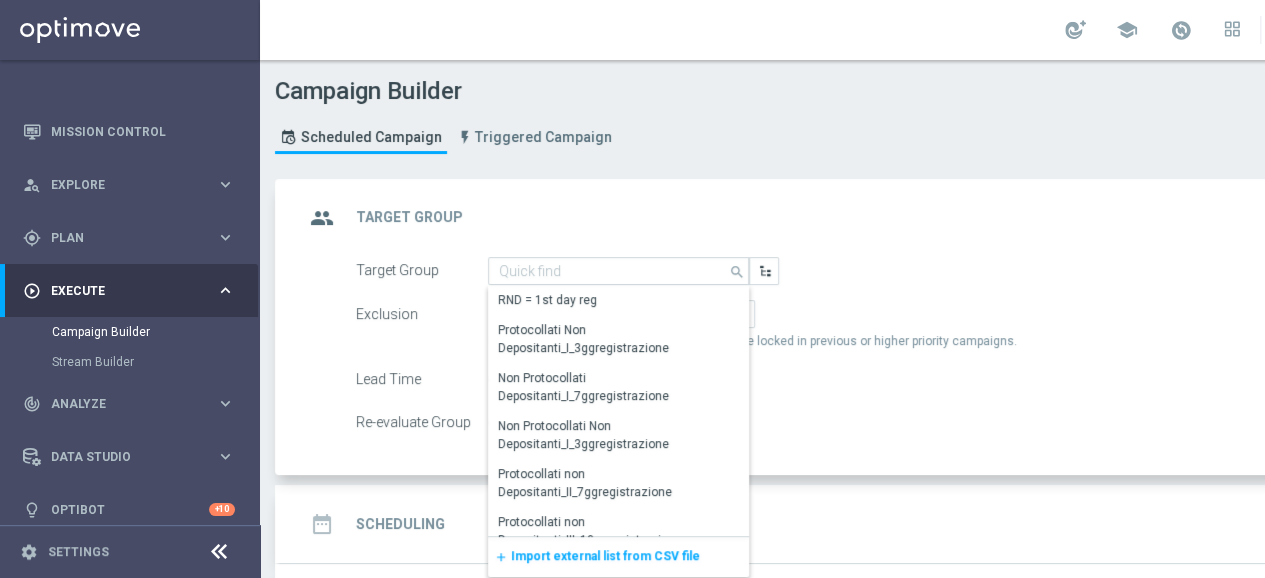 click on "Import external list from CSV file" 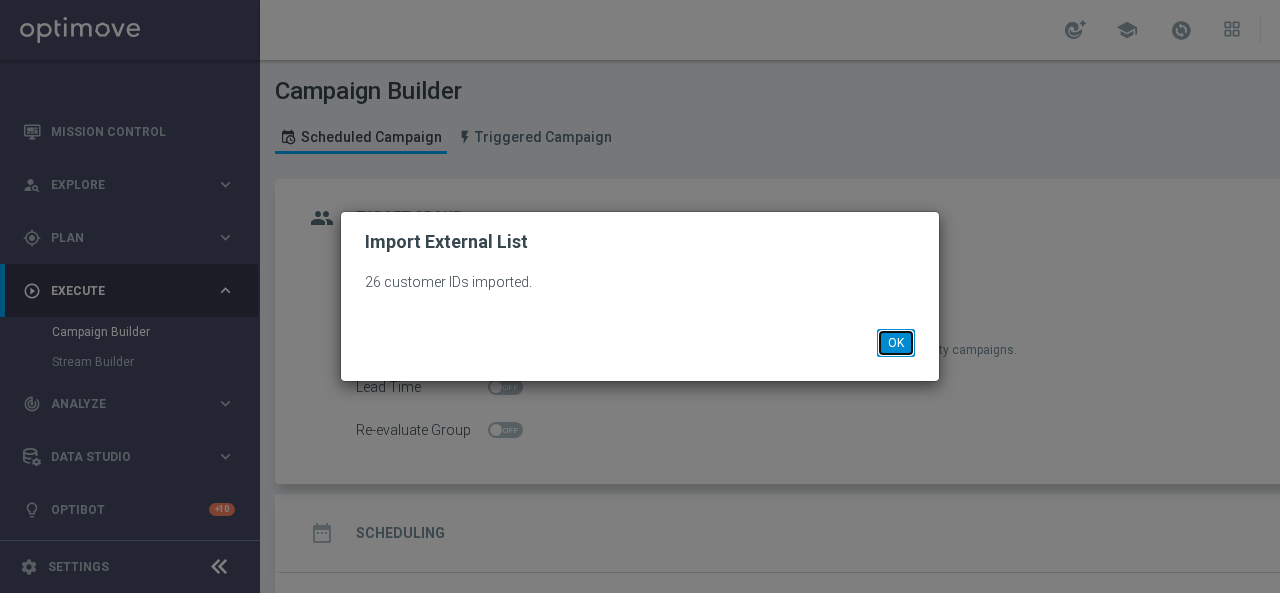 click on "OK" 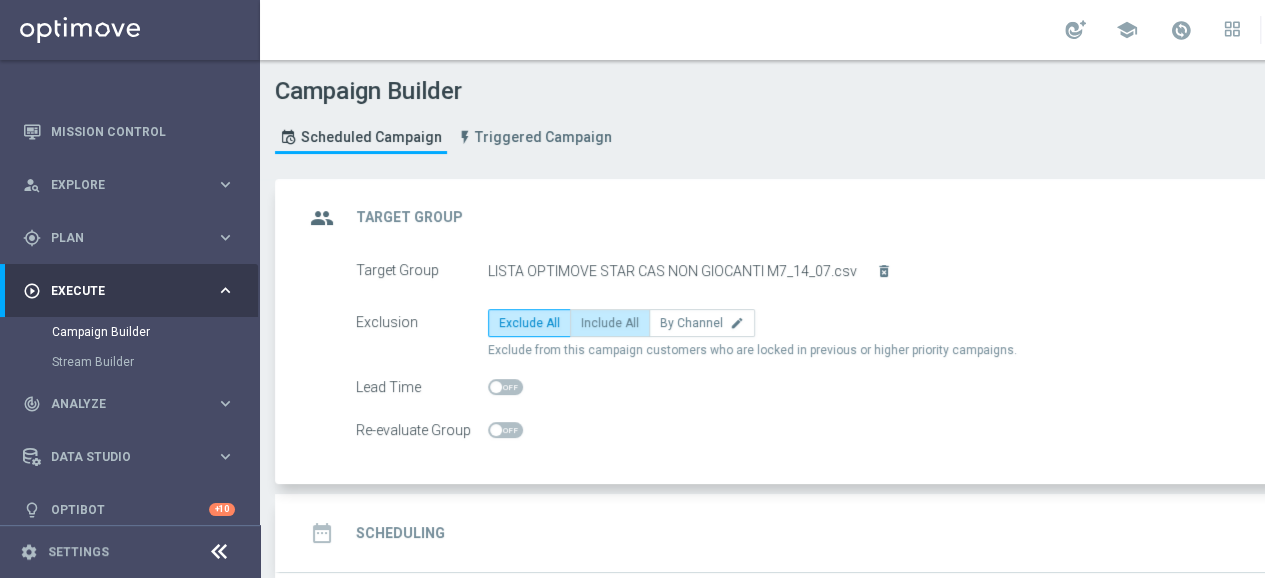 click on "Include All" 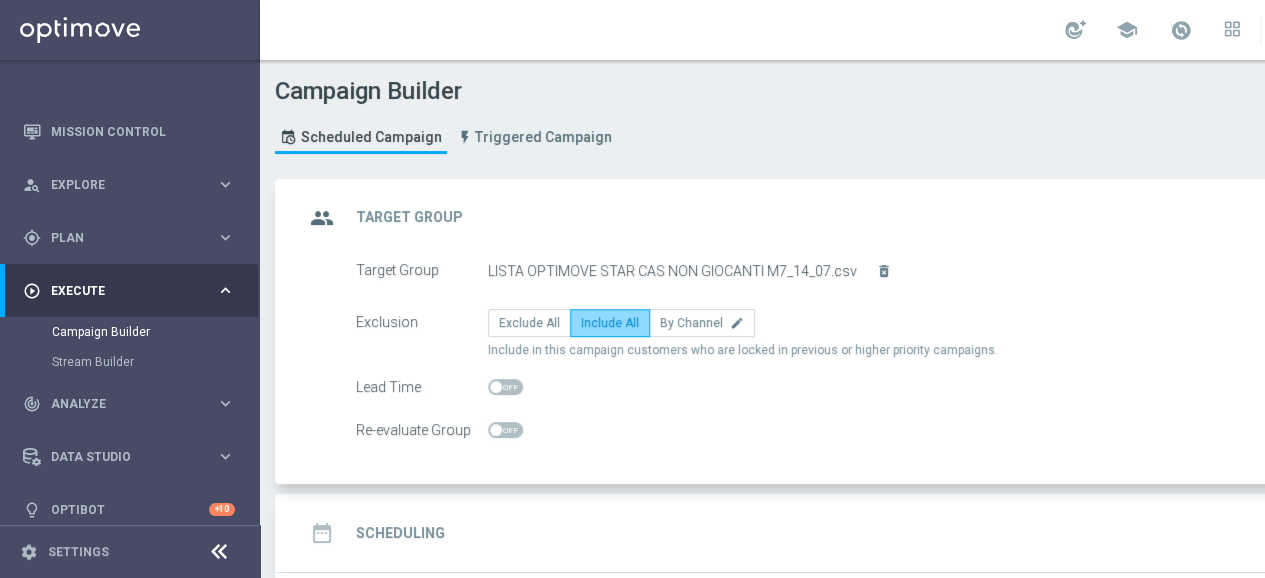 scroll, scrollTop: 162, scrollLeft: 0, axis: vertical 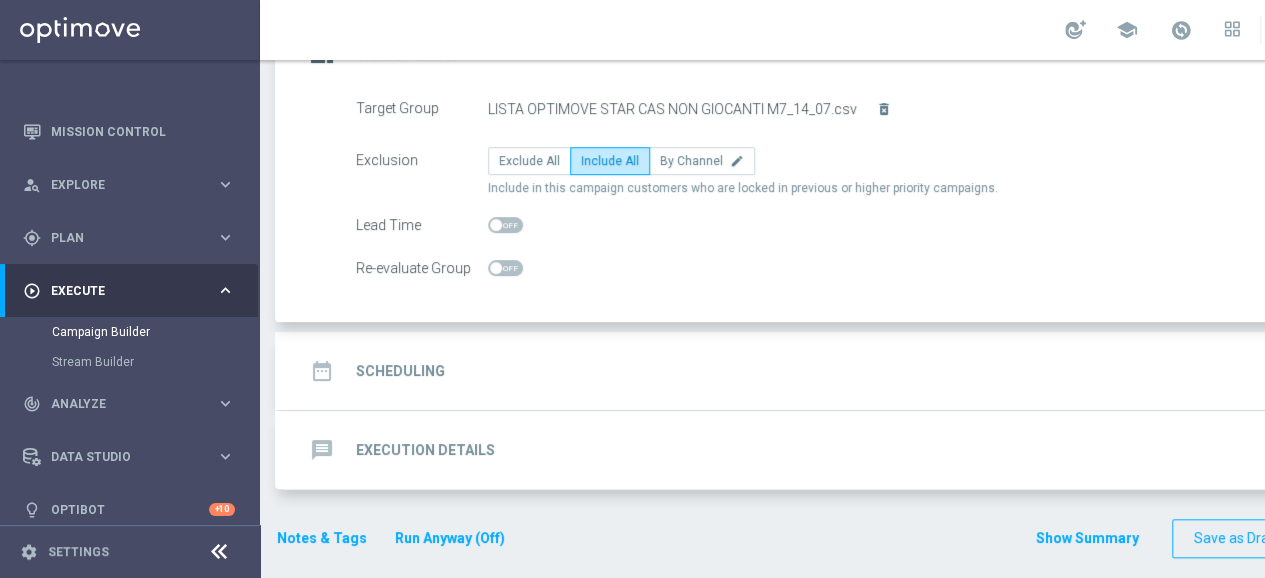 click on "Scheduling" 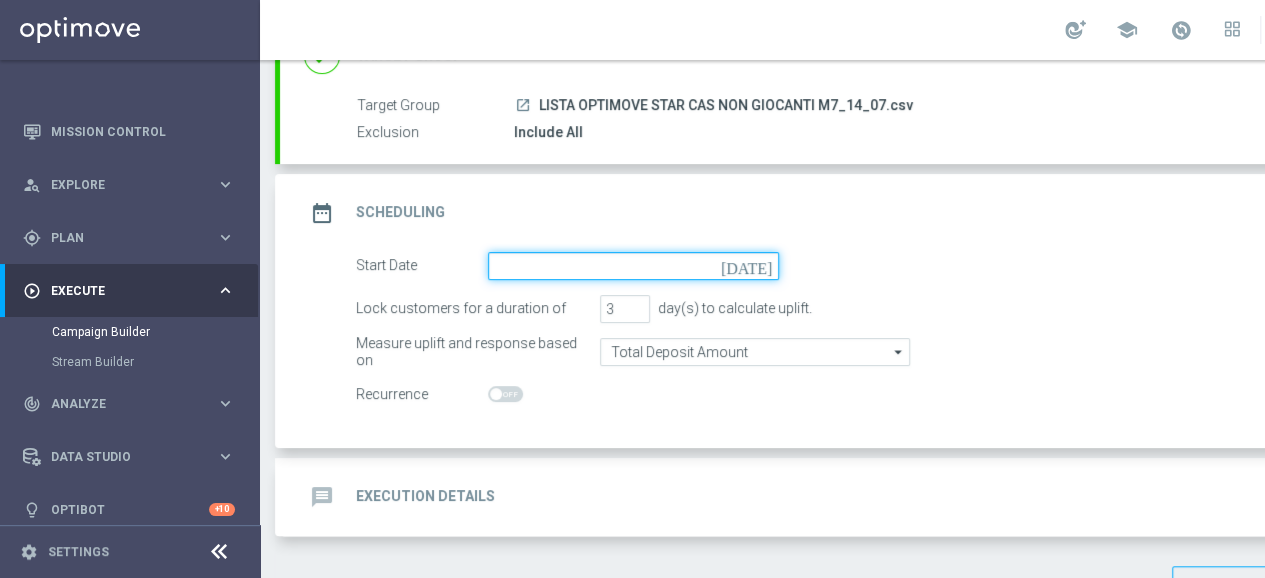 click 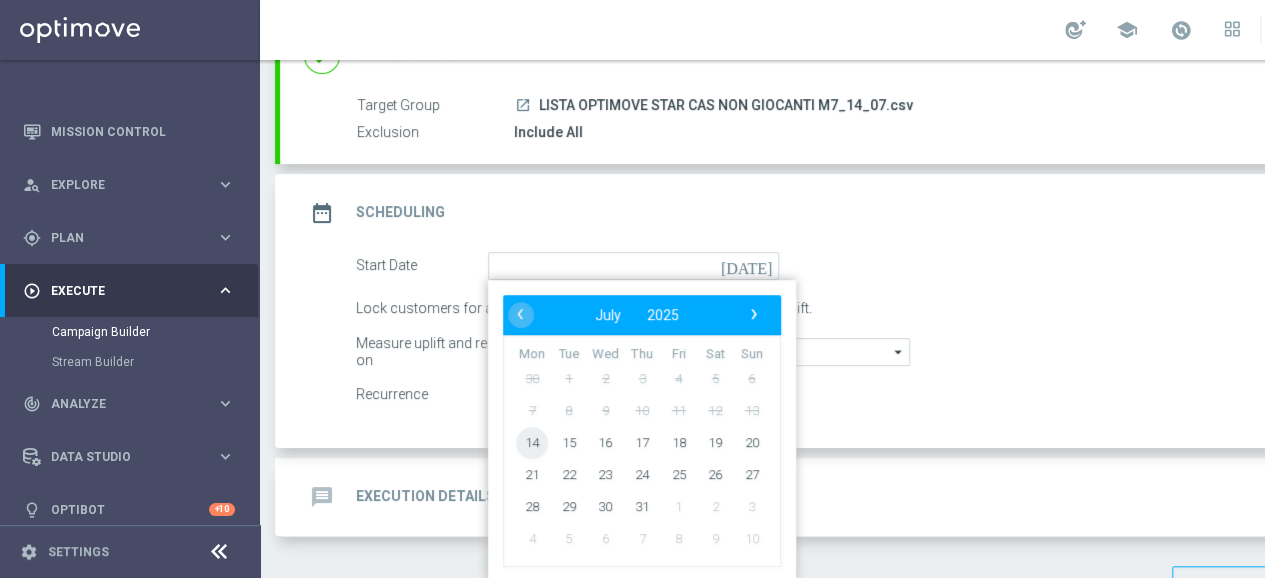 click on "14" 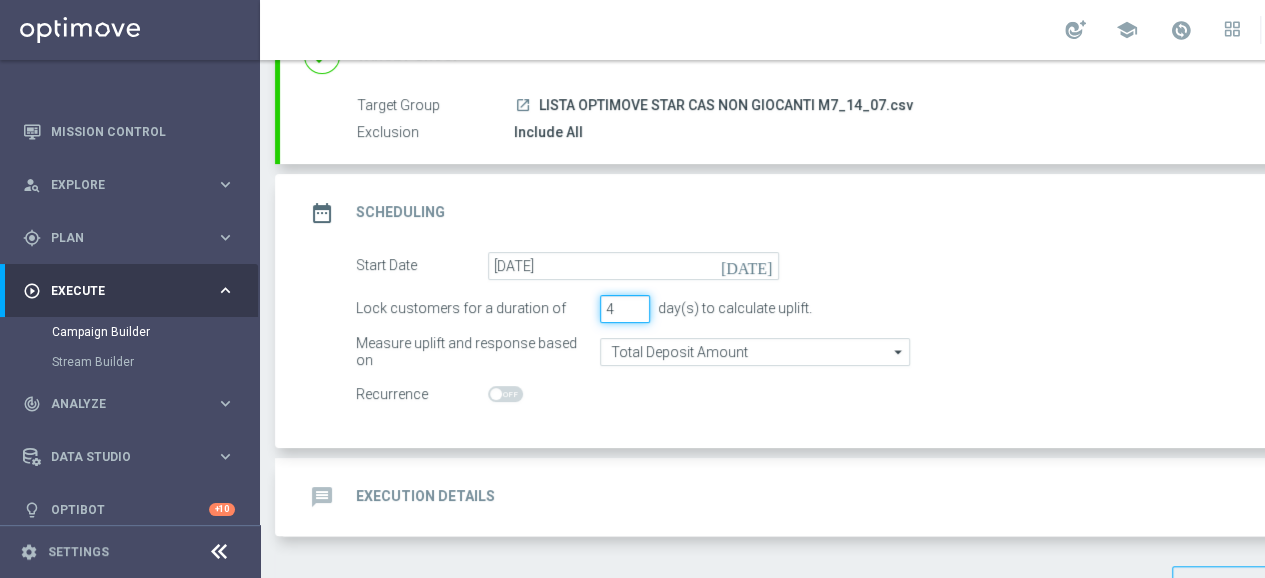 click on "4" 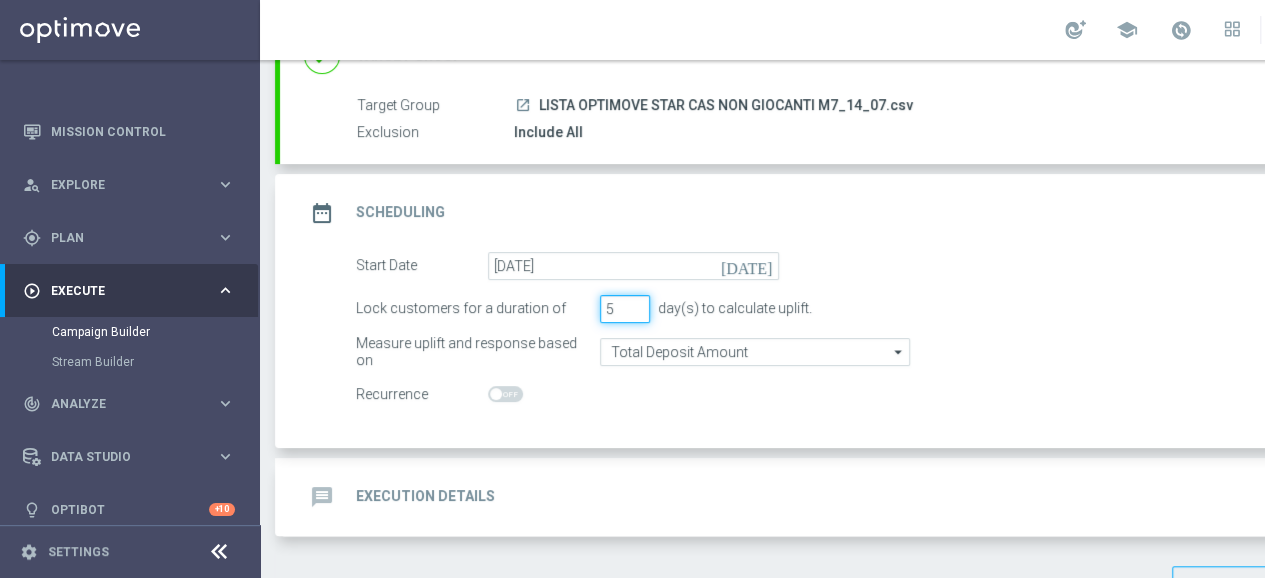 type on "5" 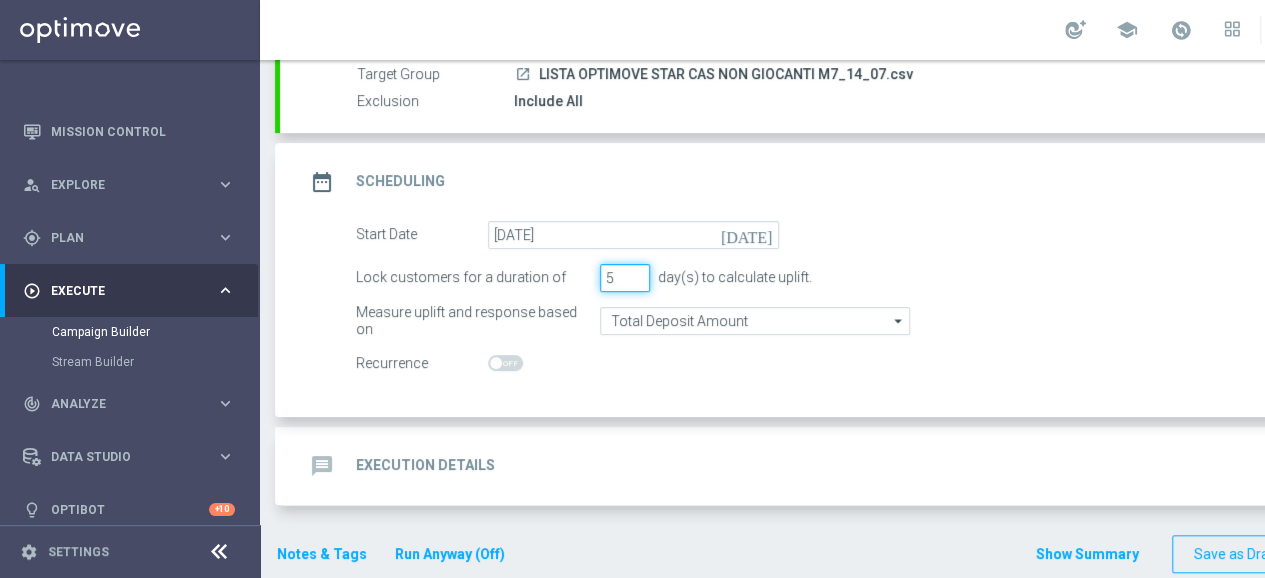 scroll, scrollTop: 210, scrollLeft: 0, axis: vertical 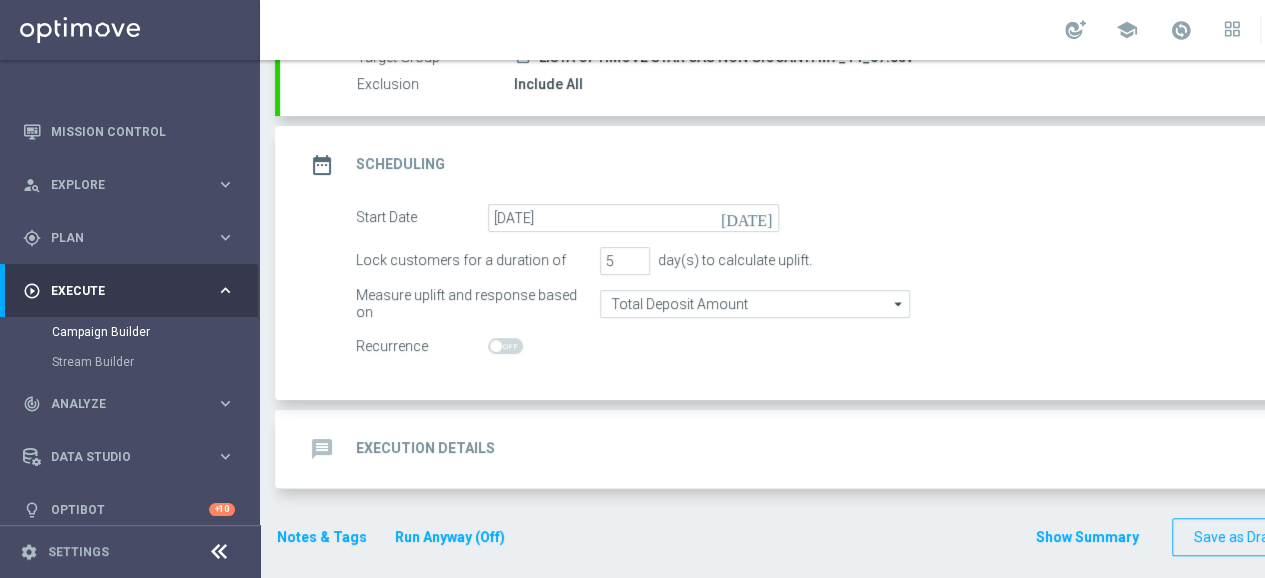 click on "message
Execution Details" 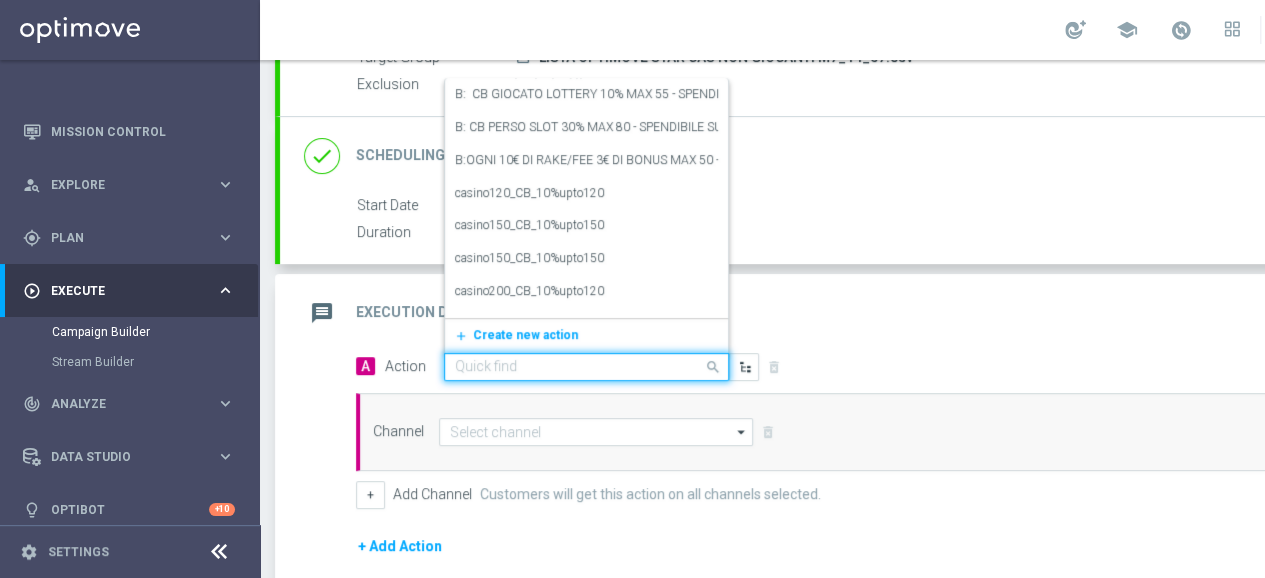 click 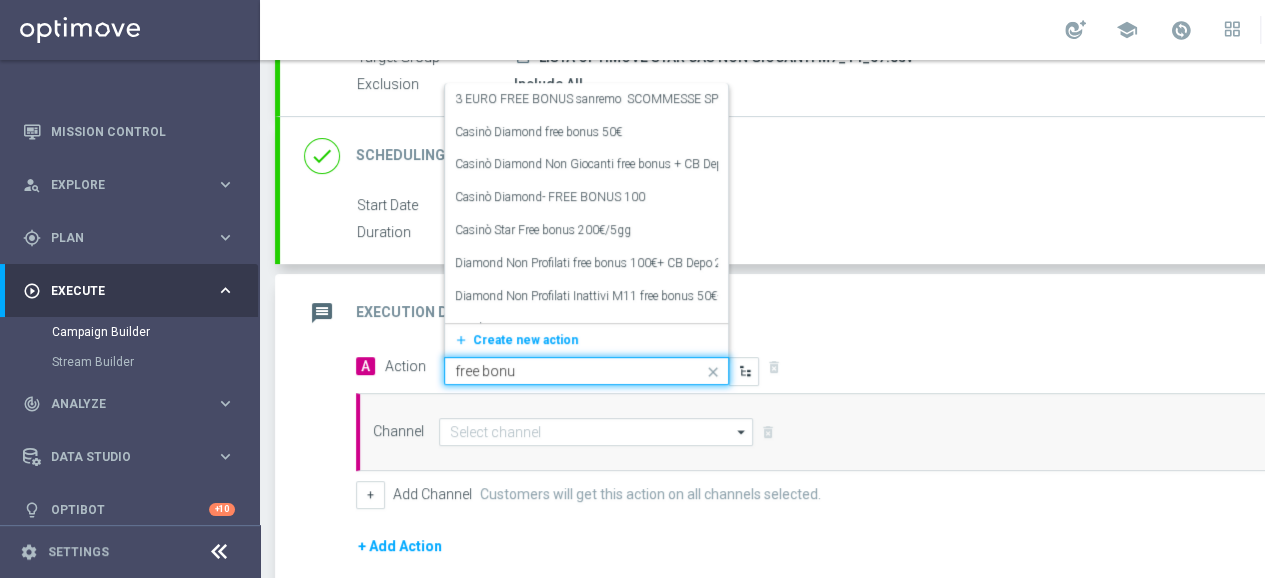 type on "free bonus" 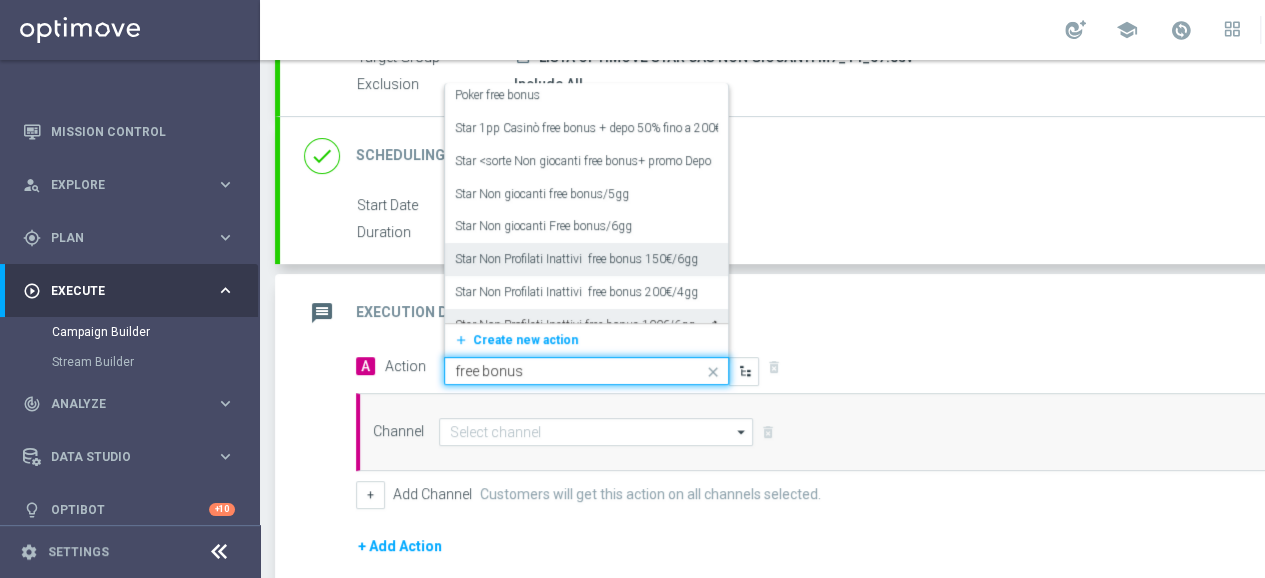 scroll, scrollTop: 387, scrollLeft: 0, axis: vertical 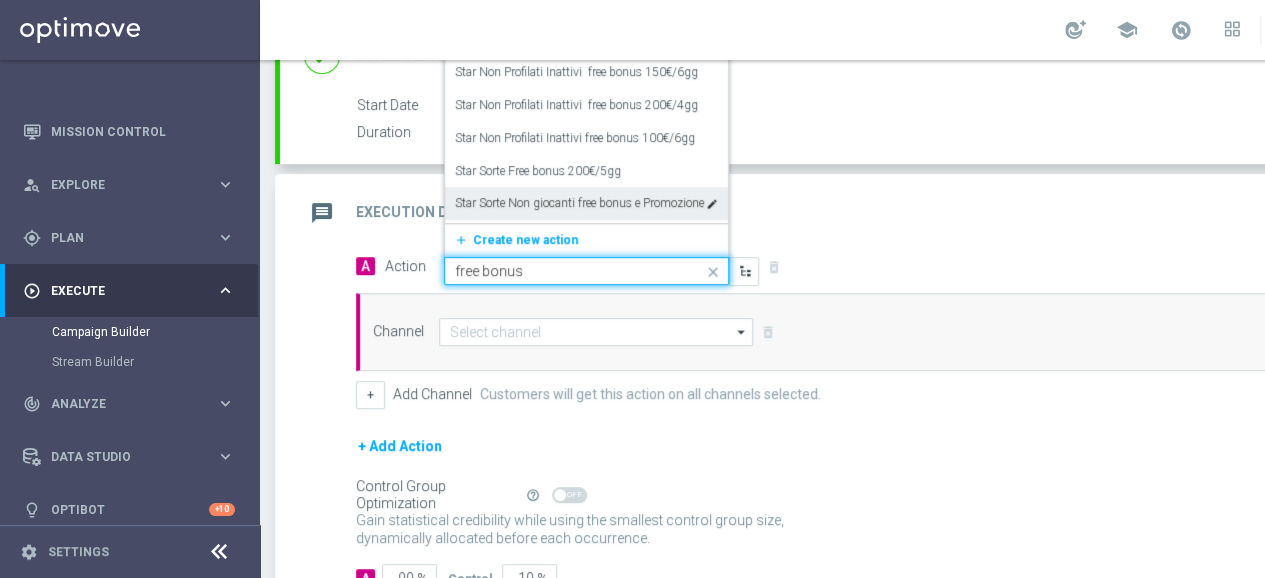 drag, startPoint x: 534, startPoint y: 255, endPoint x: 402, endPoint y: 262, distance: 132.18547 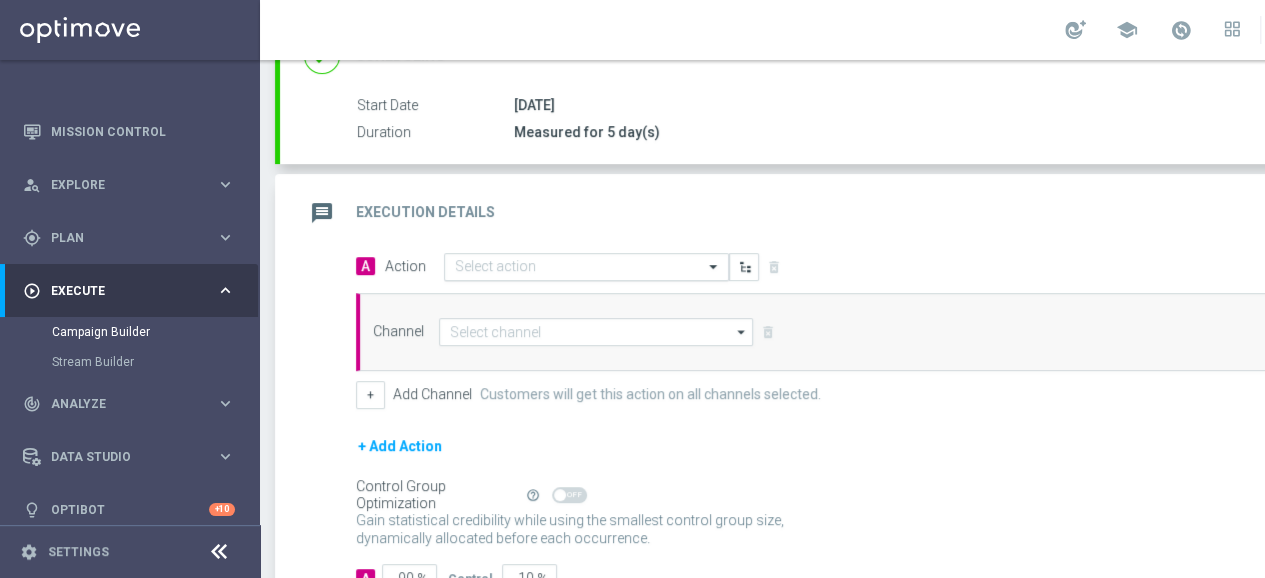 drag, startPoint x: 910, startPoint y: 195, endPoint x: 699, endPoint y: 239, distance: 215.53886 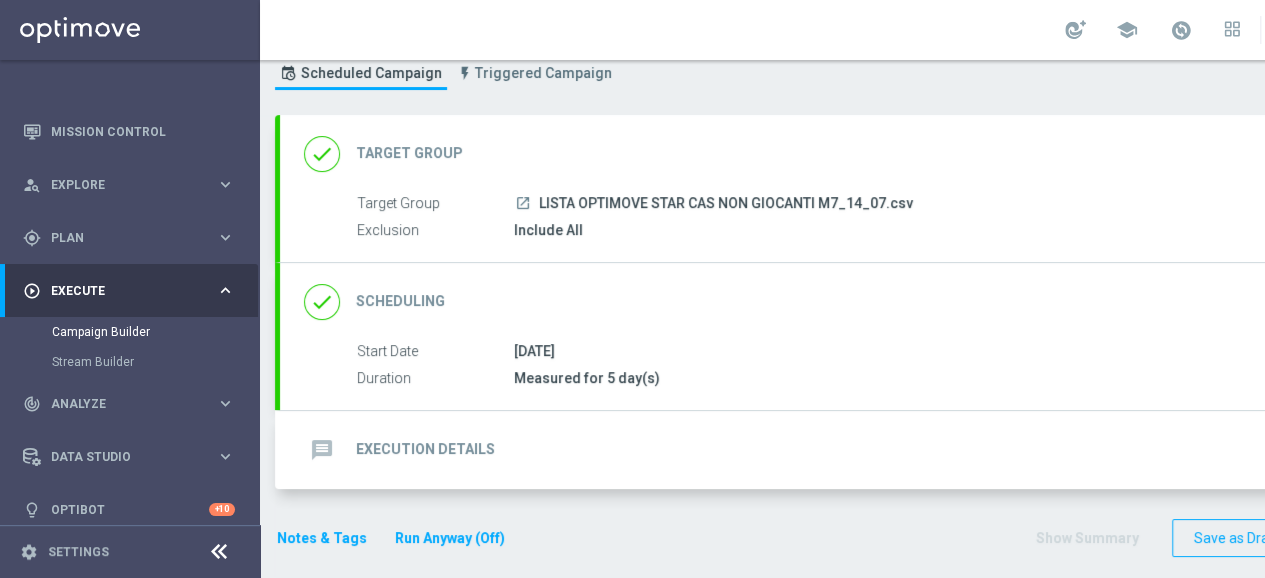 scroll, scrollTop: 64, scrollLeft: 0, axis: vertical 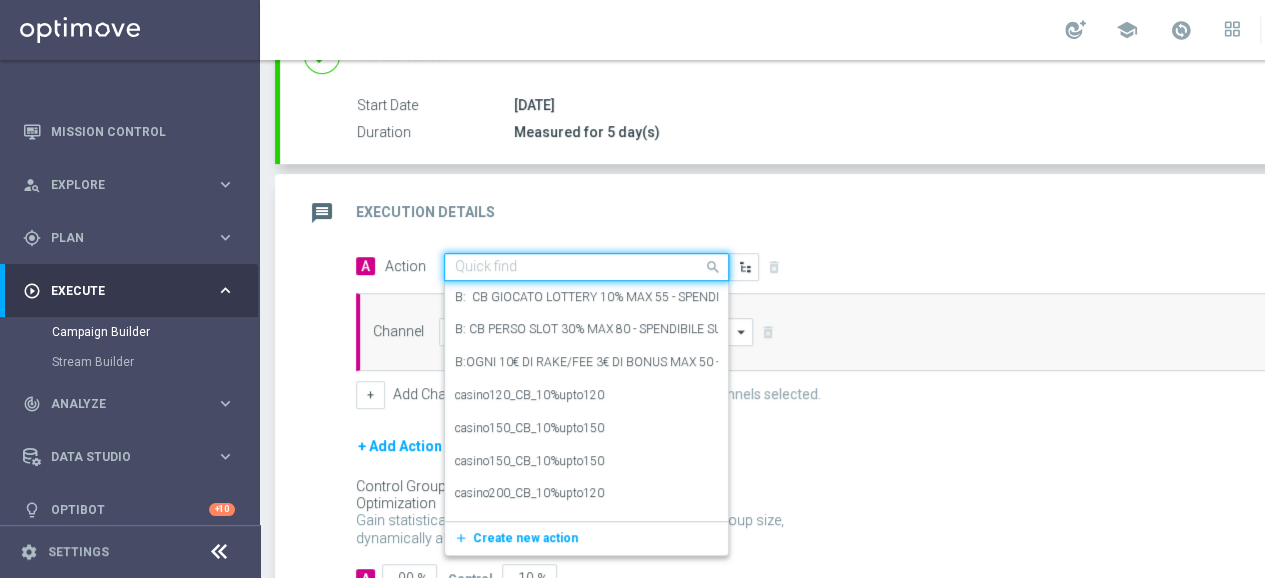 click 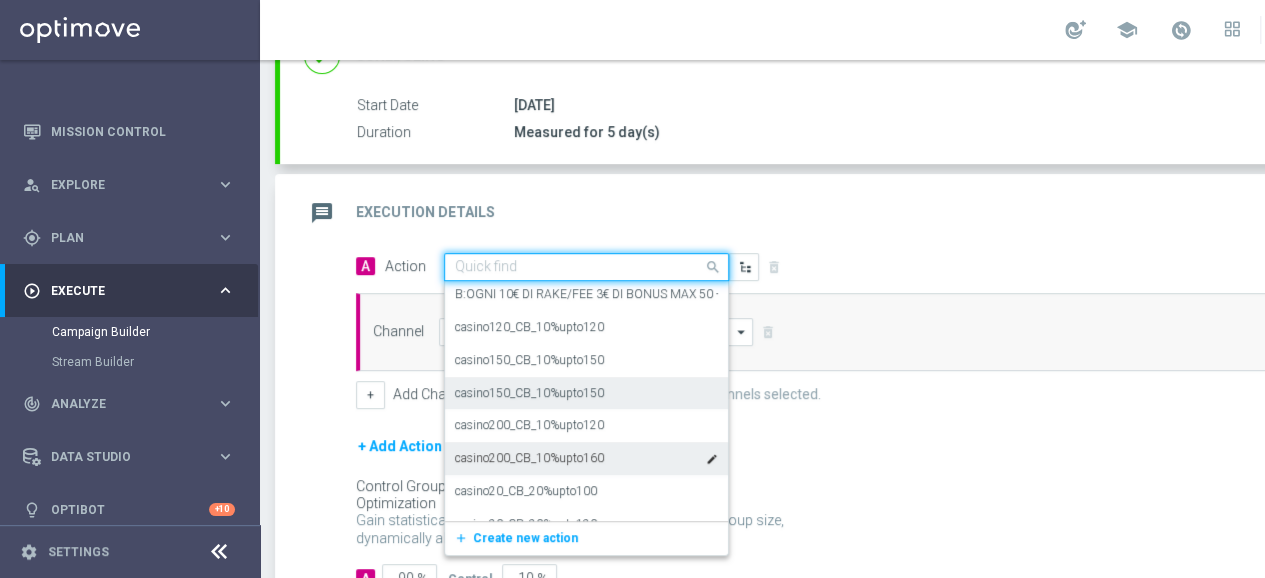 scroll, scrollTop: 100, scrollLeft: 0, axis: vertical 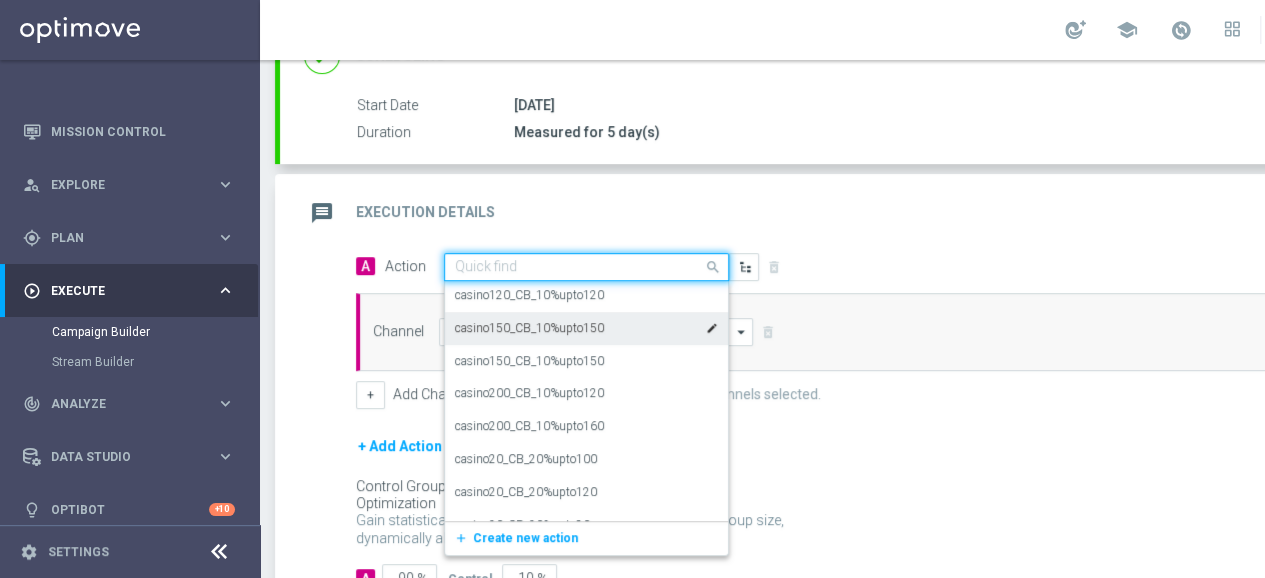 click 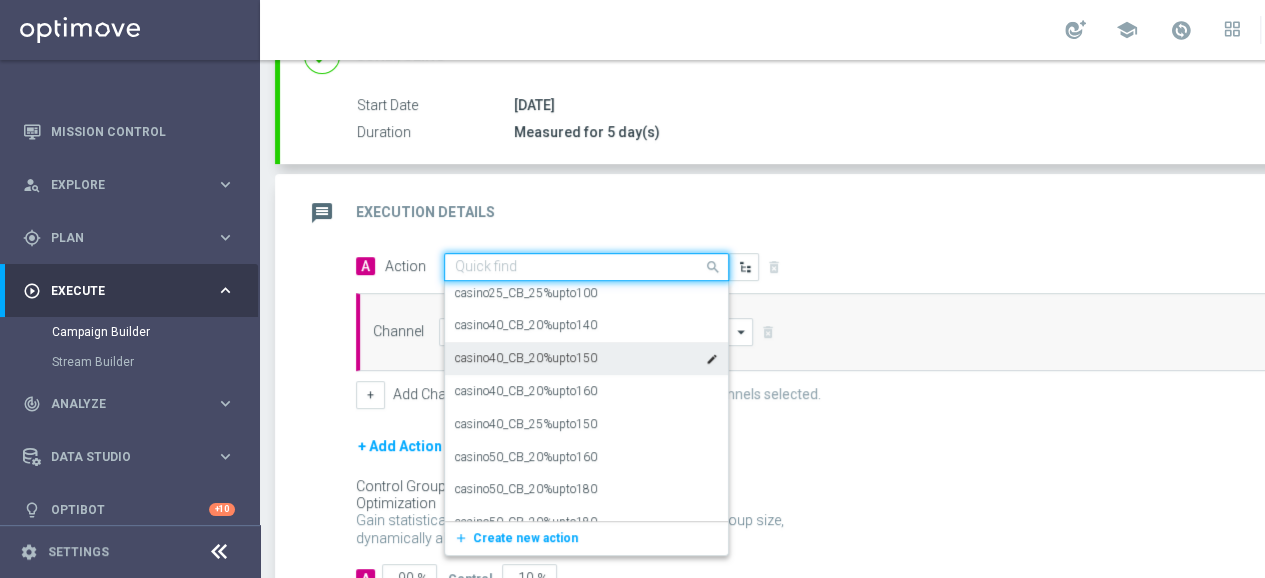 scroll, scrollTop: 500, scrollLeft: 0, axis: vertical 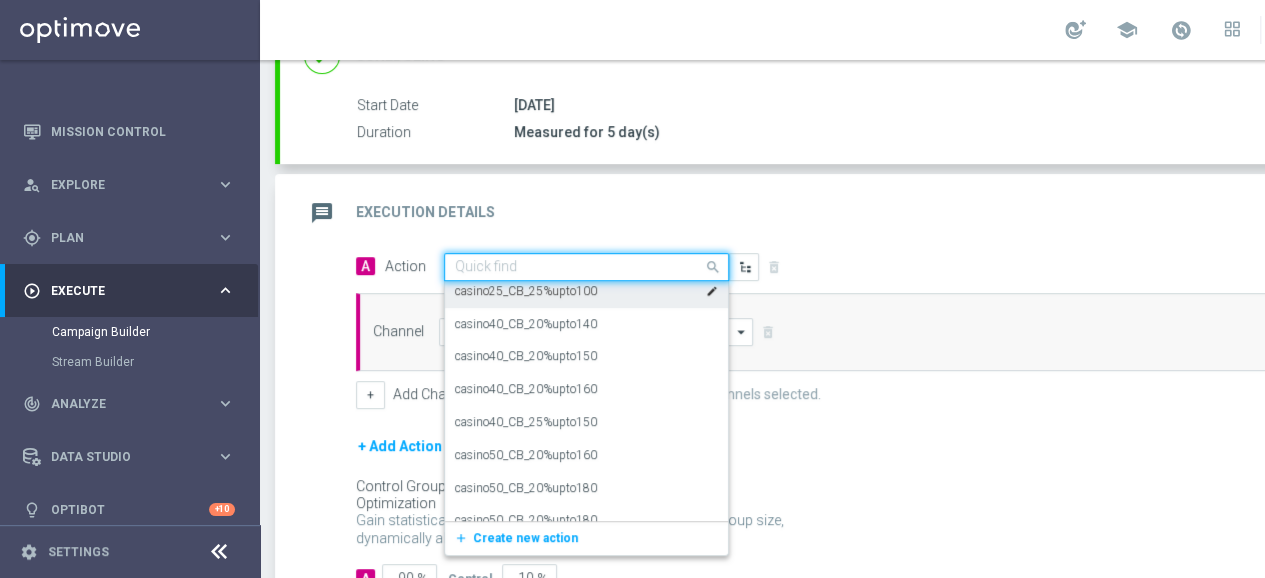 click on "message
Execution Details
keyboard_arrow_up" 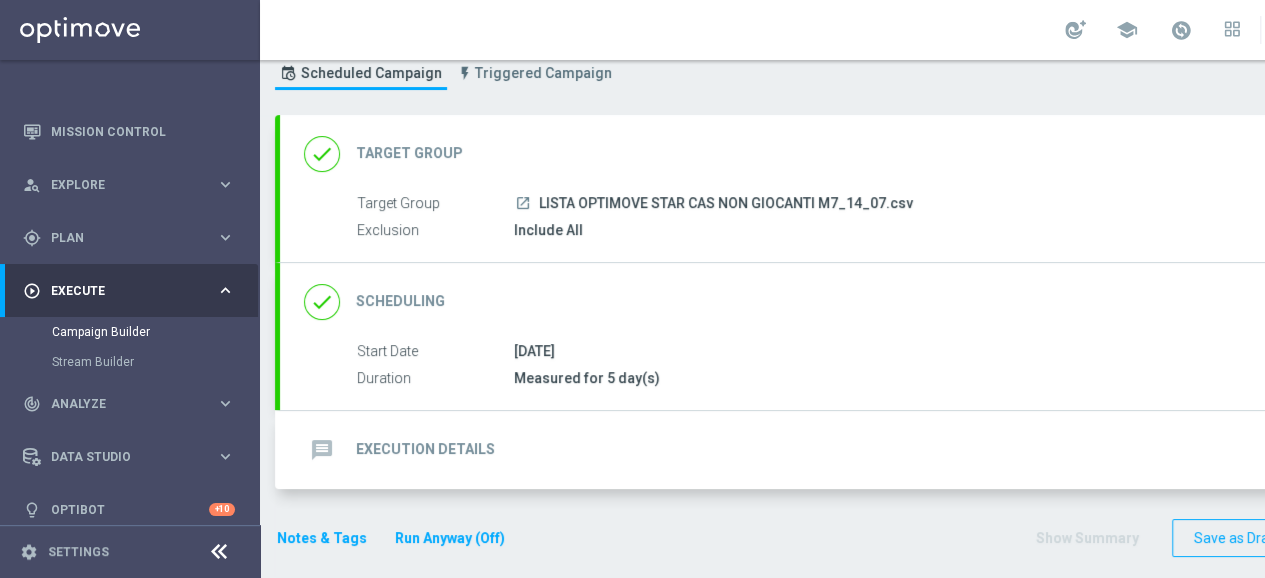 click on "message" 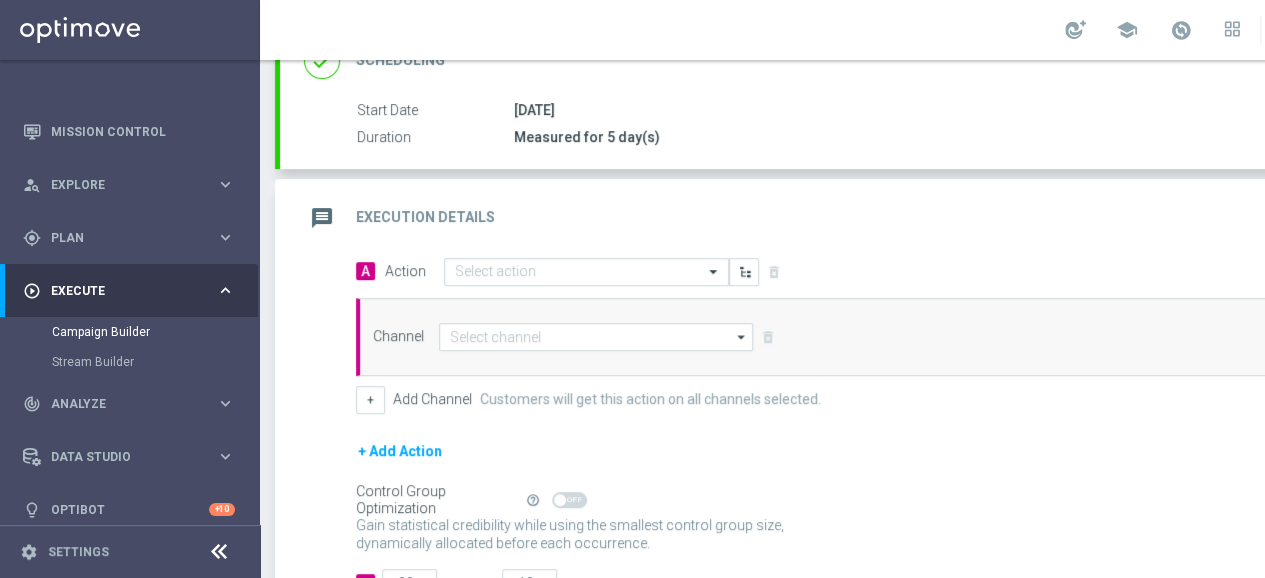 scroll, scrollTop: 310, scrollLeft: 0, axis: vertical 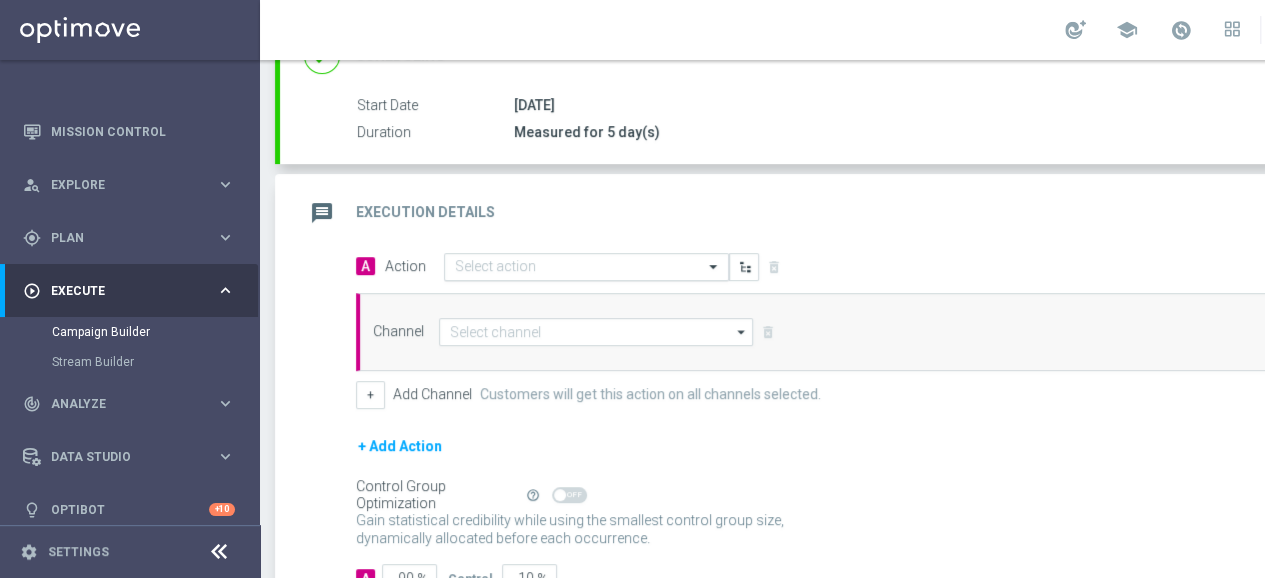 click on "Select action" 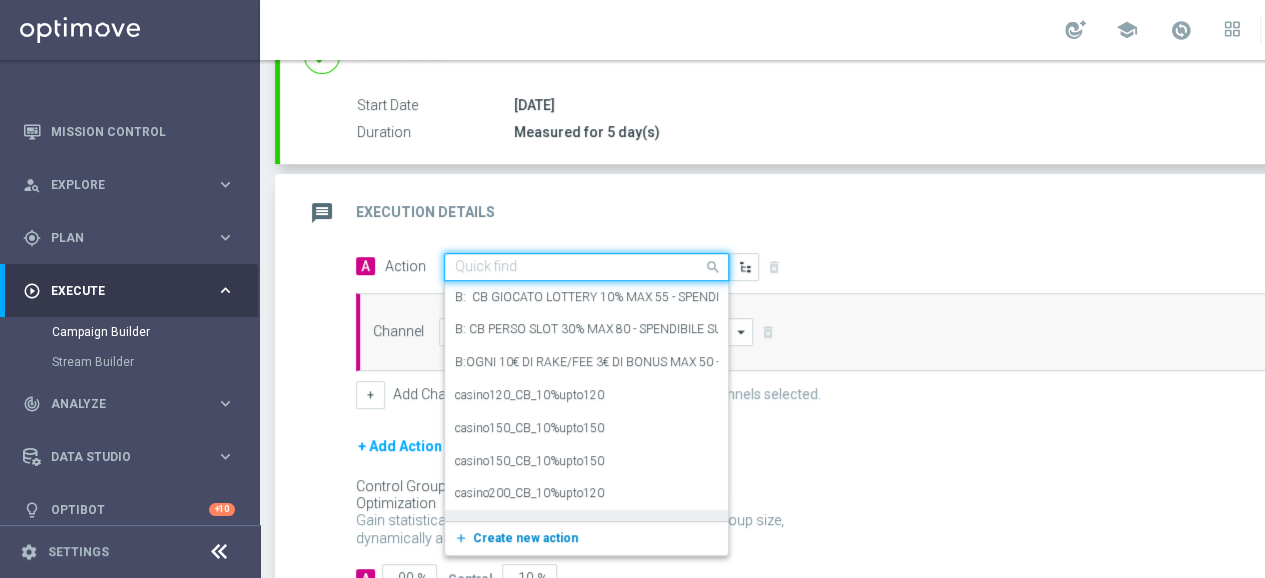 click on "Create new action" at bounding box center (525, 538) 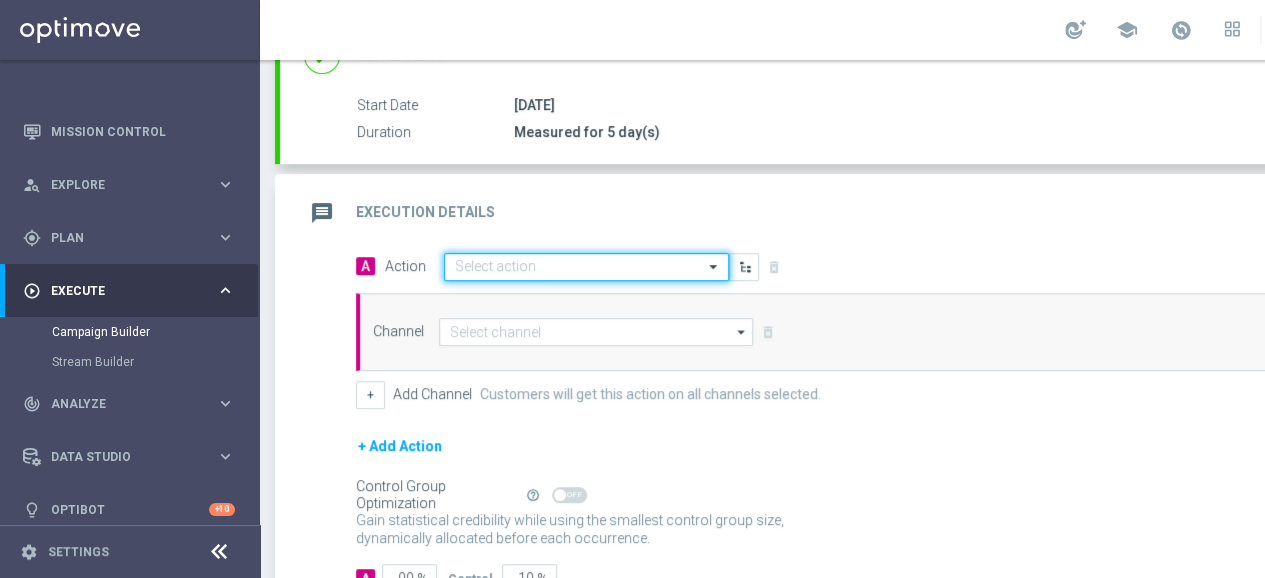 scroll, scrollTop: 0, scrollLeft: 0, axis: both 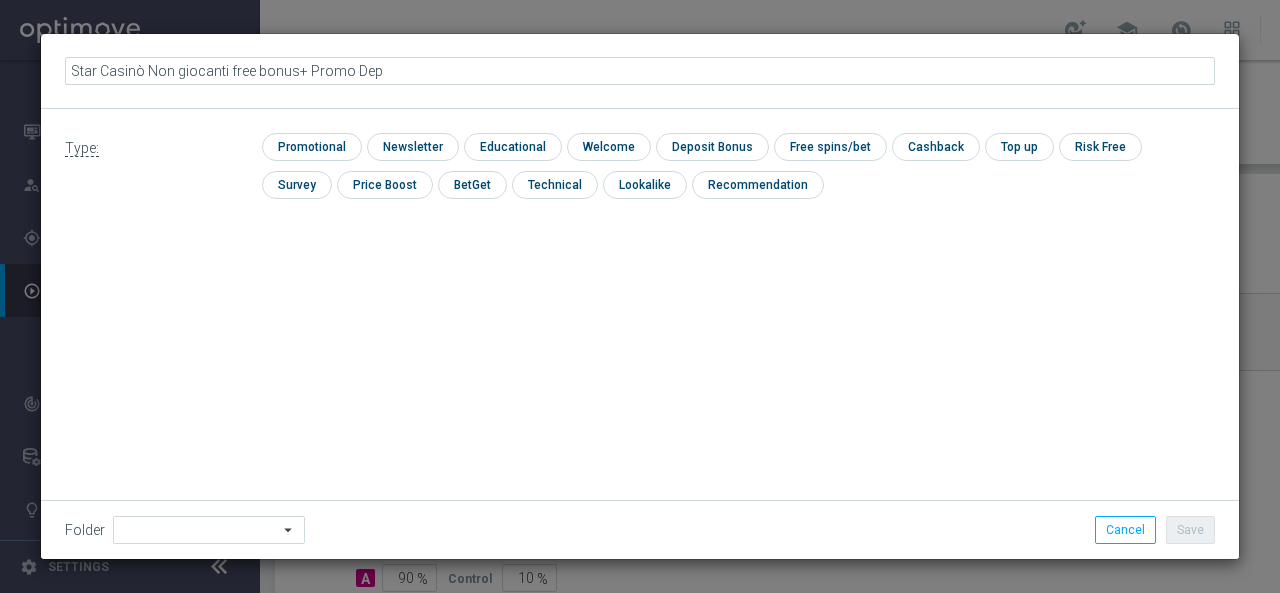type on "Star Casinò Non giocanti free bonus+ Promo Depo" 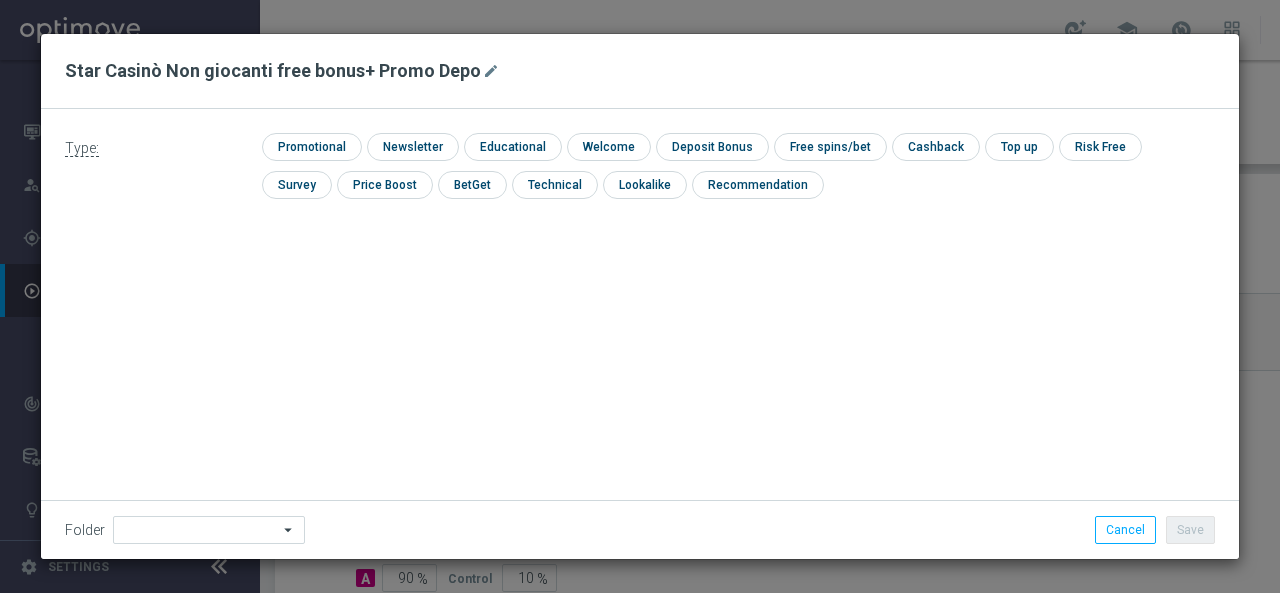 click on "Star Casinò Non giocanti free bonus+ Promo Depo
mode_edit" 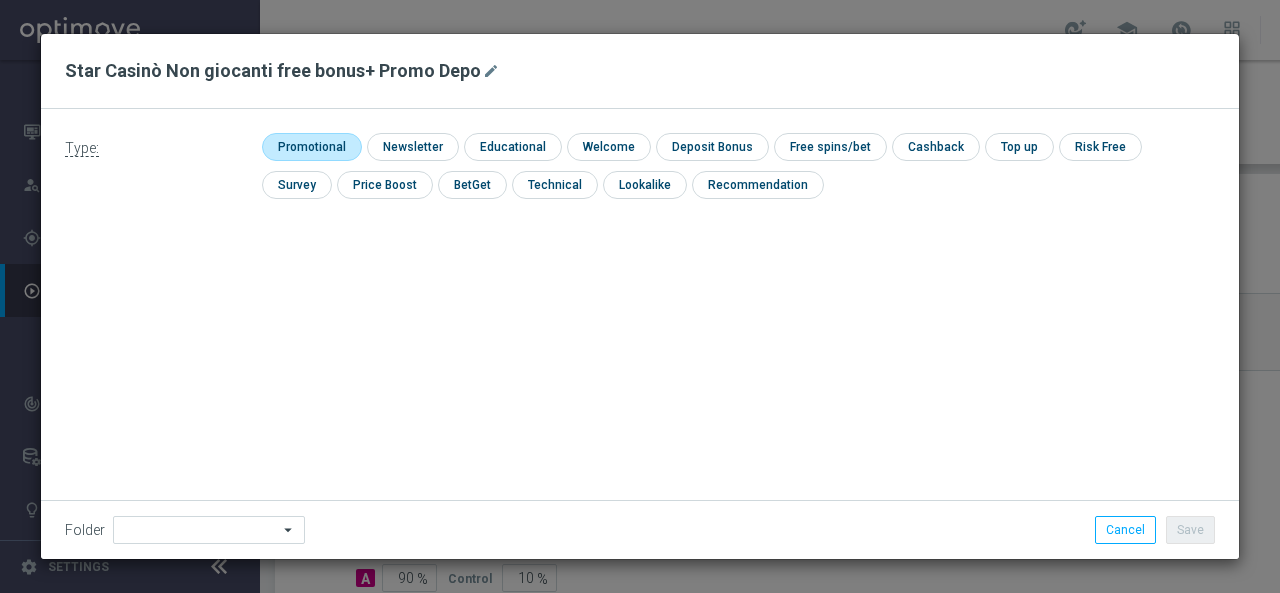 click 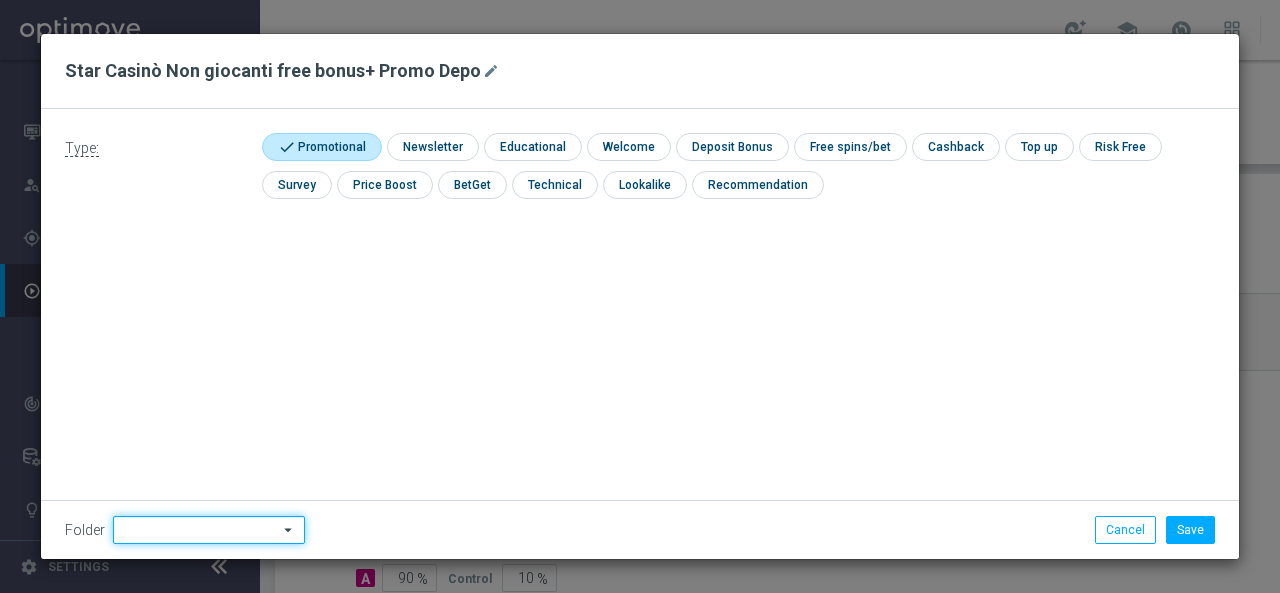 click 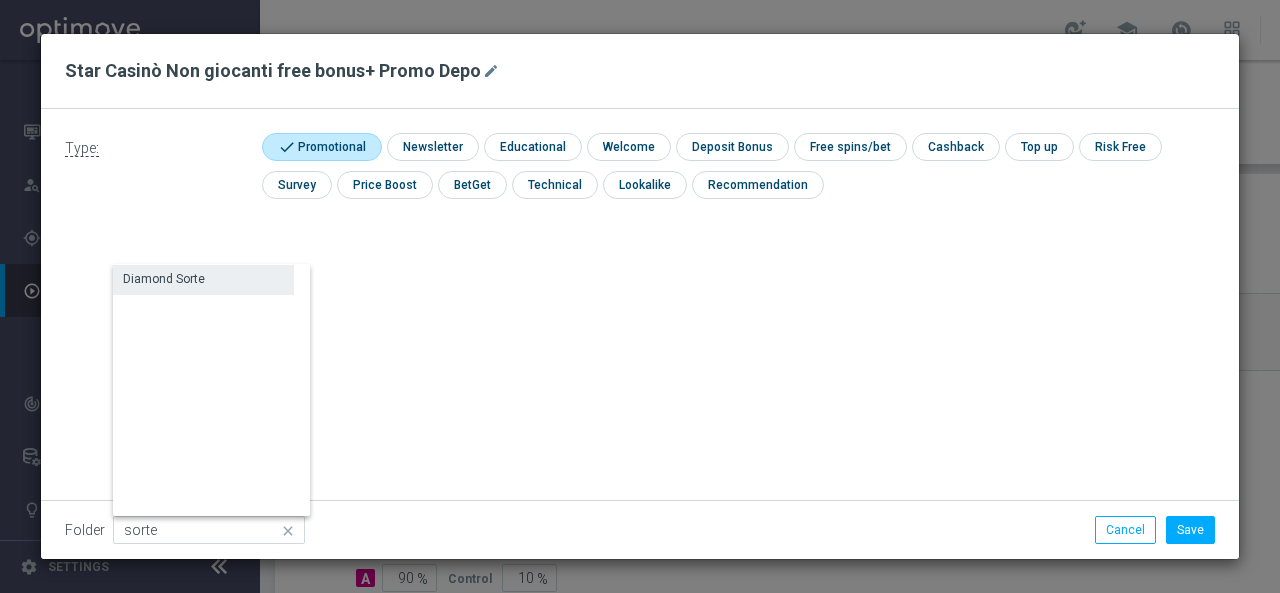 click on "Diamond Sorte" 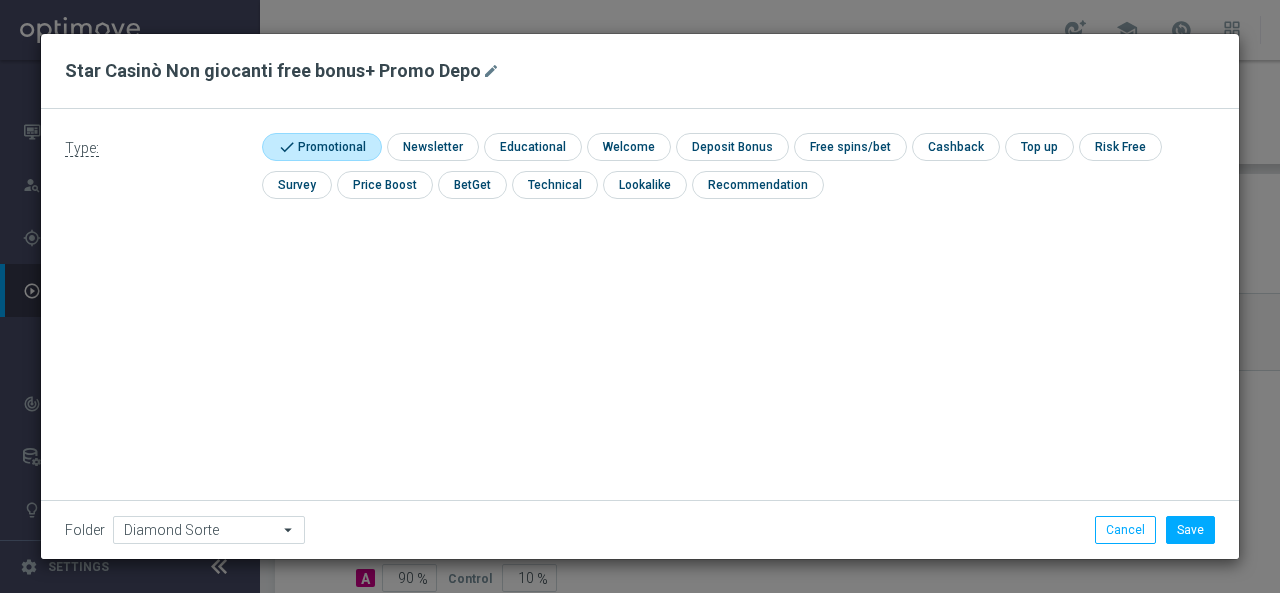 drag, startPoint x: 702, startPoint y: 230, endPoint x: 736, endPoint y: 277, distance: 58.00862 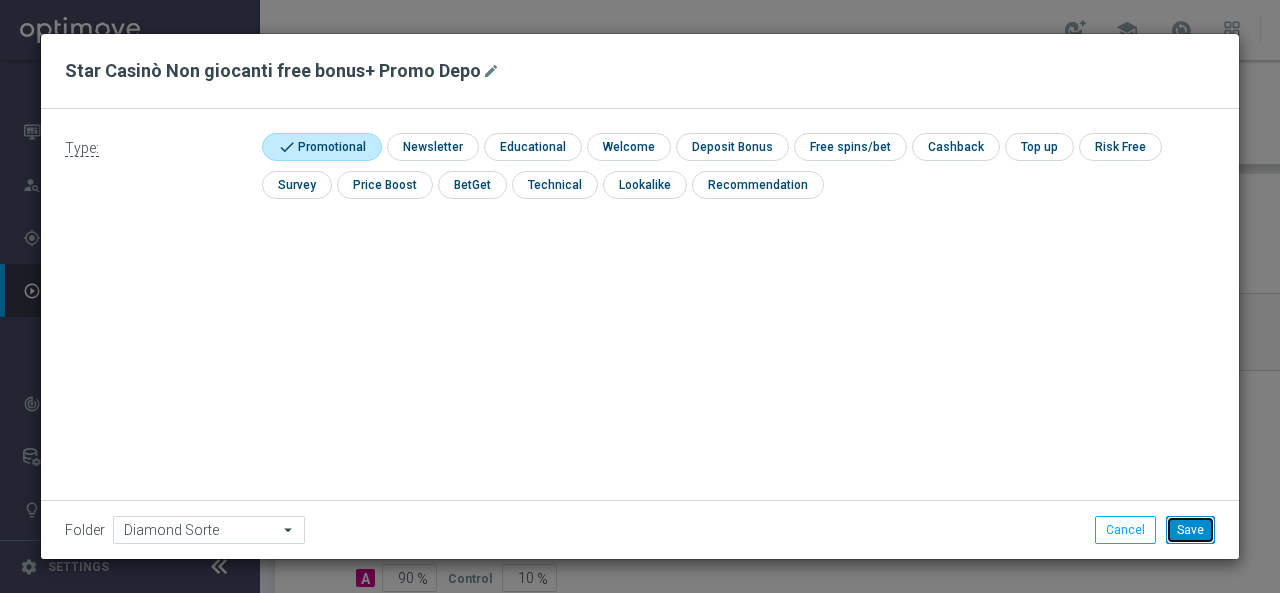 click on "Save" 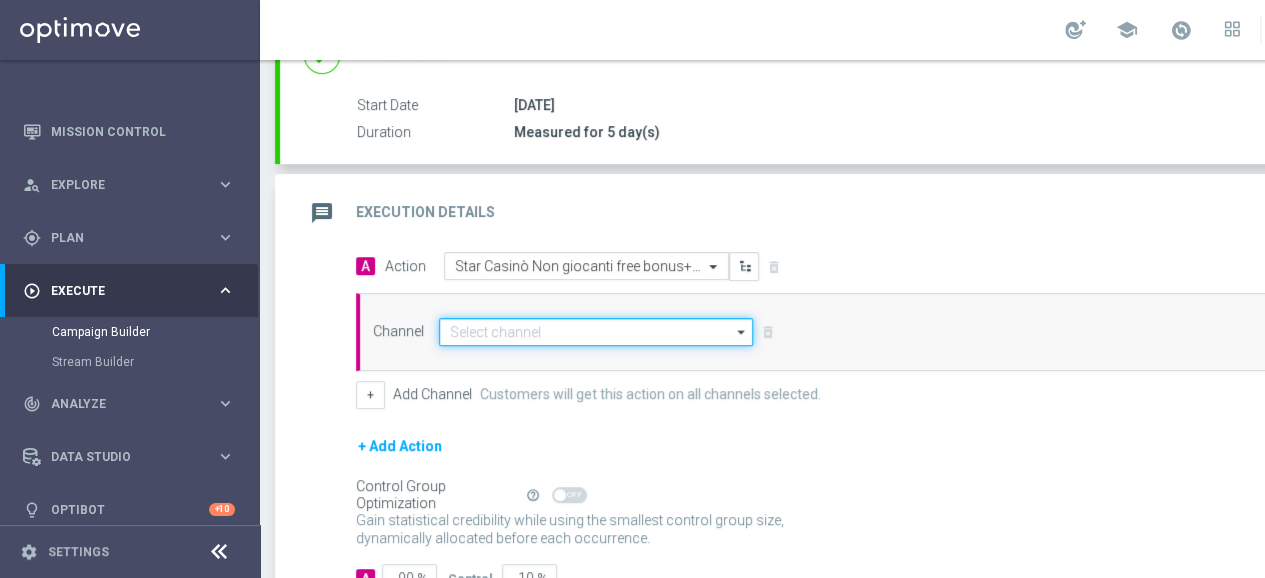 click 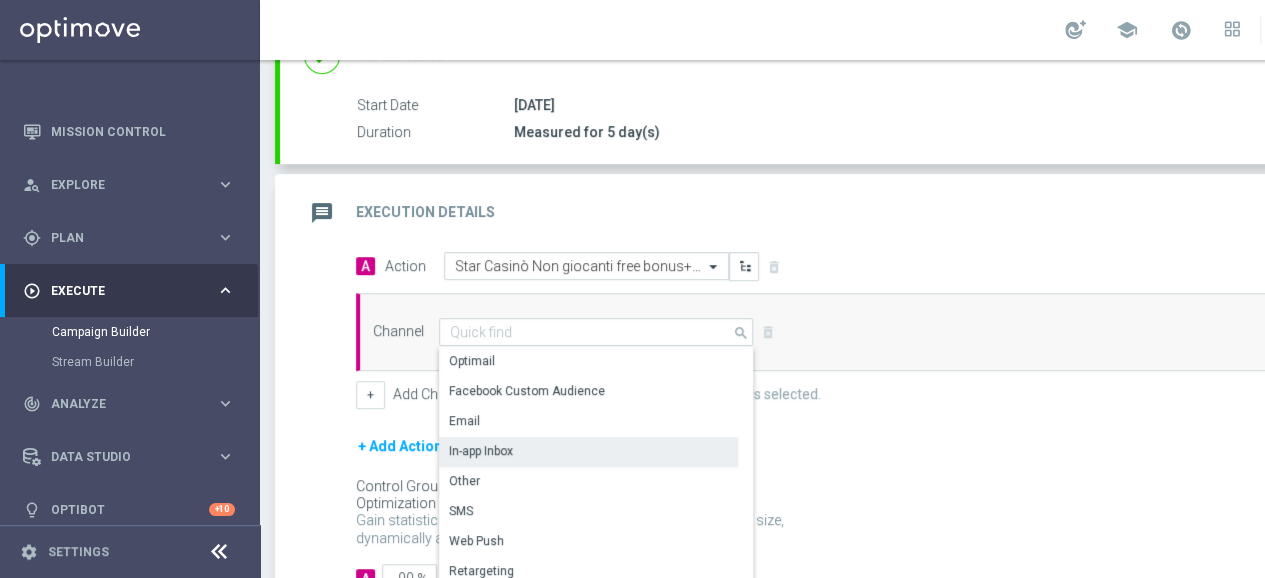 click on "In-app Inbox" 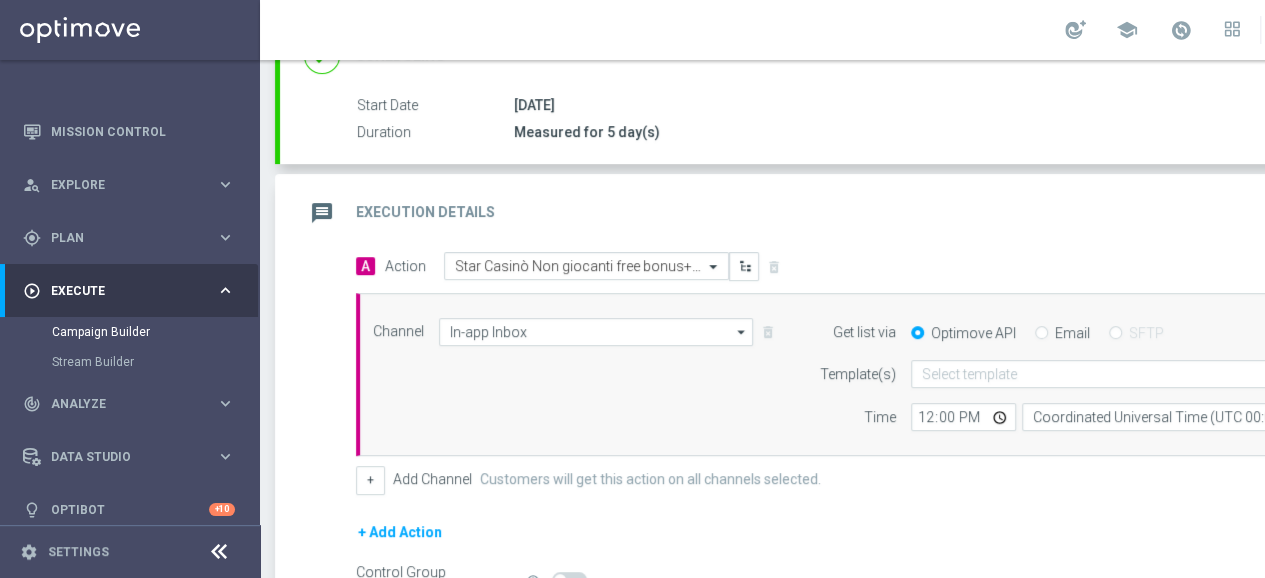 click on "Email" at bounding box center (1041, 334) 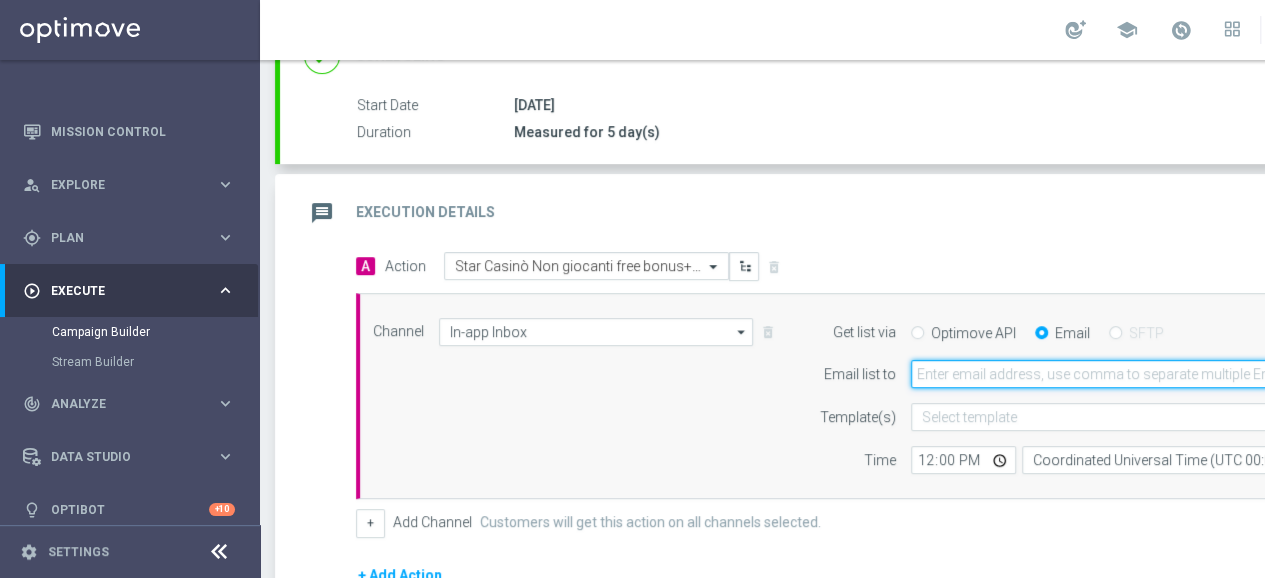 click 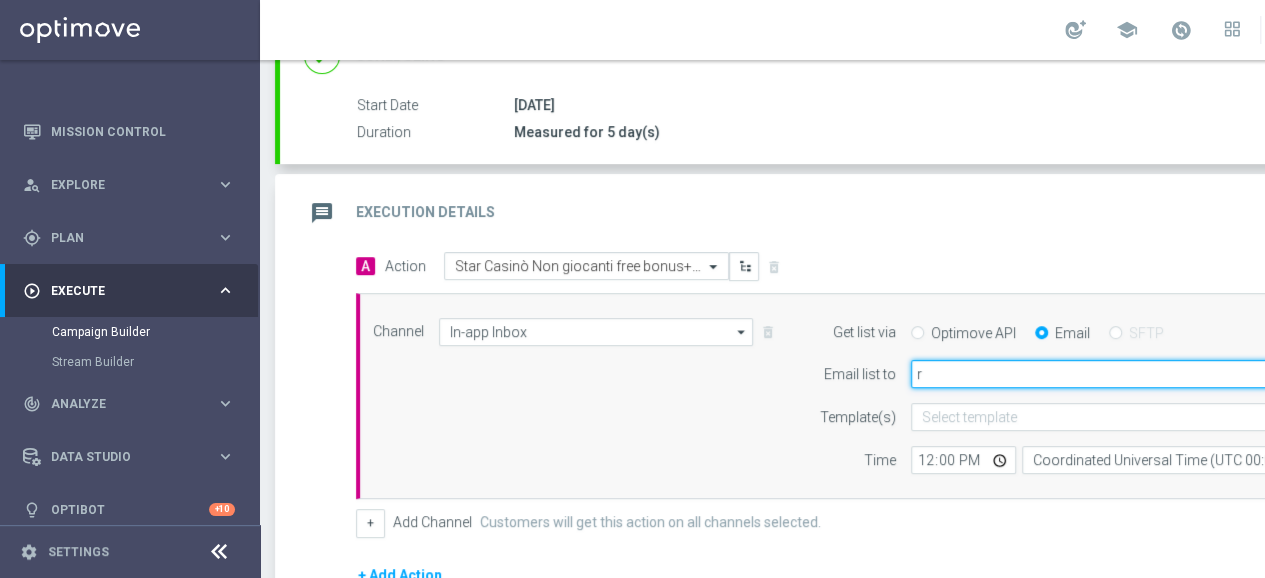 scroll, scrollTop: 0, scrollLeft: 124, axis: horizontal 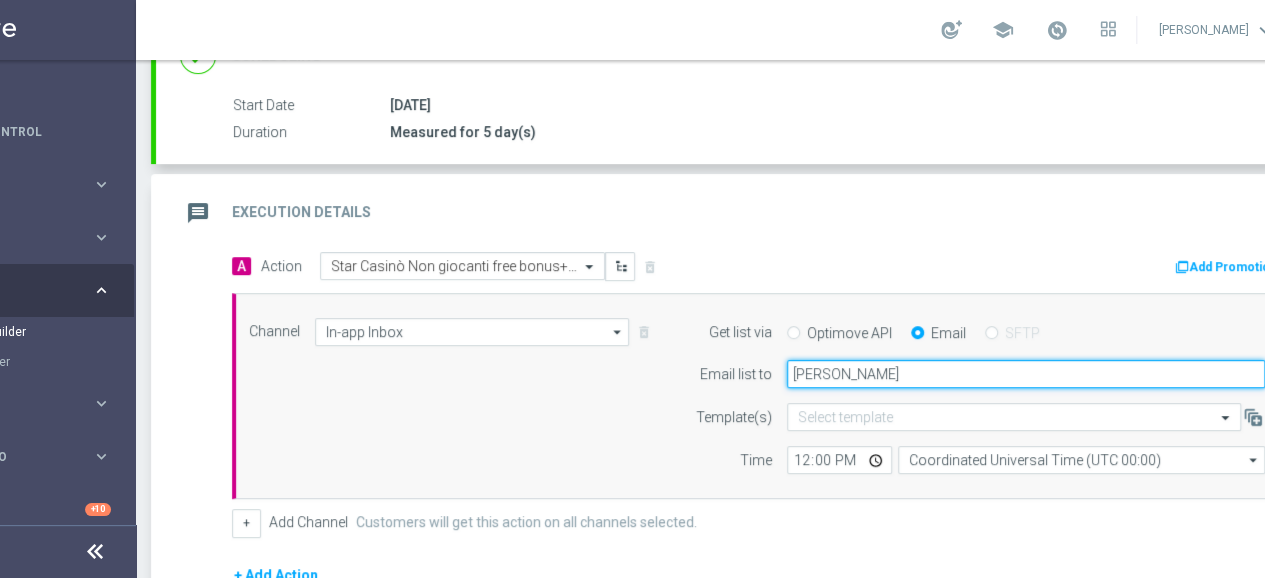 type on "[PERSON_NAME][EMAIL_ADDRESS][PERSON_NAME][DOMAIN_NAME]" 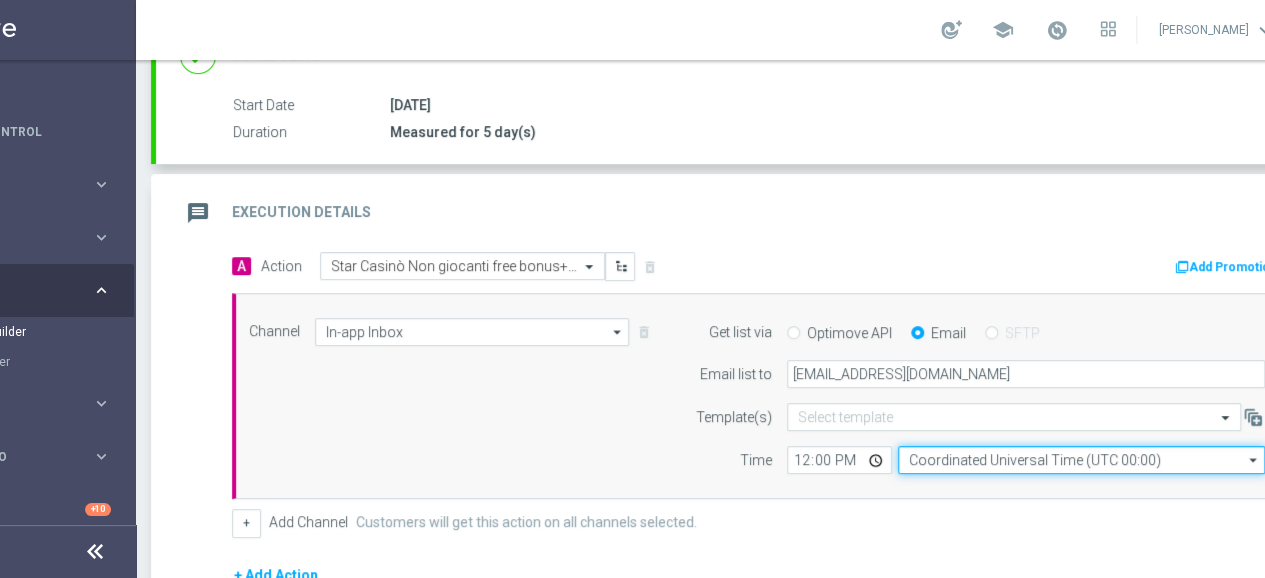click on "Coordinated Universal Time (UTC 00:00)" 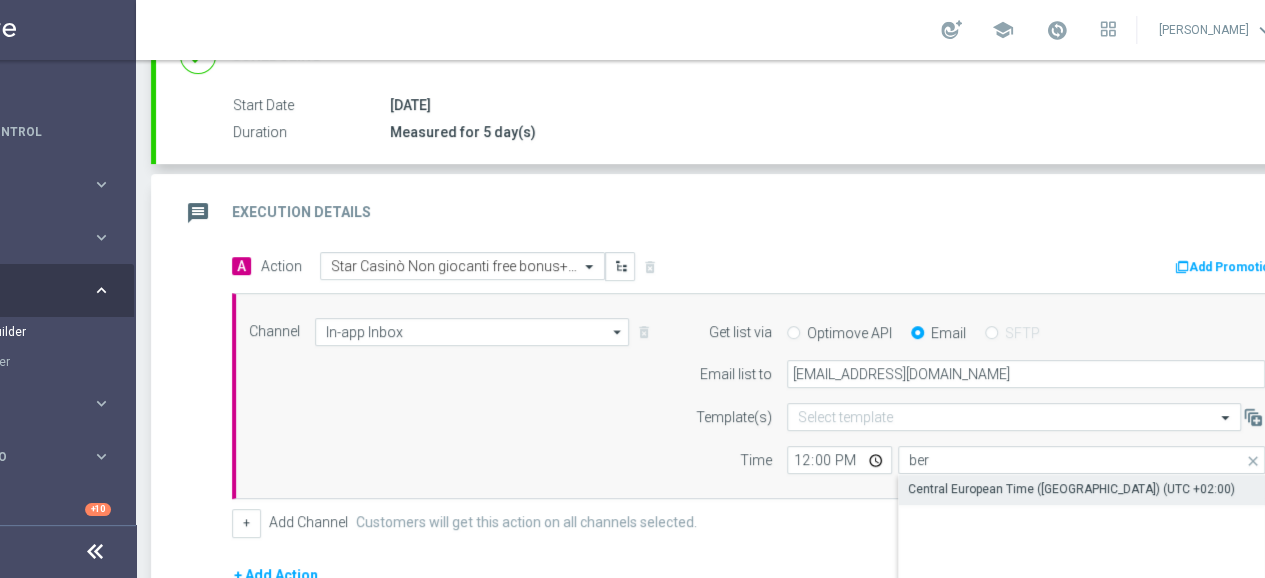 click on "Central European Time ([GEOGRAPHIC_DATA]) (UTC +02:00)" 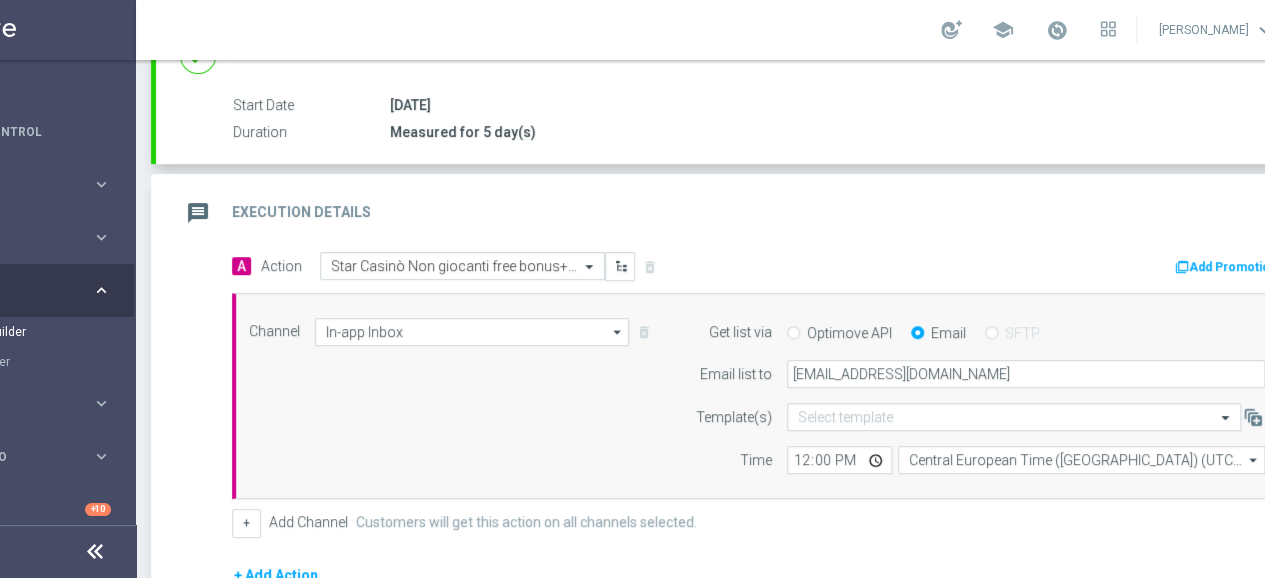 click on "Channel
In-app Inbox
In-app Inbox
arrow_drop_down
Show Selected
1 of 20
Optimail" 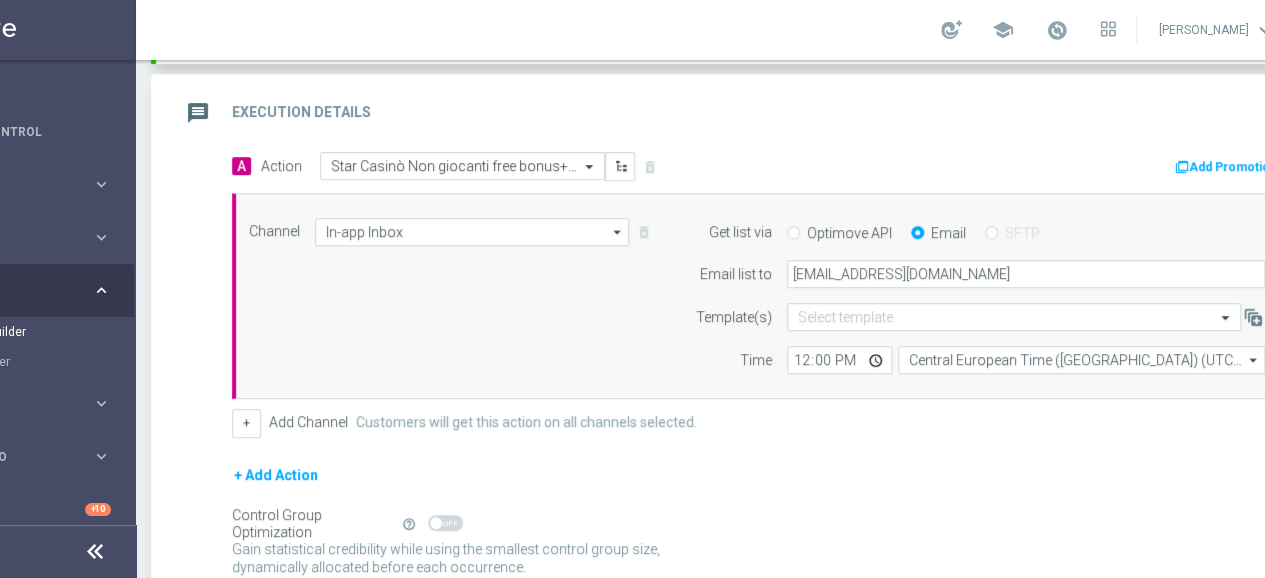 scroll, scrollTop: 510, scrollLeft: 0, axis: vertical 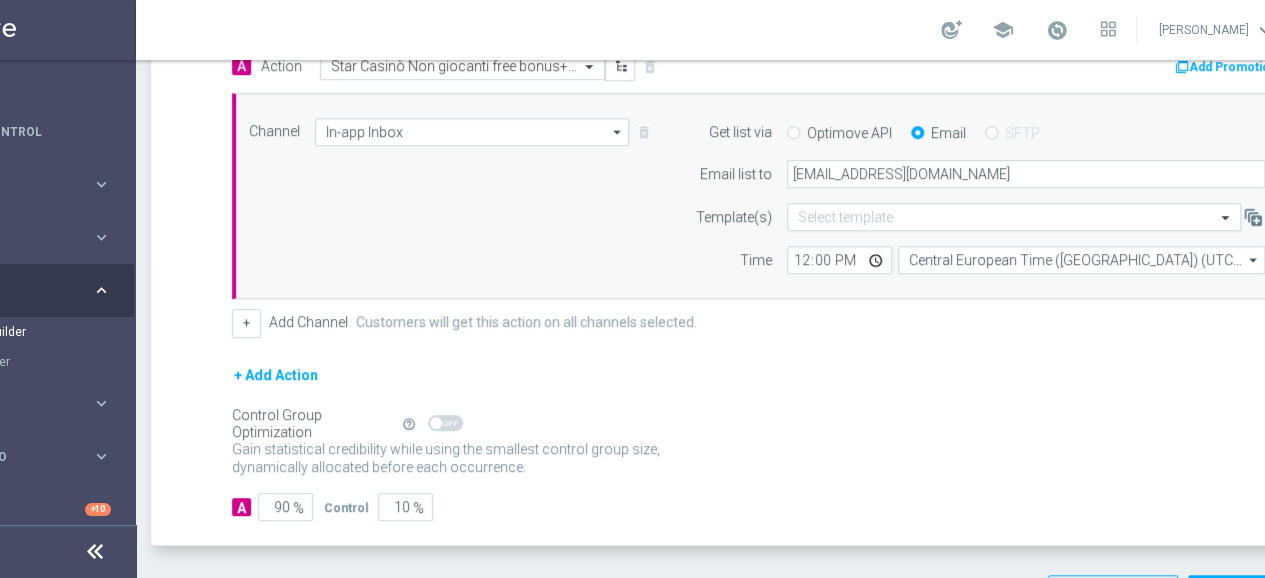 click on "%" 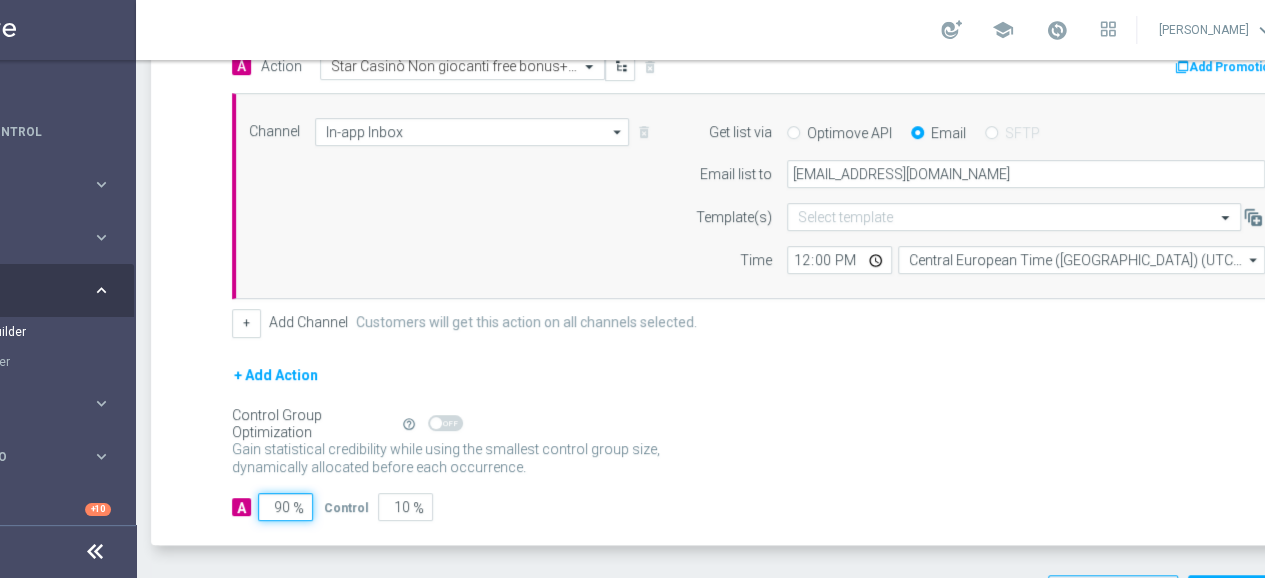 click on "90" 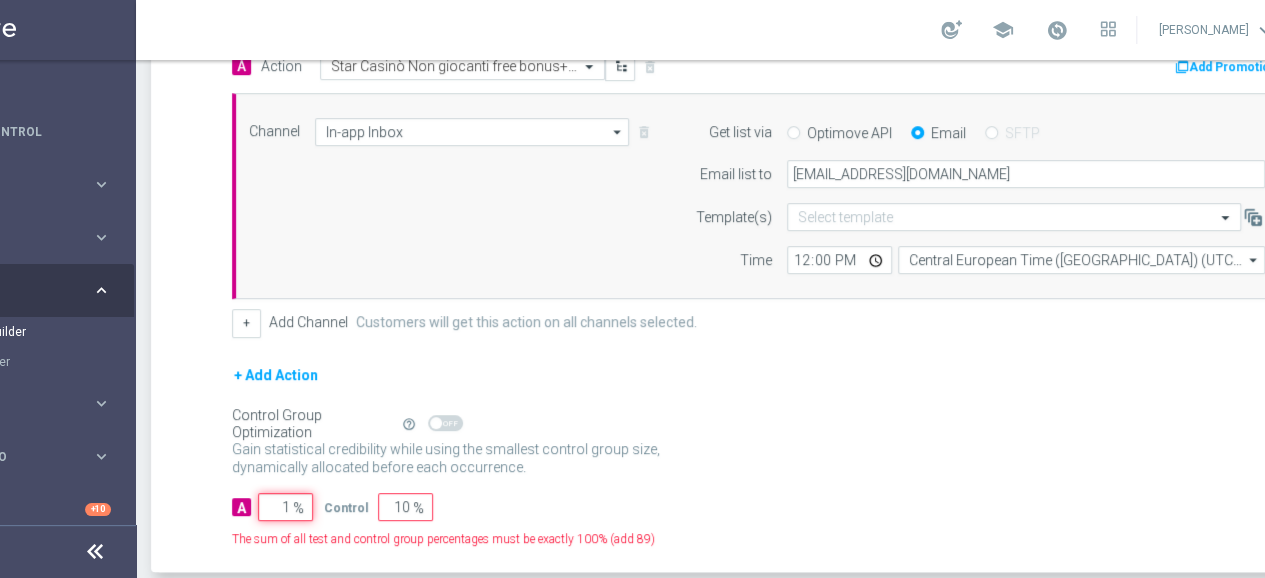 type on "99" 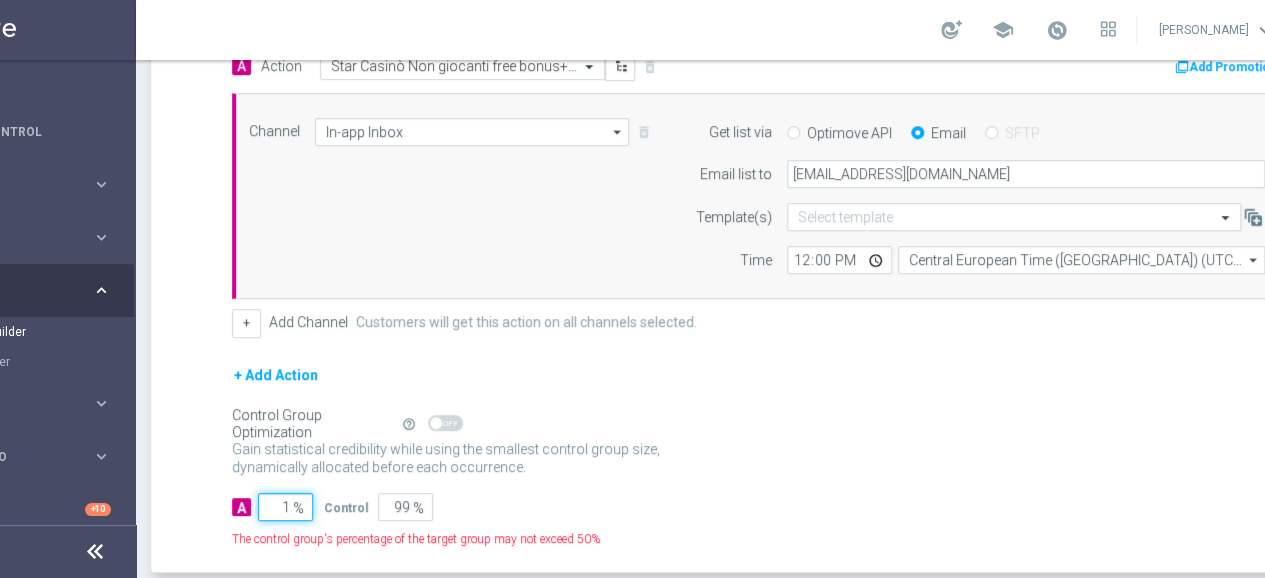type on "10" 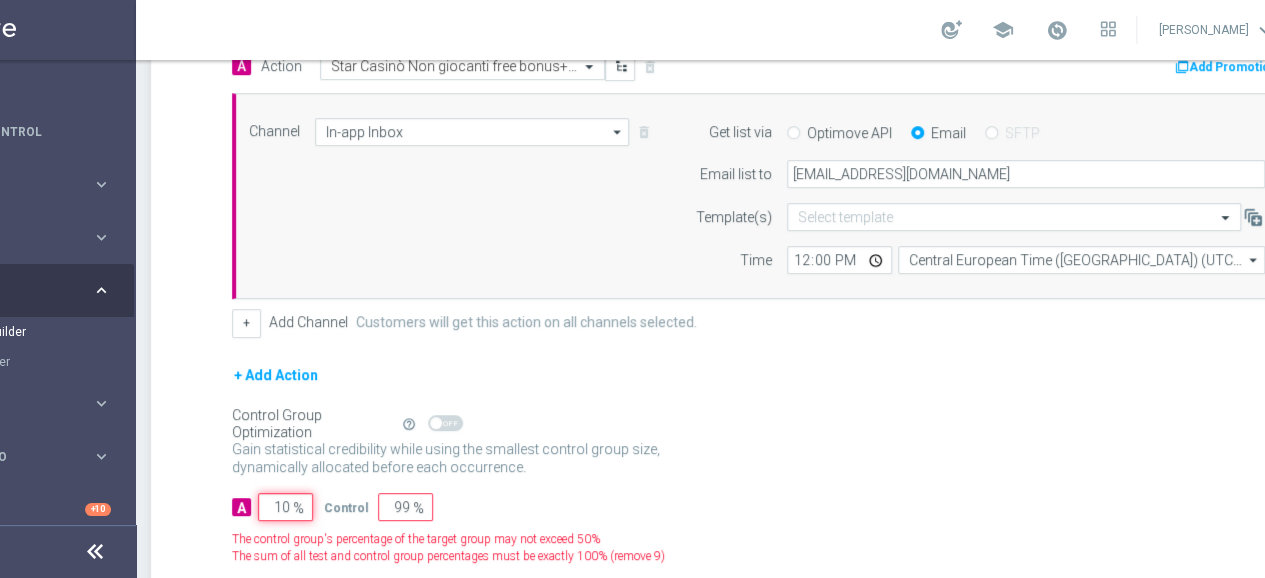 type on "90" 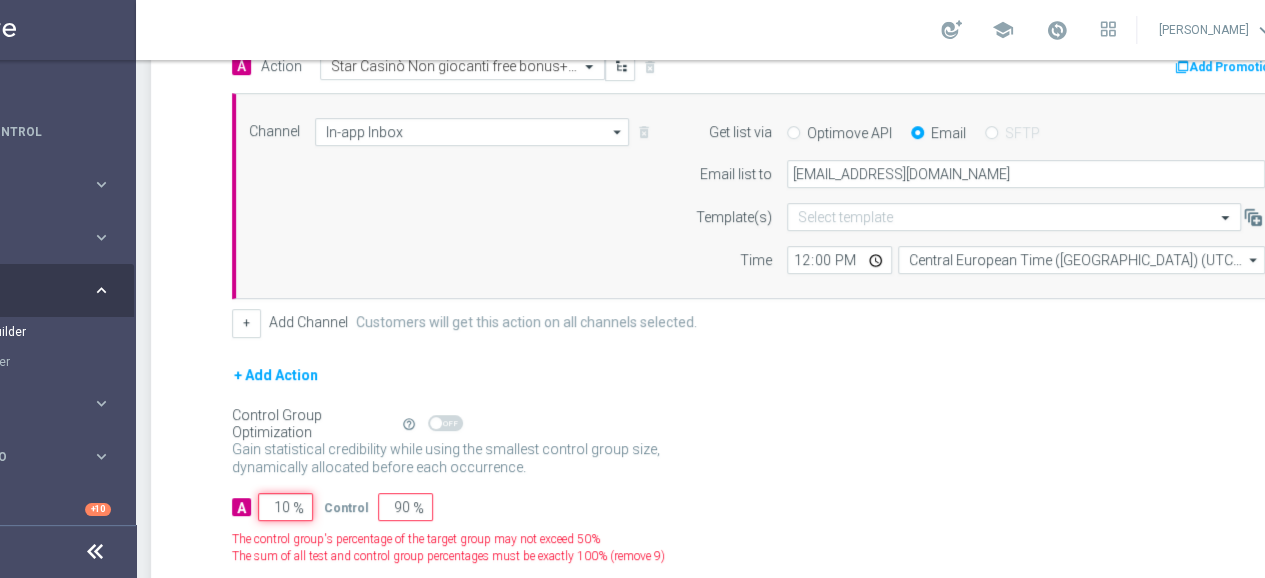 type on "100" 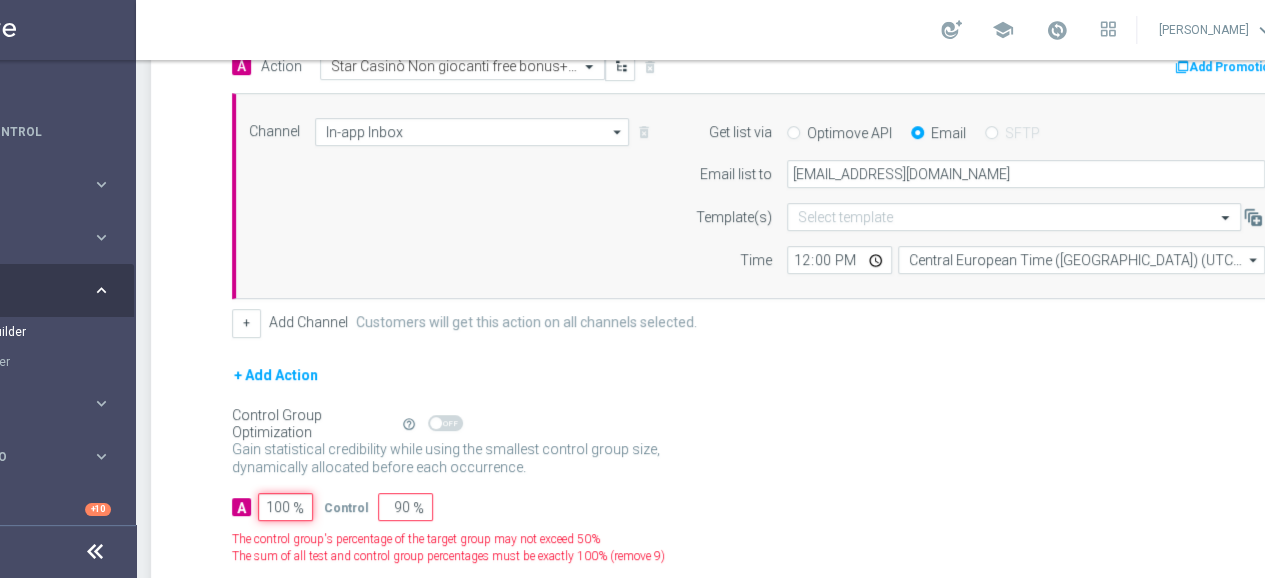 type on "0" 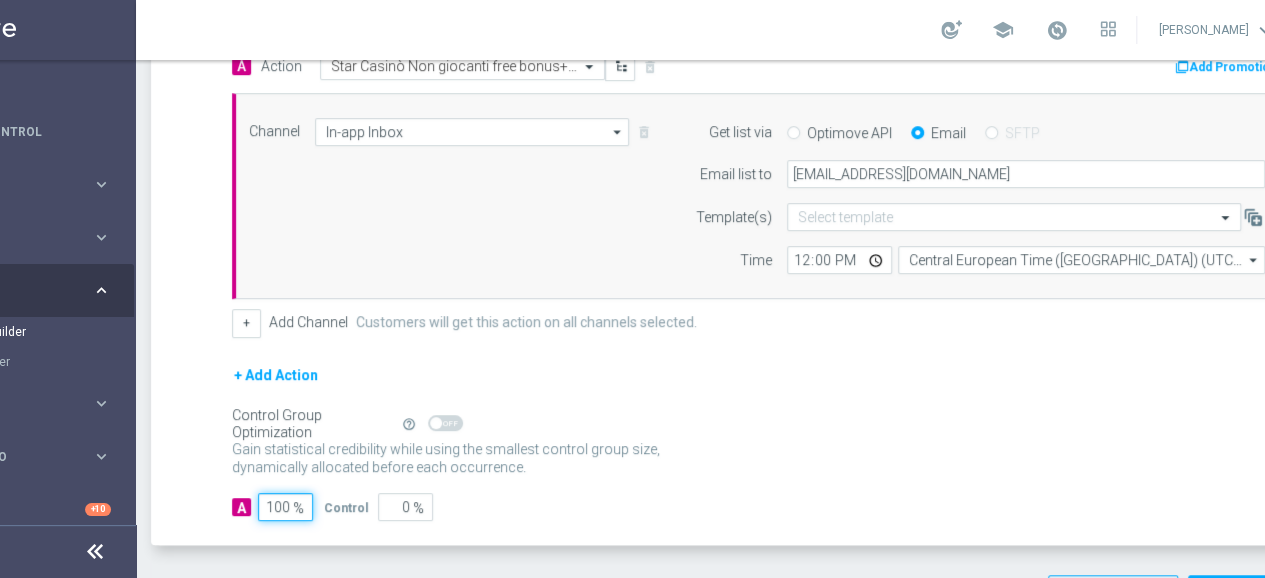 type on "100" 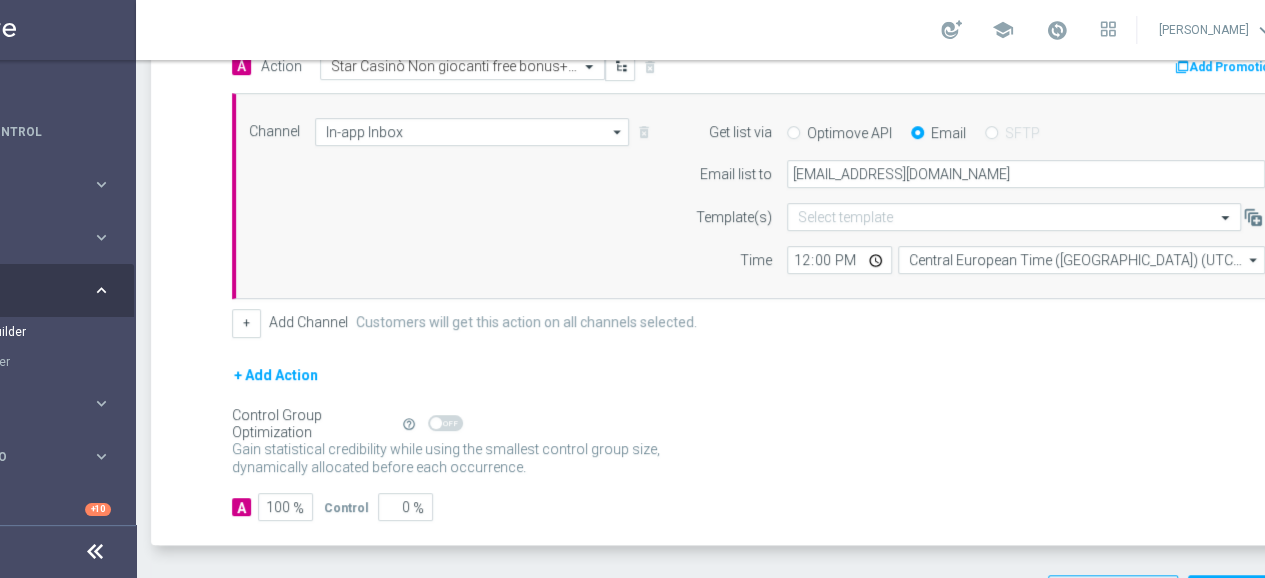 drag, startPoint x: 882, startPoint y: 389, endPoint x: 871, endPoint y: 363, distance: 28.231188 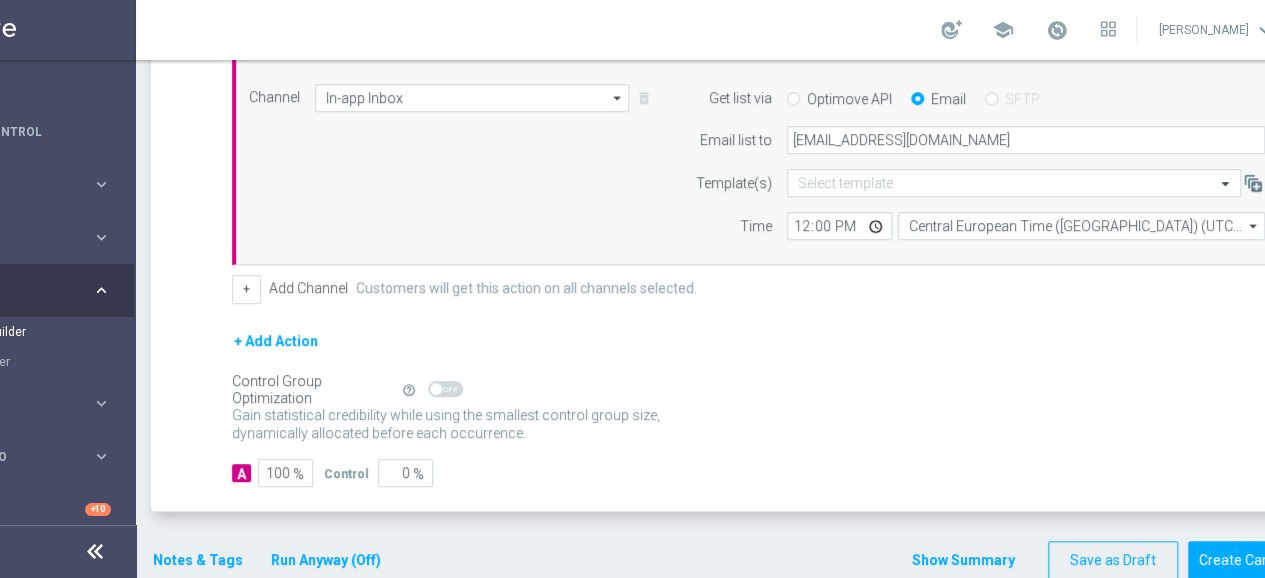scroll, scrollTop: 564, scrollLeft: 0, axis: vertical 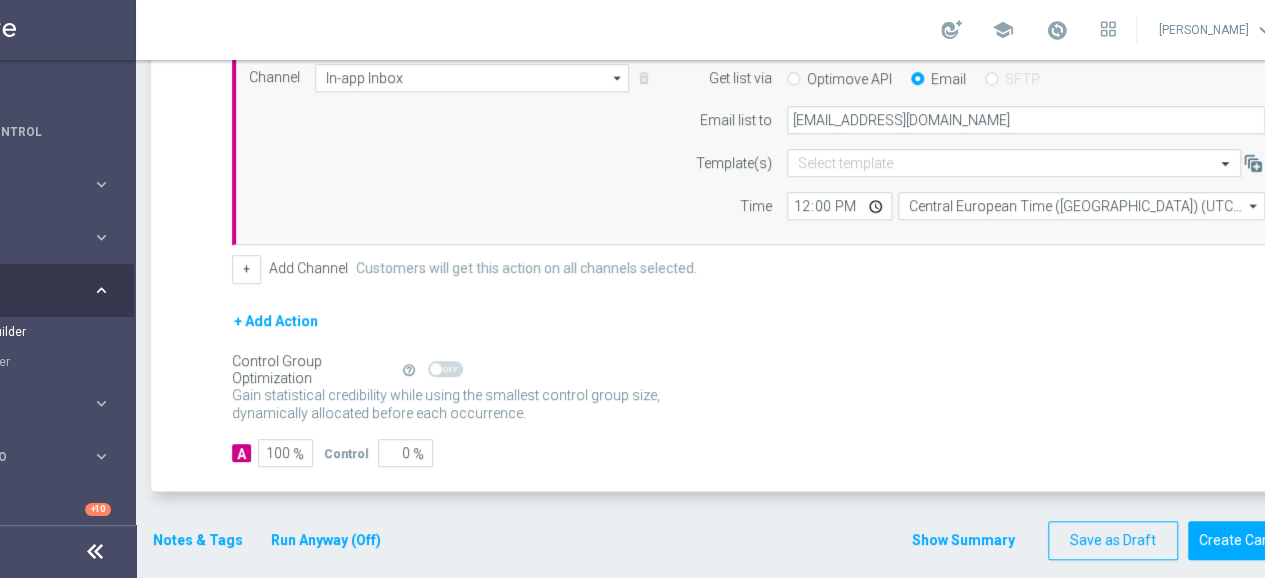 click on "Notes & Tags" 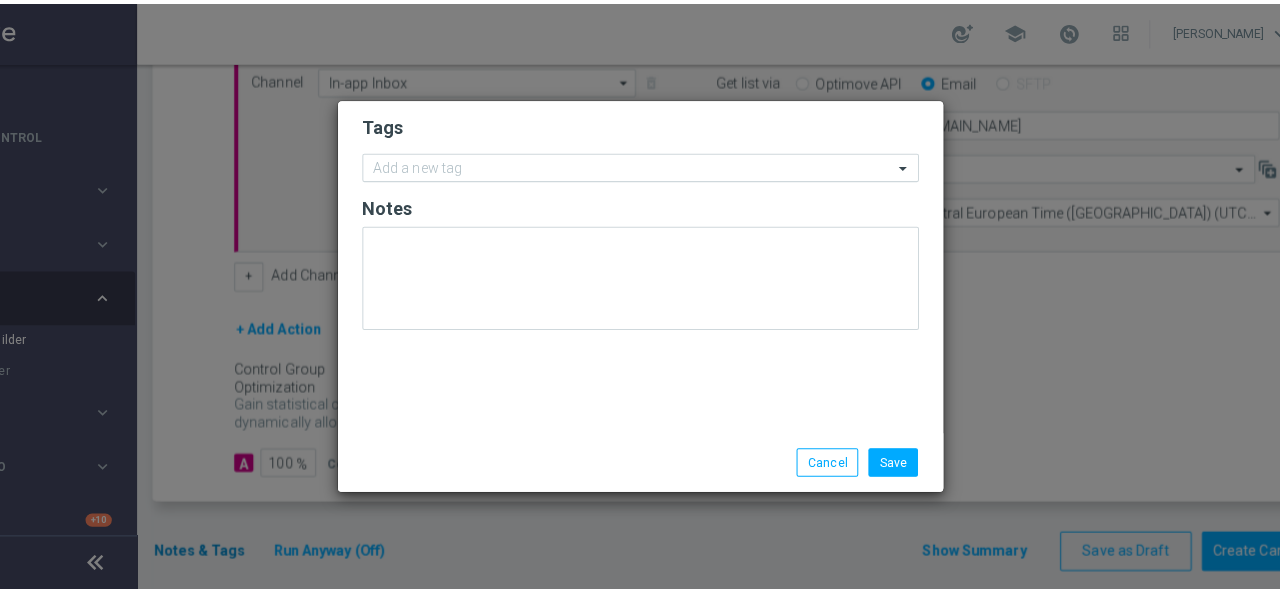 scroll, scrollTop: 0, scrollLeft: 124, axis: horizontal 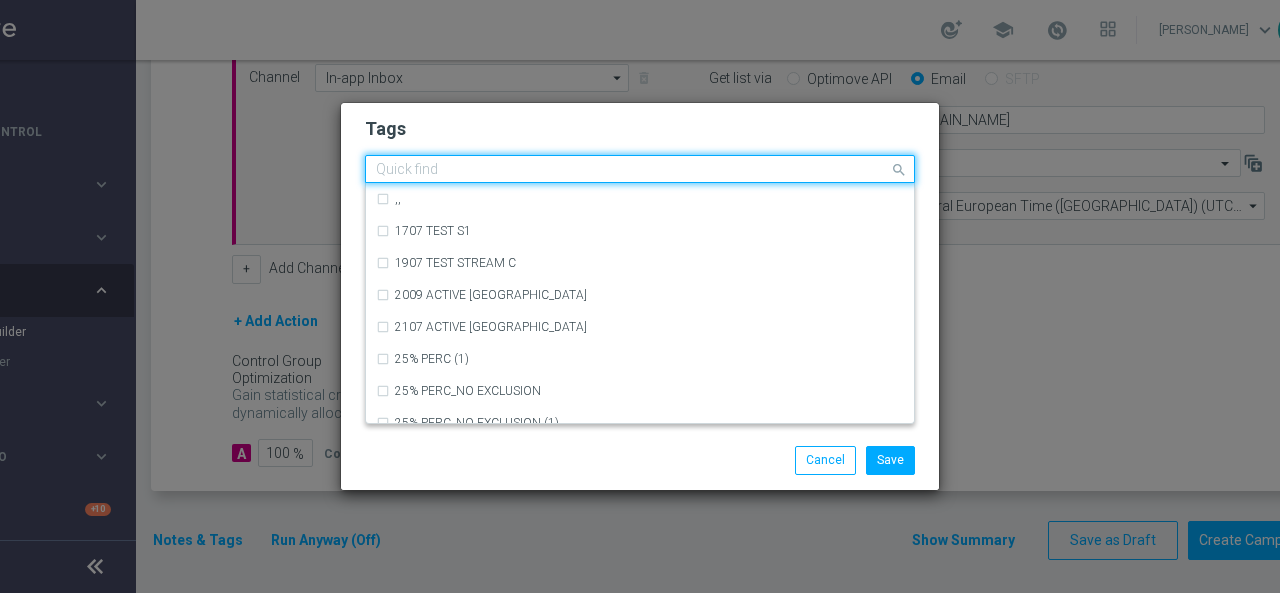 click 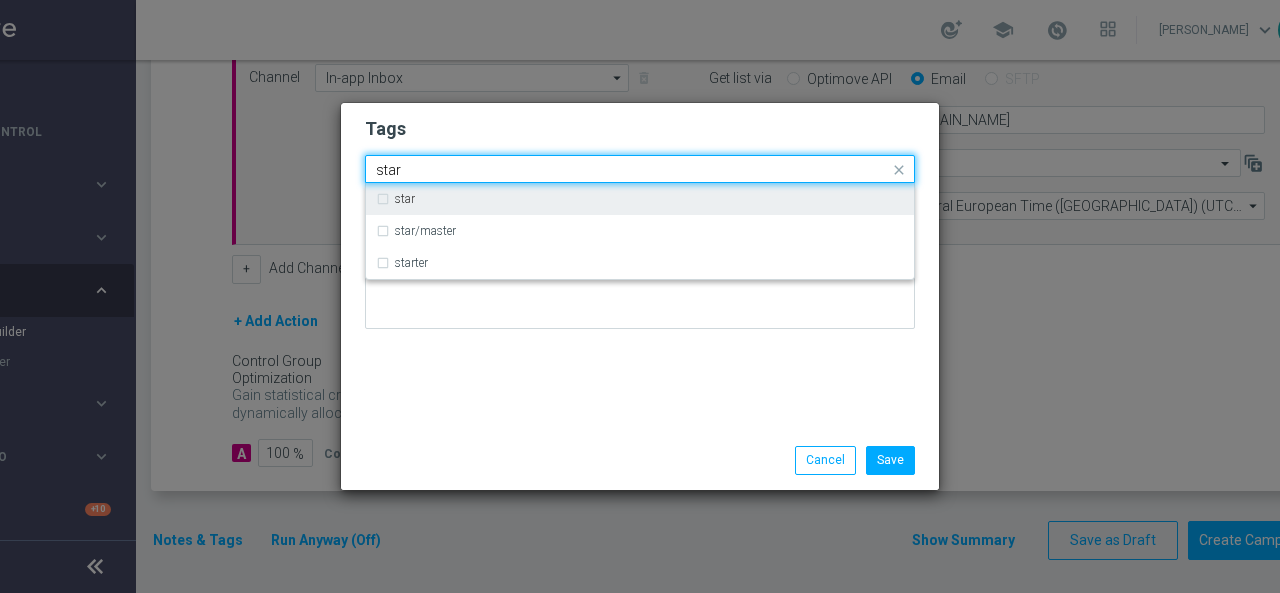 click on "star" at bounding box center (640, 199) 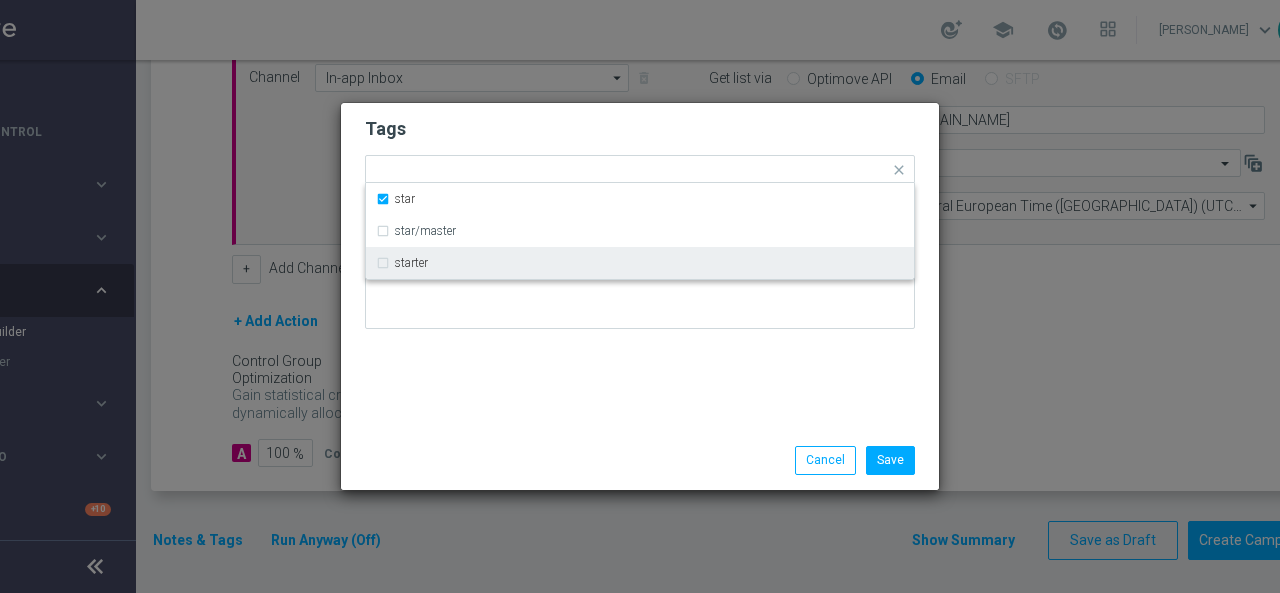click on "Tags
Quick find × star star star/master starter
Notes" 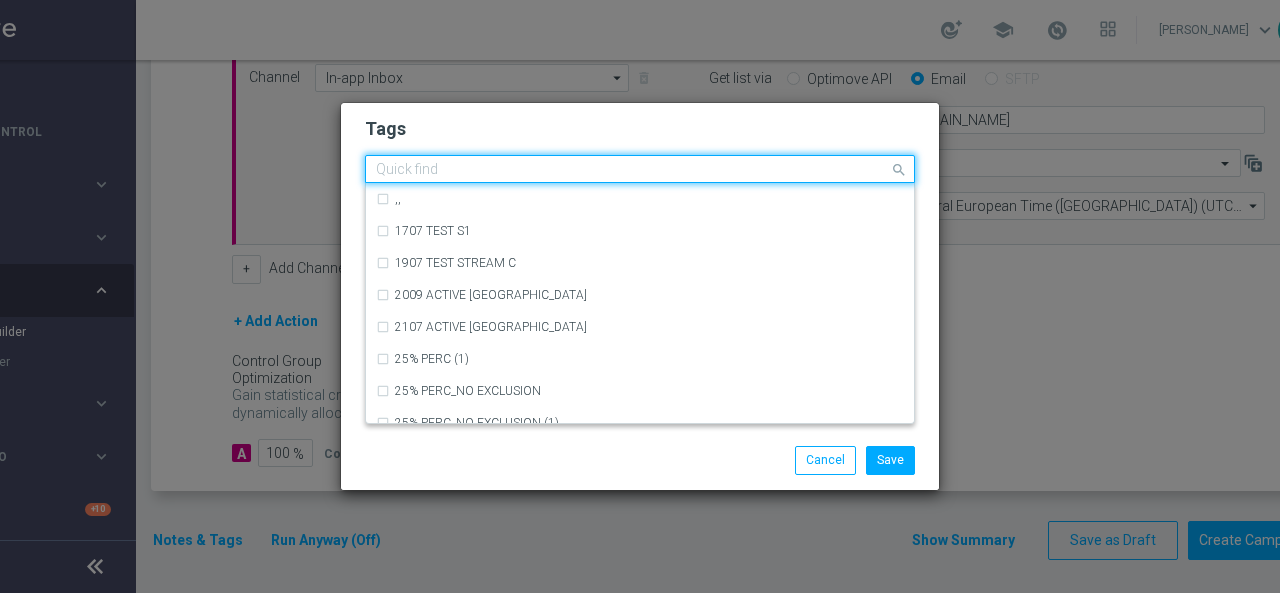 click 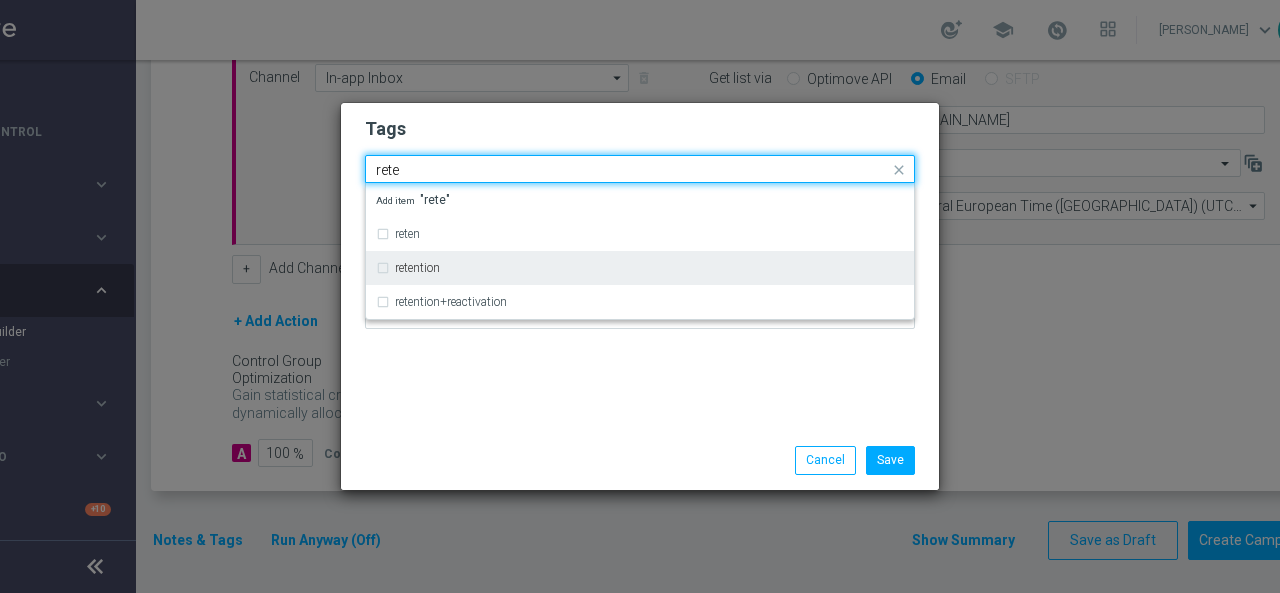click on "retention" at bounding box center [408, 268] 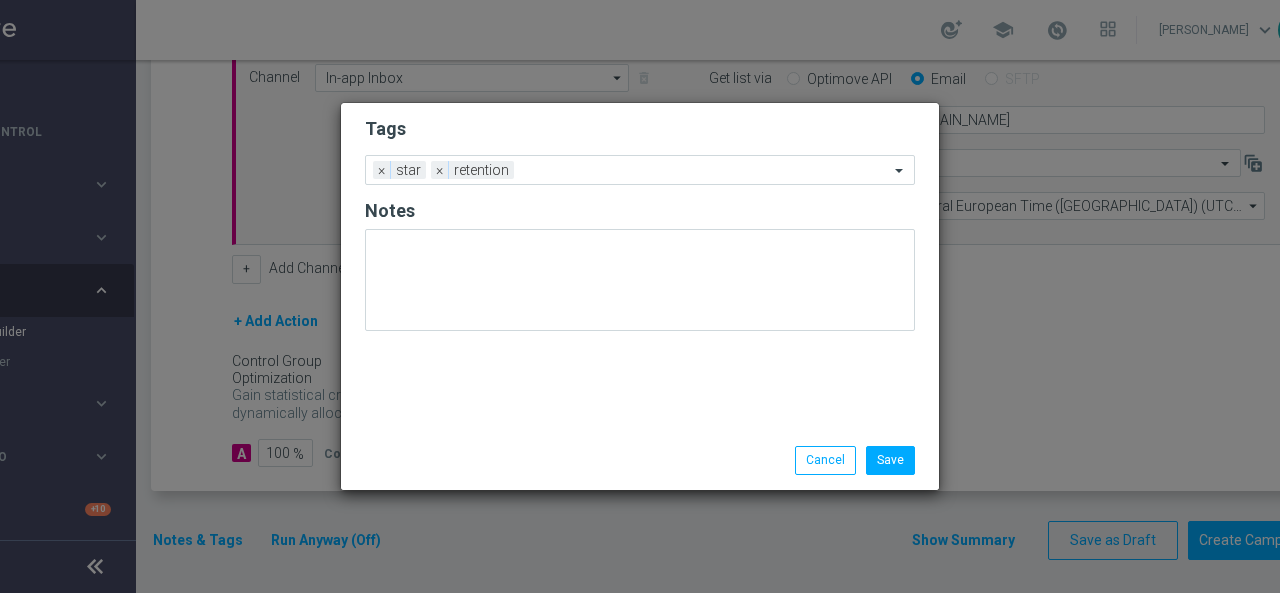 click on "Tags
Add a new tag × star × retention
Notes" 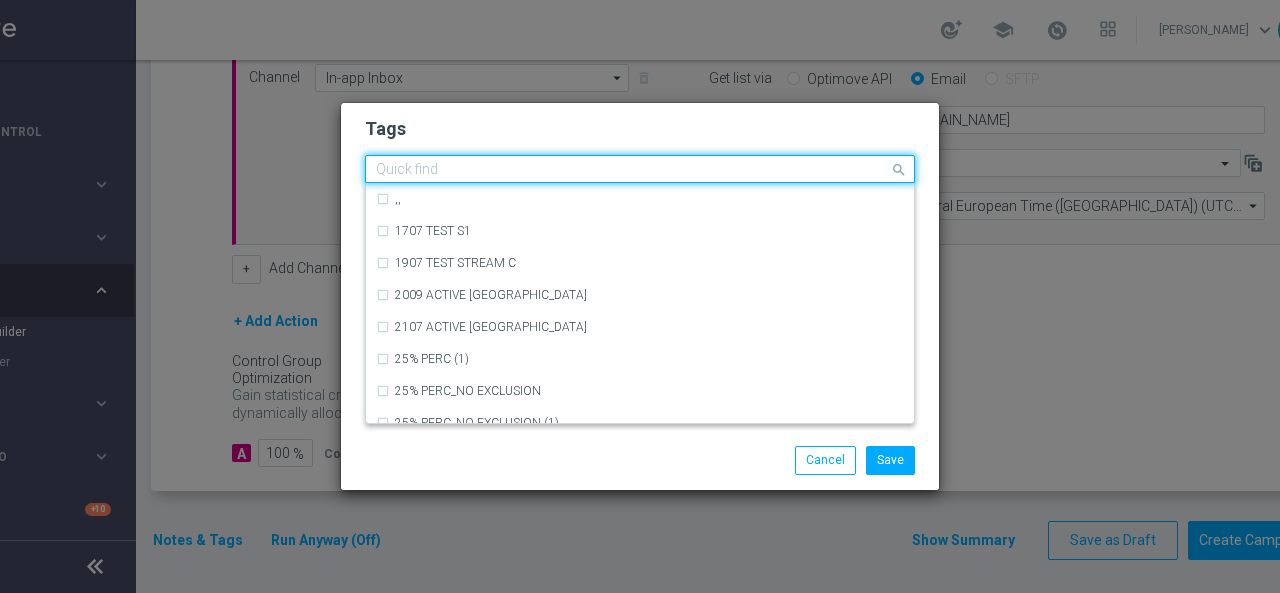 click on "Quick find × star × retention" 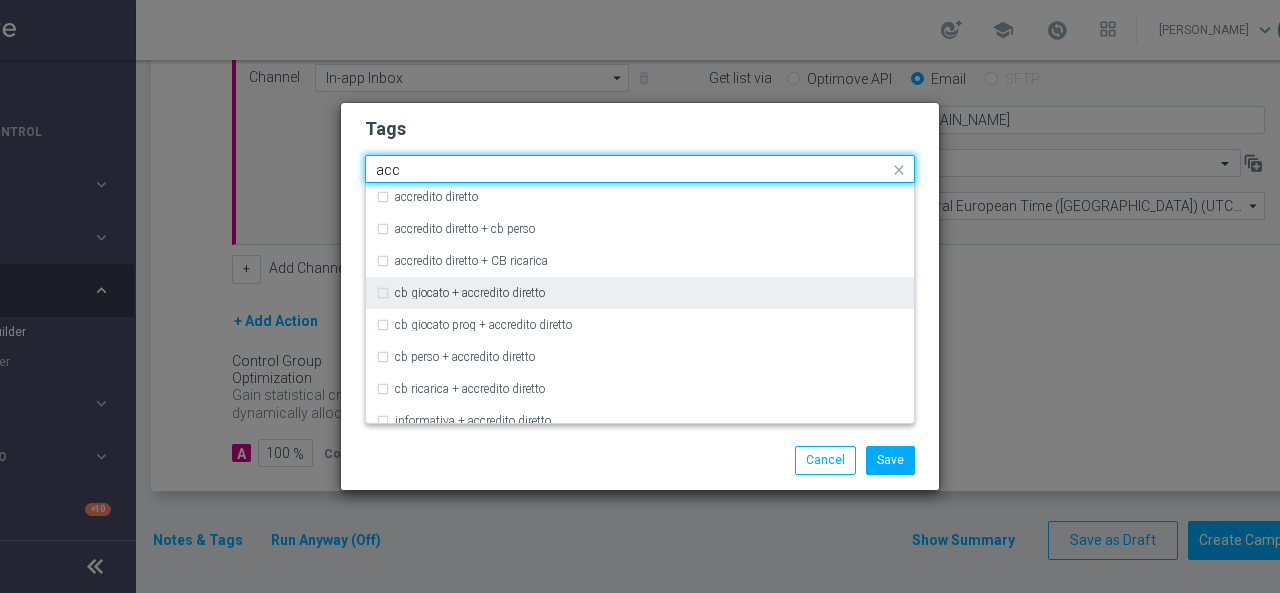 scroll, scrollTop: 100, scrollLeft: 0, axis: vertical 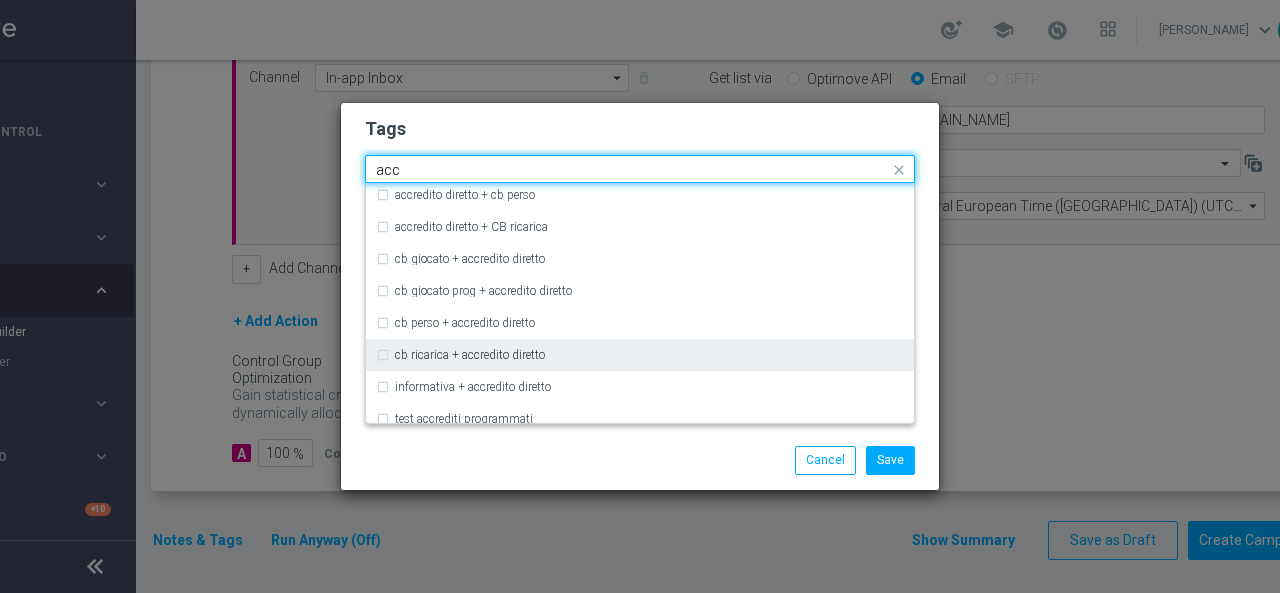 click on "cb ricarica + accredito diretto" at bounding box center [470, 355] 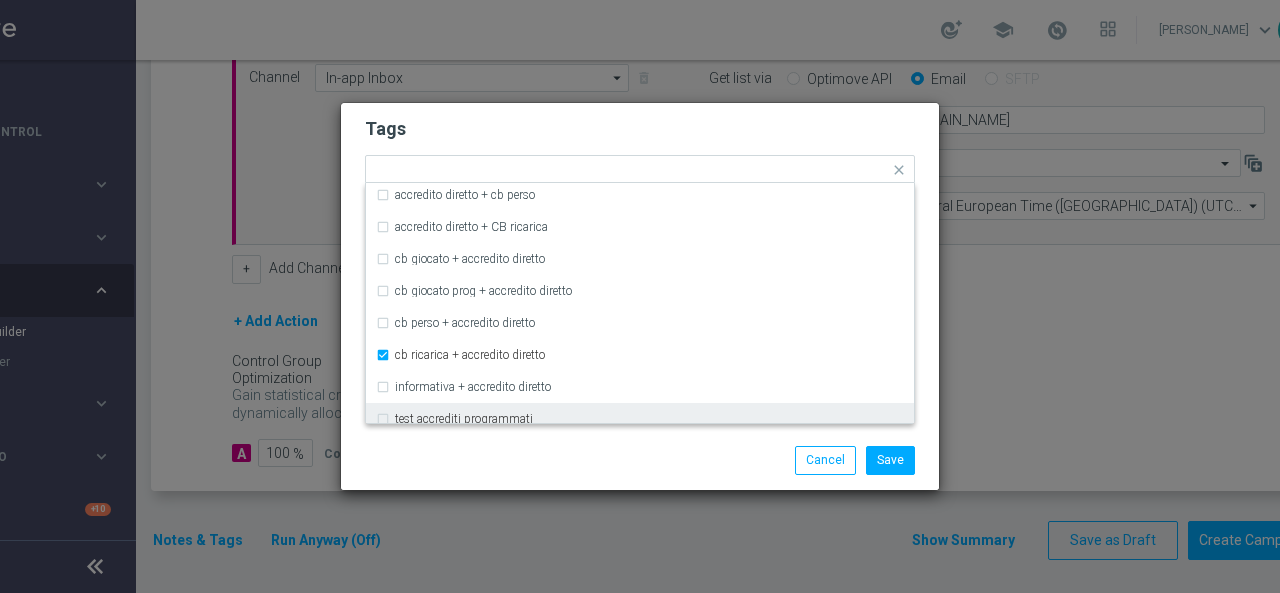 click on "Save
Cancel" 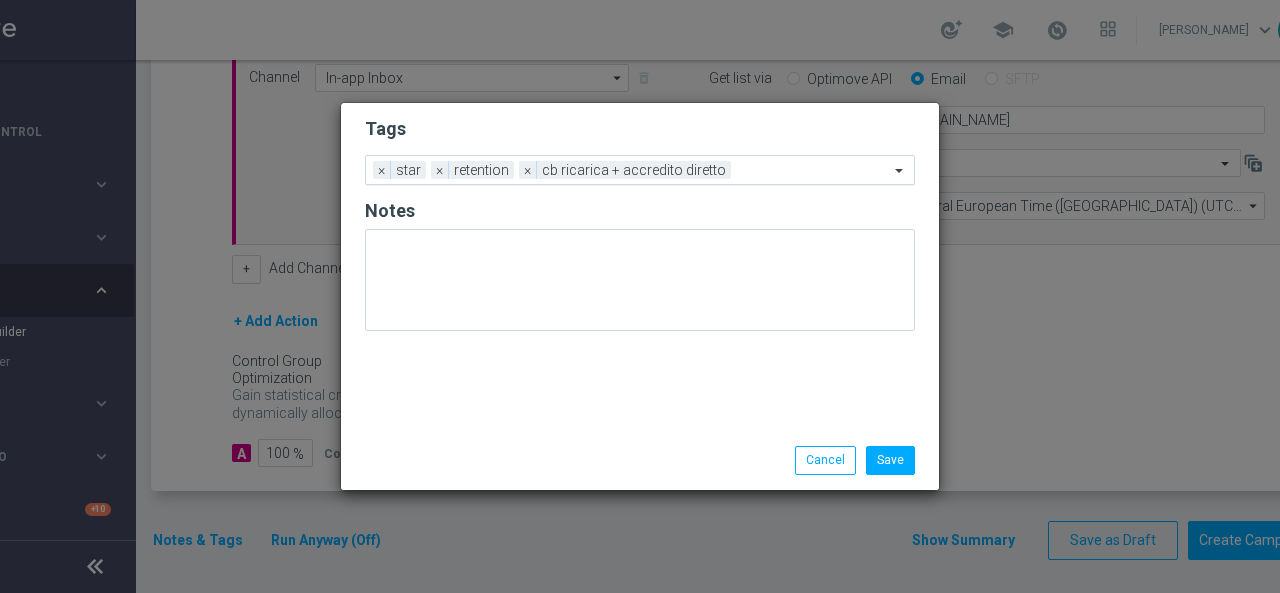 click on "Add a new tag × star × retention × cb ricarica + accredito diretto" 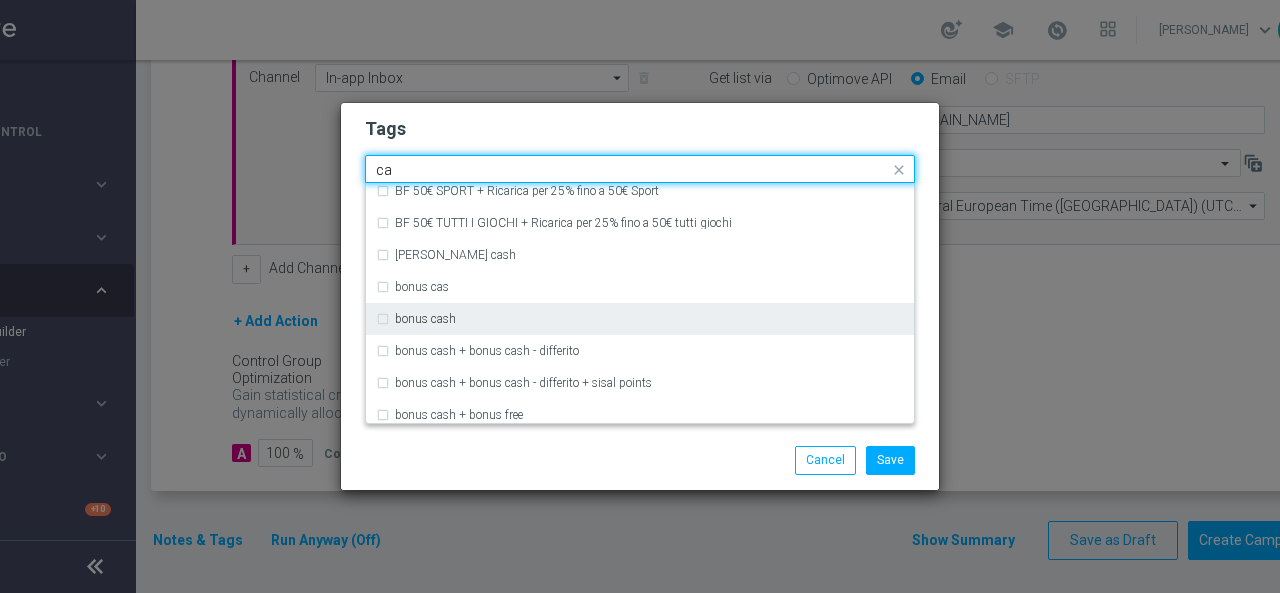 scroll, scrollTop: 300, scrollLeft: 0, axis: vertical 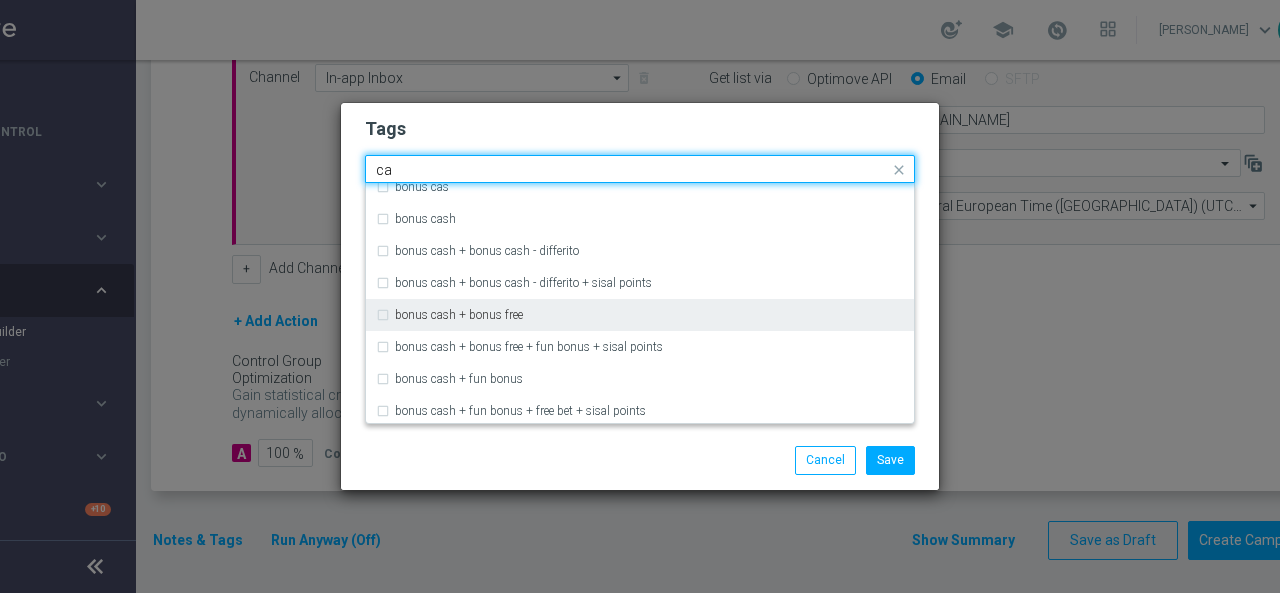 click on "bonus cash + bonus free" at bounding box center [640, 315] 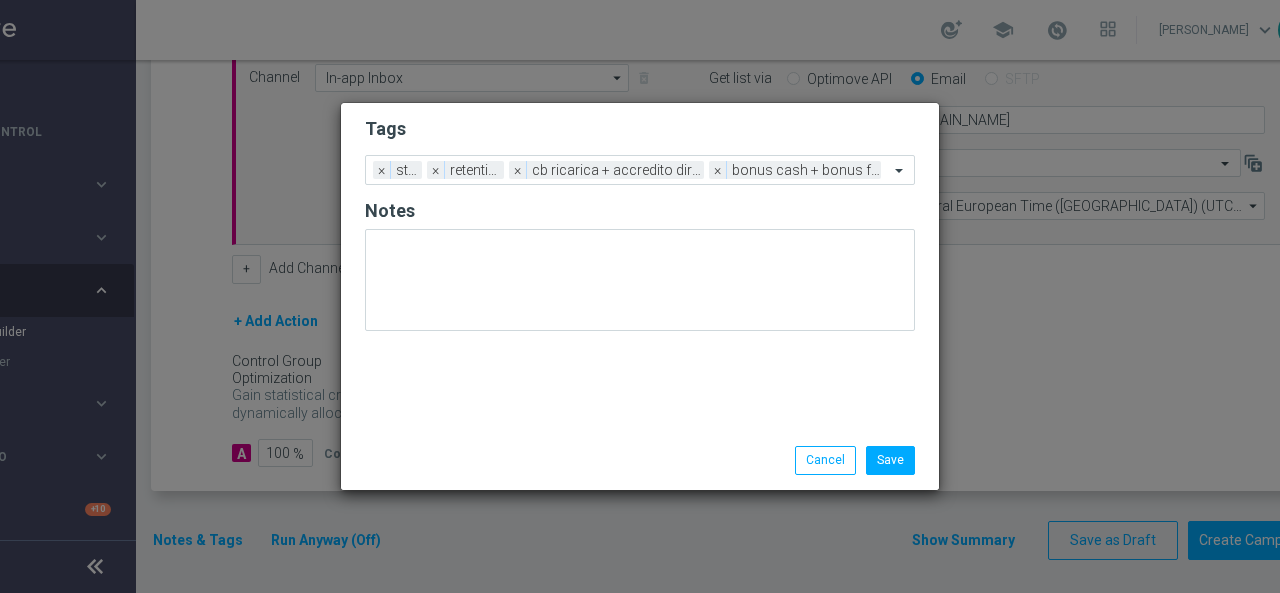 drag, startPoint x: 556, startPoint y: 461, endPoint x: 583, endPoint y: 393, distance: 73.1642 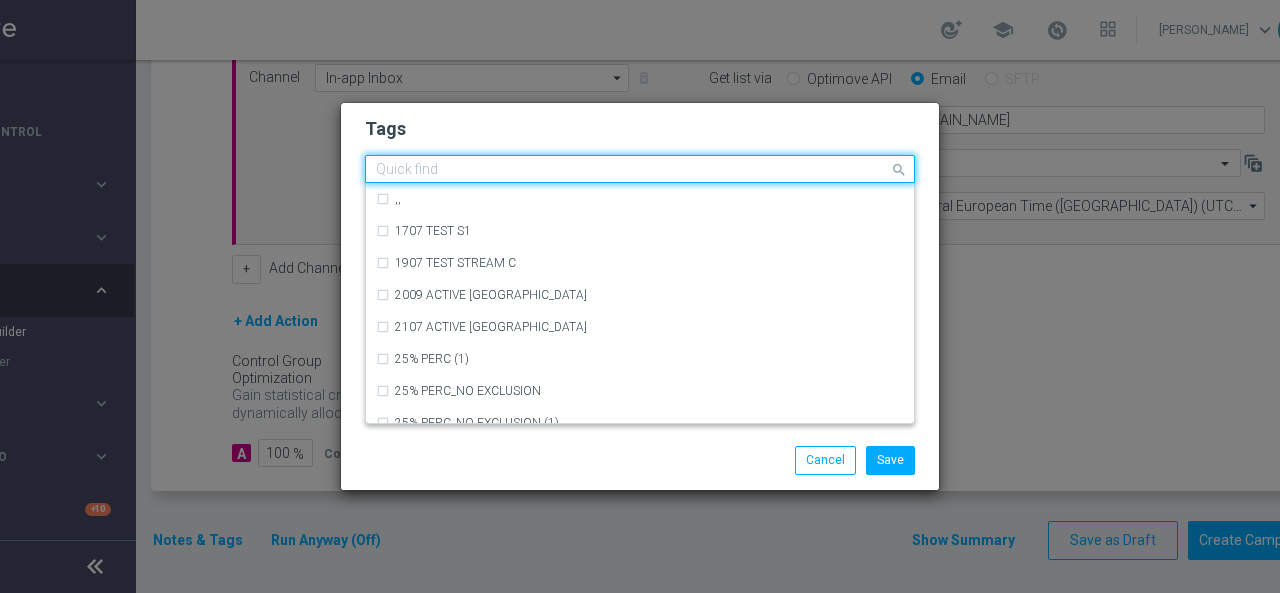 click on "Quick find × star × retention × cb ricarica + accredito diretto × bonus cash + bonus free" 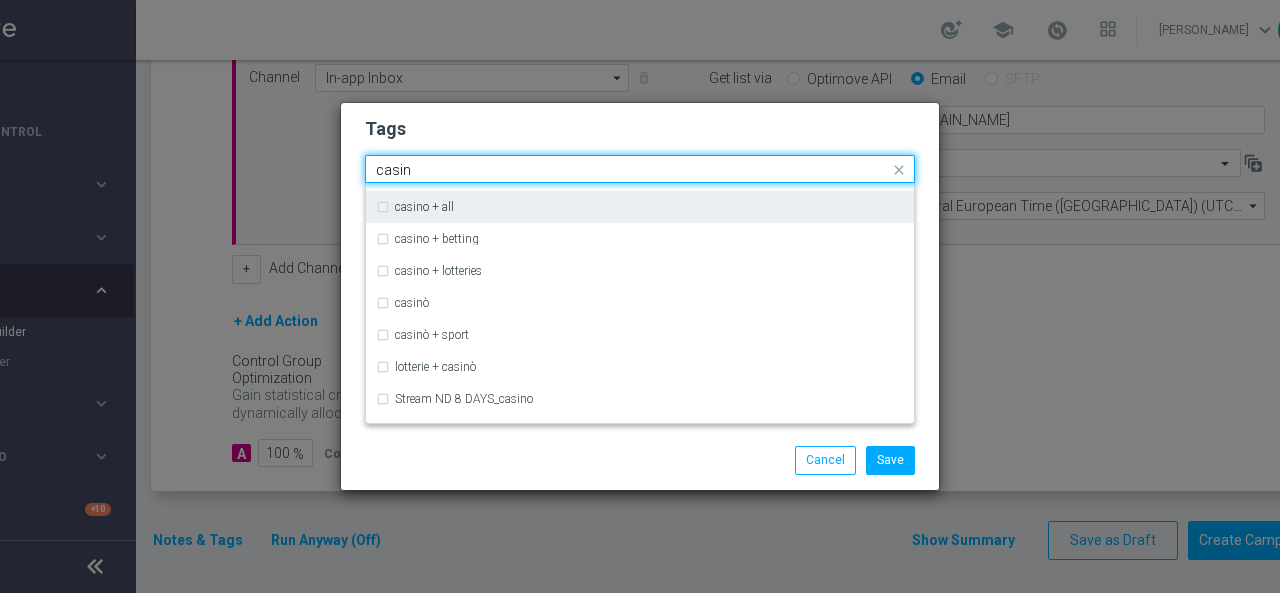 scroll, scrollTop: 52, scrollLeft: 0, axis: vertical 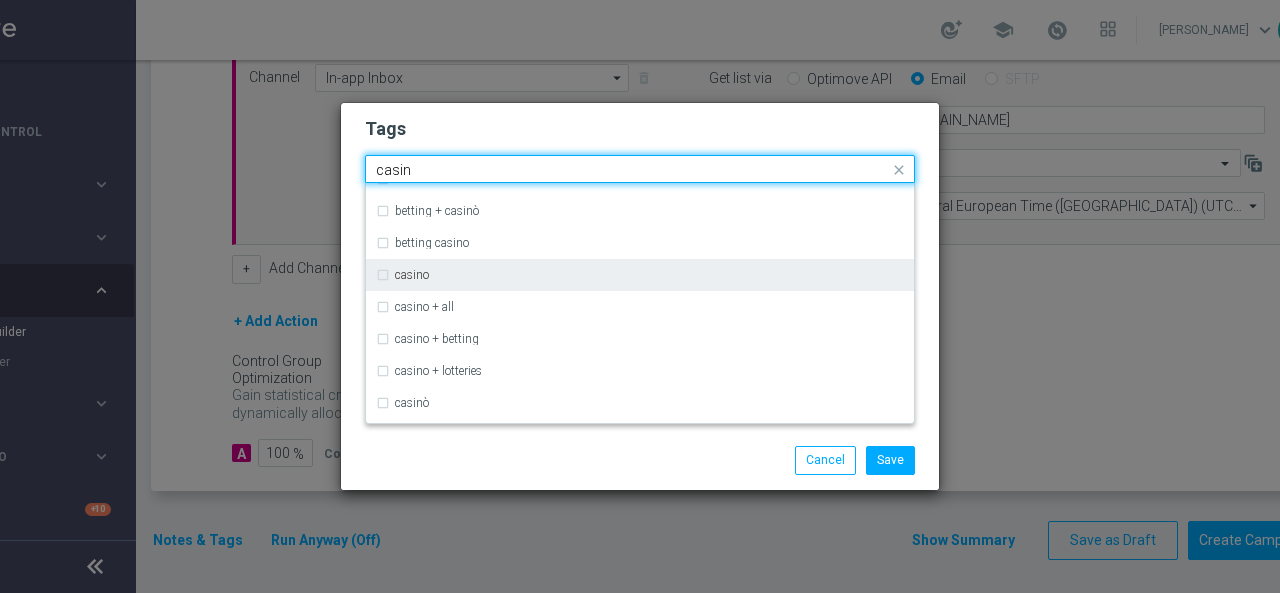 click on "casino" at bounding box center [640, 275] 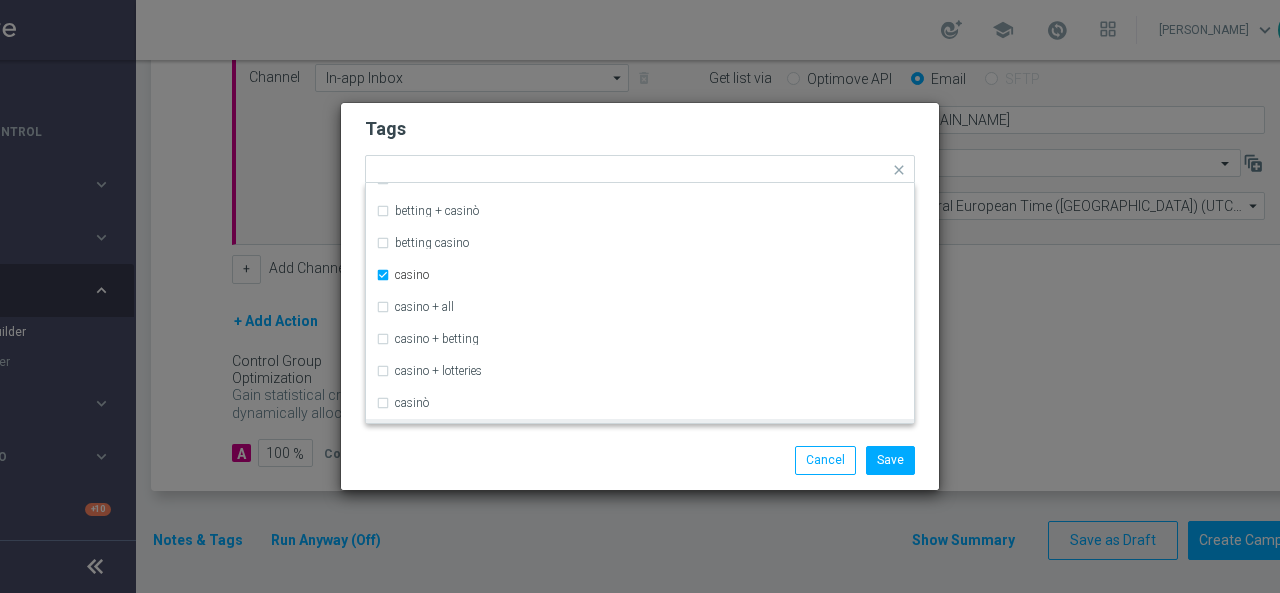 click on "Save
Cancel" 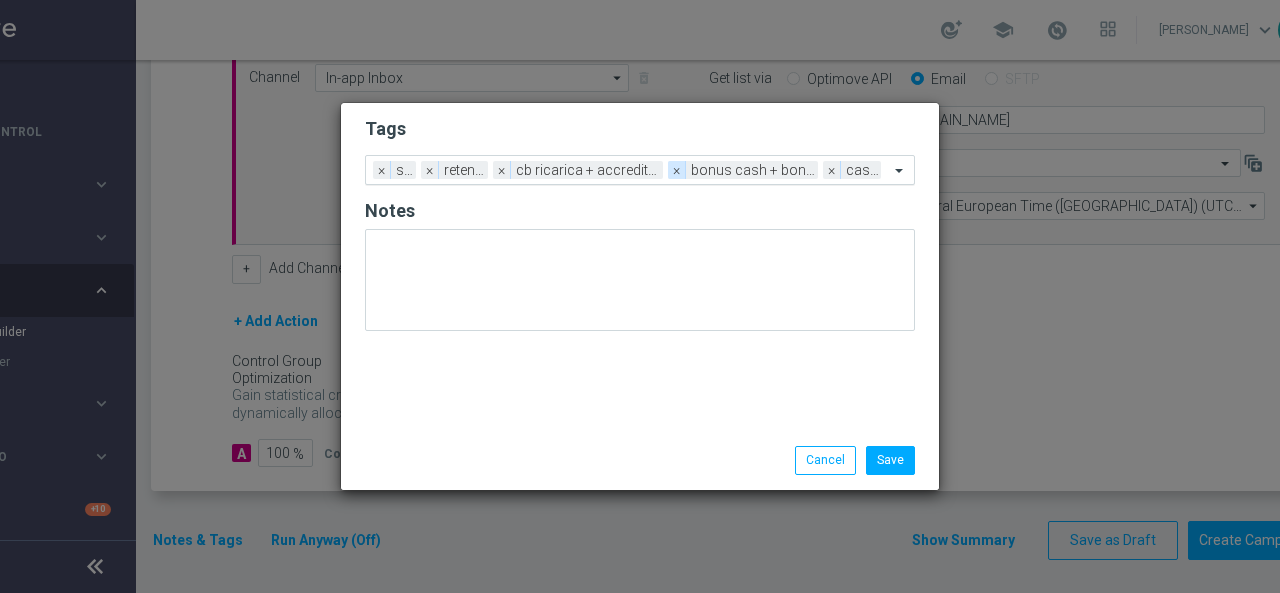 click on "×" 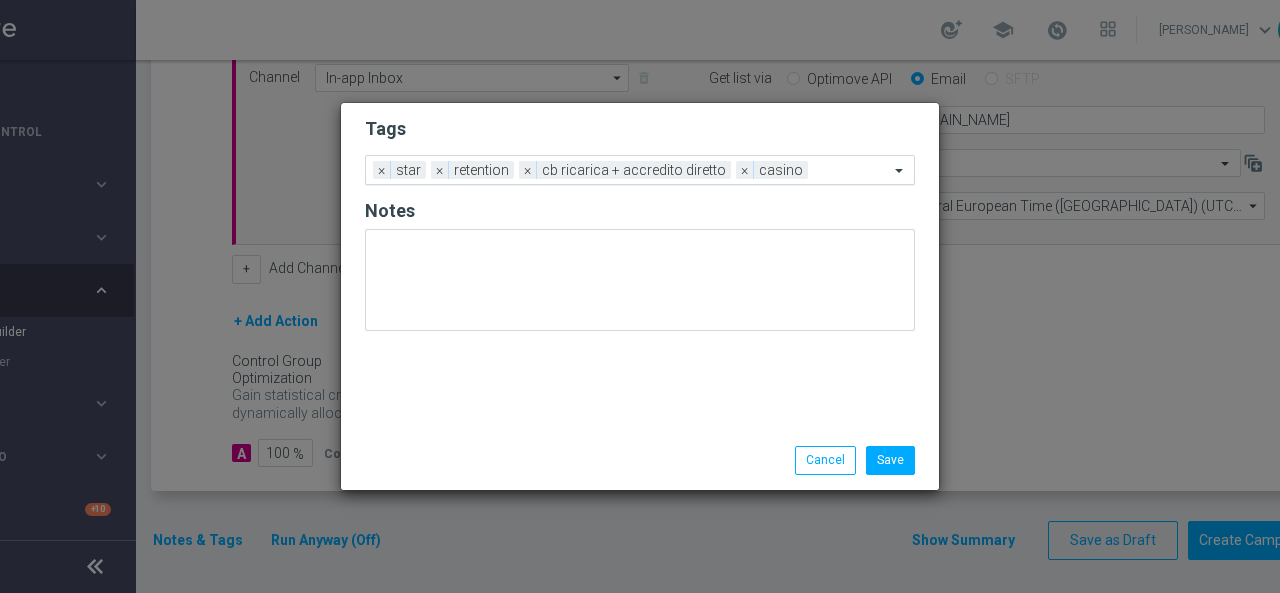 click 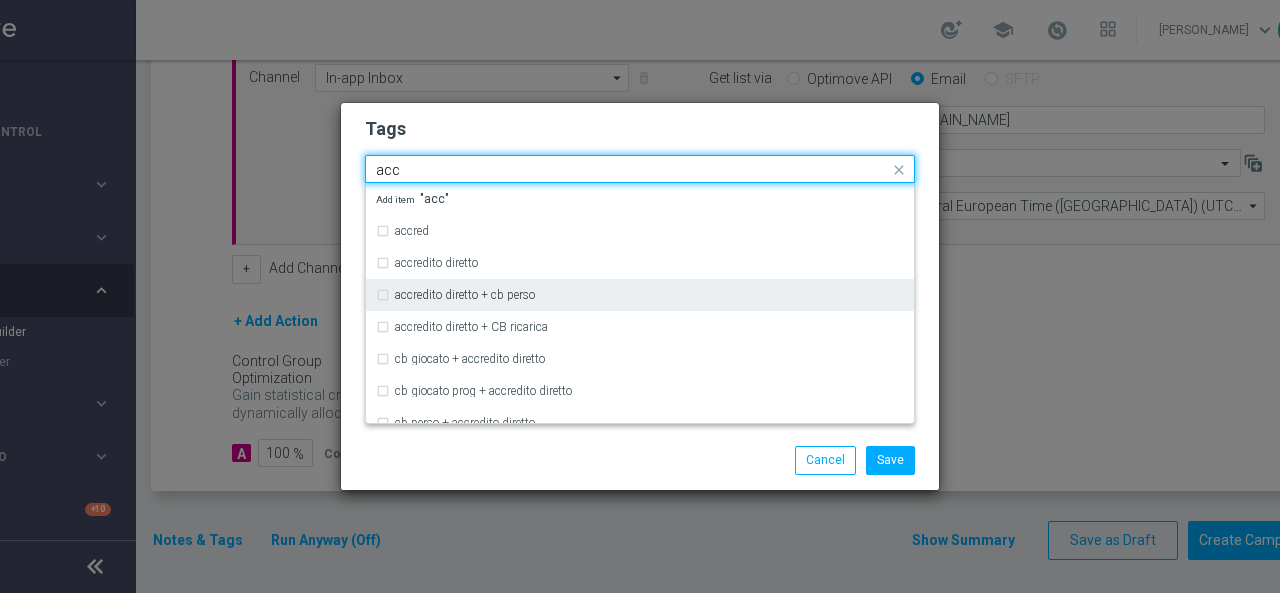 scroll, scrollTop: 100, scrollLeft: 0, axis: vertical 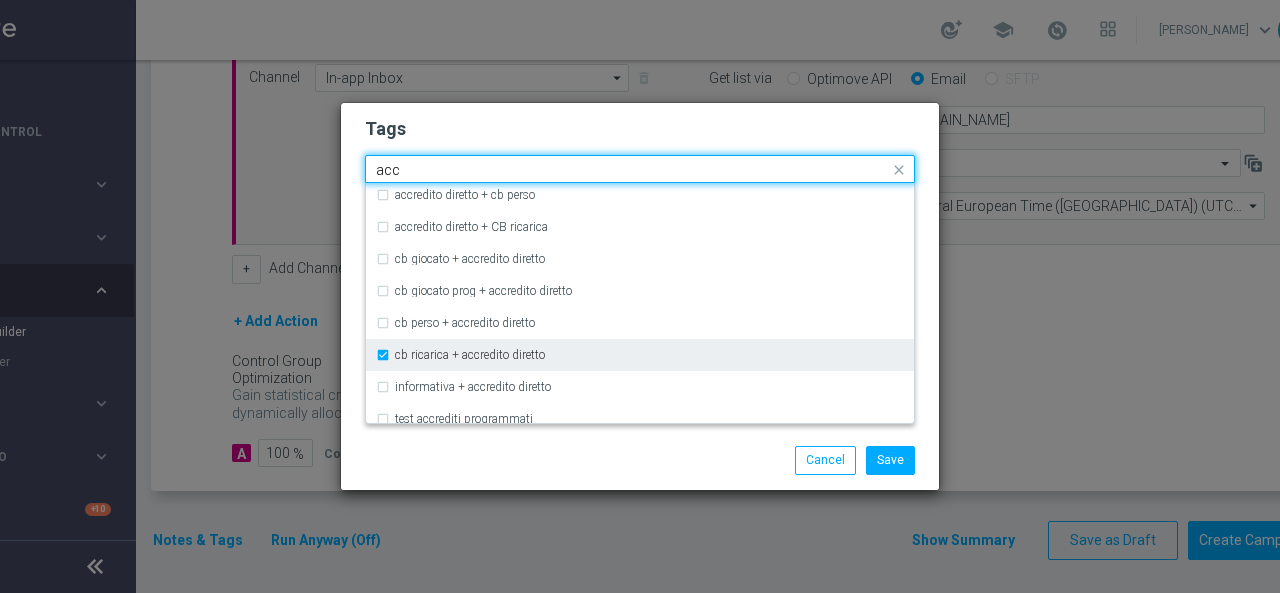 click on "cb ricarica + accredito diretto" at bounding box center [640, 355] 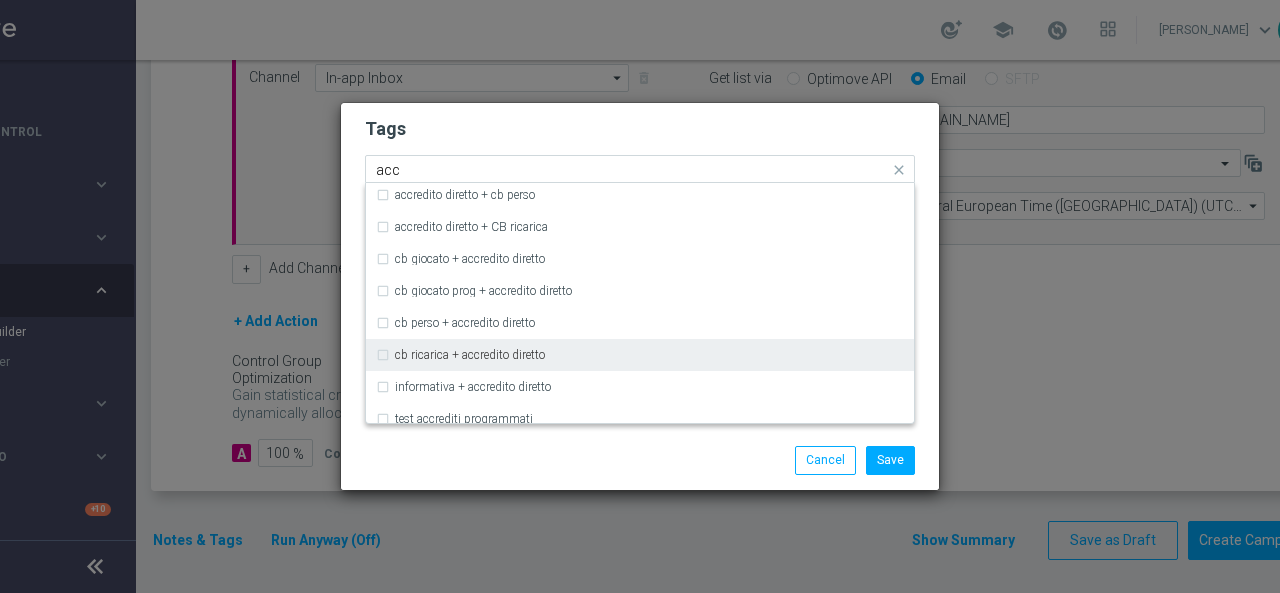 click on "cb ricarica + accredito diretto" at bounding box center (640, 355) 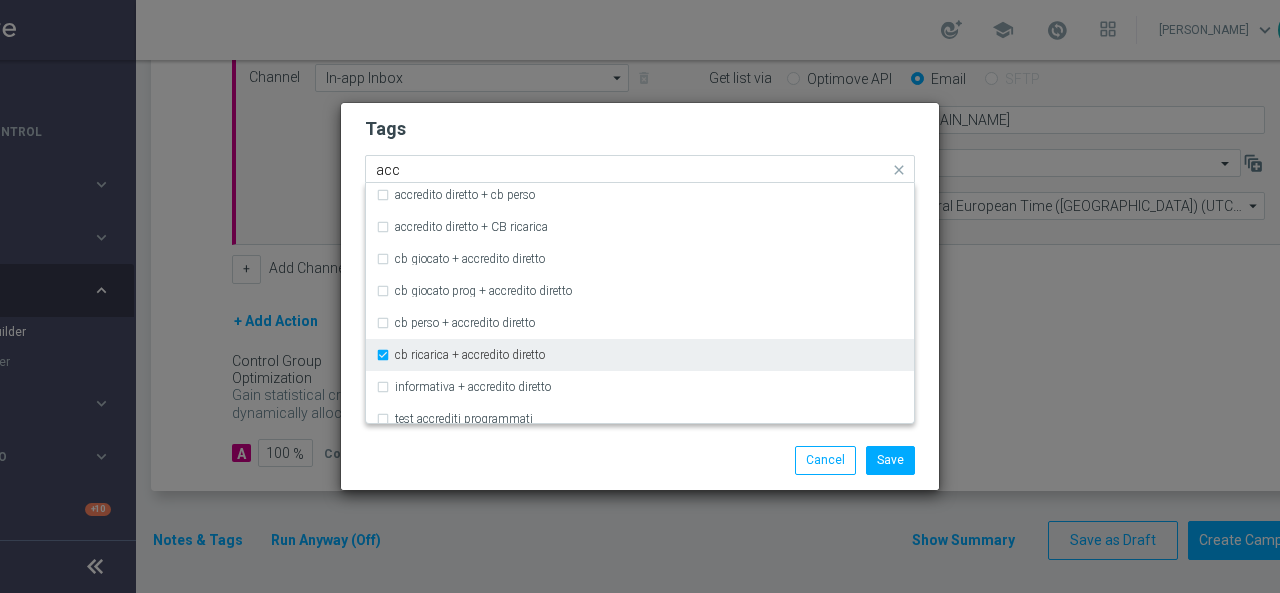 click on "cb ricarica + accredito diretto" at bounding box center (460, 355) 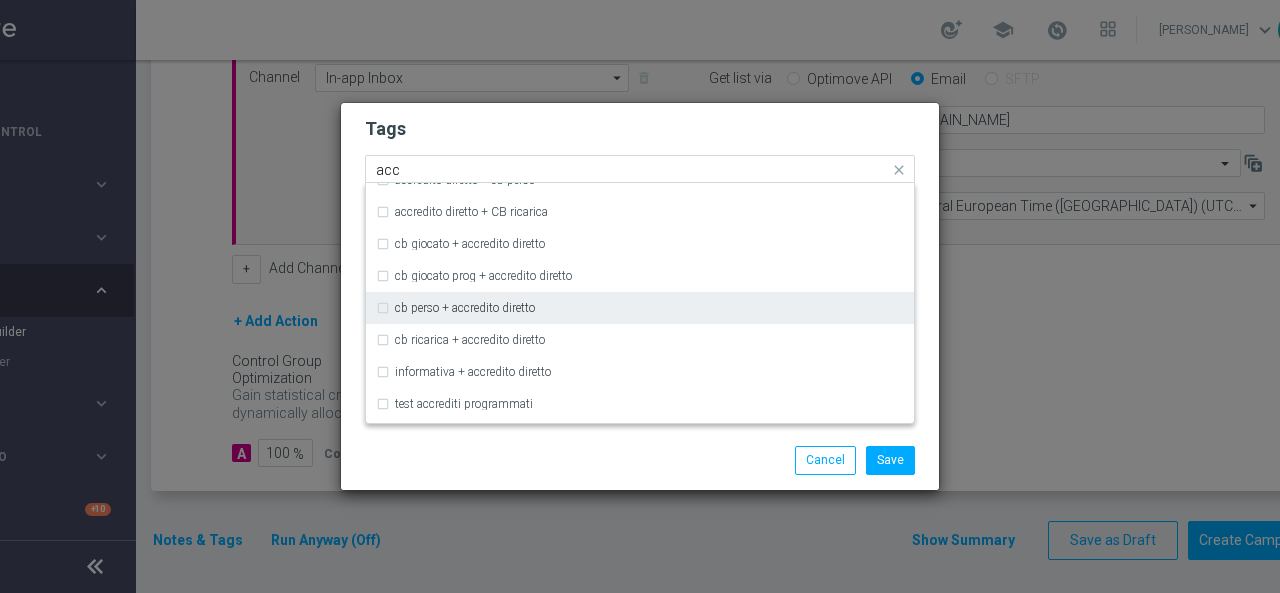 scroll, scrollTop: 120, scrollLeft: 0, axis: vertical 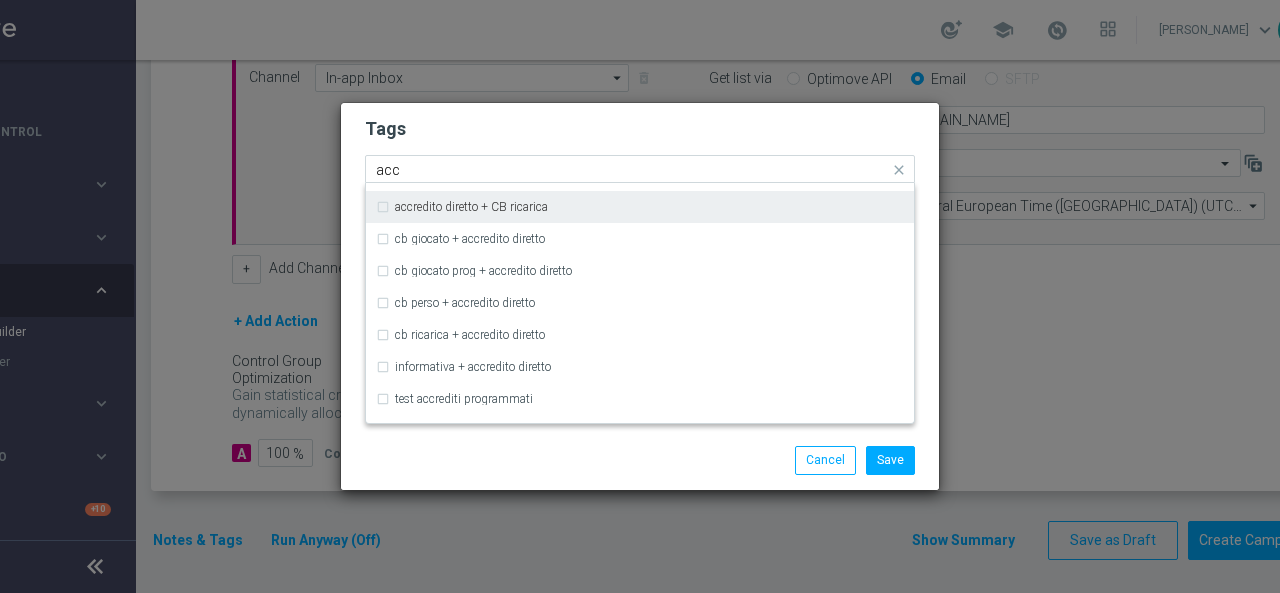 click on "acc" 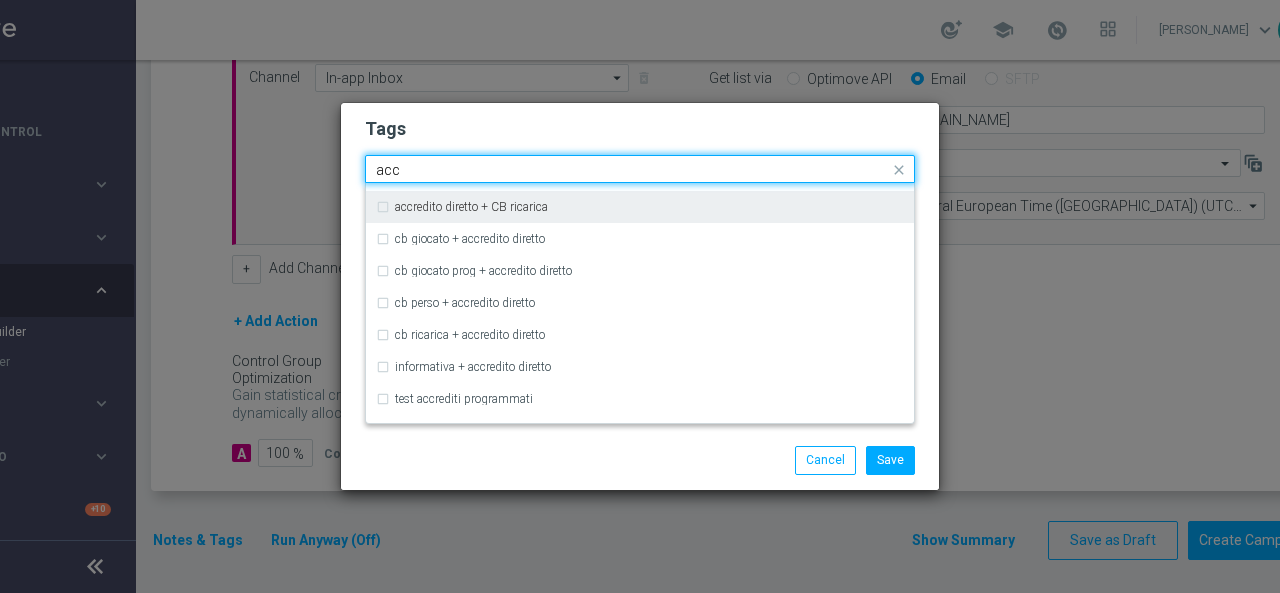 click on "acc" 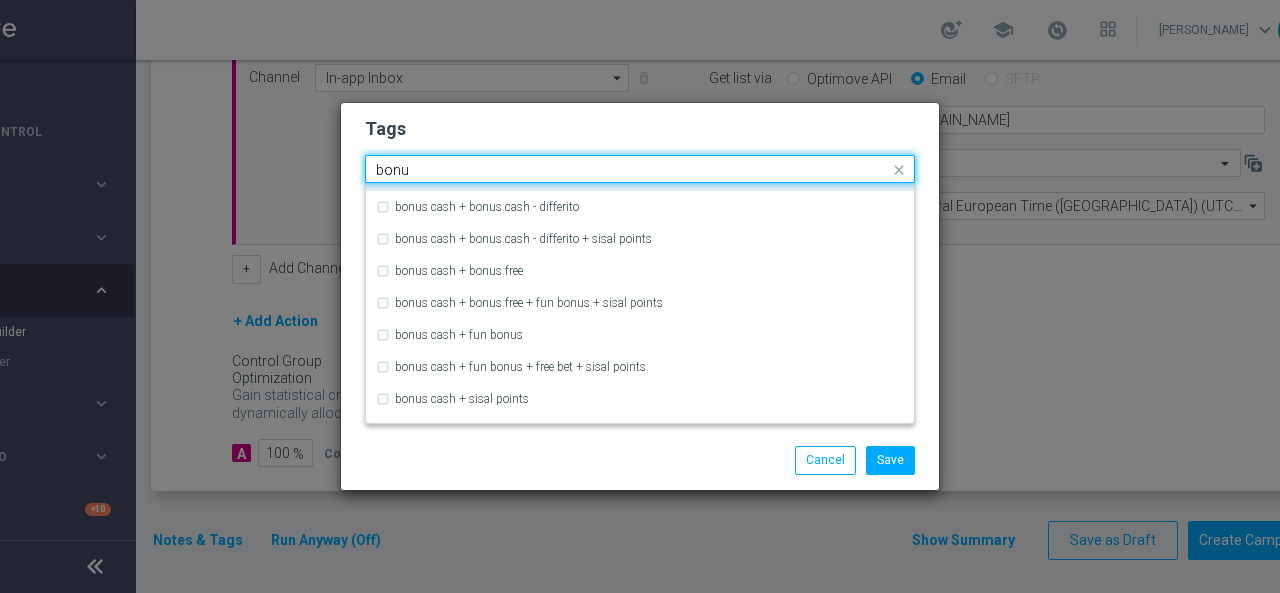 scroll, scrollTop: 0, scrollLeft: 0, axis: both 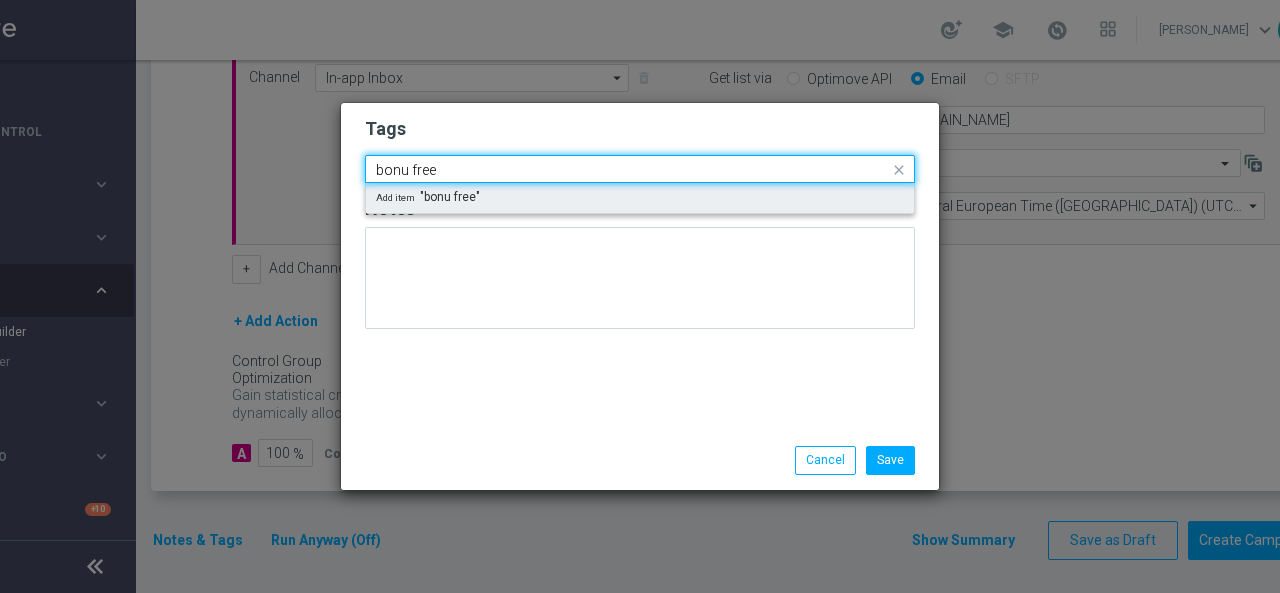 drag, startPoint x: 401, startPoint y: 164, endPoint x: 414, endPoint y: 171, distance: 14.764823 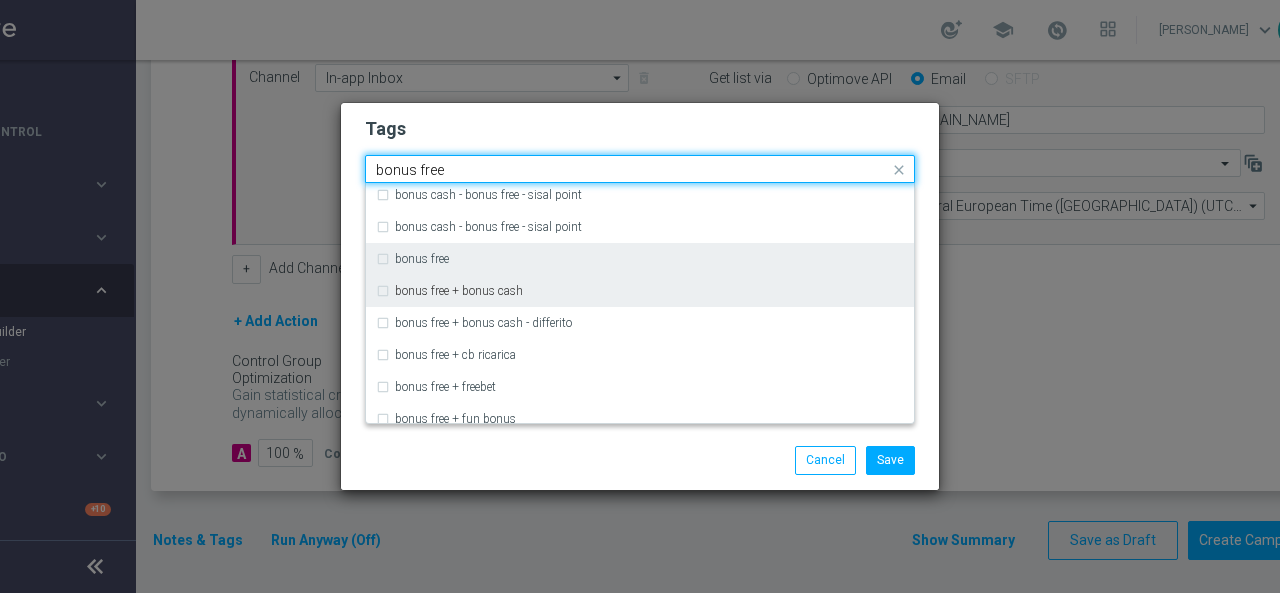 scroll, scrollTop: 100, scrollLeft: 0, axis: vertical 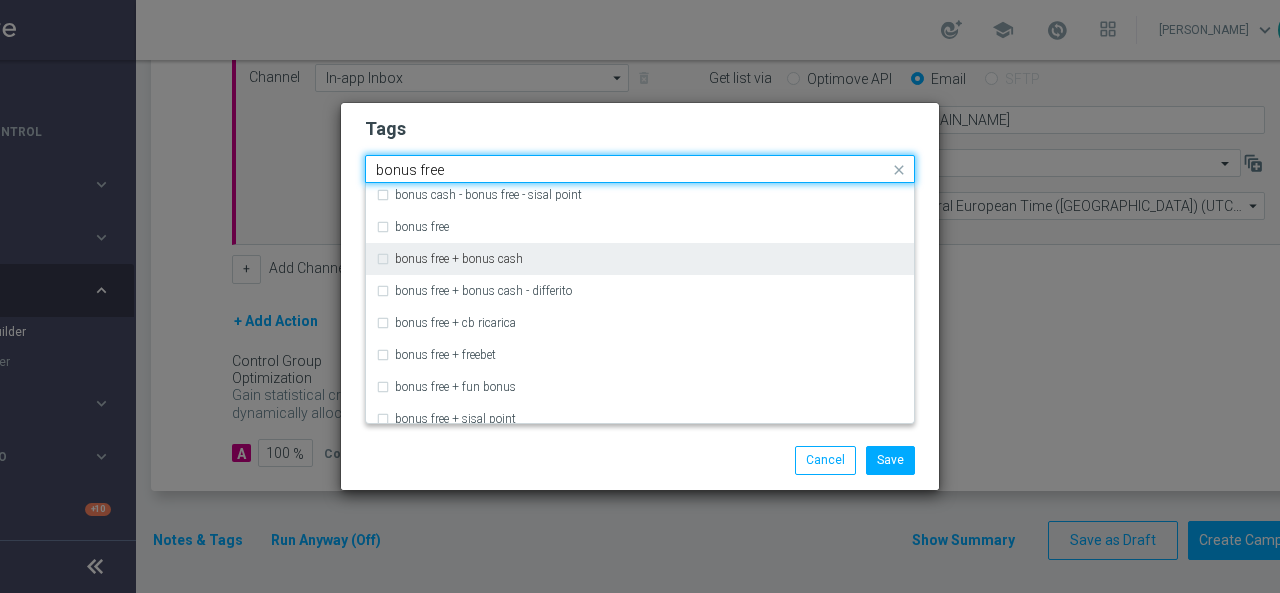 click on "bonus free + bonus cash" at bounding box center [459, 259] 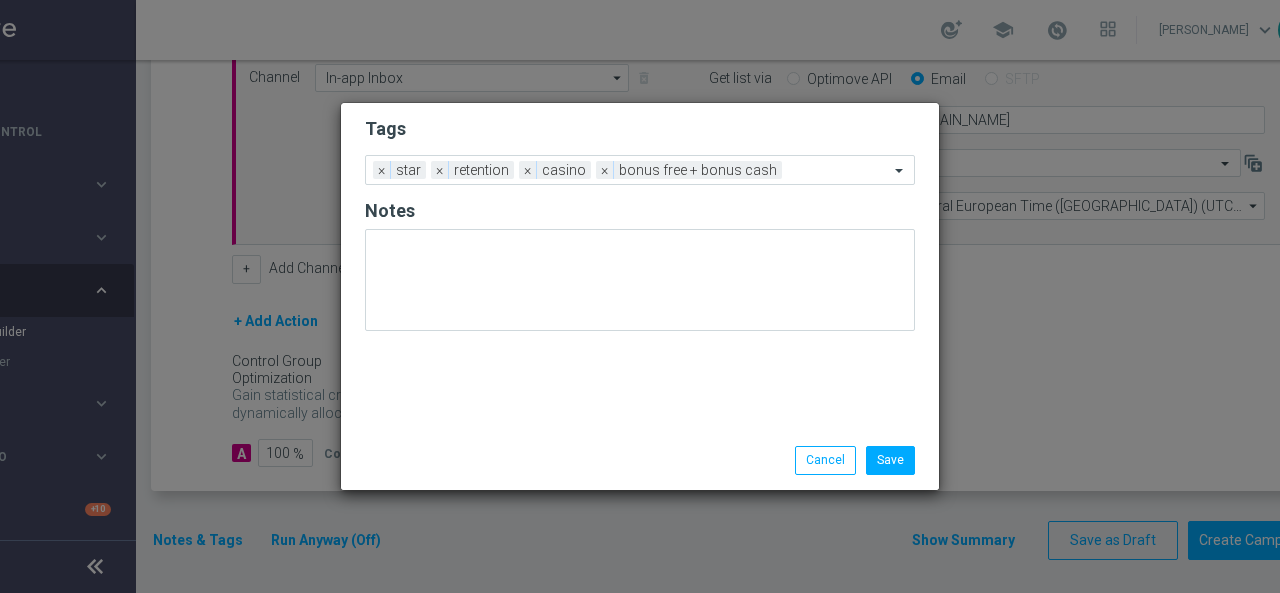 click on "Save
Cancel" 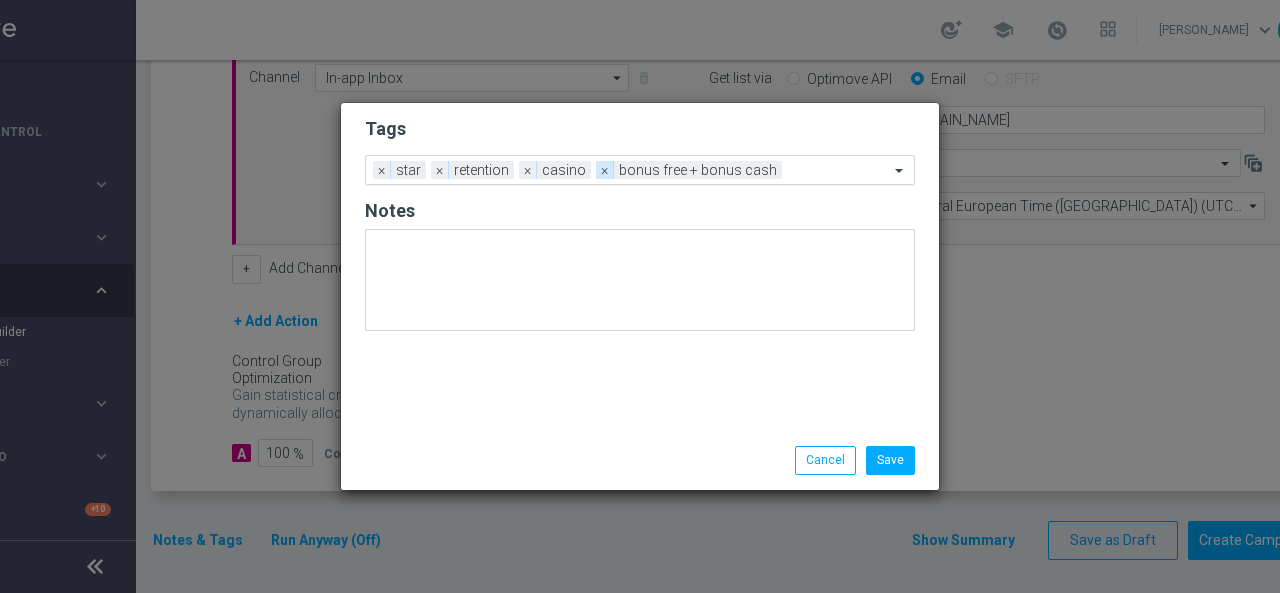 click on "×" 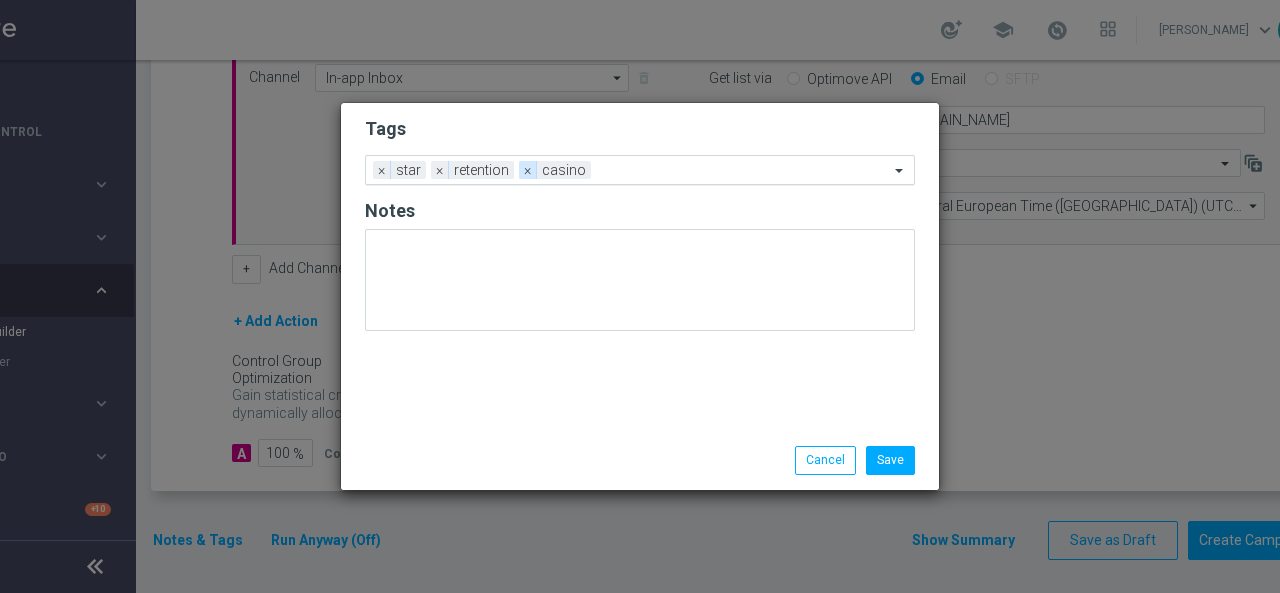 click on "×" 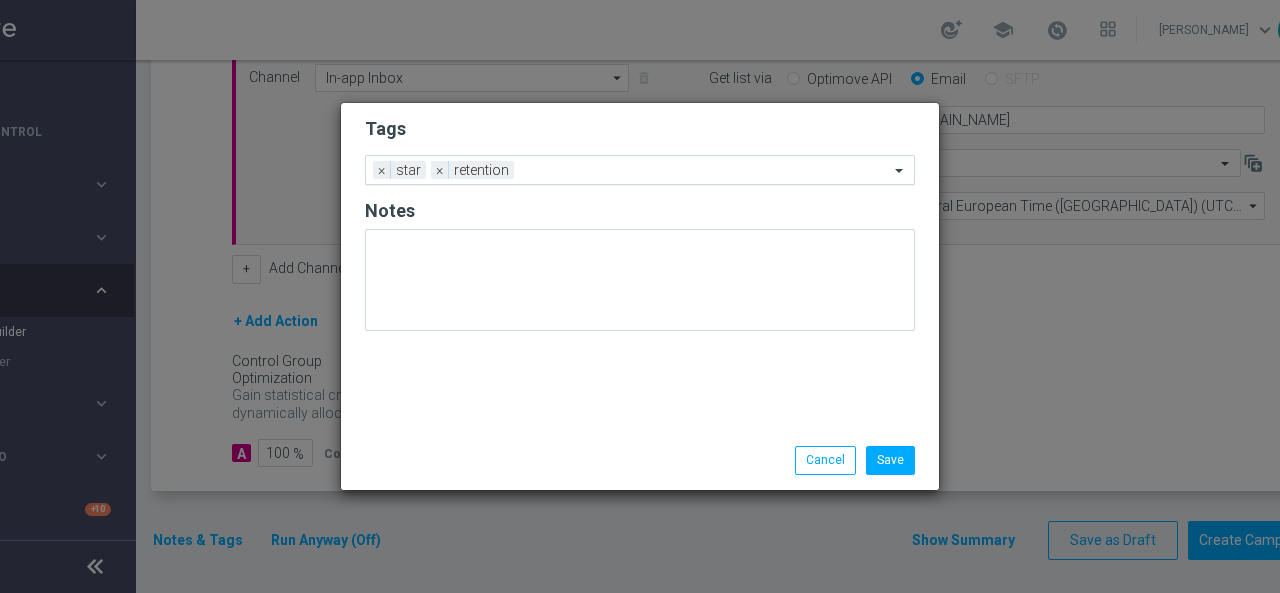 click 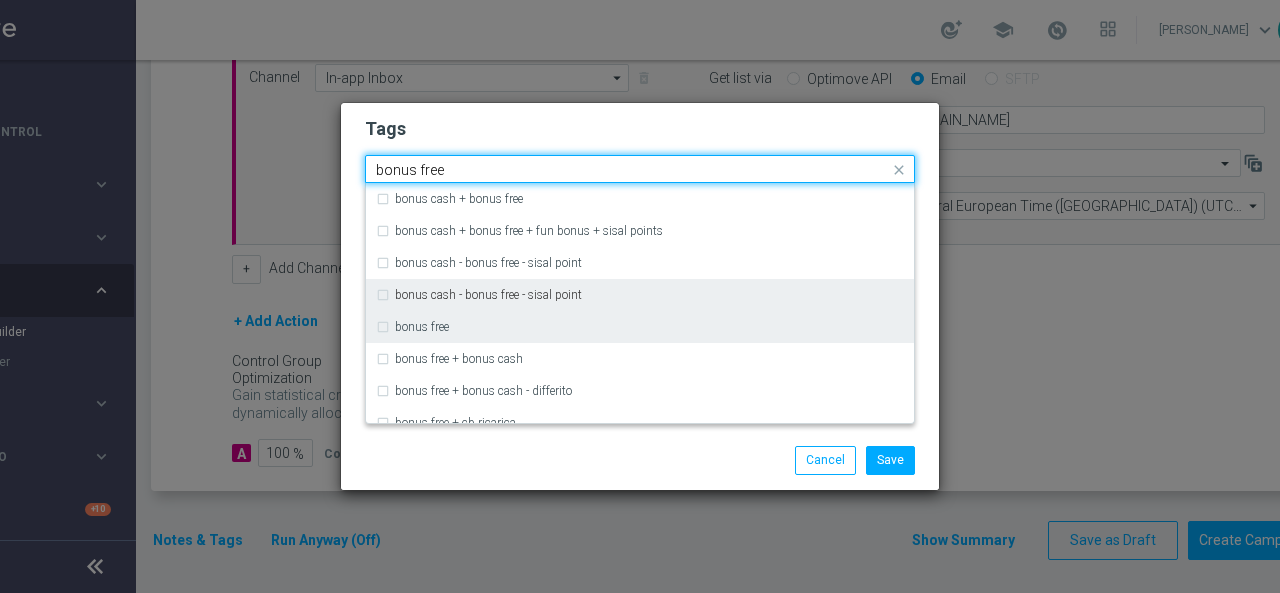 scroll, scrollTop: 100, scrollLeft: 0, axis: vertical 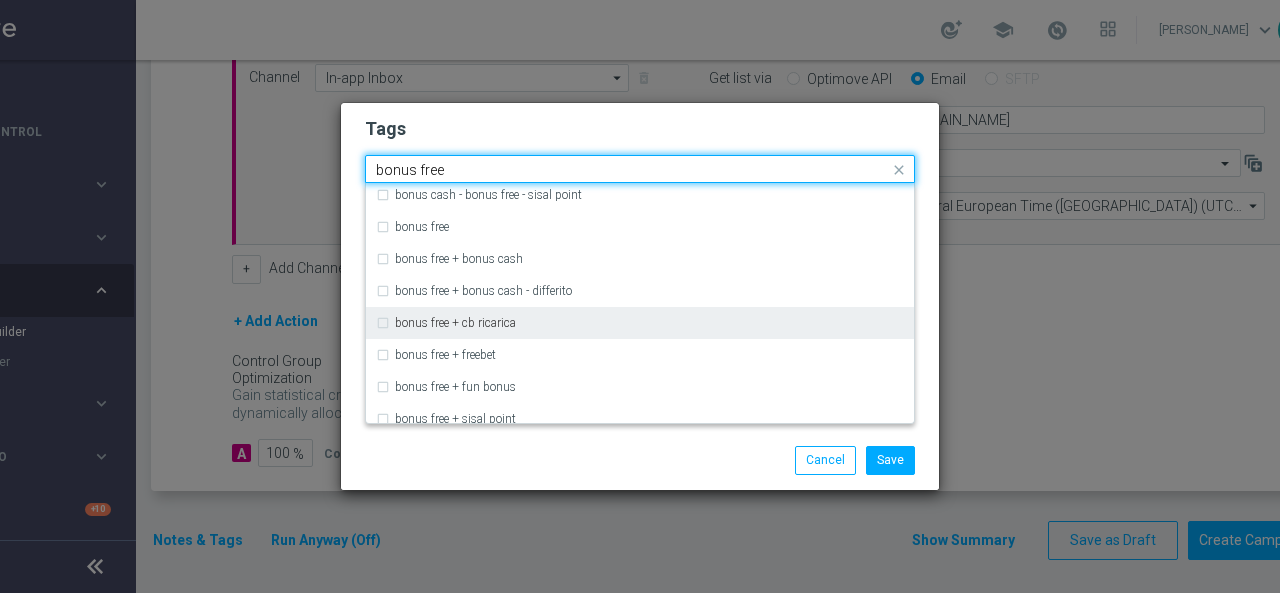 click on "bonus free + cb ricarica" at bounding box center [446, 323] 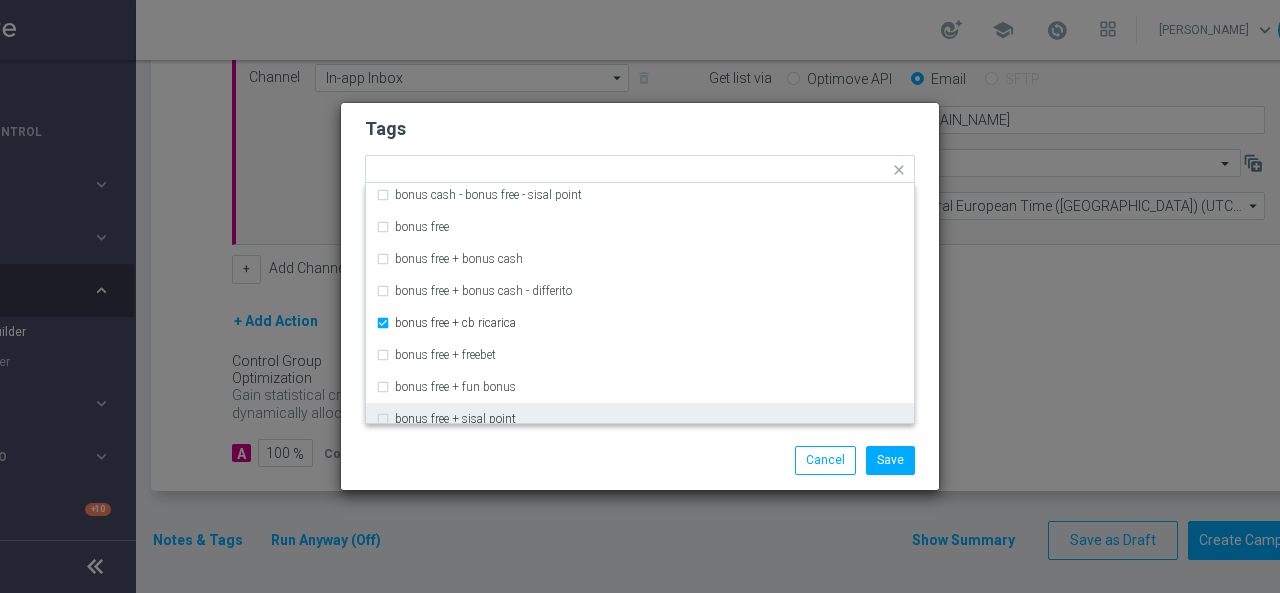 click on "Save
Cancel" 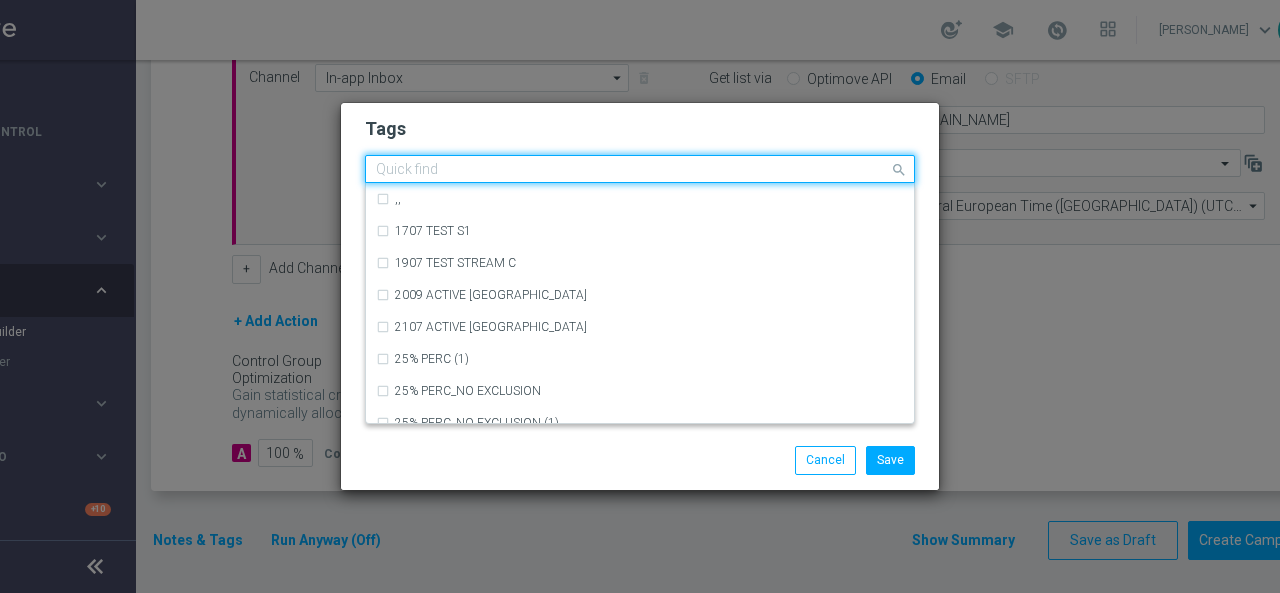 click 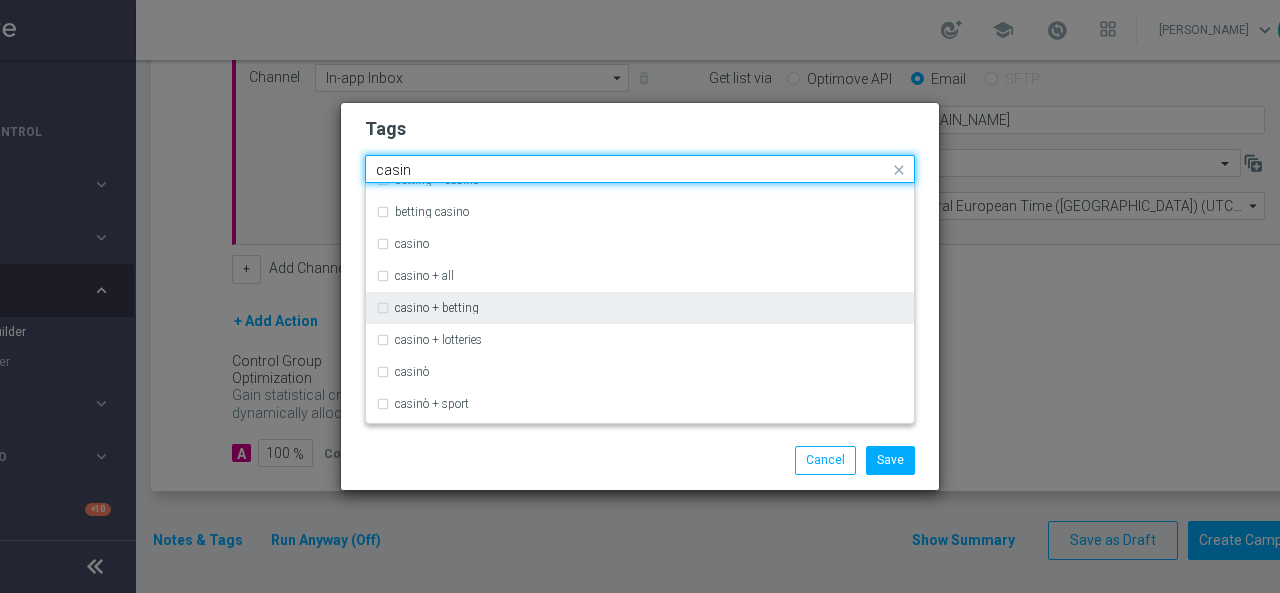 scroll, scrollTop: 52, scrollLeft: 0, axis: vertical 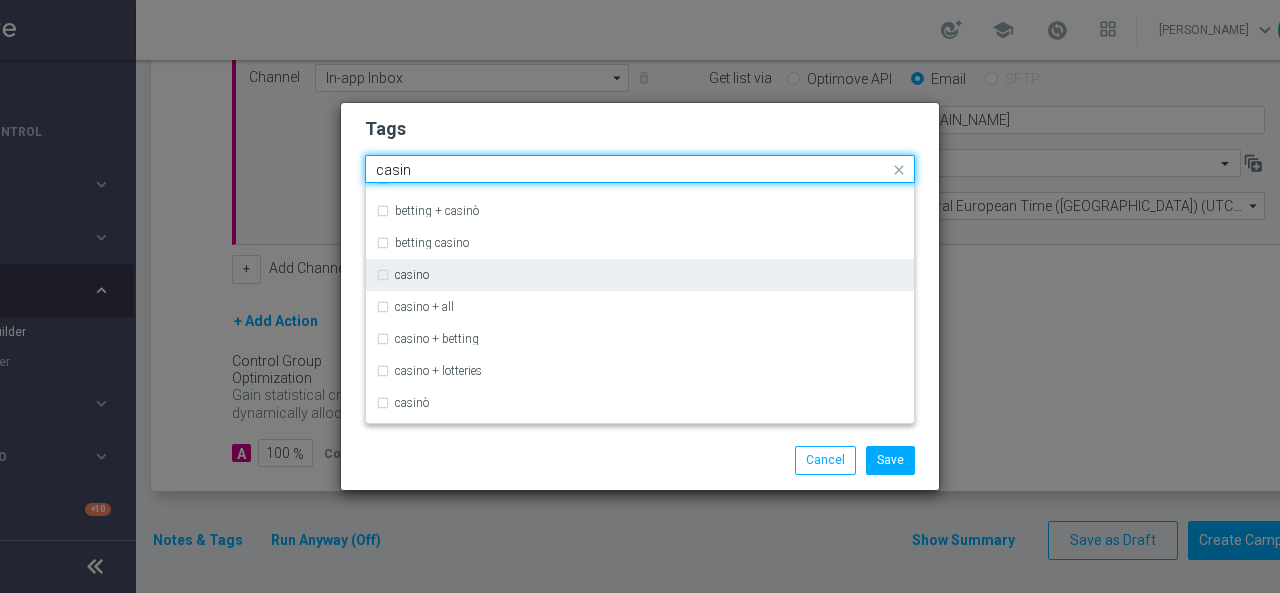 click on "casino" at bounding box center (640, 275) 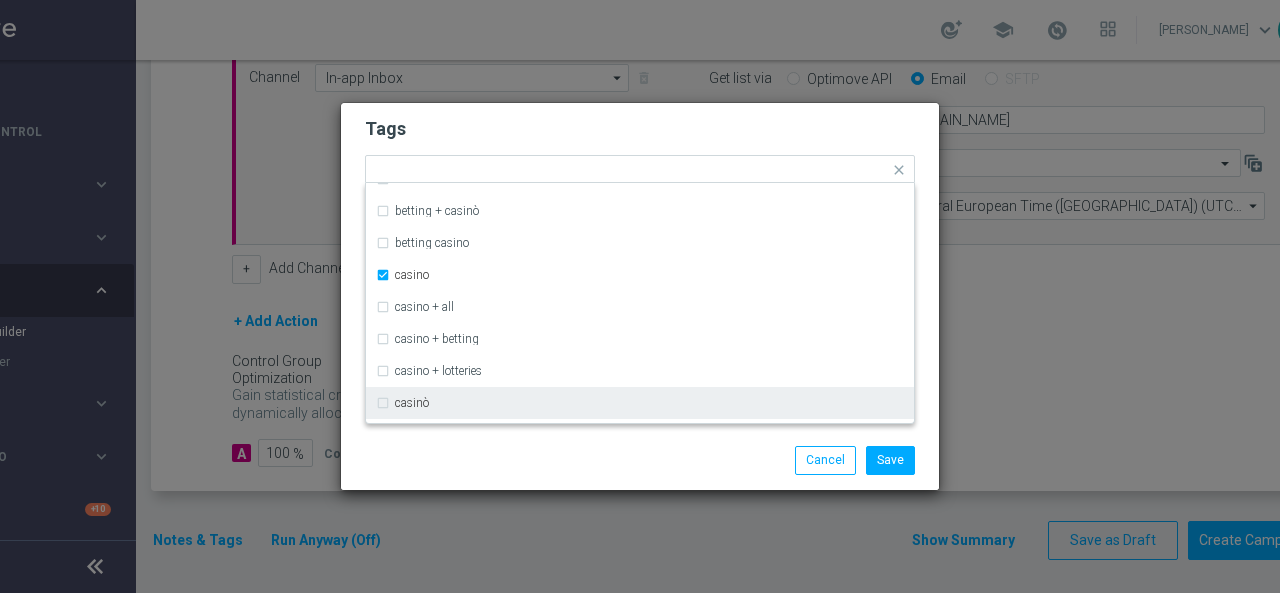click on "Save
Cancel" 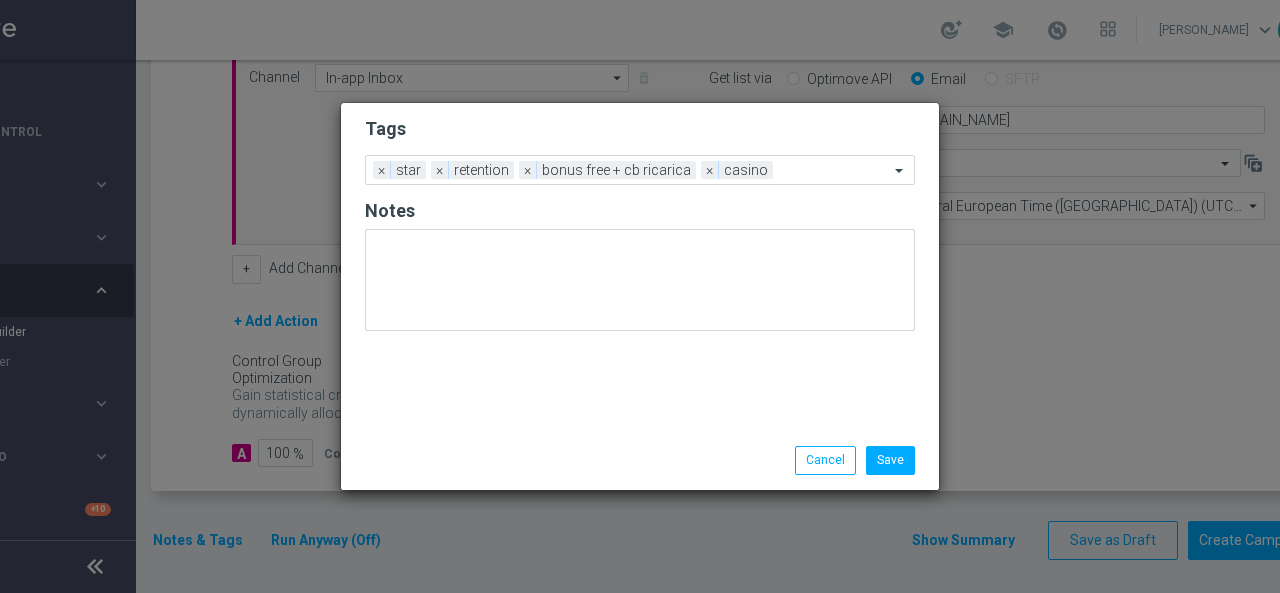 click on "Tags
Add a new tag × star × retention × bonus free + cb ricarica × casino
Notes" 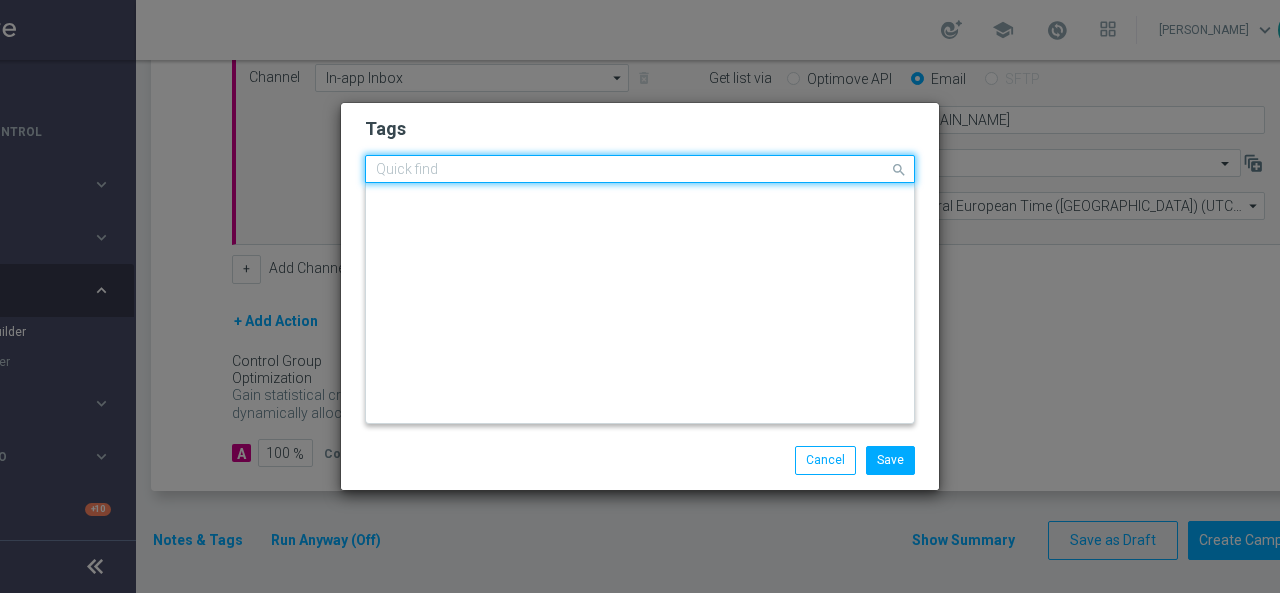 scroll, scrollTop: 0, scrollLeft: 0, axis: both 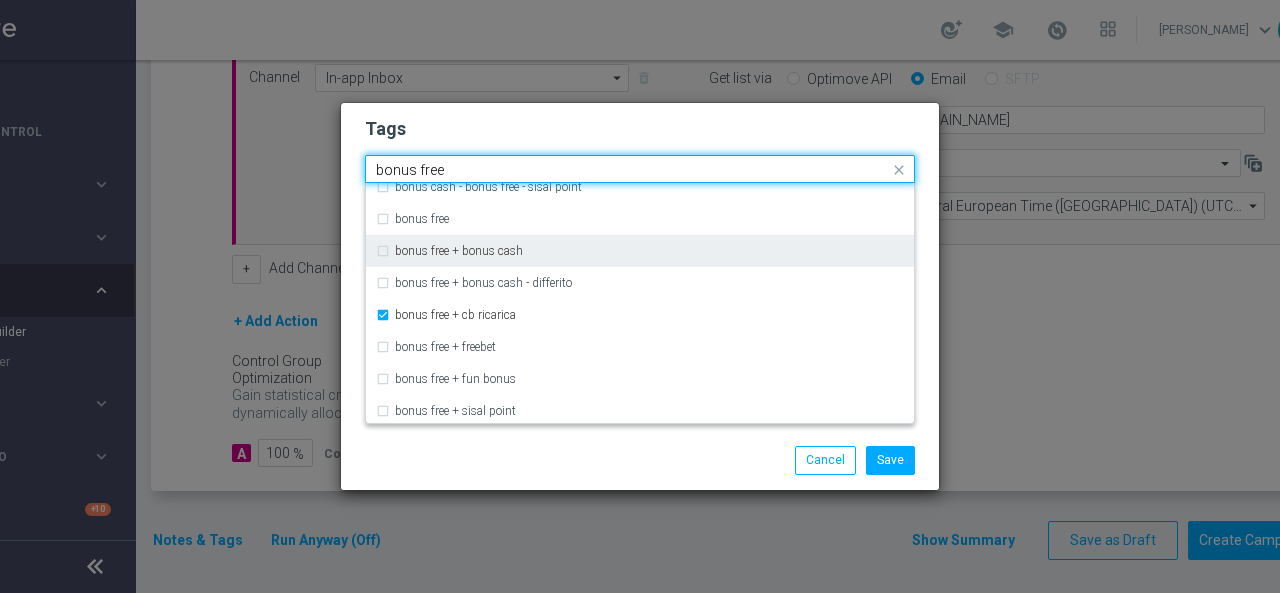 click on "bonus free + bonus cash" at bounding box center [449, 251] 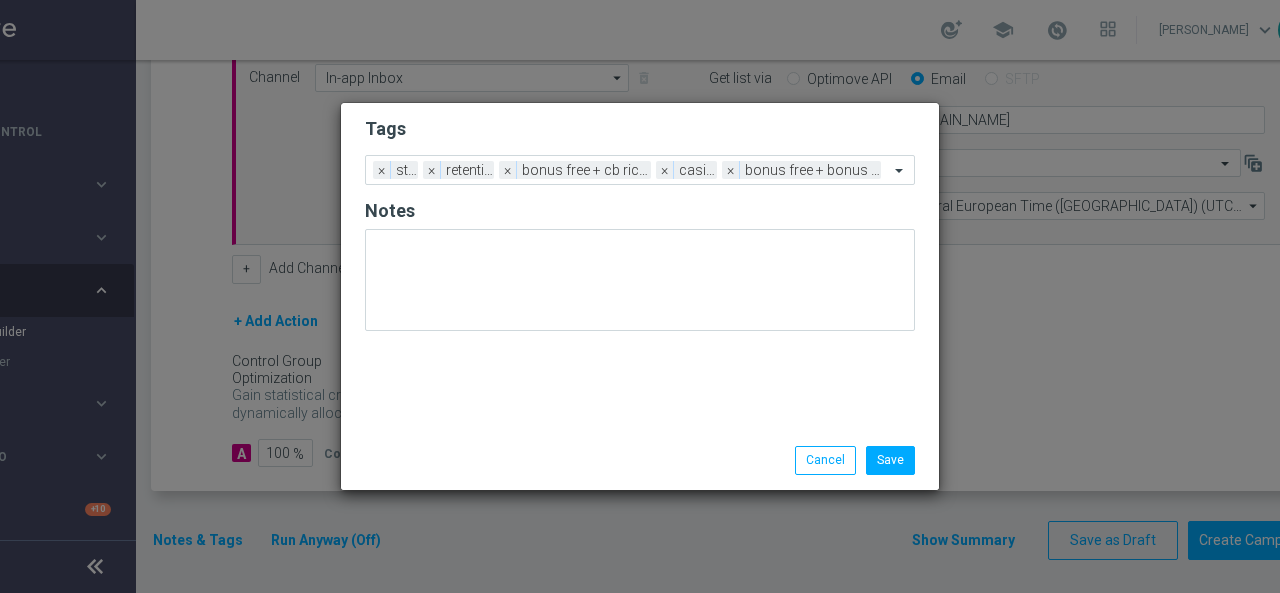 click on "Save
Cancel" 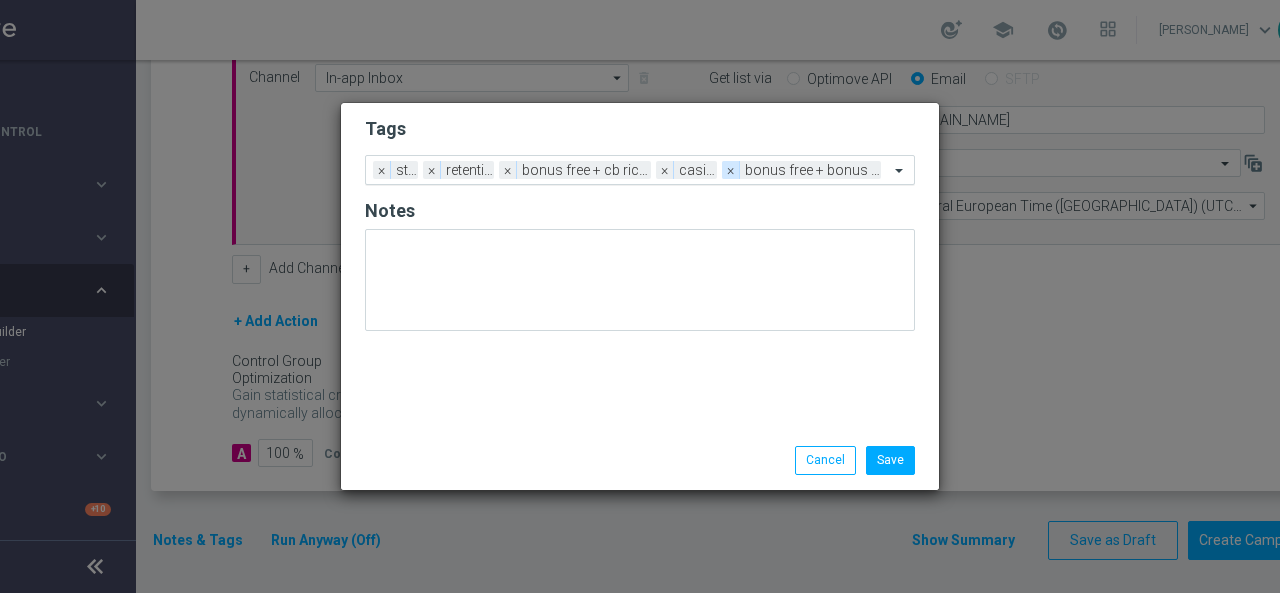 click on "×" 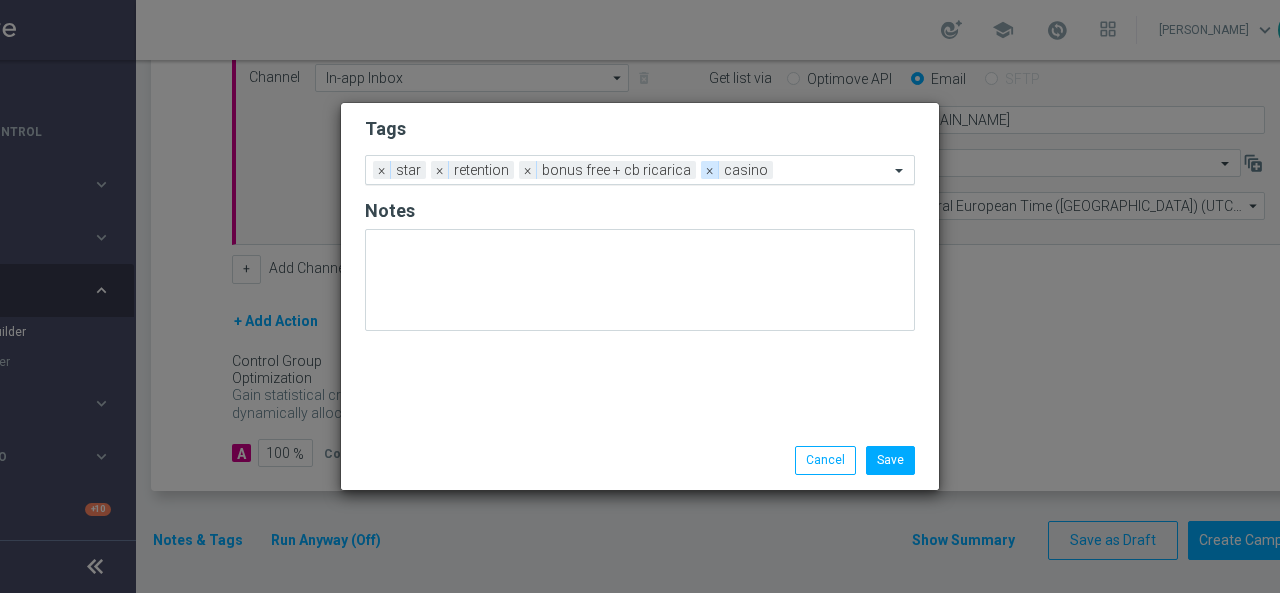 click on "×" 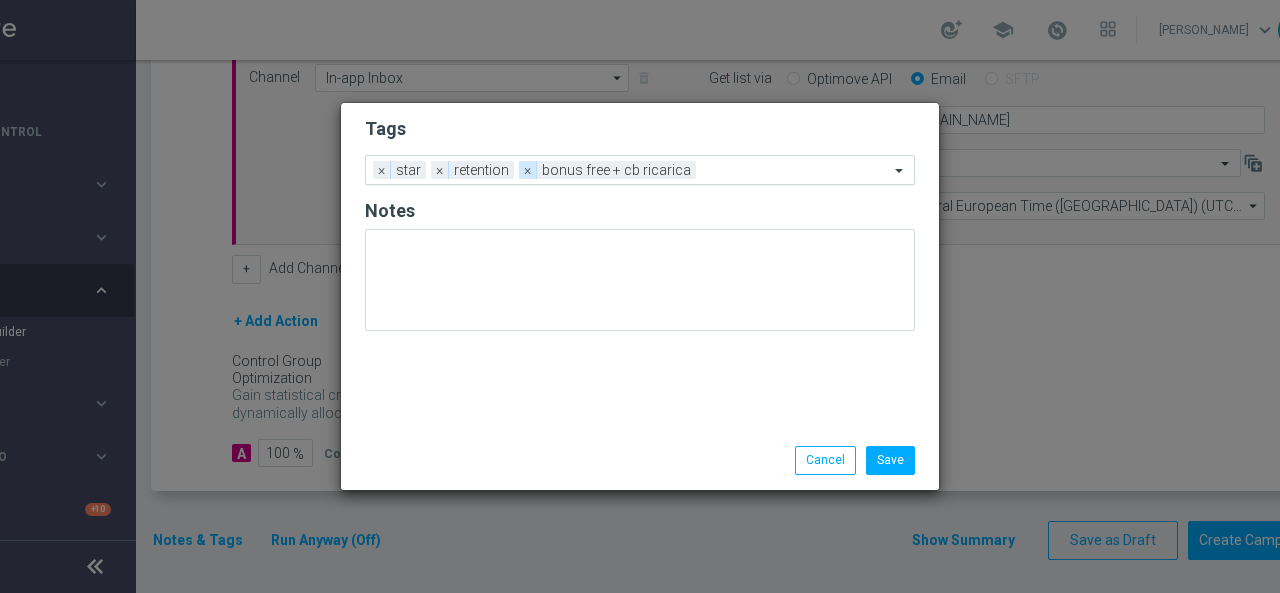 click on "×" 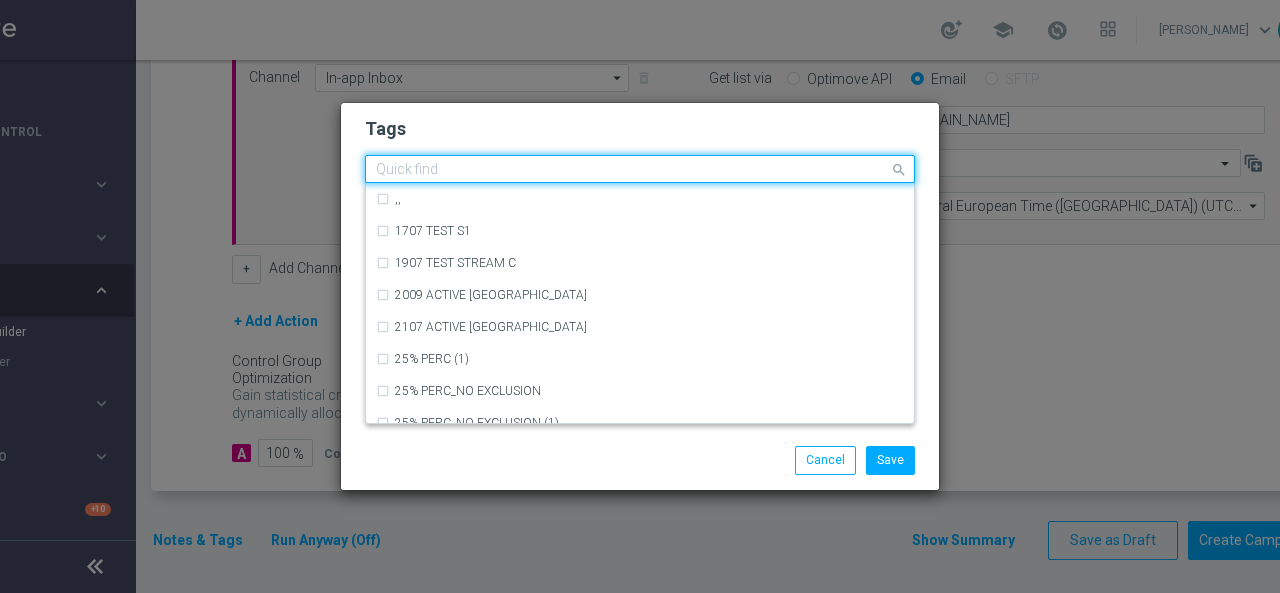 click 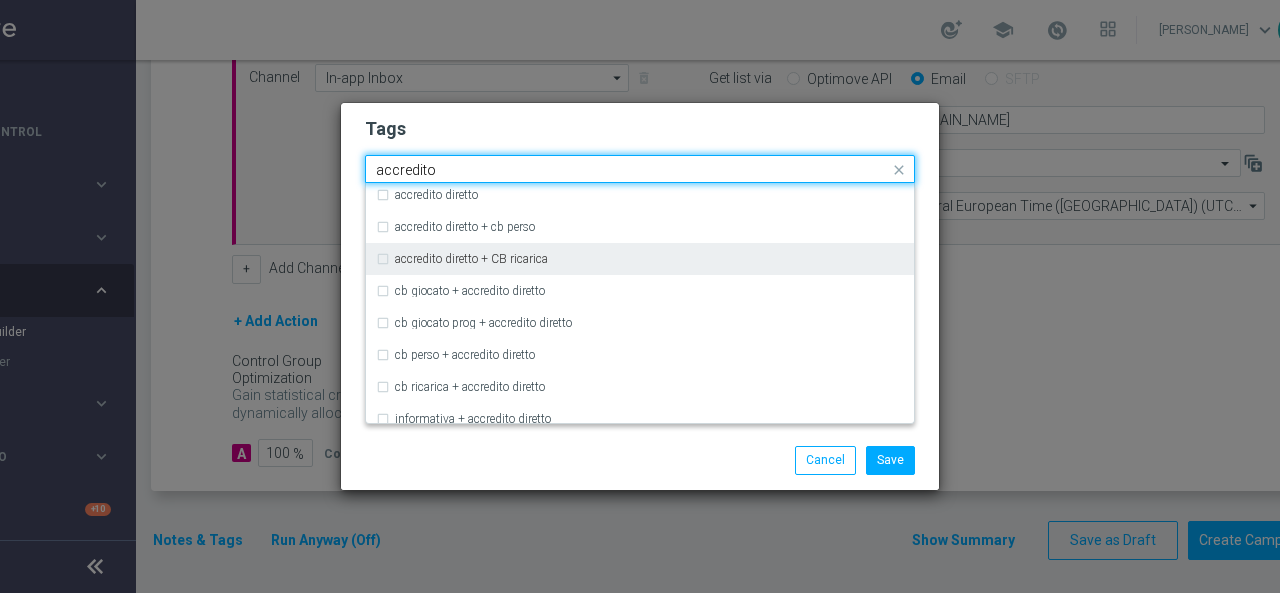 scroll, scrollTop: 56, scrollLeft: 0, axis: vertical 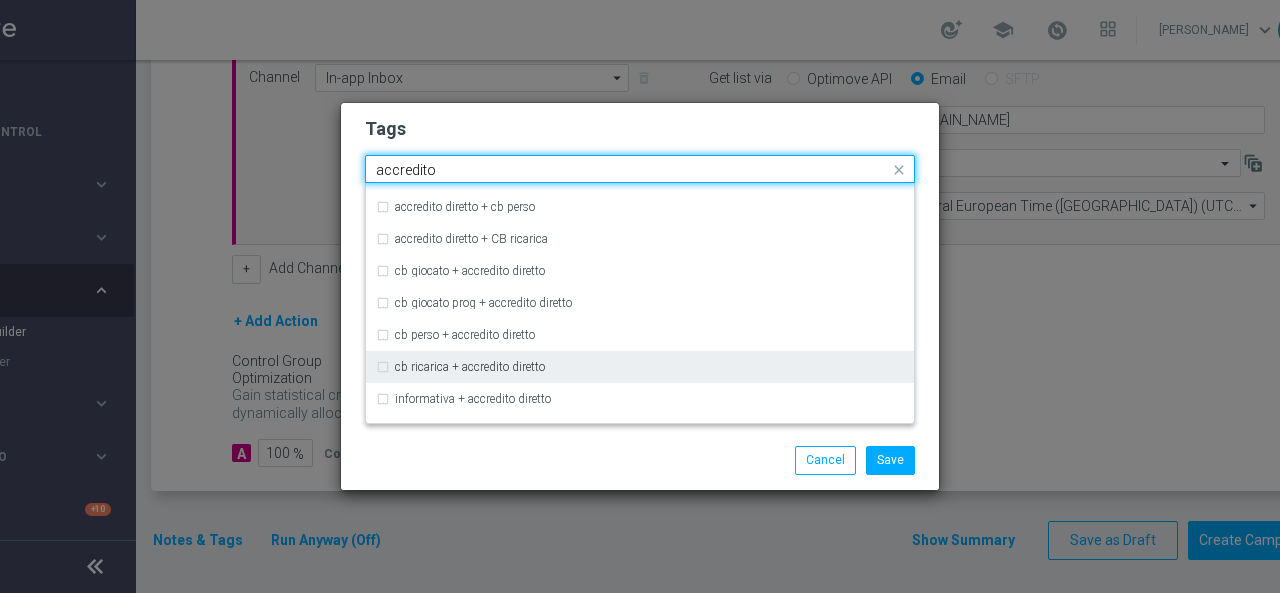 click on "cb ricarica + accredito diretto" at bounding box center (460, 367) 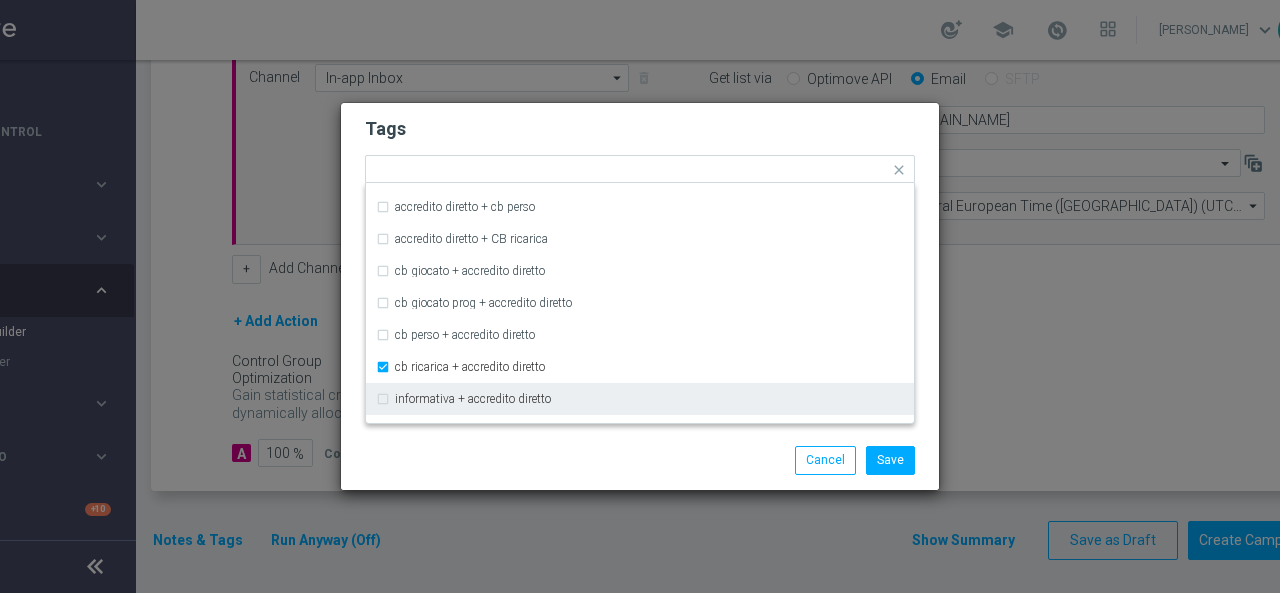 drag, startPoint x: 448, startPoint y: 449, endPoint x: 492, endPoint y: 435, distance: 46.173584 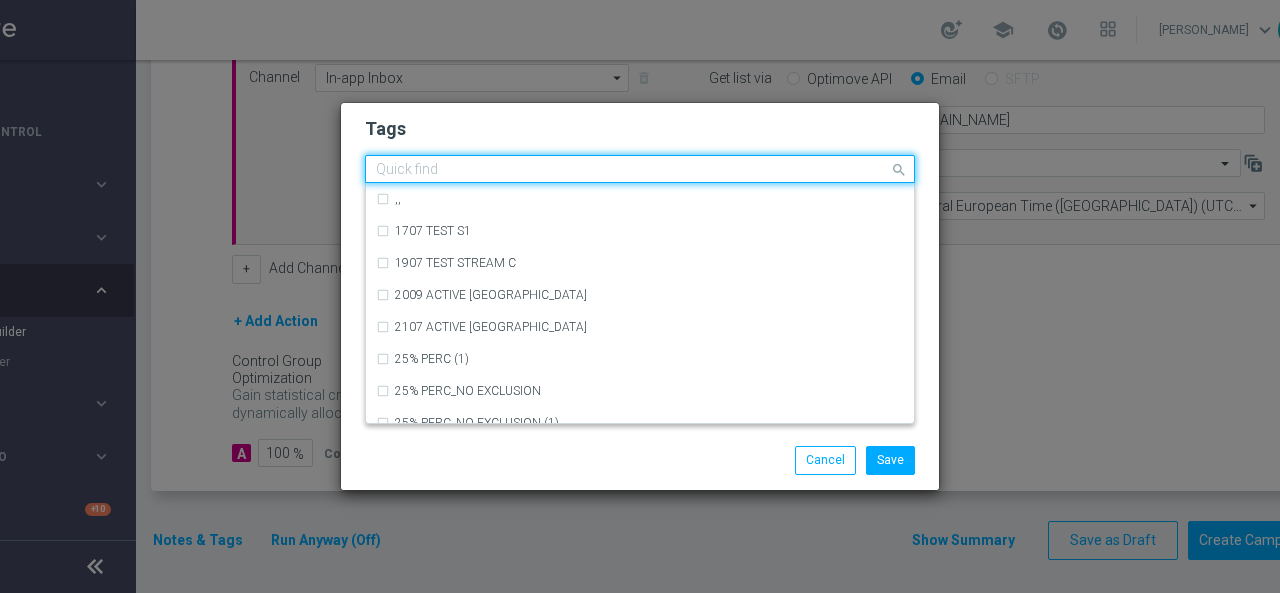 click on "Quick find × star × retention × cb ricarica + accredito diretto" 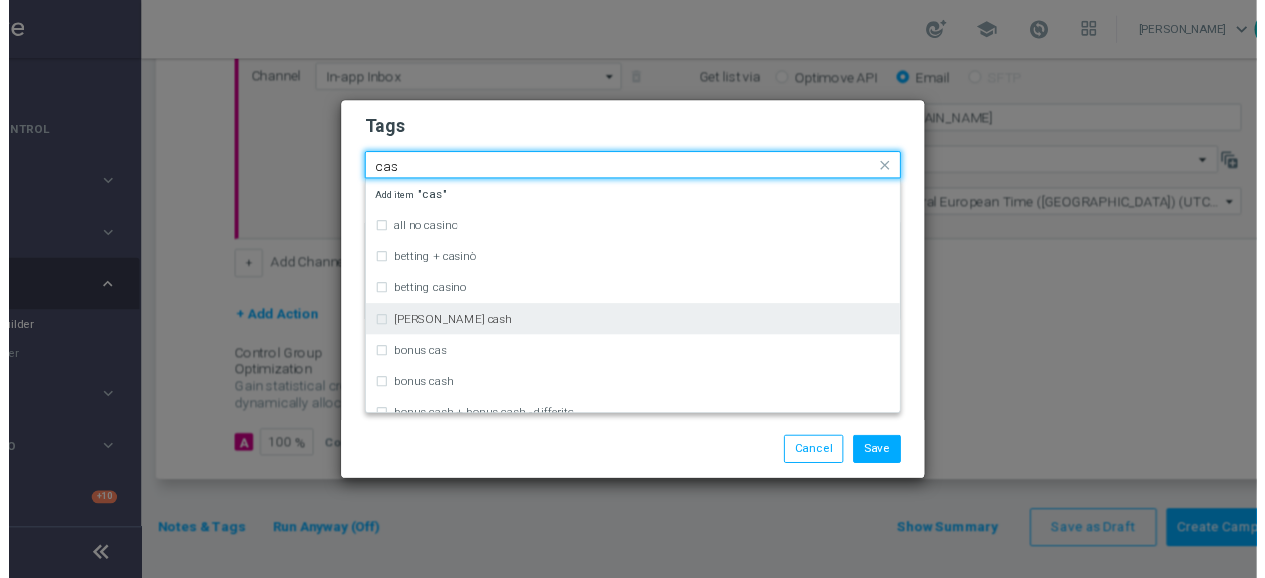 scroll, scrollTop: 100, scrollLeft: 0, axis: vertical 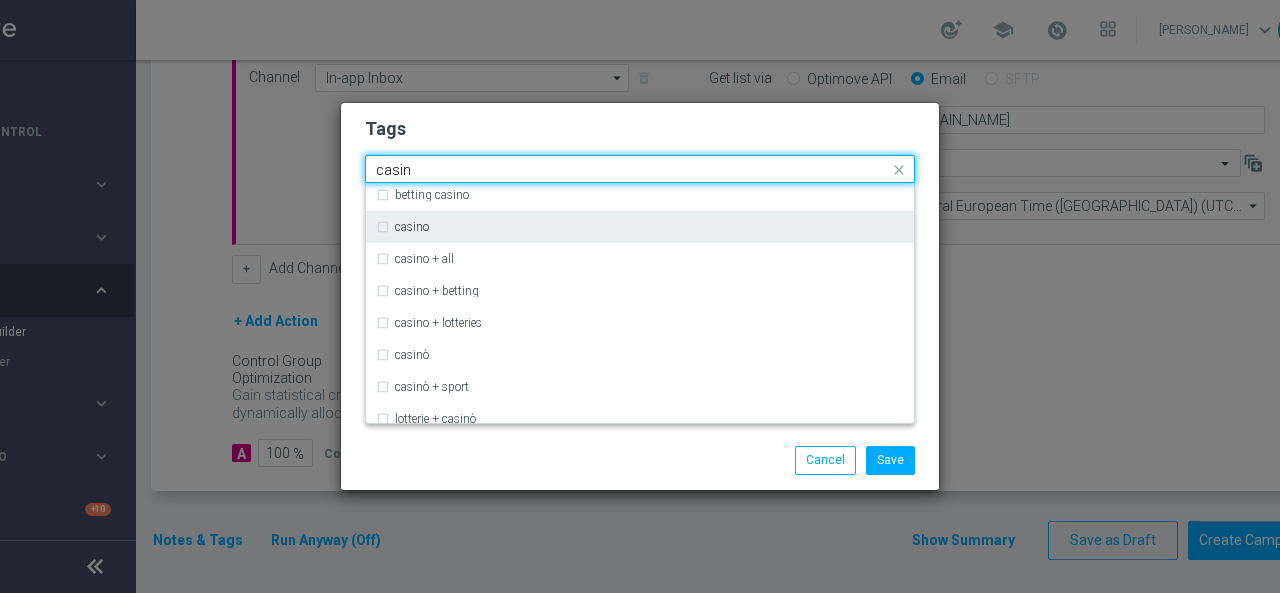 click on "casino" at bounding box center [640, 227] 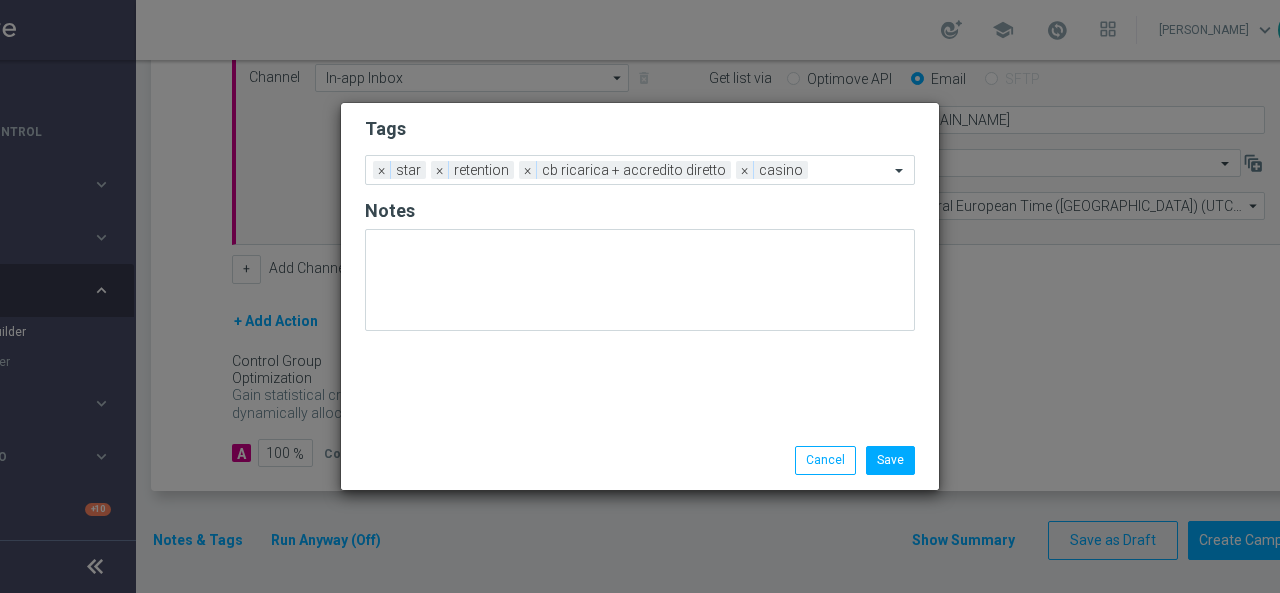 drag, startPoint x: 570, startPoint y: 465, endPoint x: 542, endPoint y: 342, distance: 126.146736 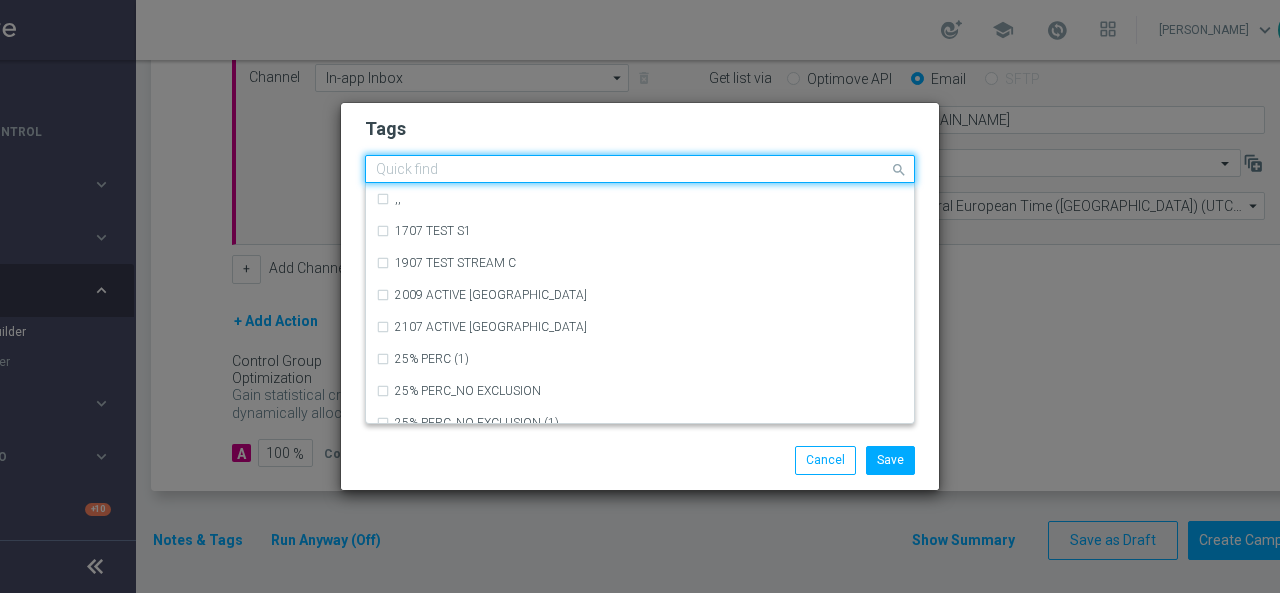 click 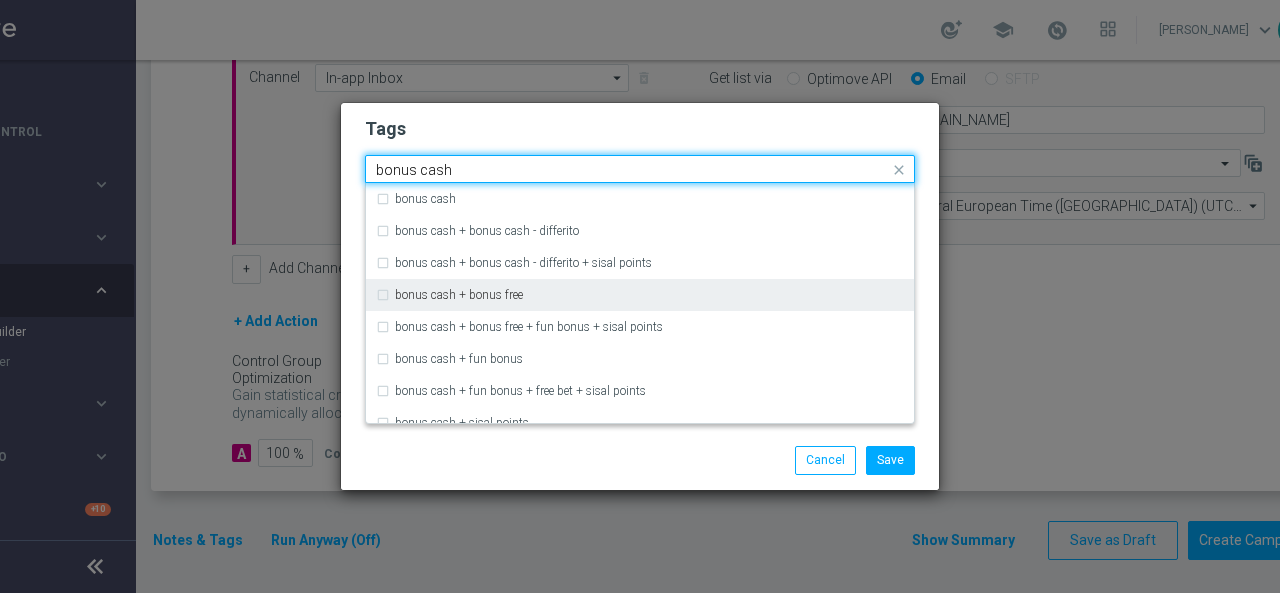 click on "bonus cash + bonus free" at bounding box center (449, 295) 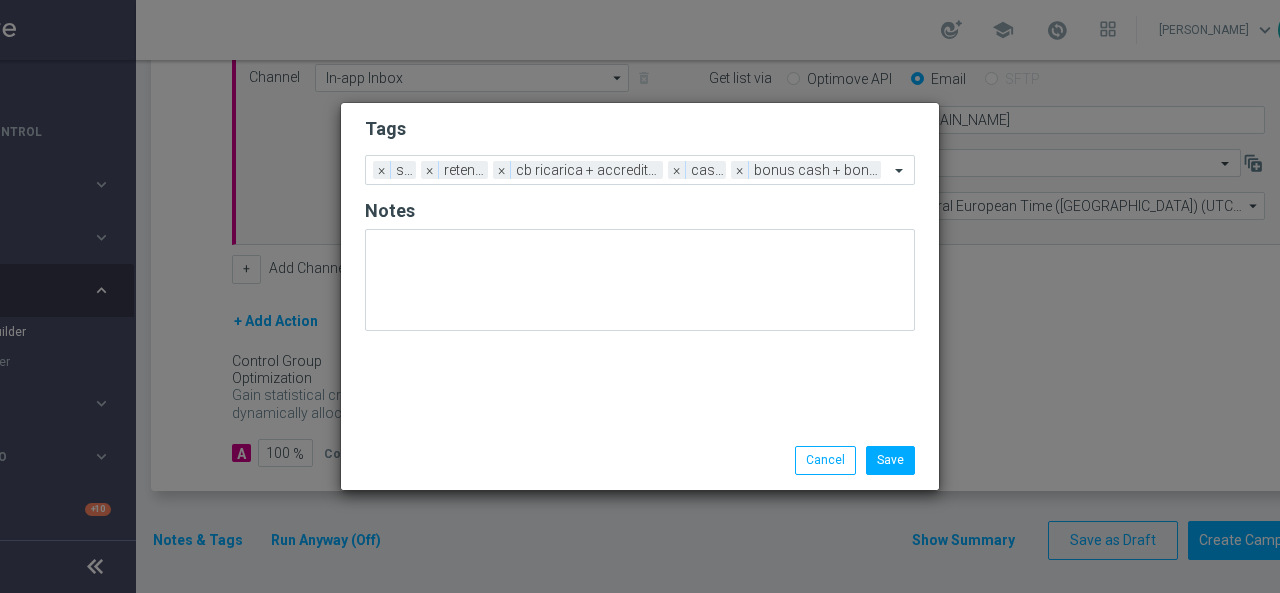click on "Save
Cancel" 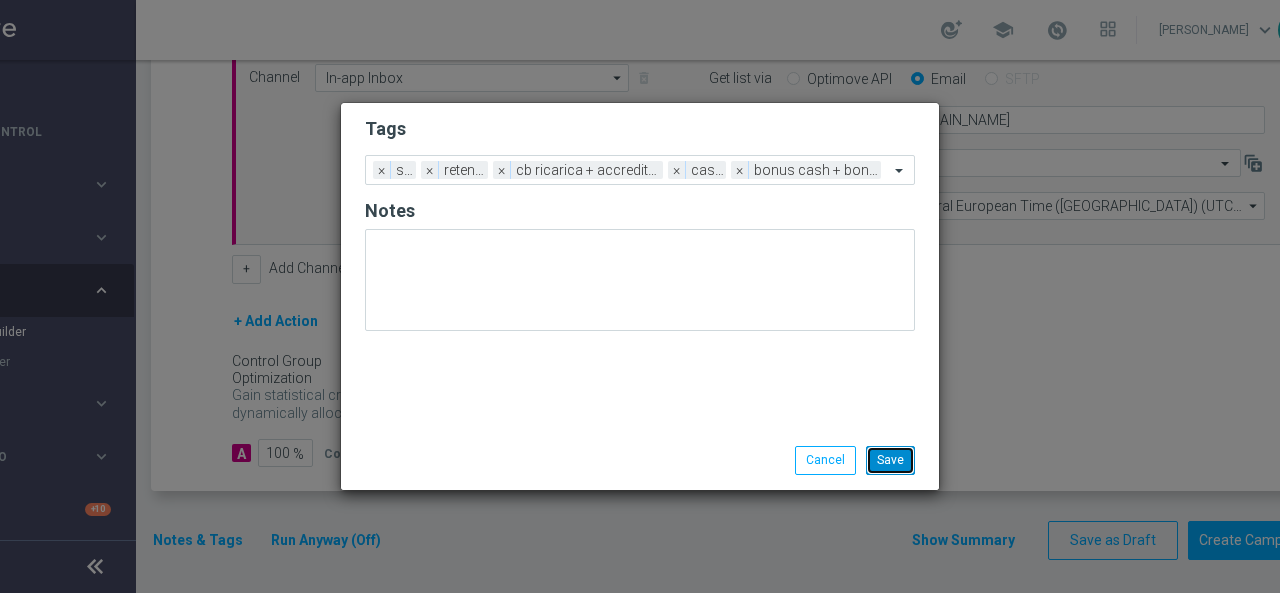 click on "Save" 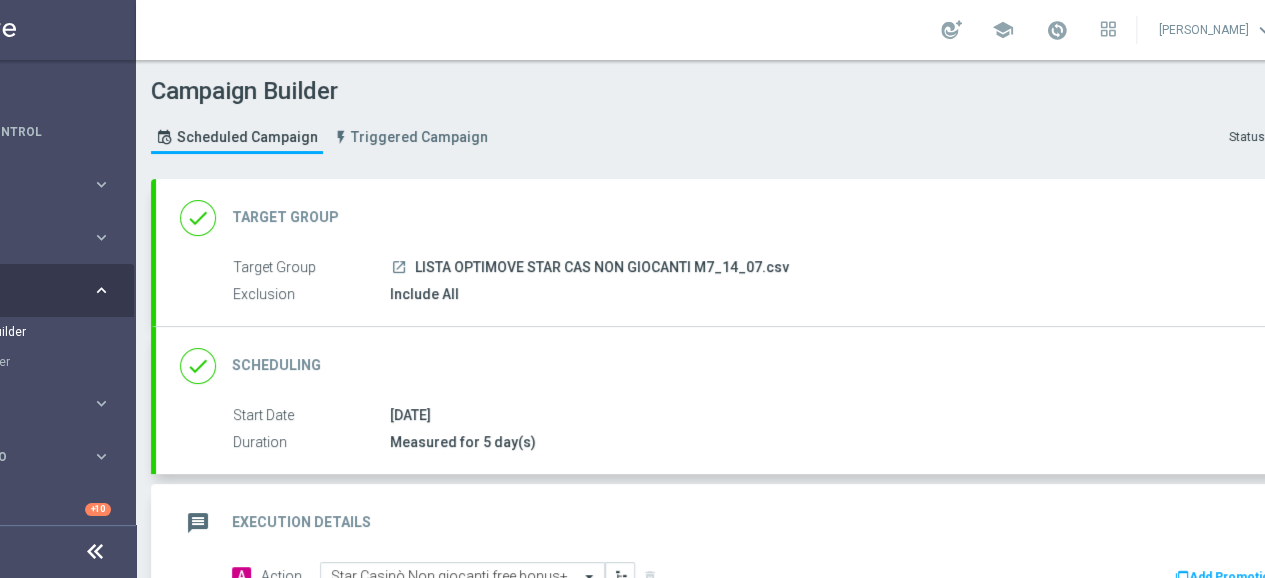 scroll, scrollTop: 200, scrollLeft: 0, axis: vertical 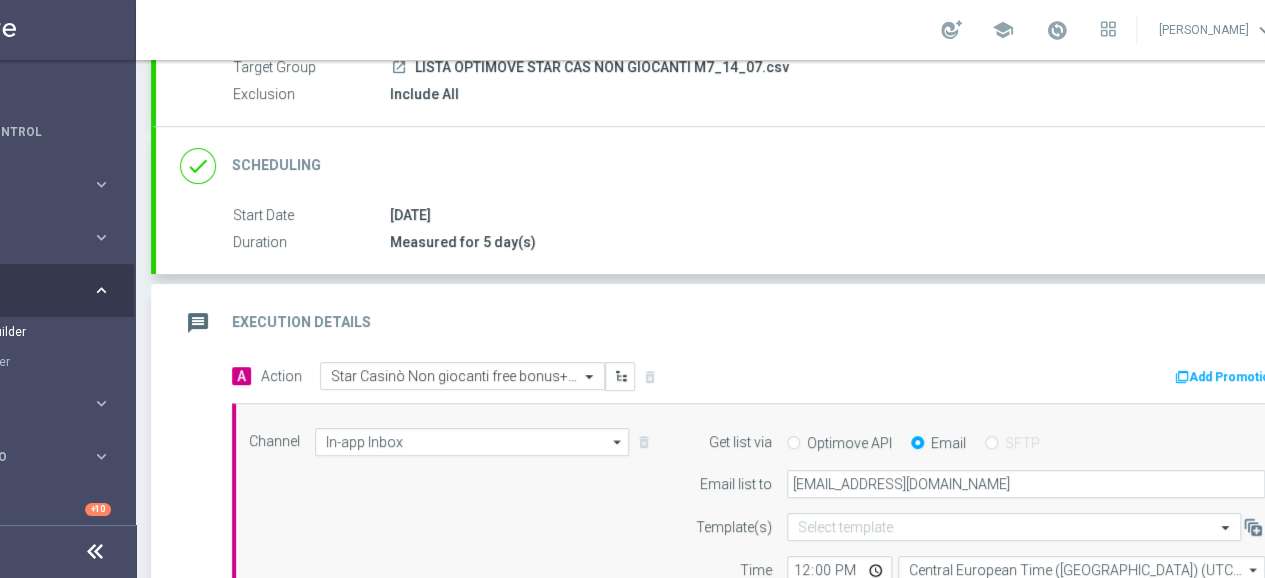 click on "message" 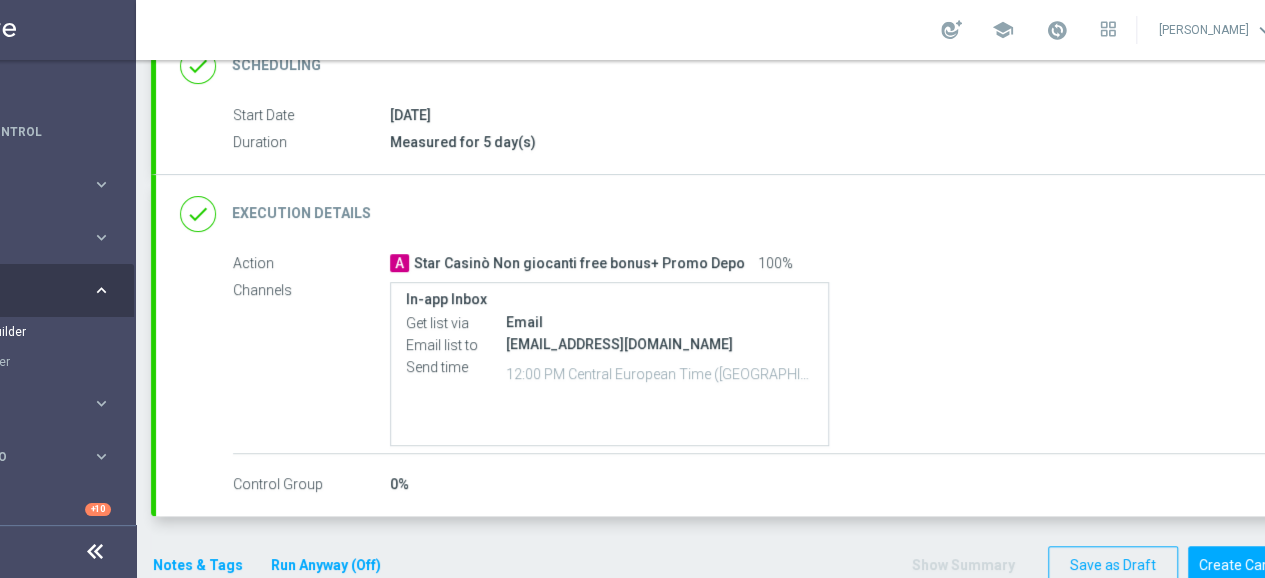 scroll, scrollTop: 326, scrollLeft: 0, axis: vertical 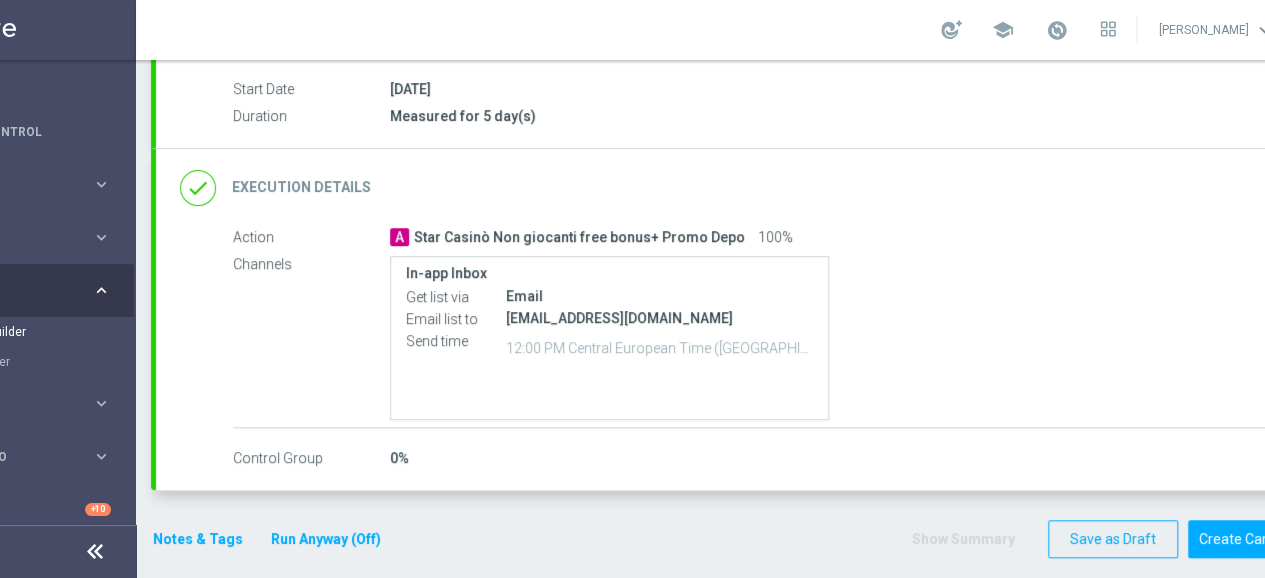 click on "Notes & Tags" 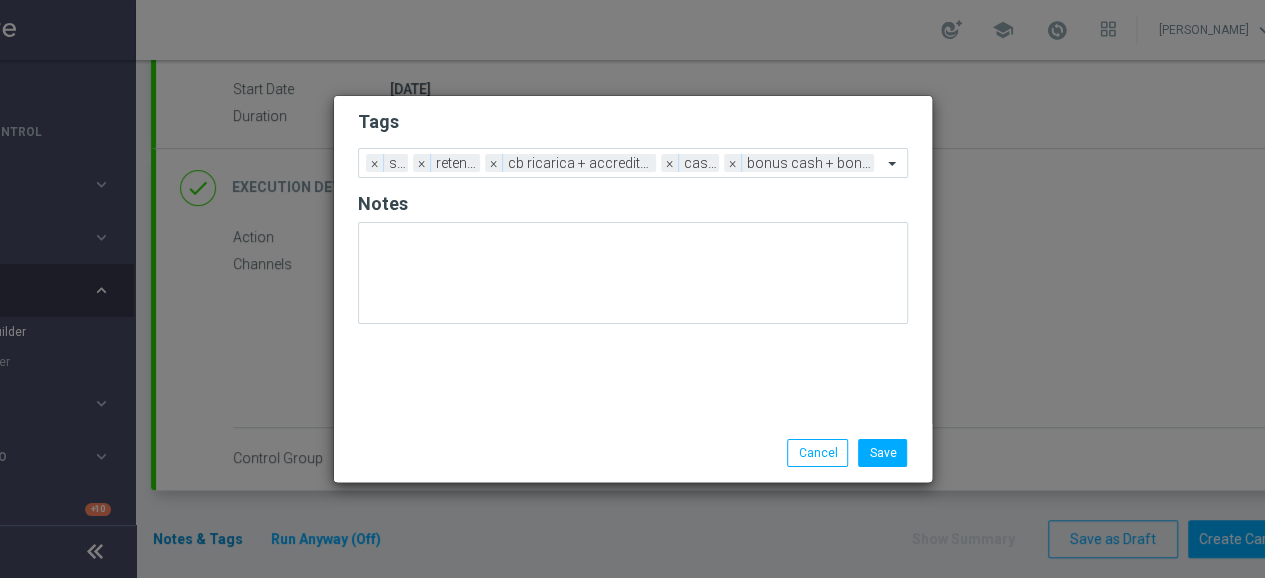 scroll, scrollTop: 0, scrollLeft: 124, axis: horizontal 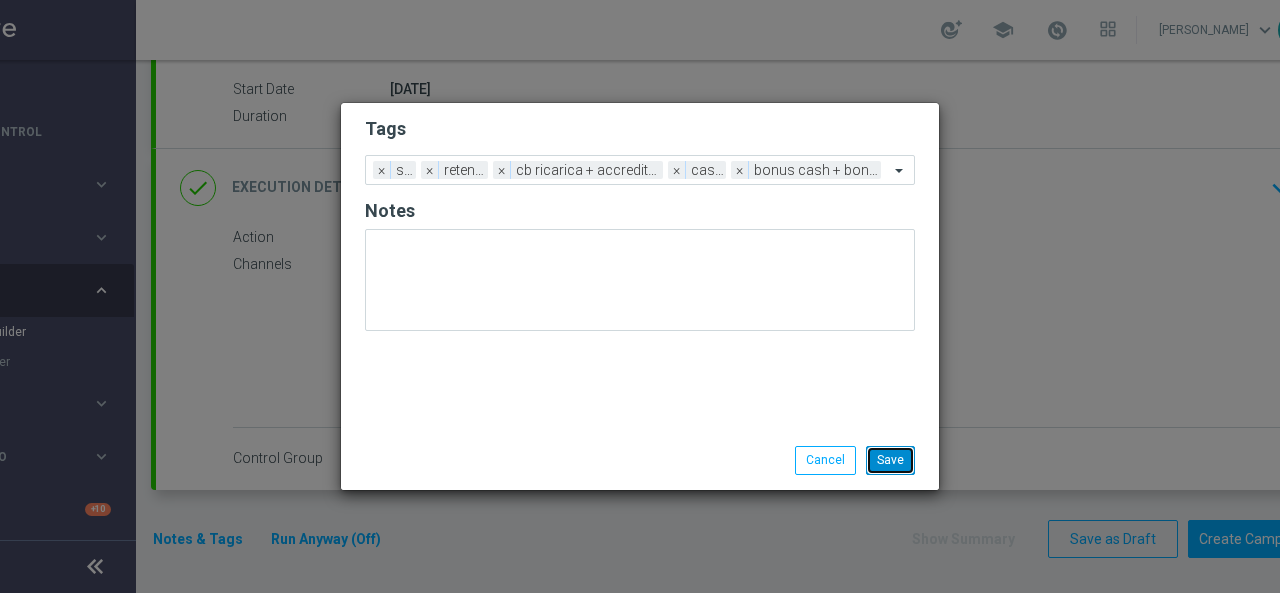 click on "Save" 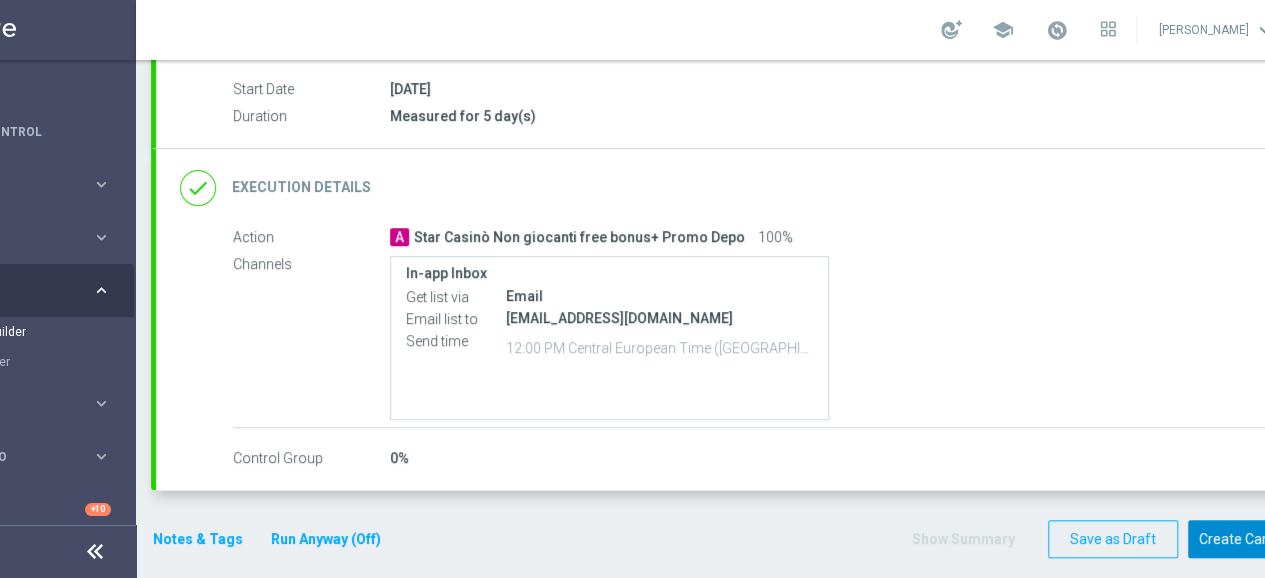 click on "Create Campaign" 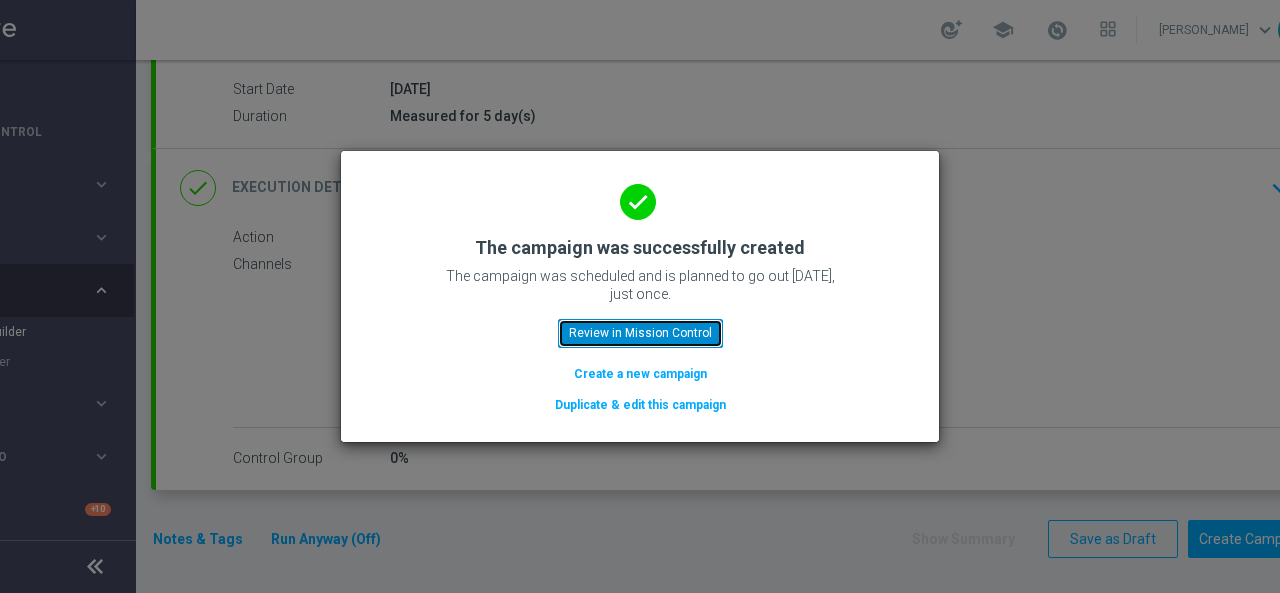 click on "Review in Mission Control" 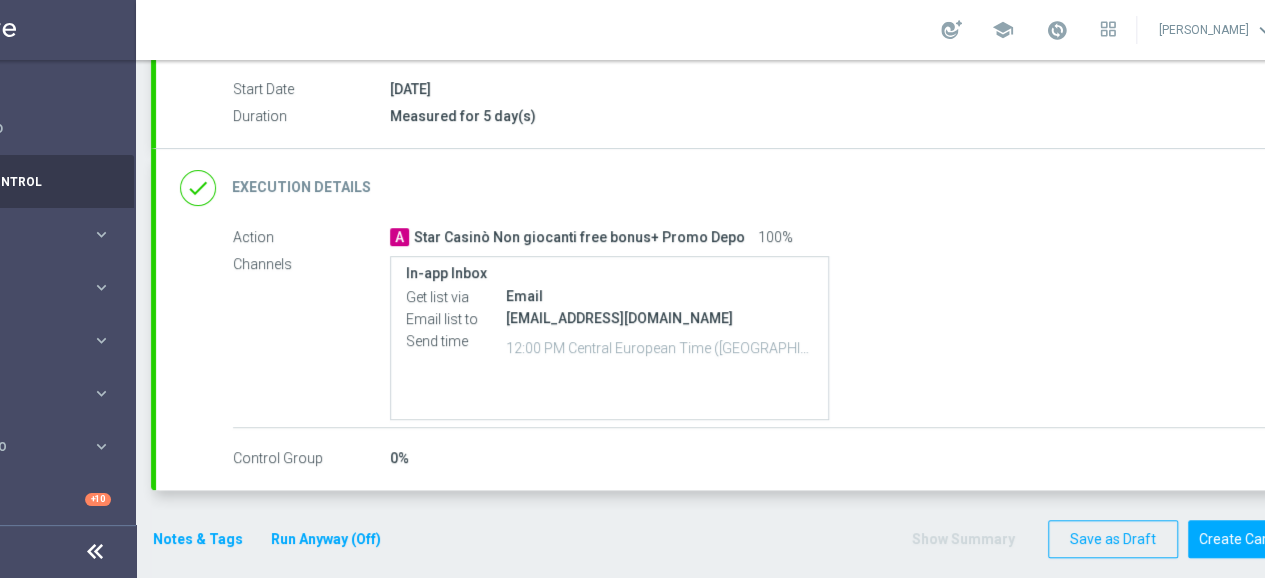 scroll, scrollTop: 0, scrollLeft: 0, axis: both 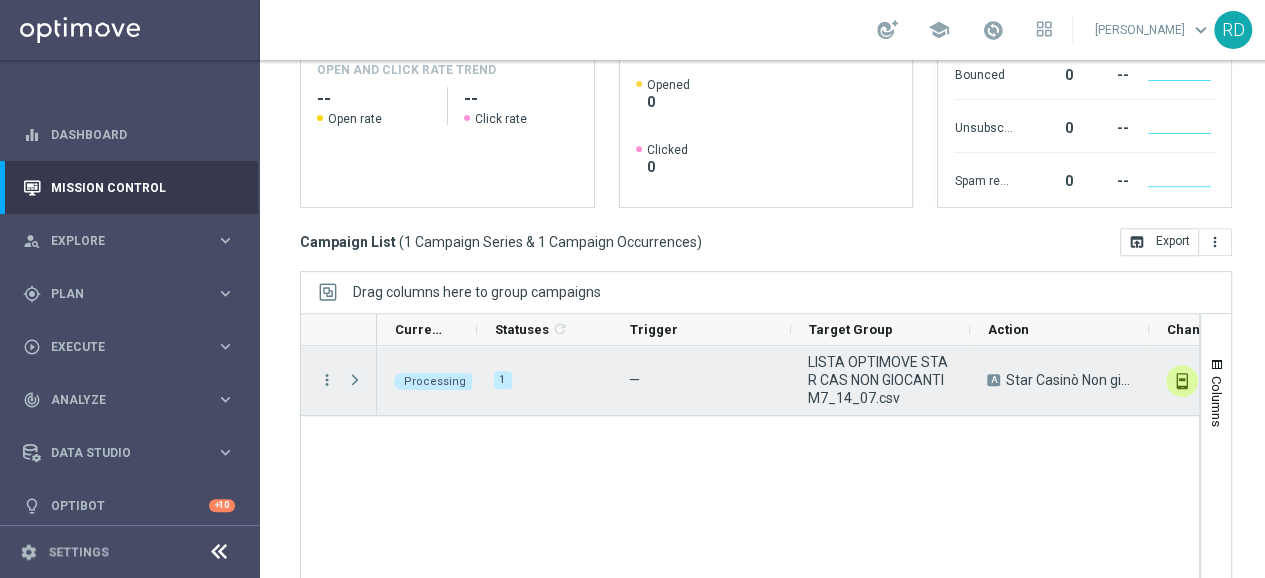 click at bounding box center [355, 380] 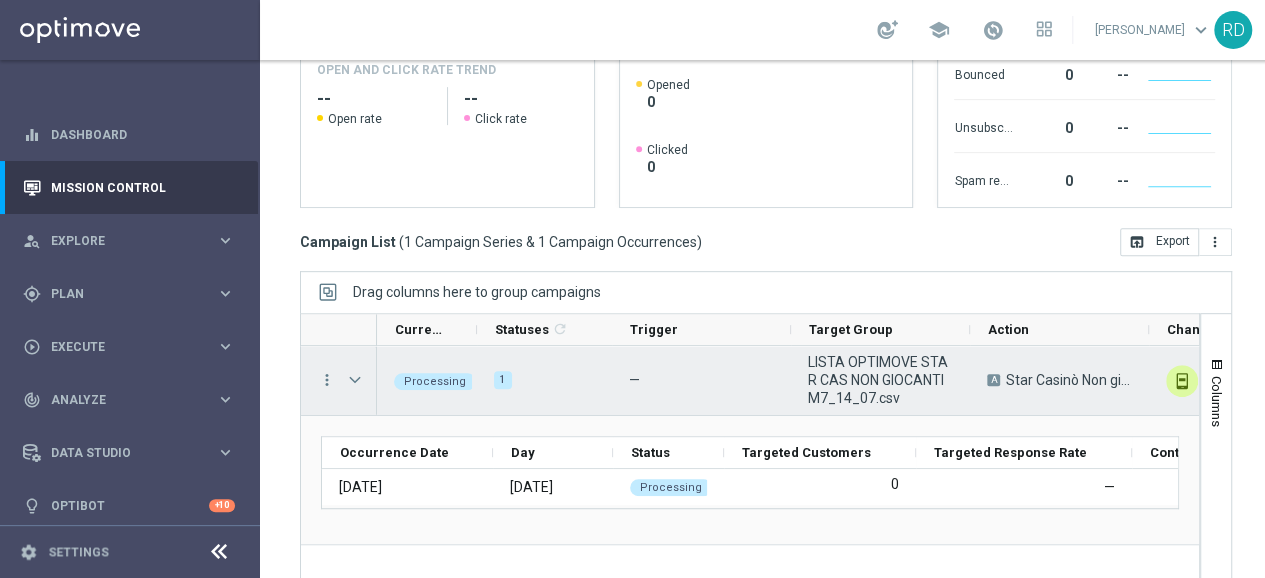 click at bounding box center (355, 380) 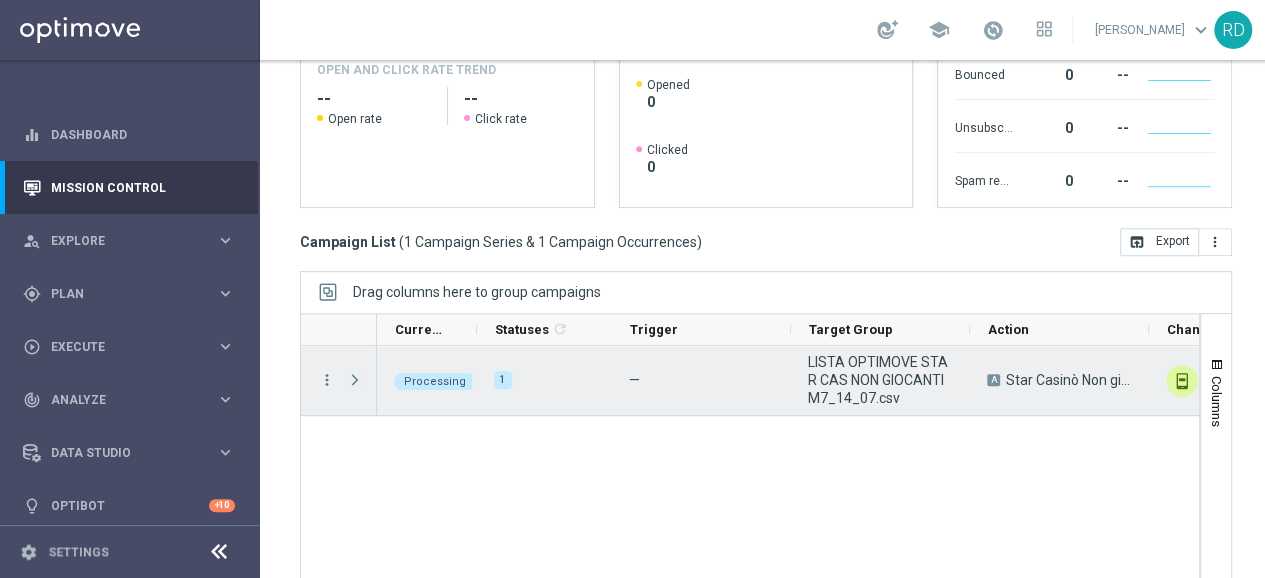 click at bounding box center (355, 380) 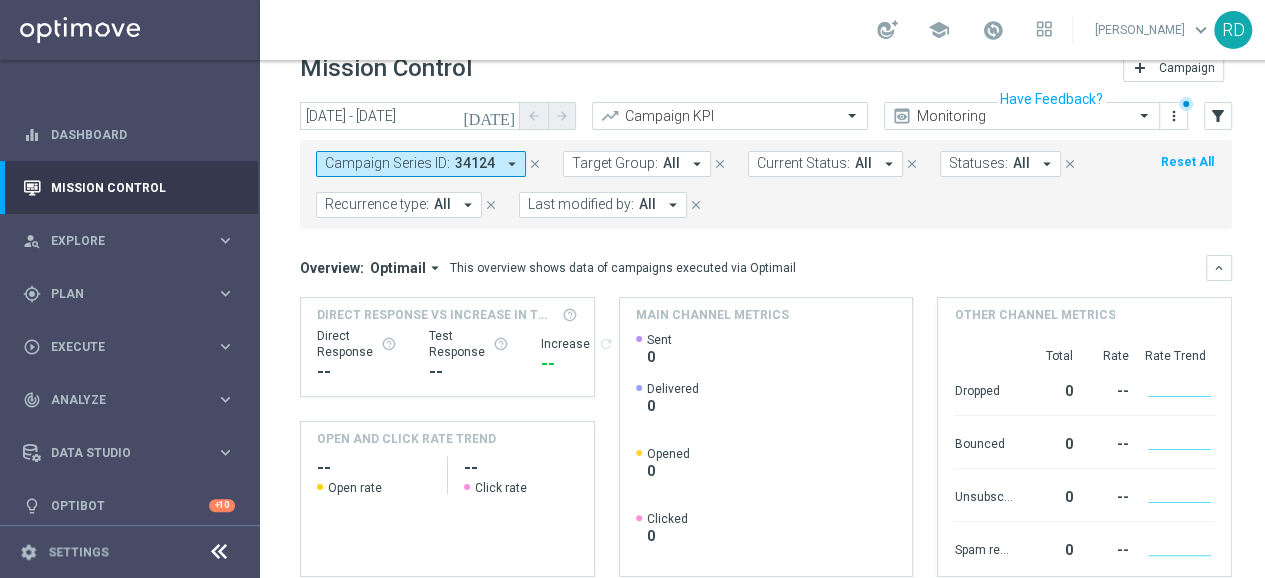 scroll, scrollTop: 0, scrollLeft: 0, axis: both 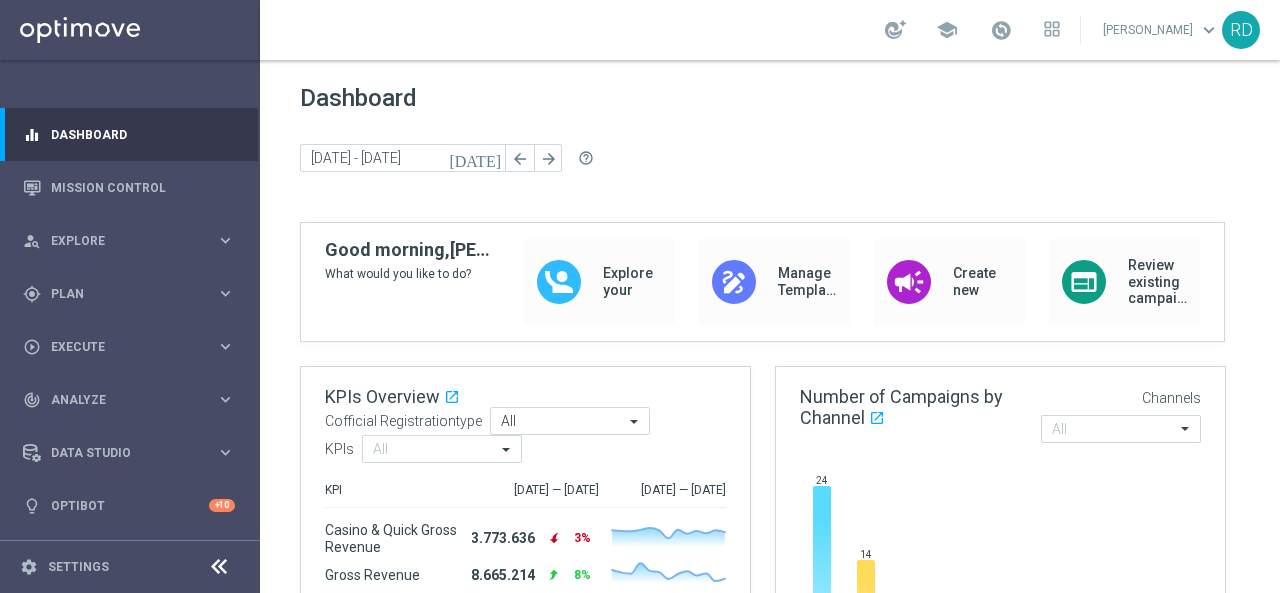 click on "school
[PERSON_NAME]  keyboard_arrow_down
RD" at bounding box center (770, 30) 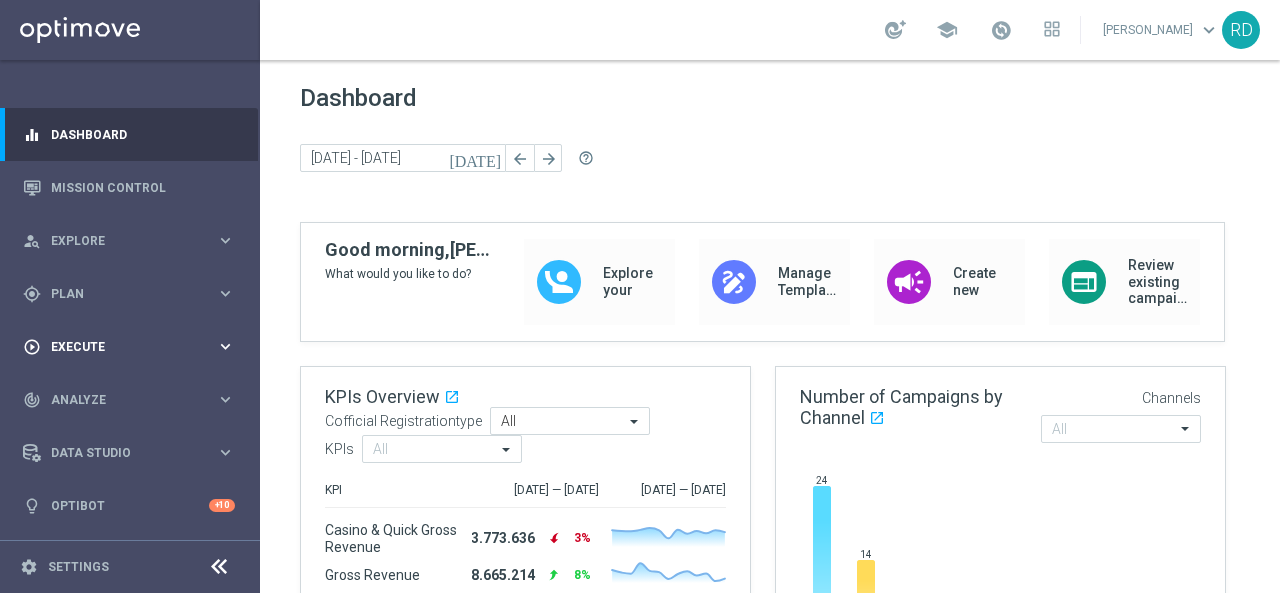 click on "keyboard_arrow_right" at bounding box center (225, 346) 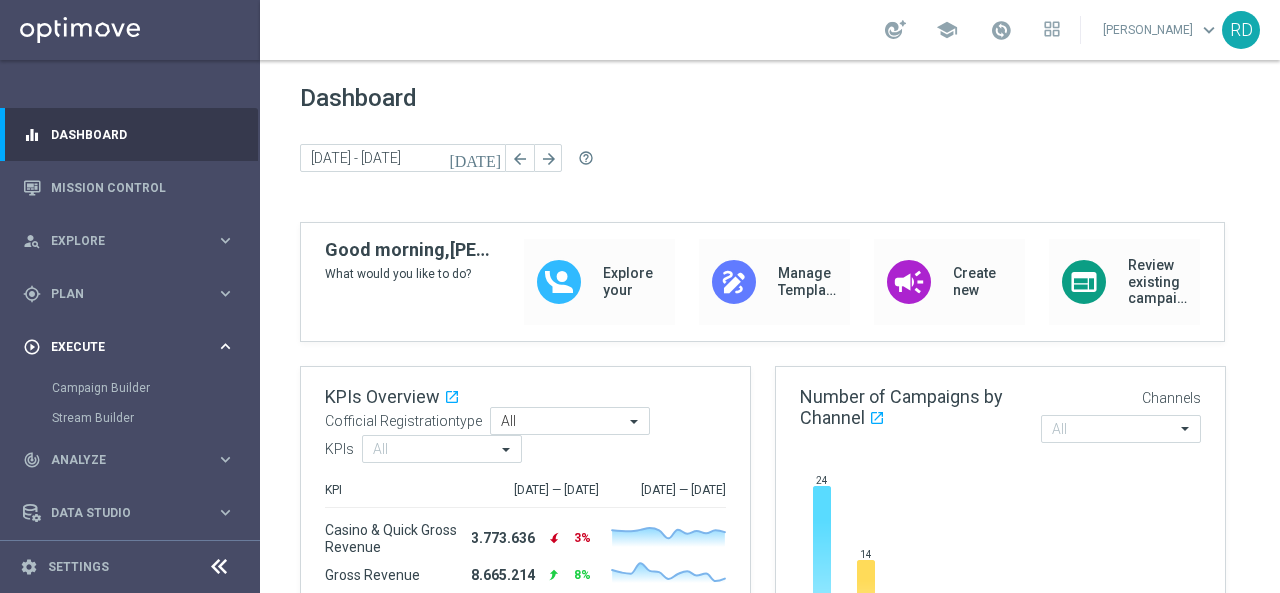 click on "keyboard_arrow_right" at bounding box center [225, 346] 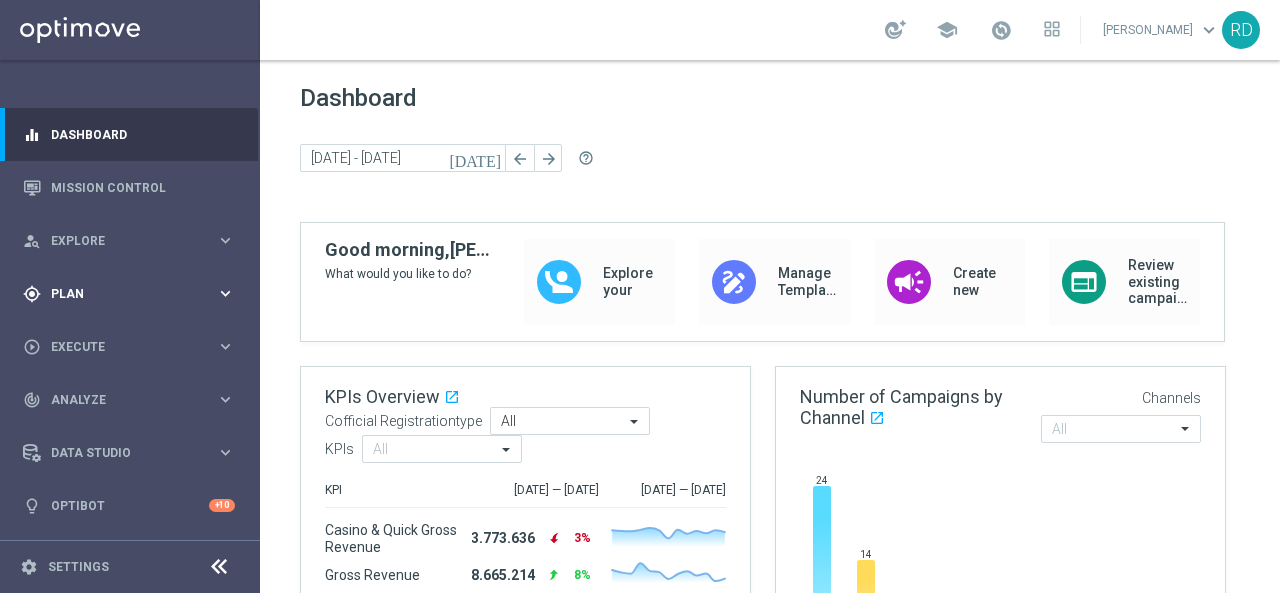 click on "keyboard_arrow_right" at bounding box center (225, 293) 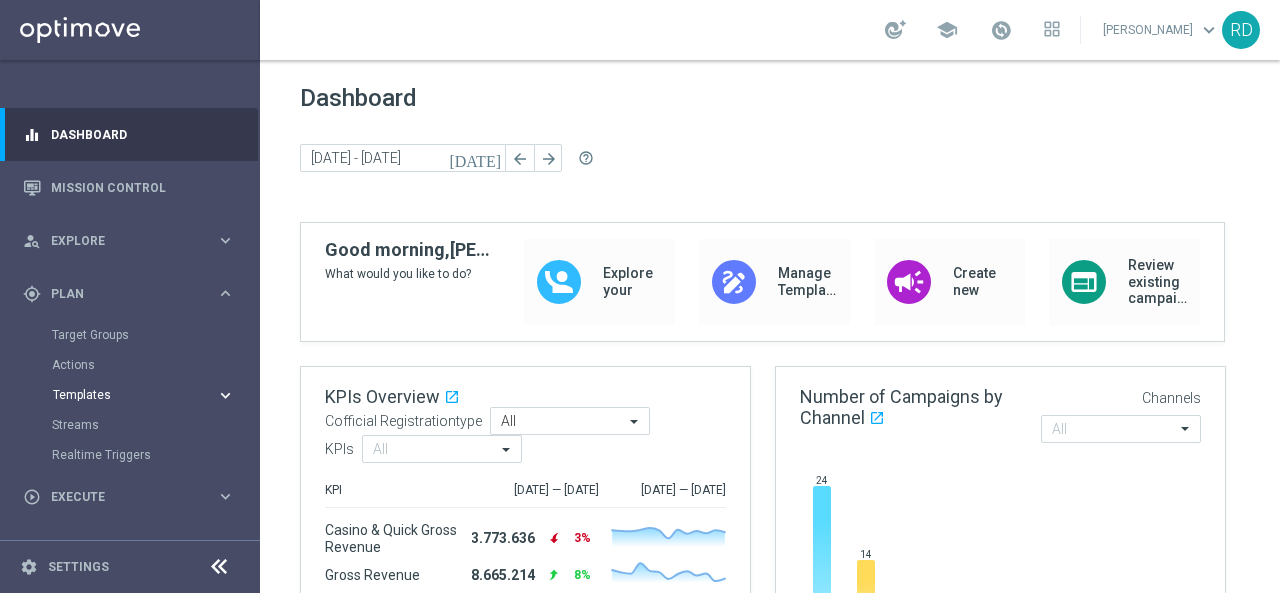 click on "Templates" at bounding box center (124, 395) 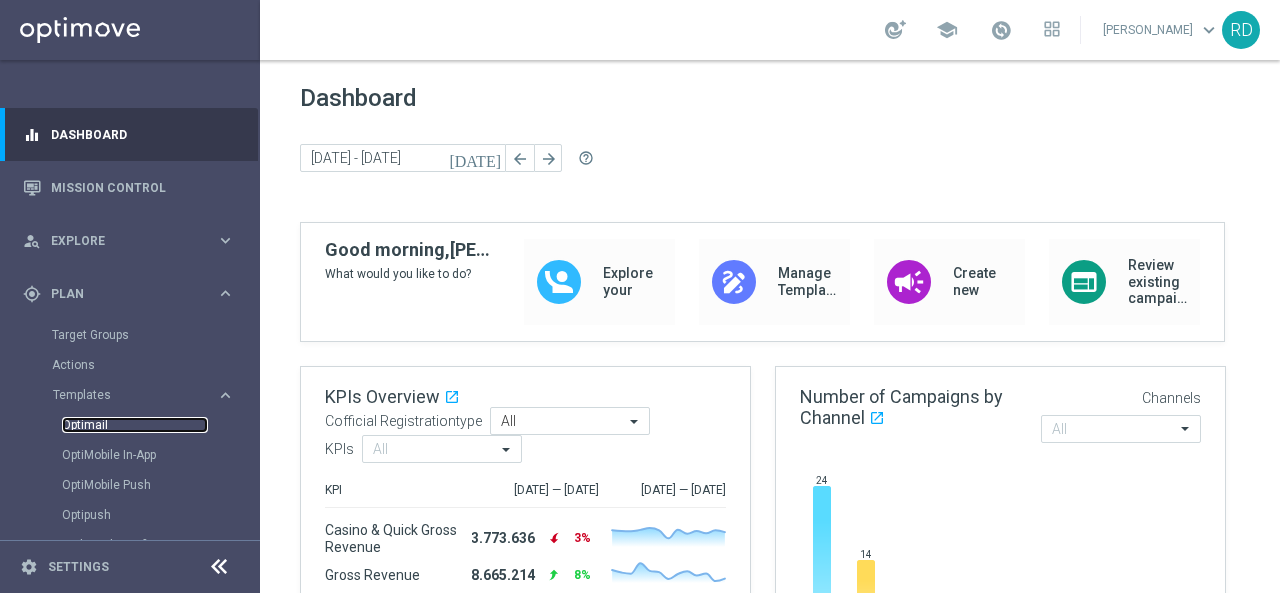 click on "Optimail" at bounding box center (135, 425) 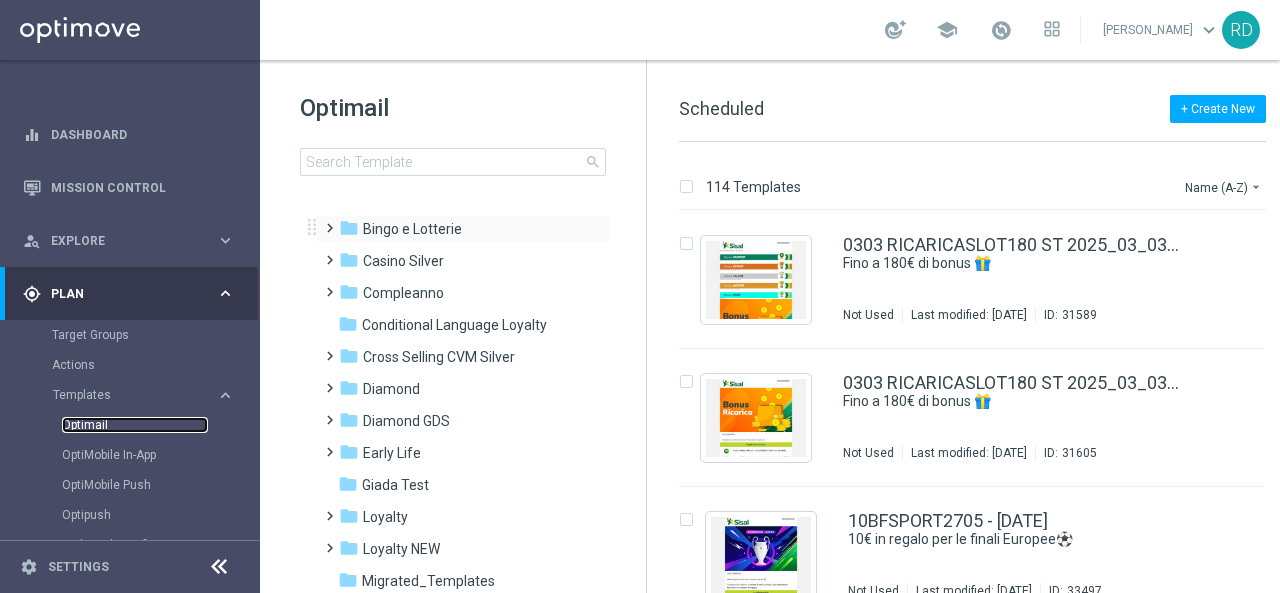 scroll, scrollTop: 100, scrollLeft: 0, axis: vertical 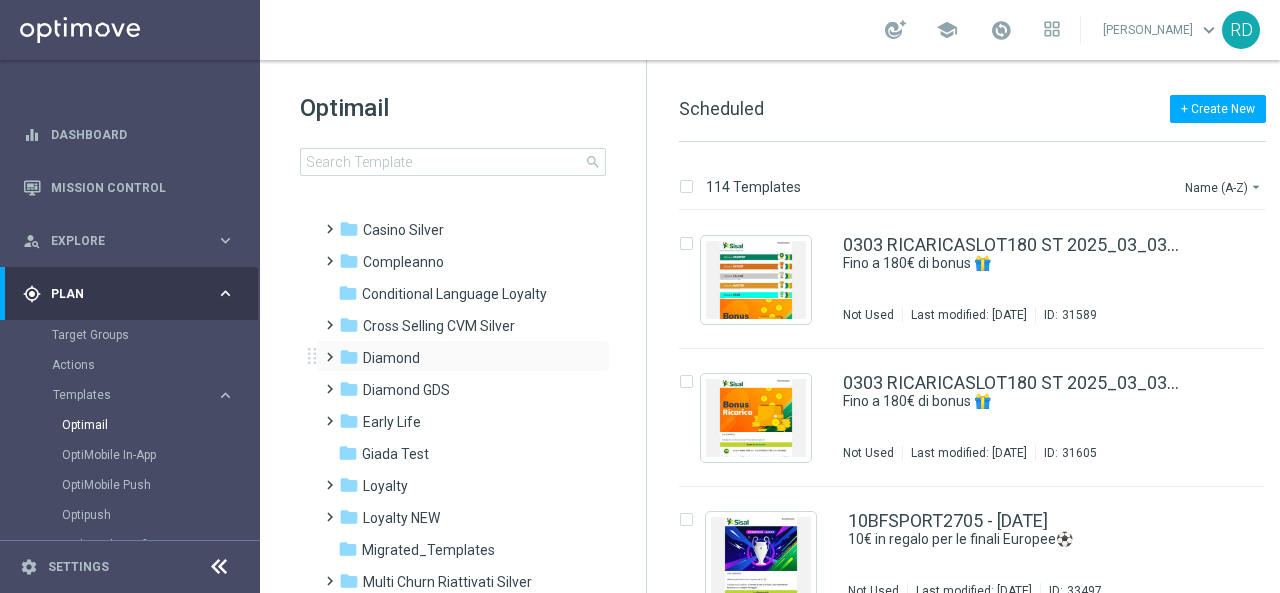 click at bounding box center [325, 348] 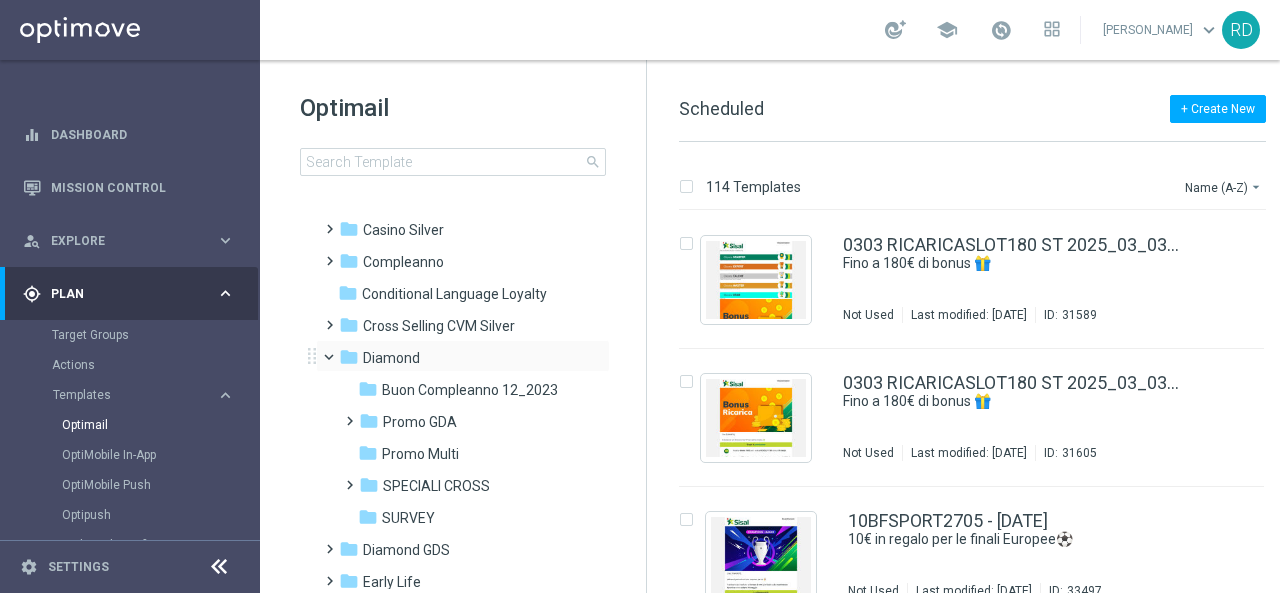 click at bounding box center [338, 352] 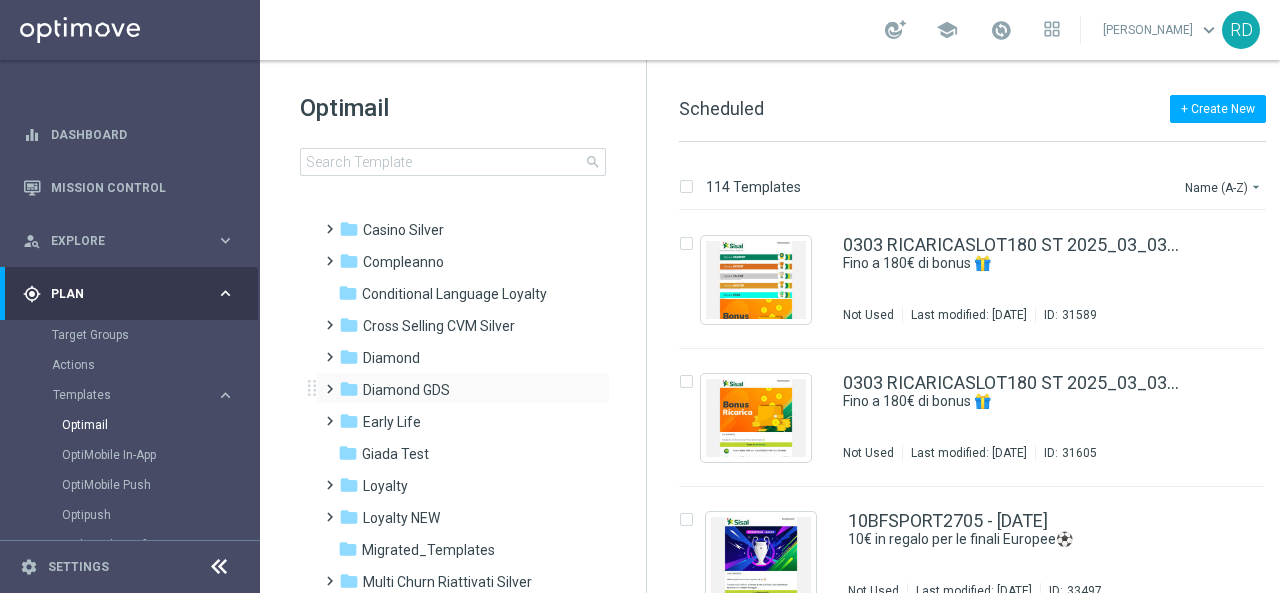 click at bounding box center (325, 380) 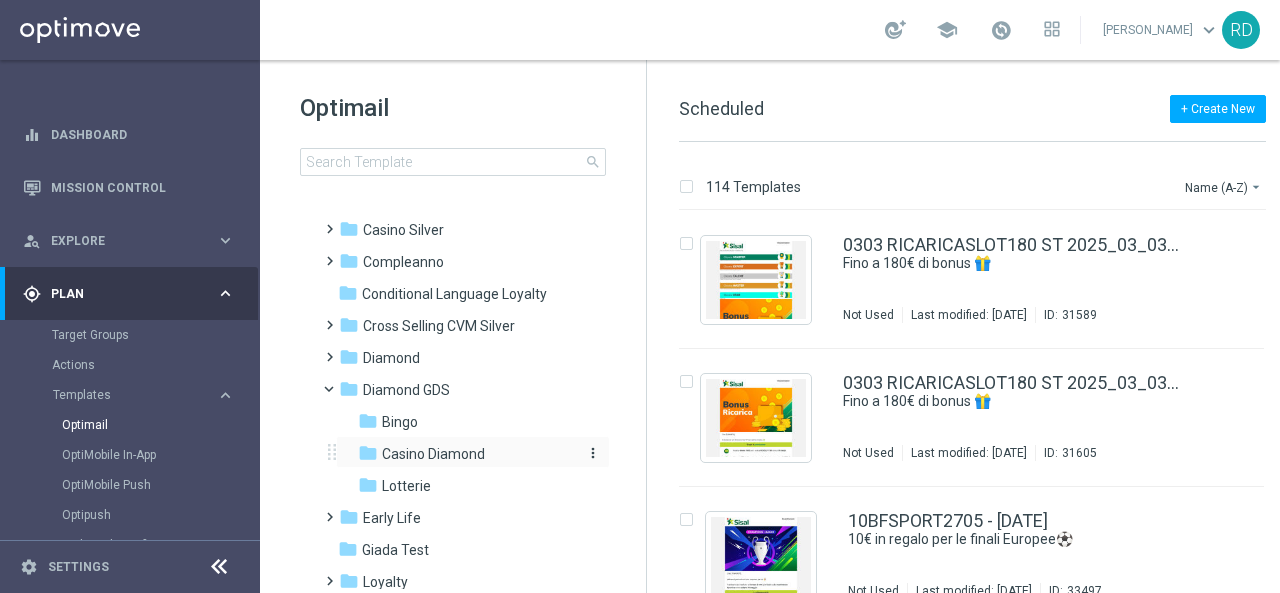 click on "Casino Diamond" at bounding box center (433, 454) 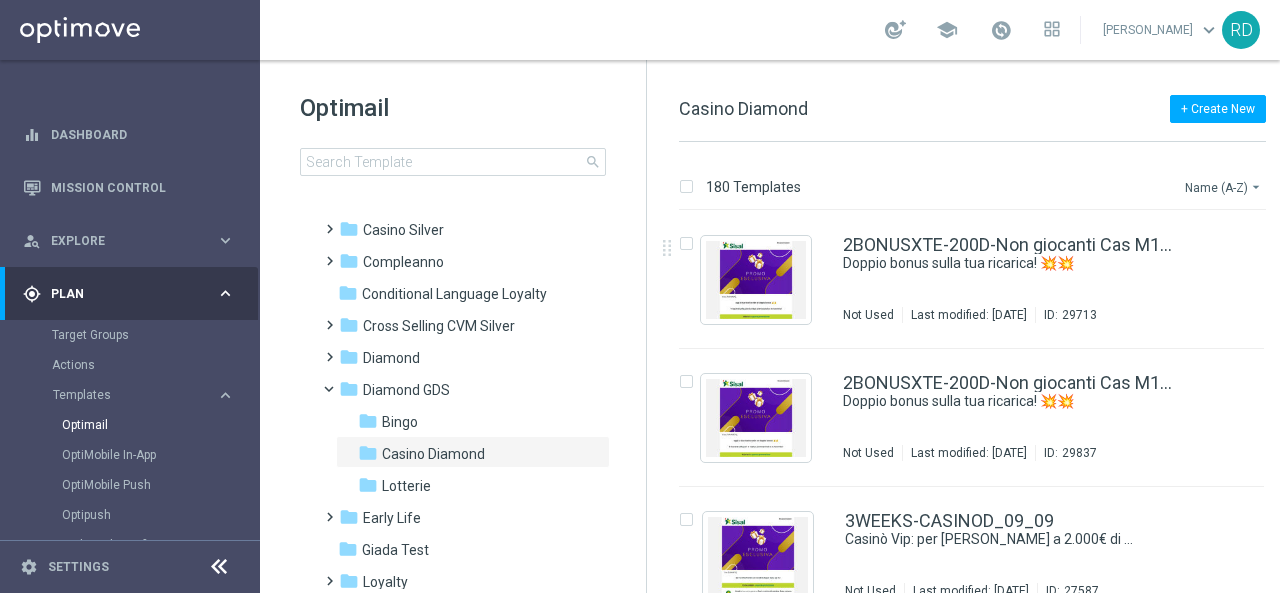 click on "Name (A-Z)
arrow_drop_down" 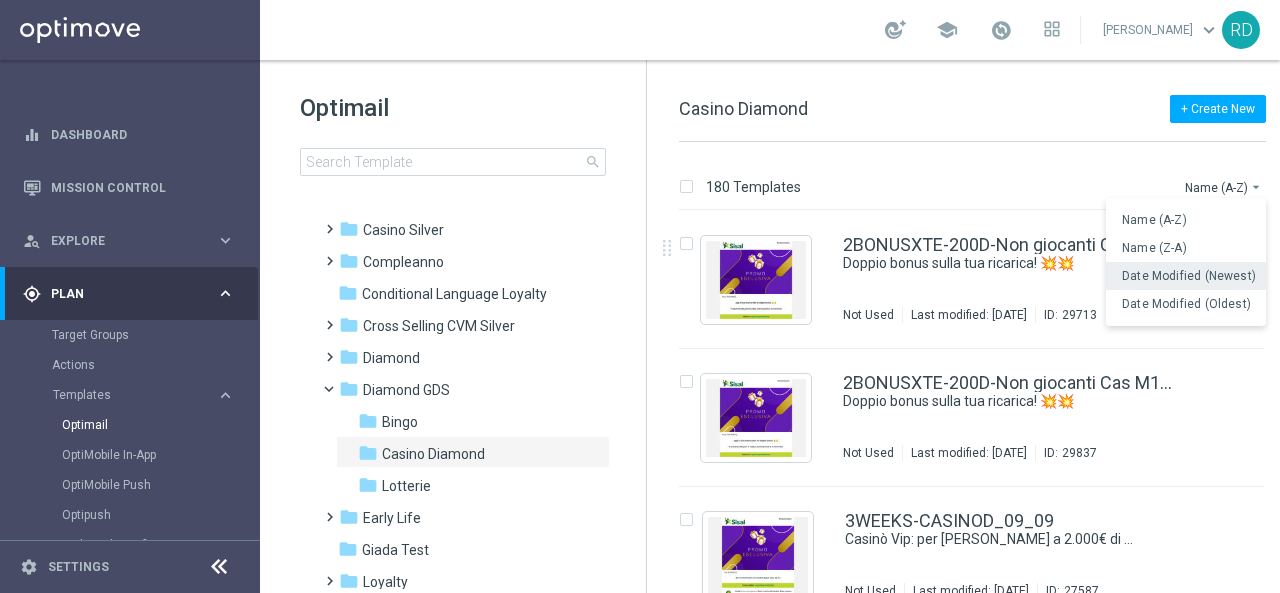 click on "Date Modified (Newest)" at bounding box center [1189, 276] 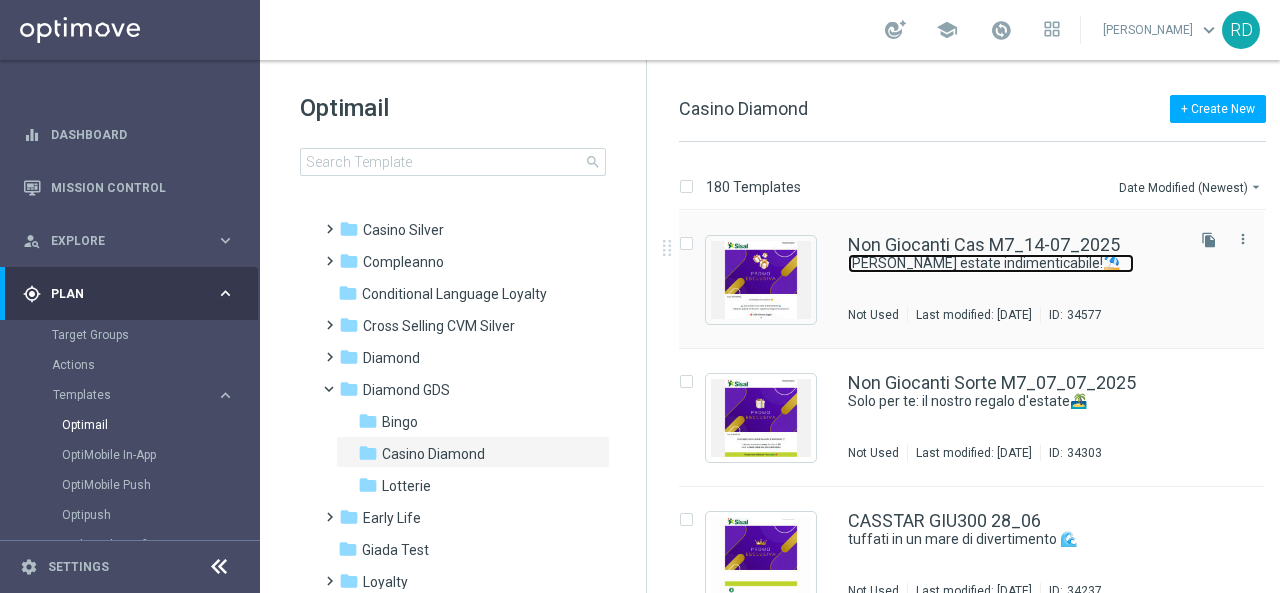 click on "[PERSON_NAME] estate indimenticabile!⛱️" at bounding box center (991, 263) 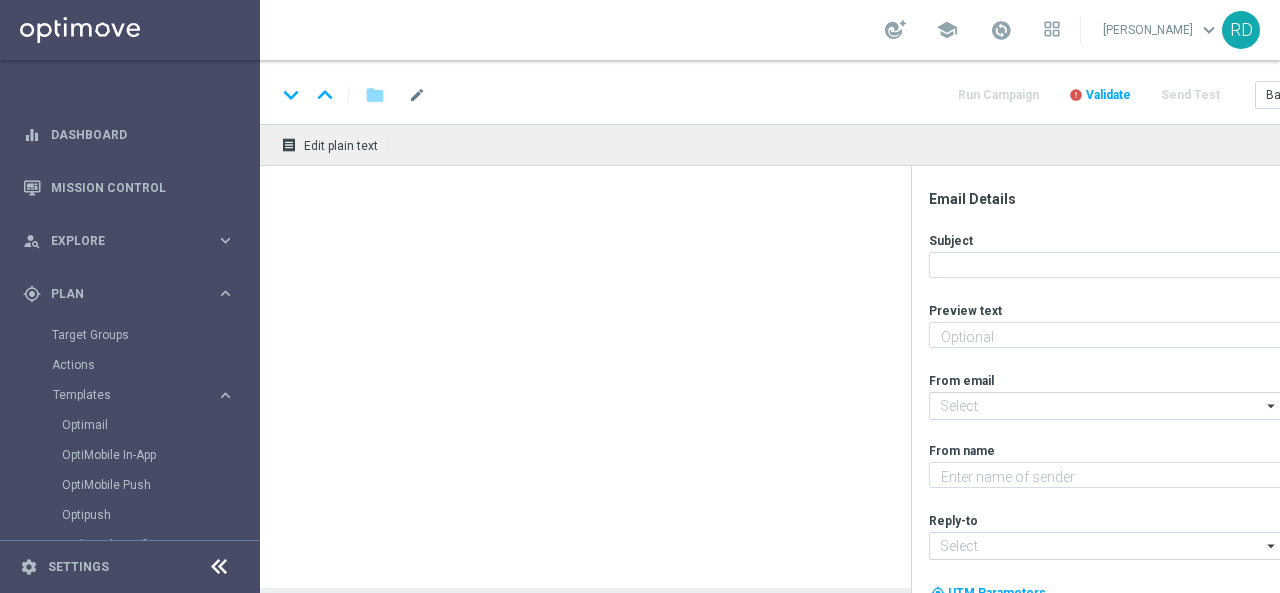 type on "Doppio bonus per te: ottieni fino a 650€! ☀️" 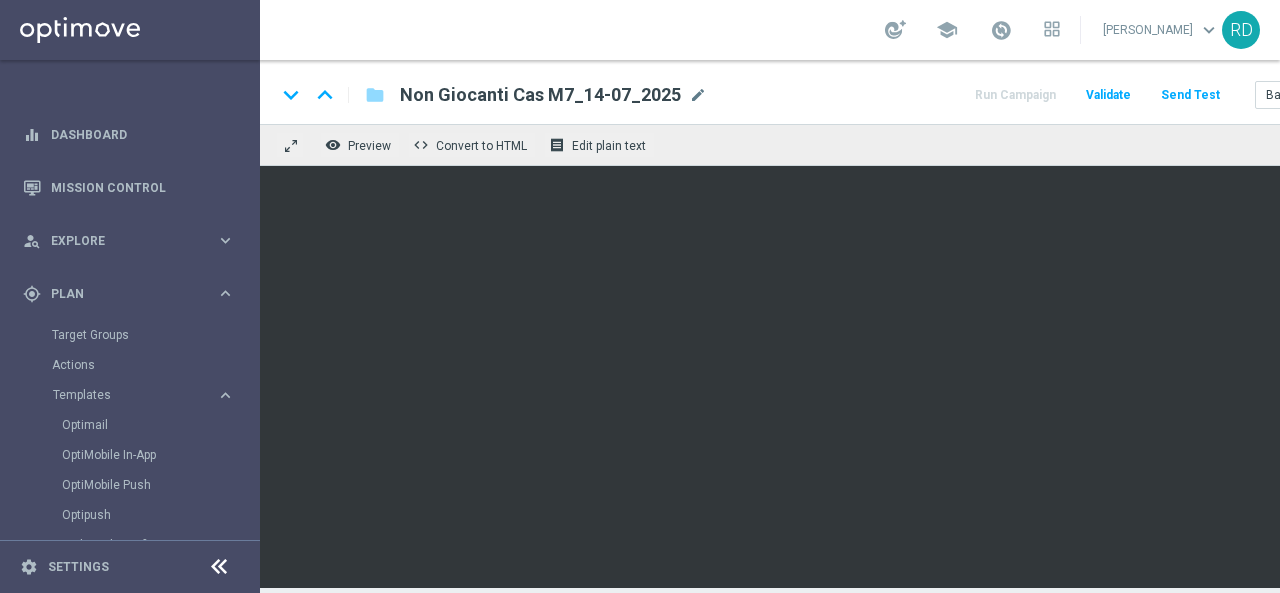 scroll, scrollTop: 0, scrollLeft: 125, axis: horizontal 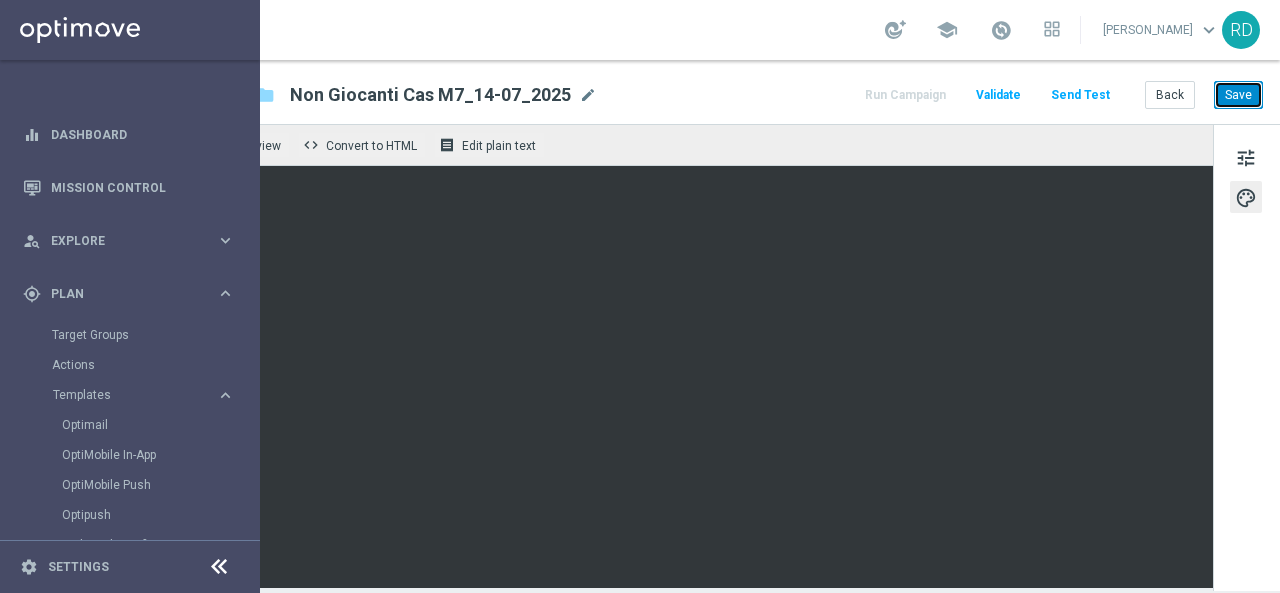 click on "Save" at bounding box center (1238, 95) 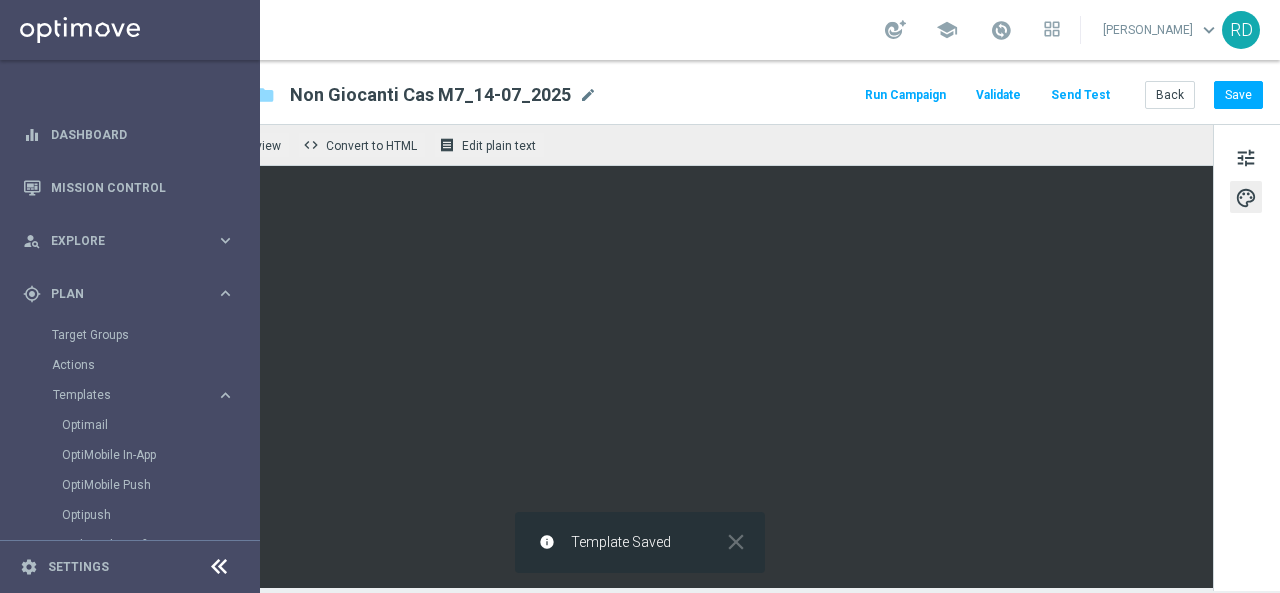 click on "Send Test" 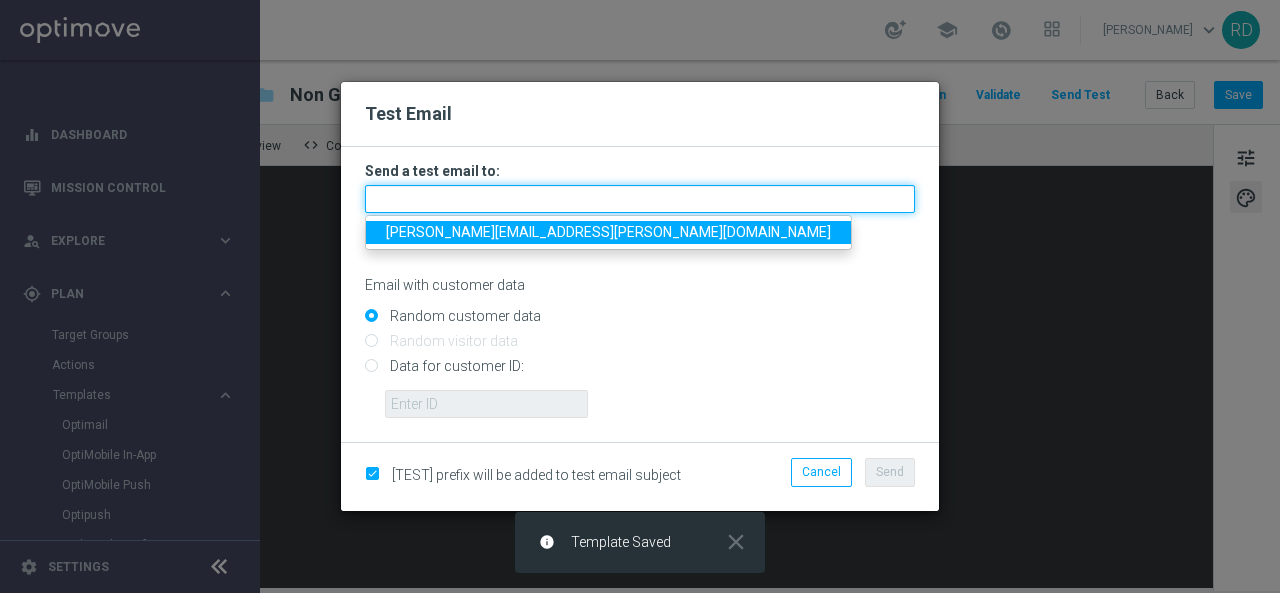 click at bounding box center (640, 199) 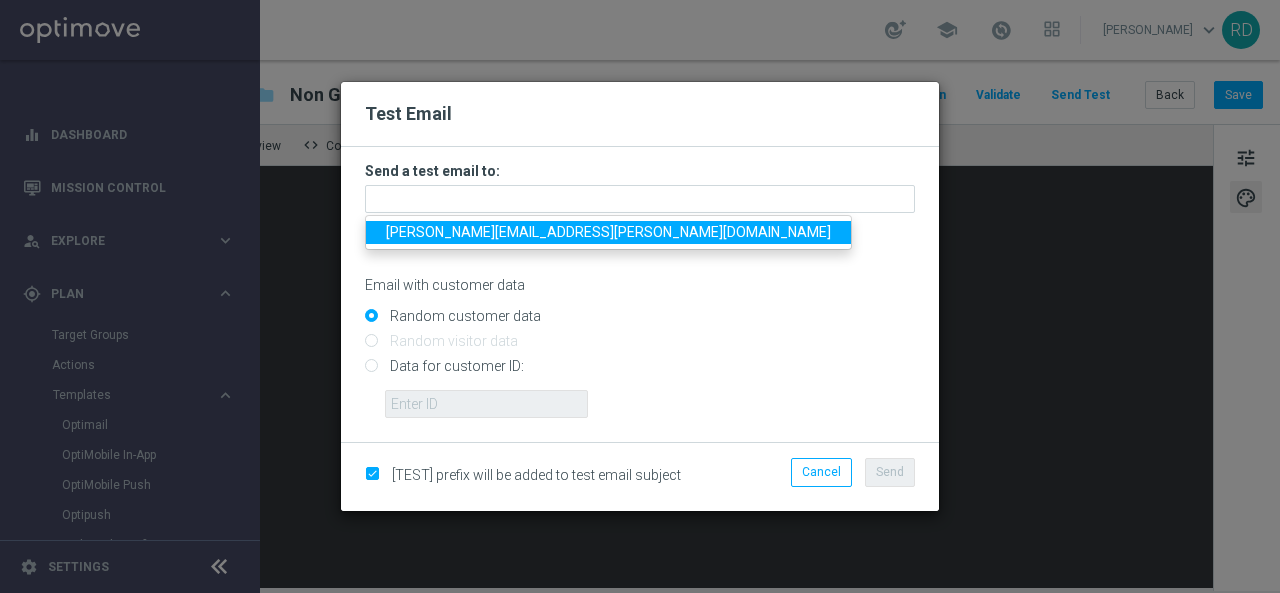 click on "[PERSON_NAME][EMAIL_ADDRESS][PERSON_NAME][DOMAIN_NAME]" at bounding box center (608, 232) 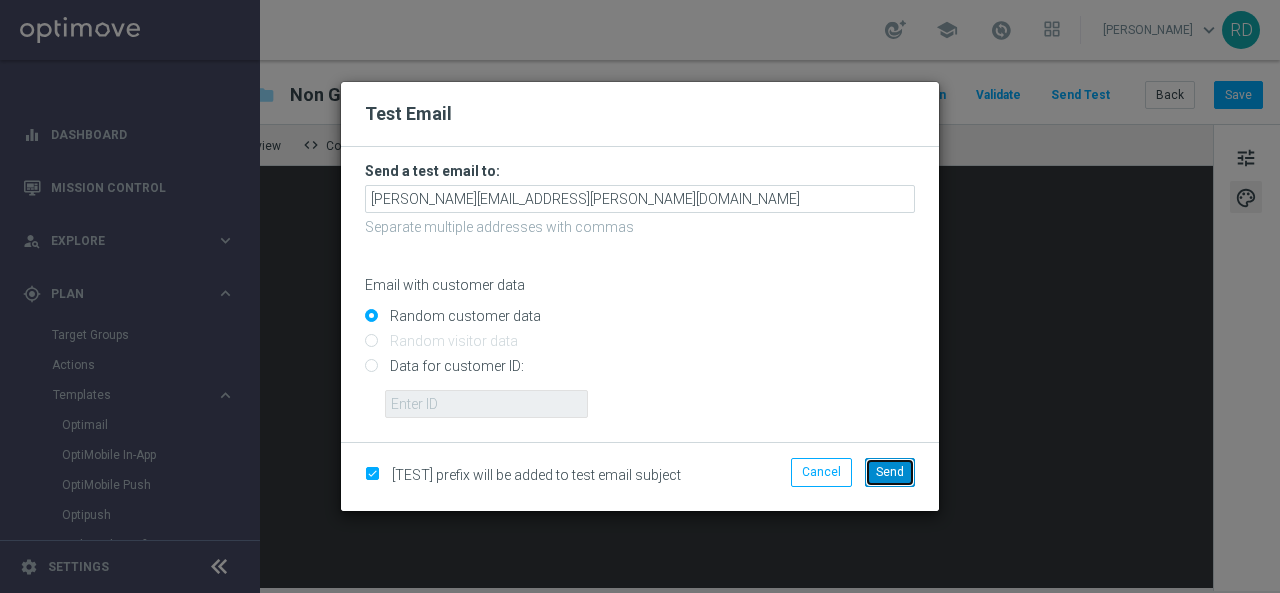 click on "Send" 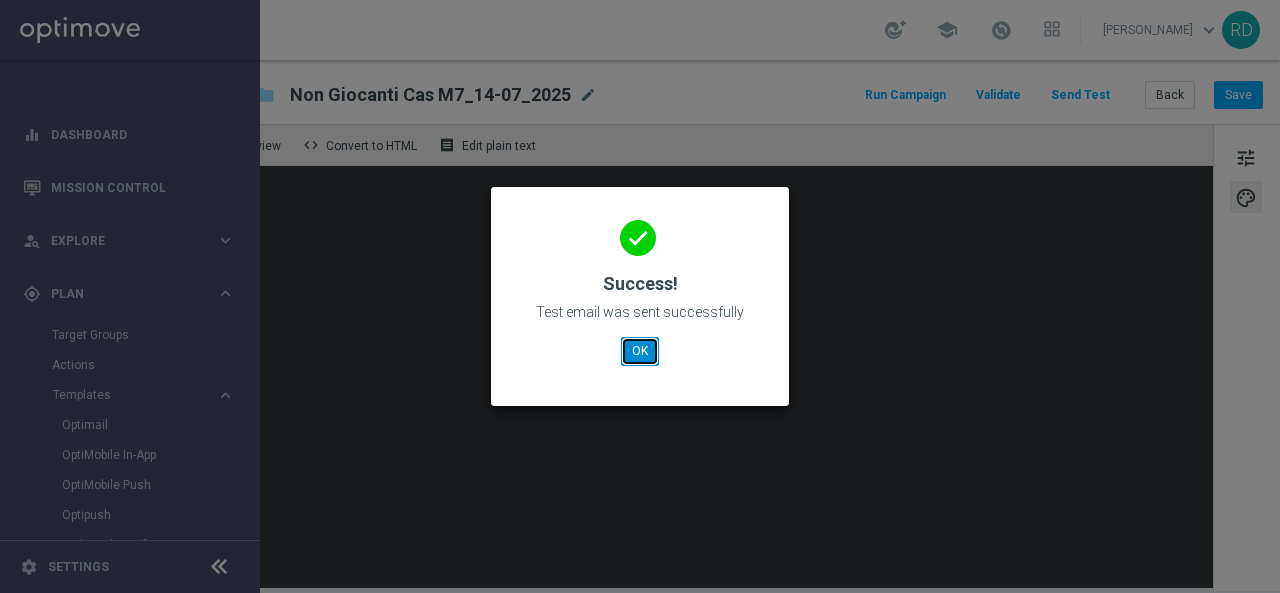 click on "OK" 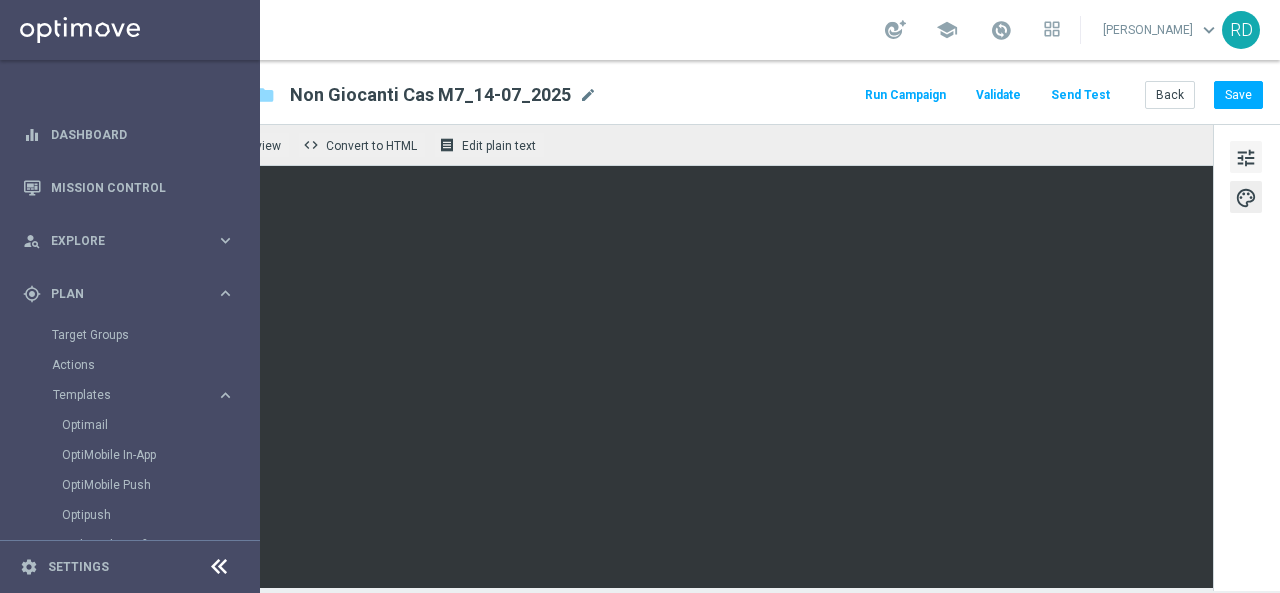 click on "tune" 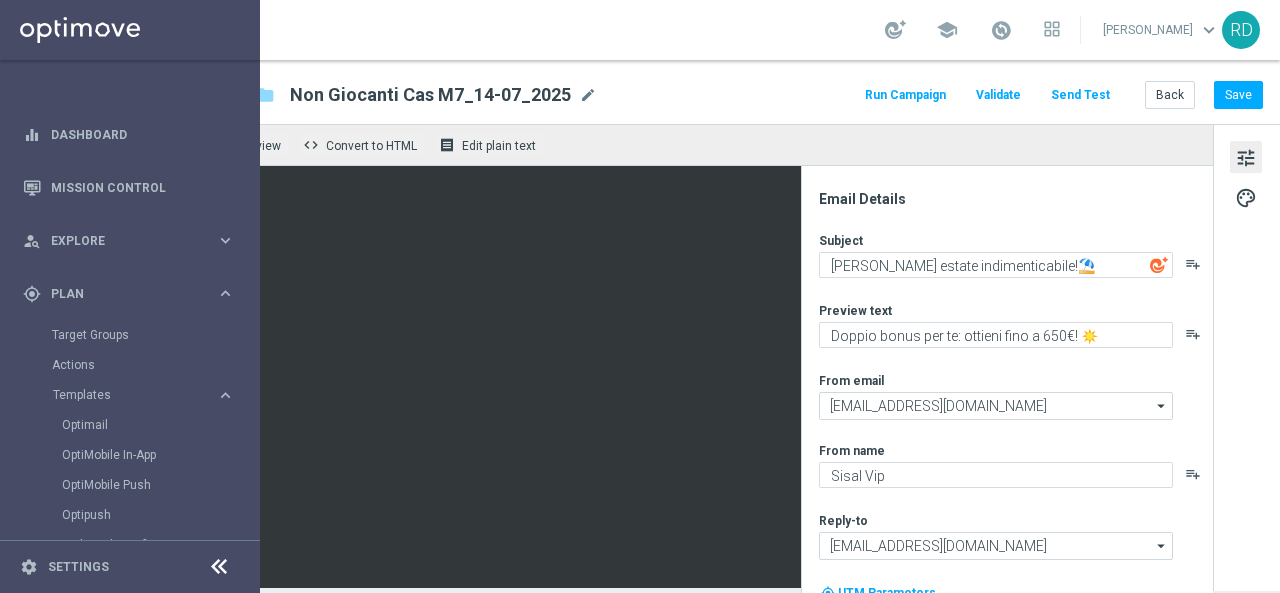 click on "Non Giocanti Cas M7_14-07_2025" 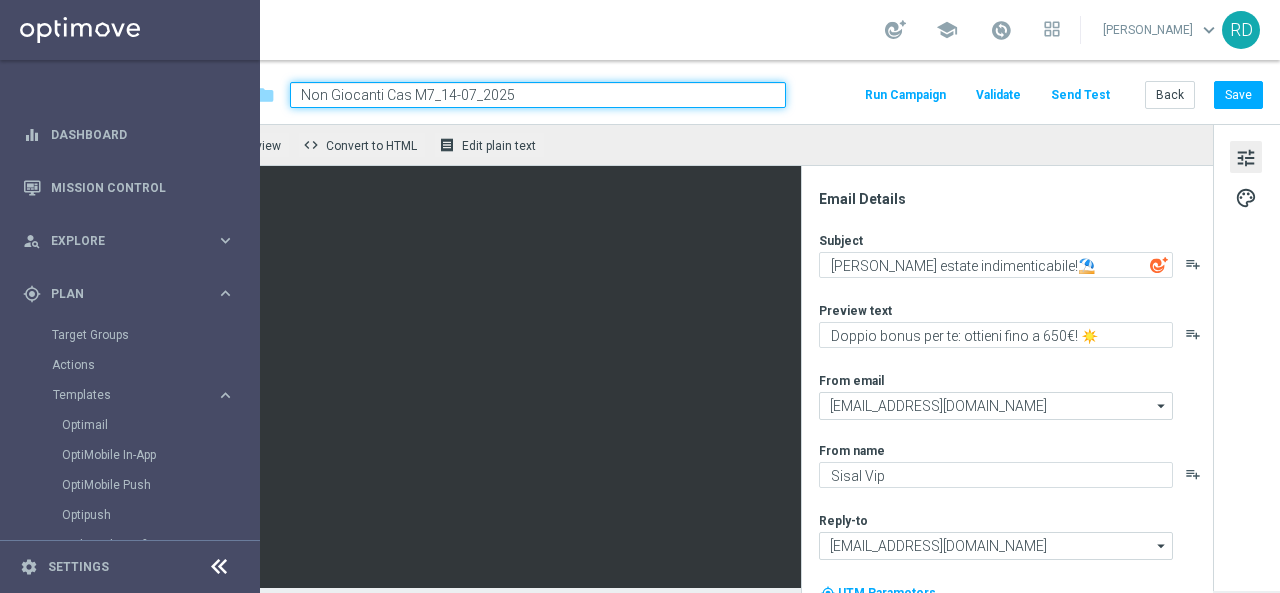 click on "Non Giocanti Cas M7_14-07_2025" at bounding box center (538, 95) 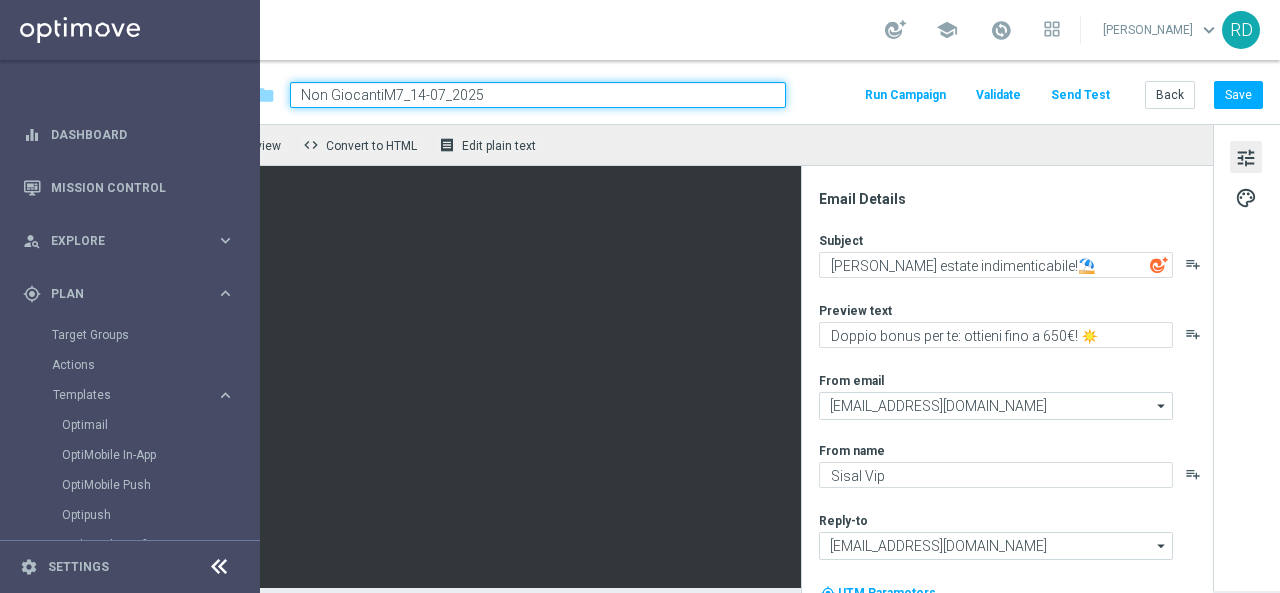 click on "Non GiocantiM7_14-07_2025" at bounding box center [538, 95] 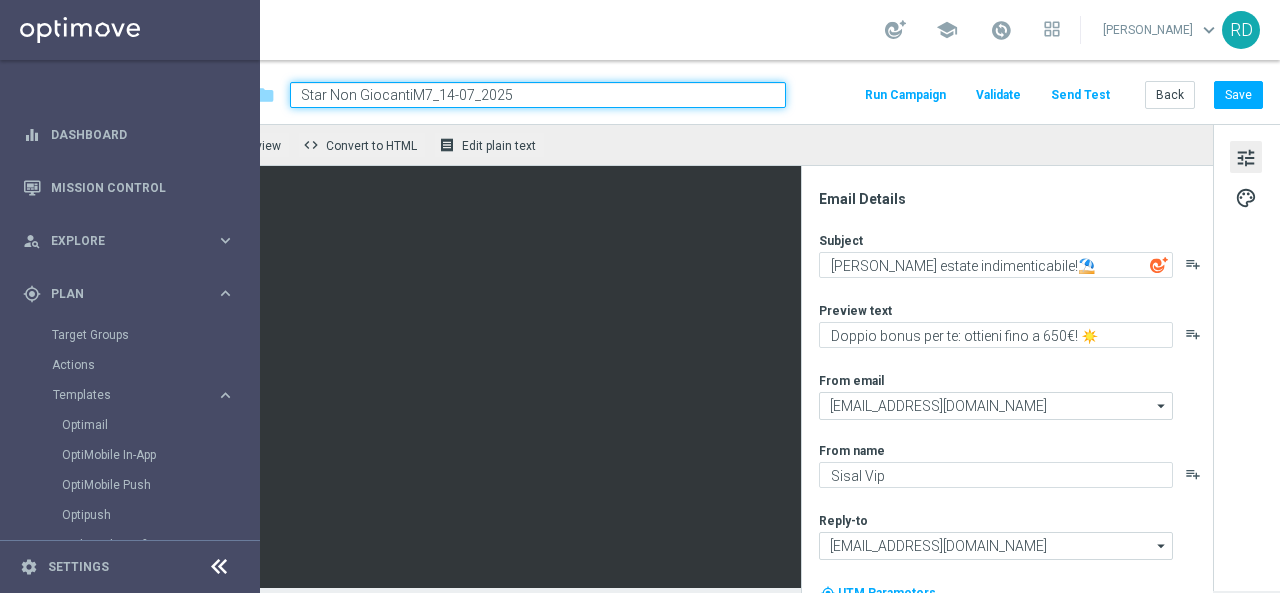 paste on "Cas" 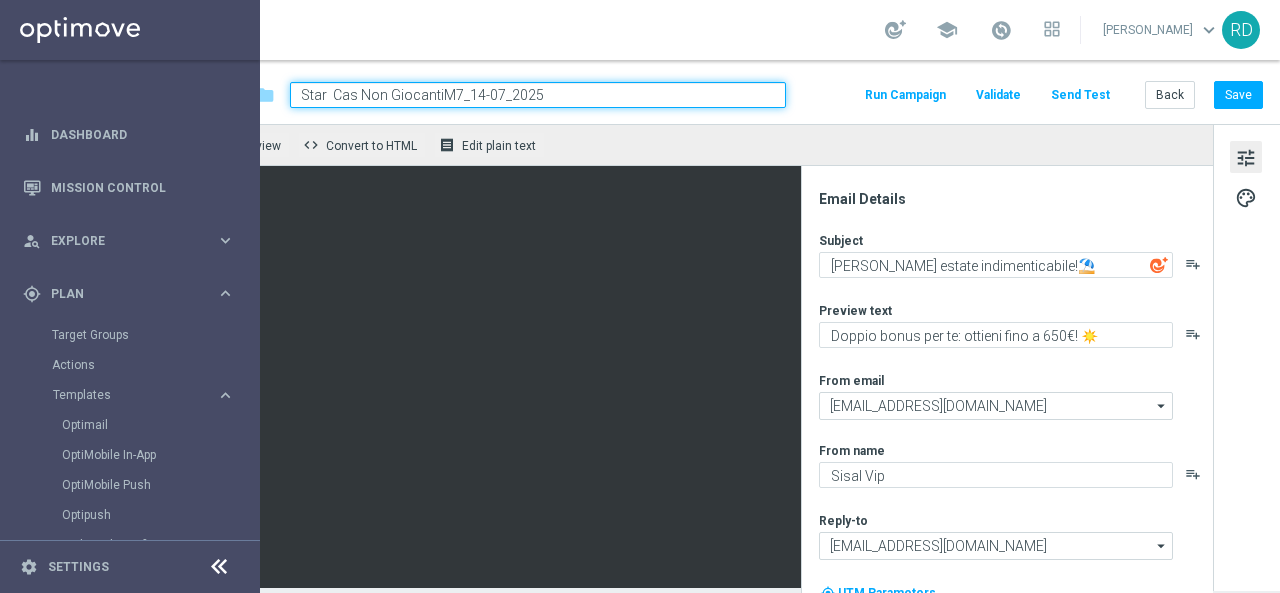 click on "Star  Cas Non GiocantiM7_14-07_2025" at bounding box center (538, 95) 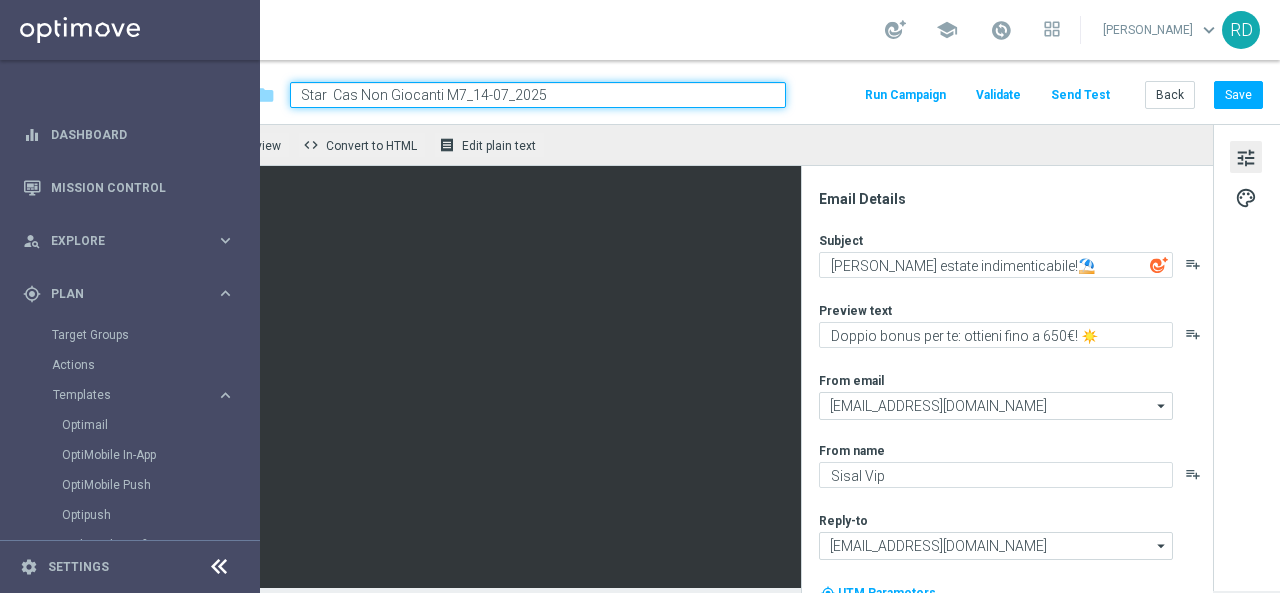 click on "Star  Cas Non Giocanti M7_14-07_2025" at bounding box center [538, 95] 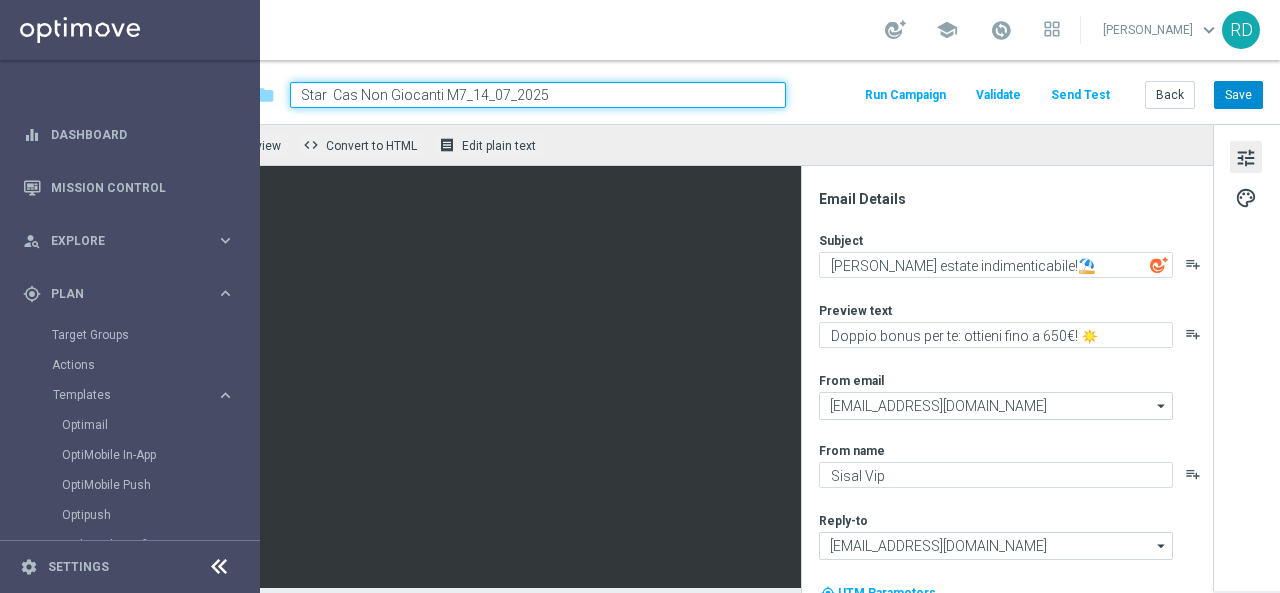 type on "Star  Cas Non Giocanti M7_14_07_2025" 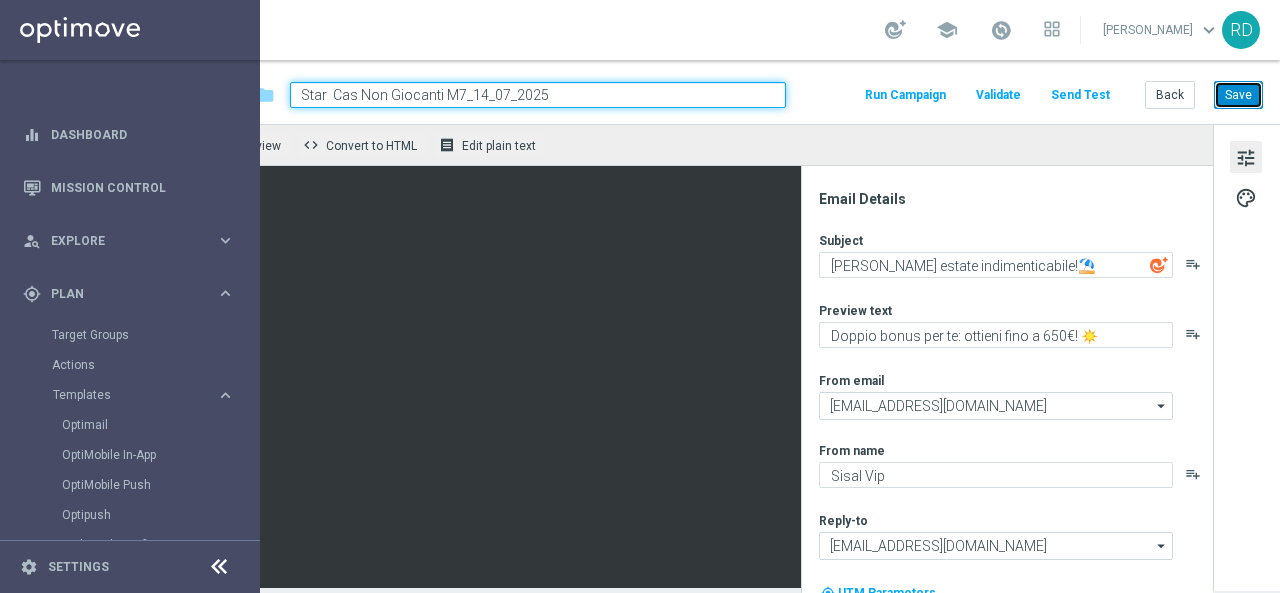 click on "Save" at bounding box center [1238, 95] 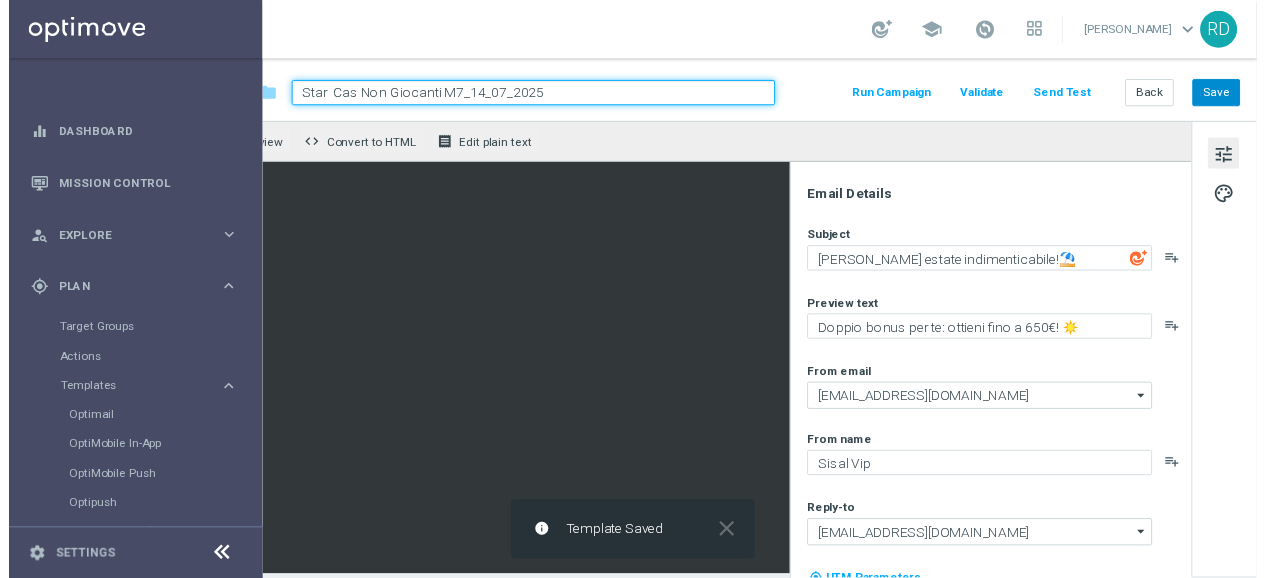 scroll, scrollTop: 0, scrollLeft: 0, axis: both 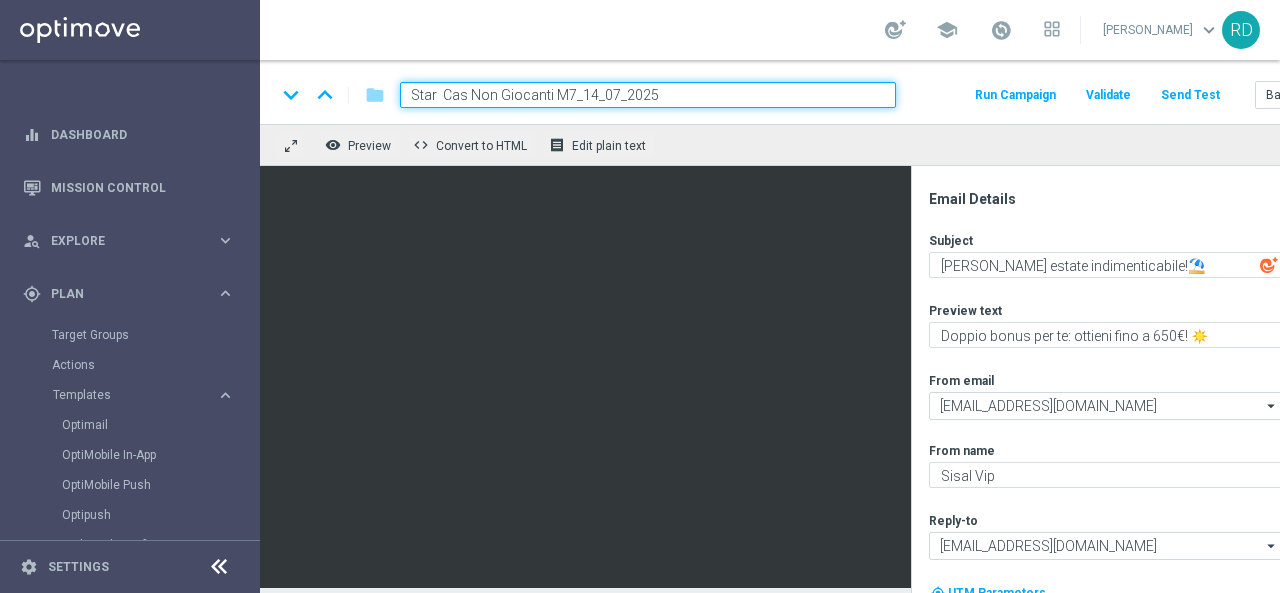 click on "Run Campaign" 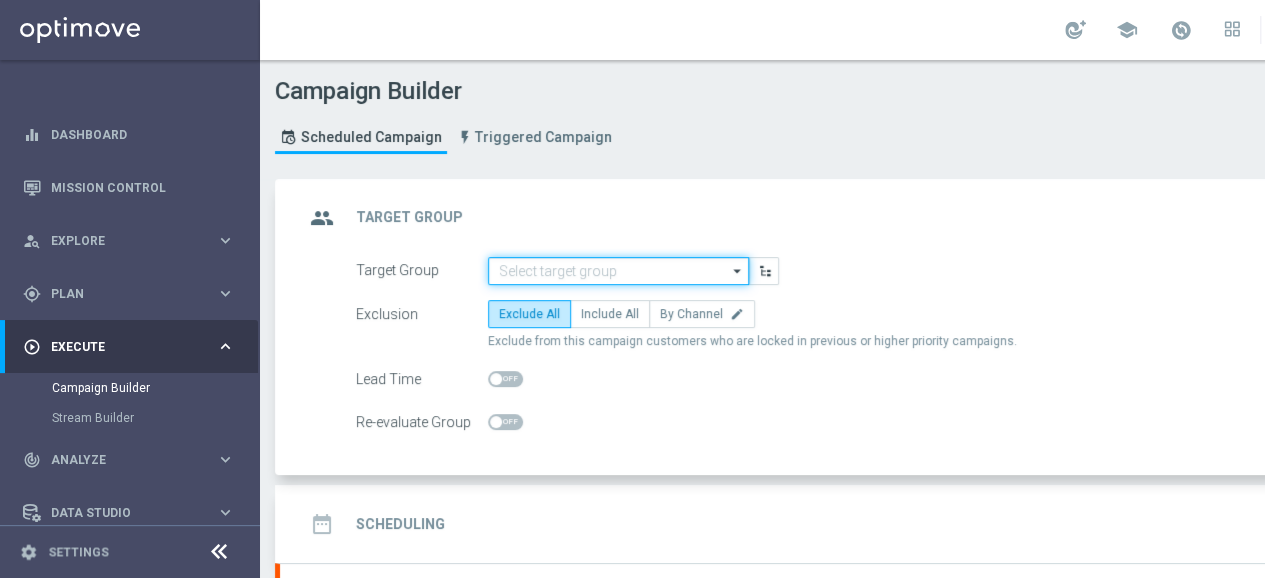 click 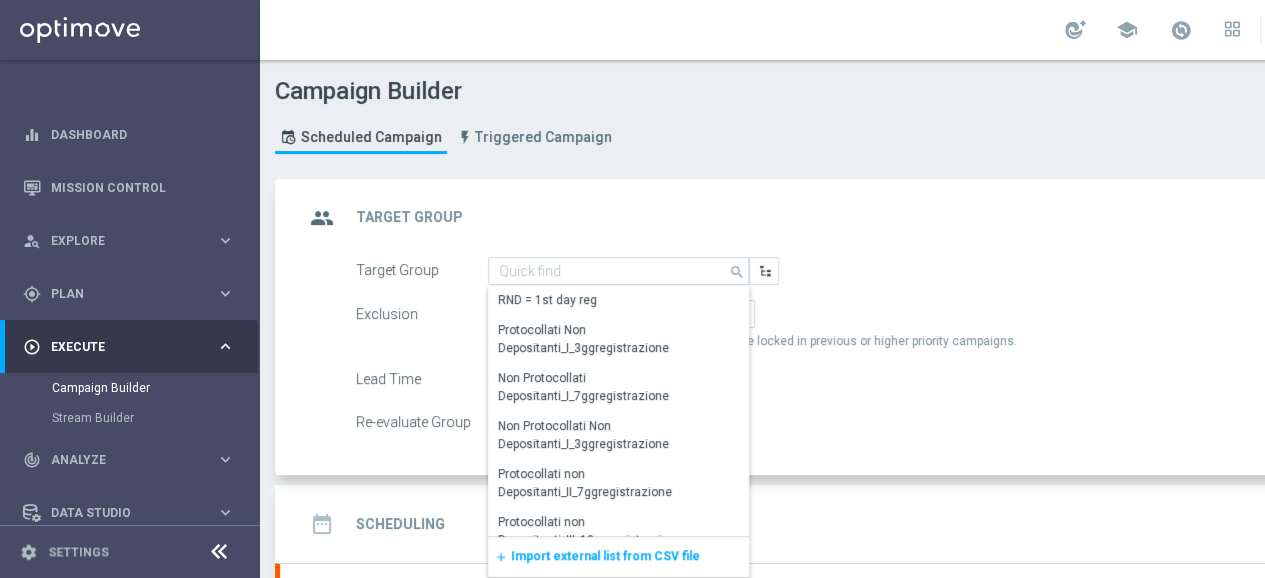 click on "Import external list from CSV file" 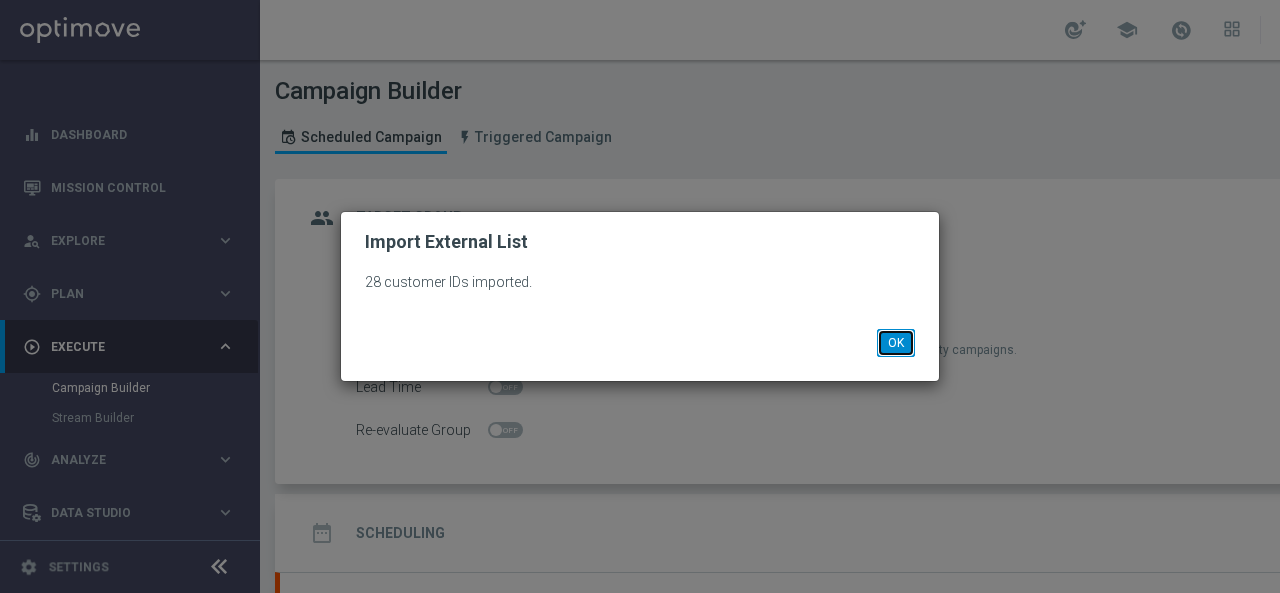 click on "OK" 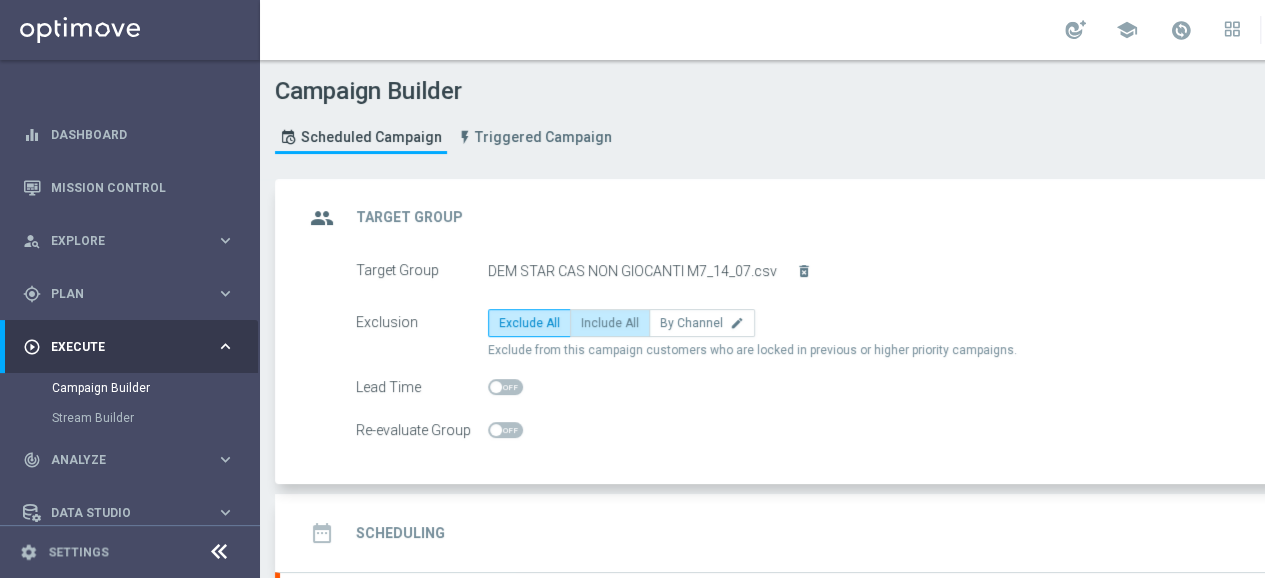 click on "Include All" 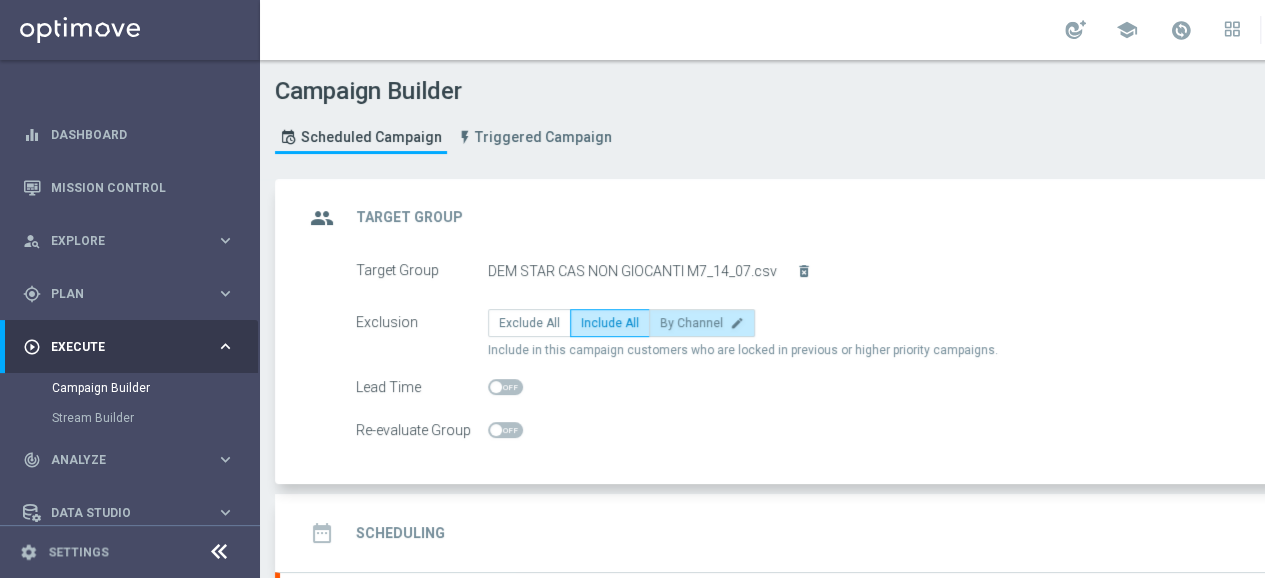scroll, scrollTop: 200, scrollLeft: 0, axis: vertical 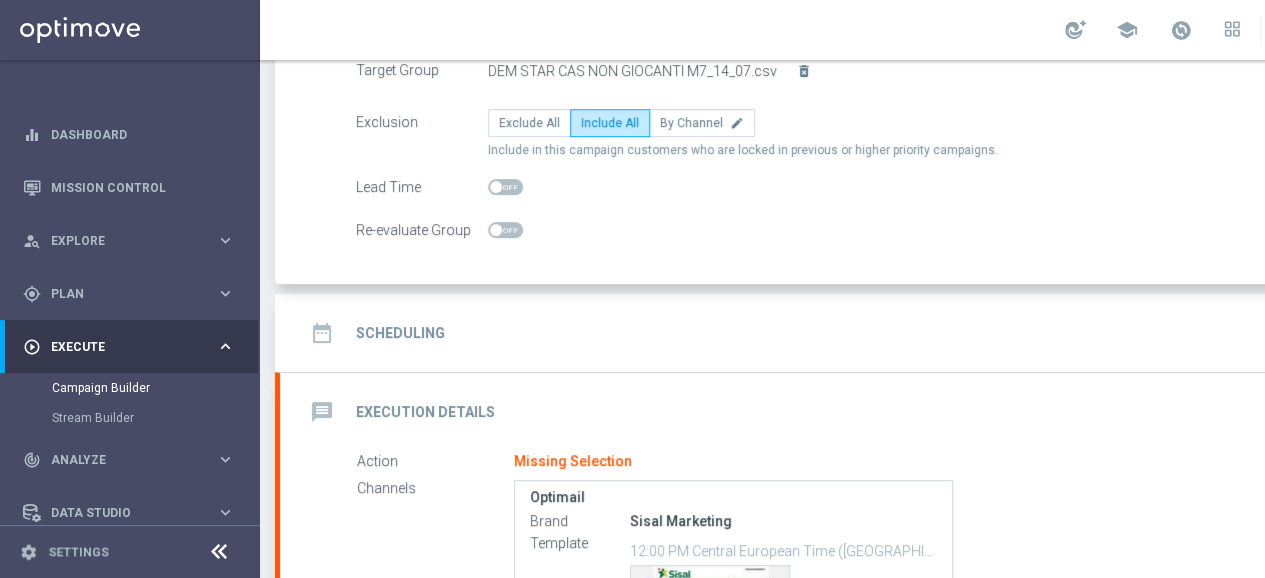 click on "date_range
Scheduling
keyboard_arrow_down" 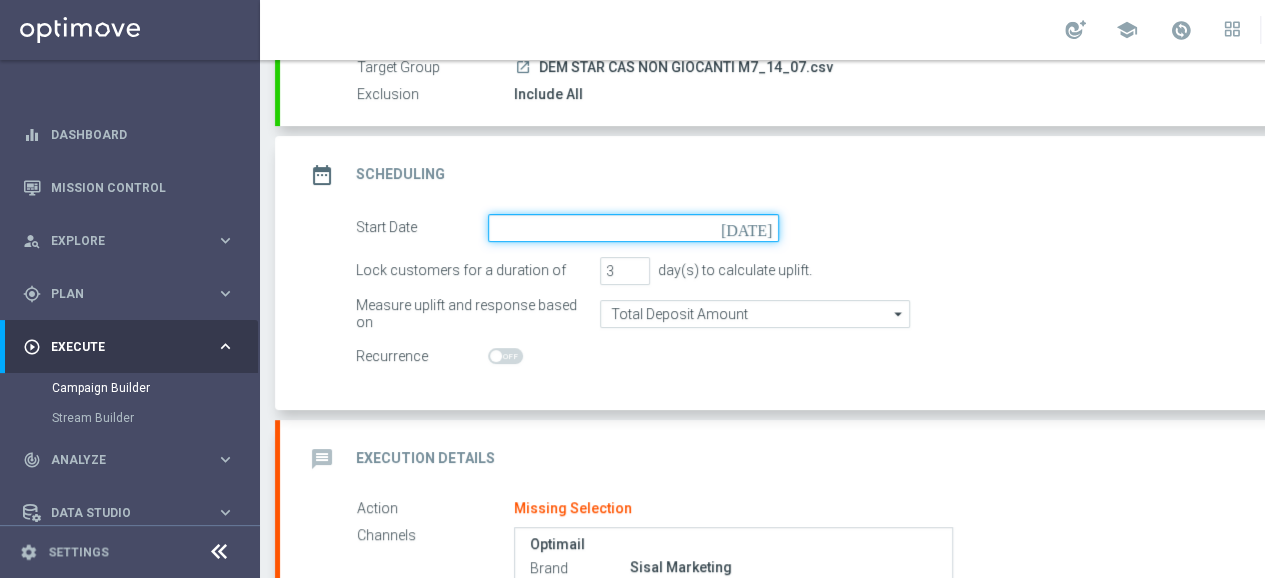 drag, startPoint x: 538, startPoint y: 224, endPoint x: 557, endPoint y: 218, distance: 19.924858 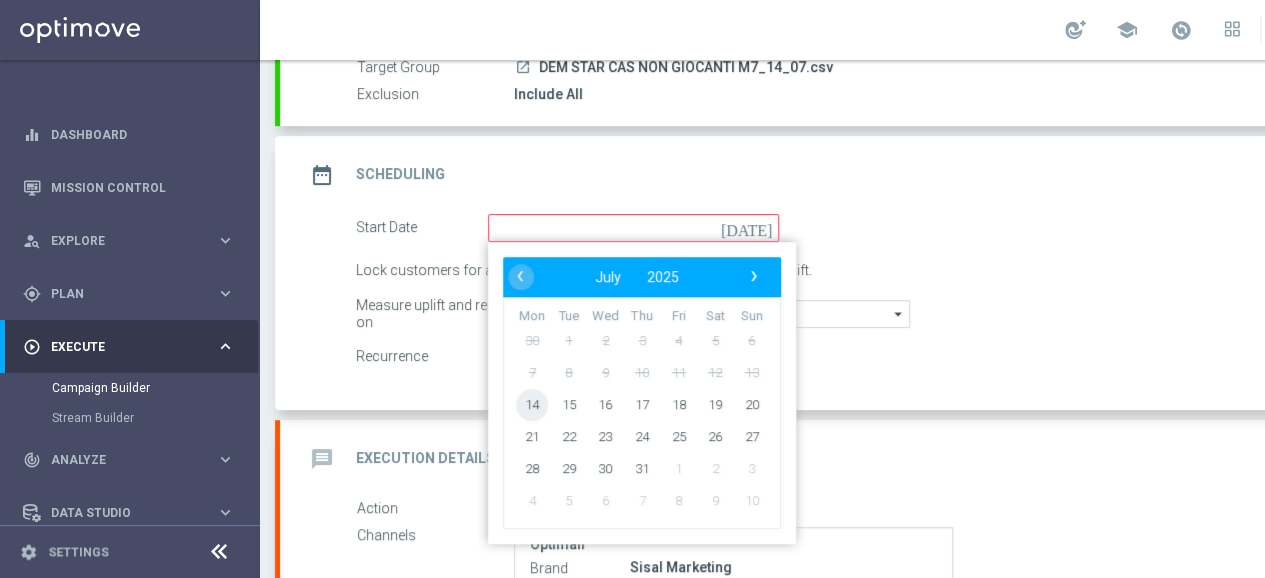 click on "14" 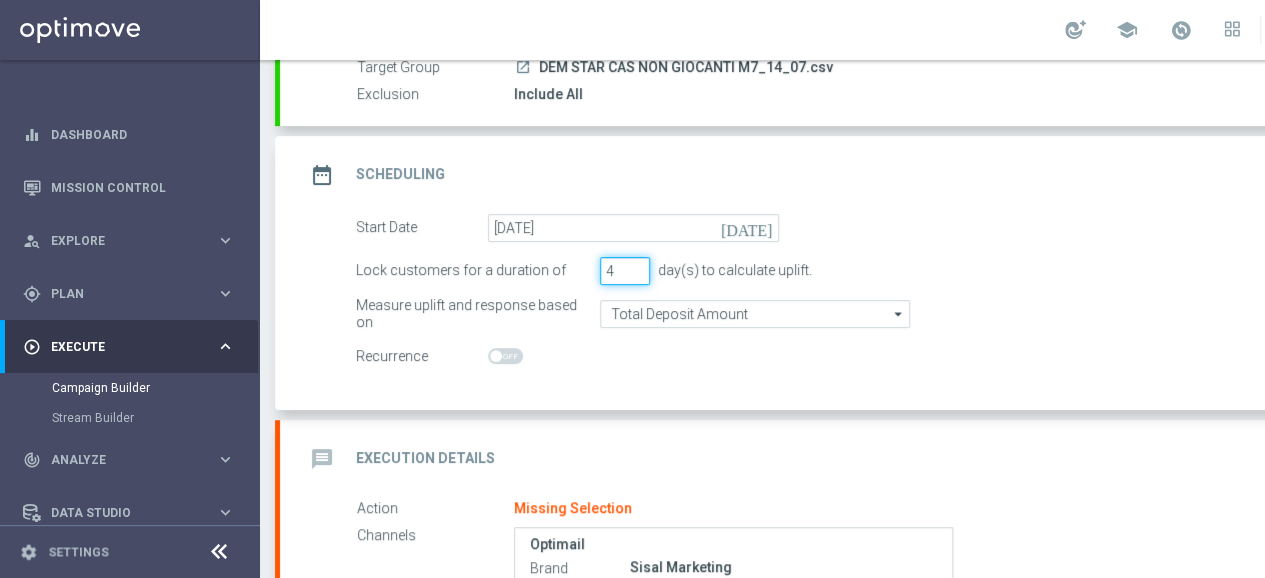 click on "4" 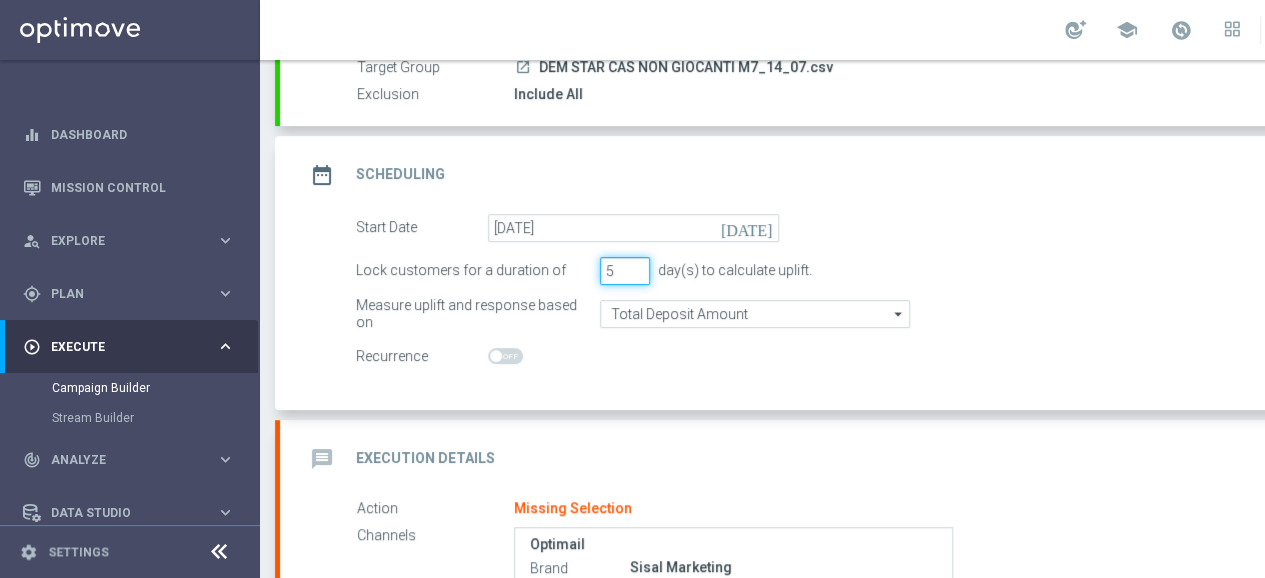 type on "5" 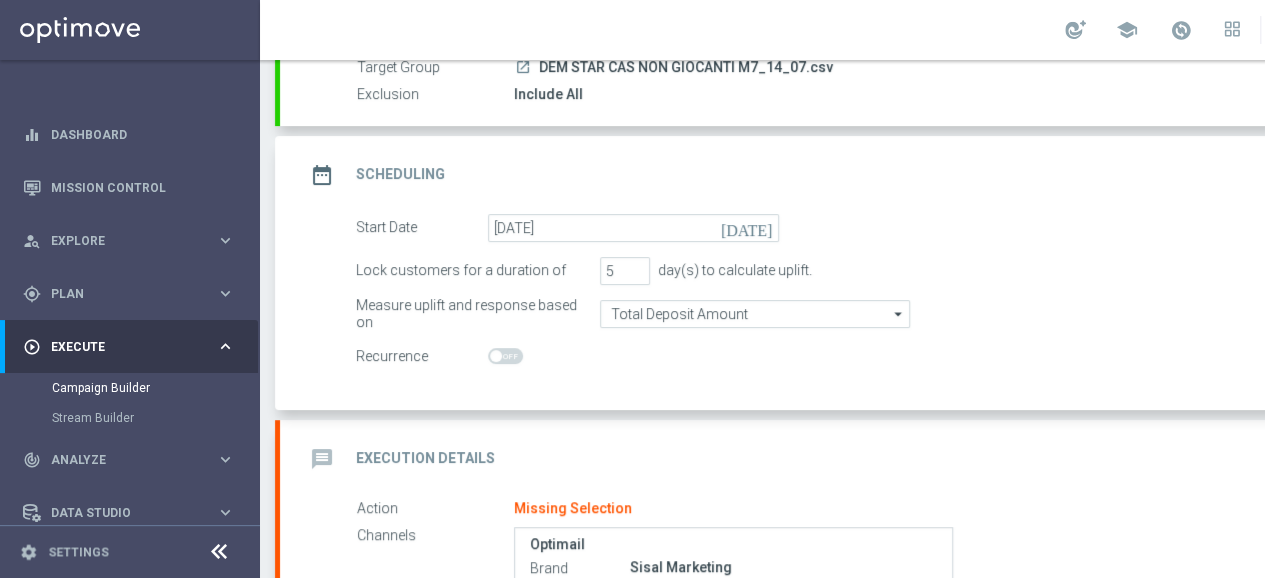 drag, startPoint x: 595, startPoint y: 377, endPoint x: 595, endPoint y: 365, distance: 12 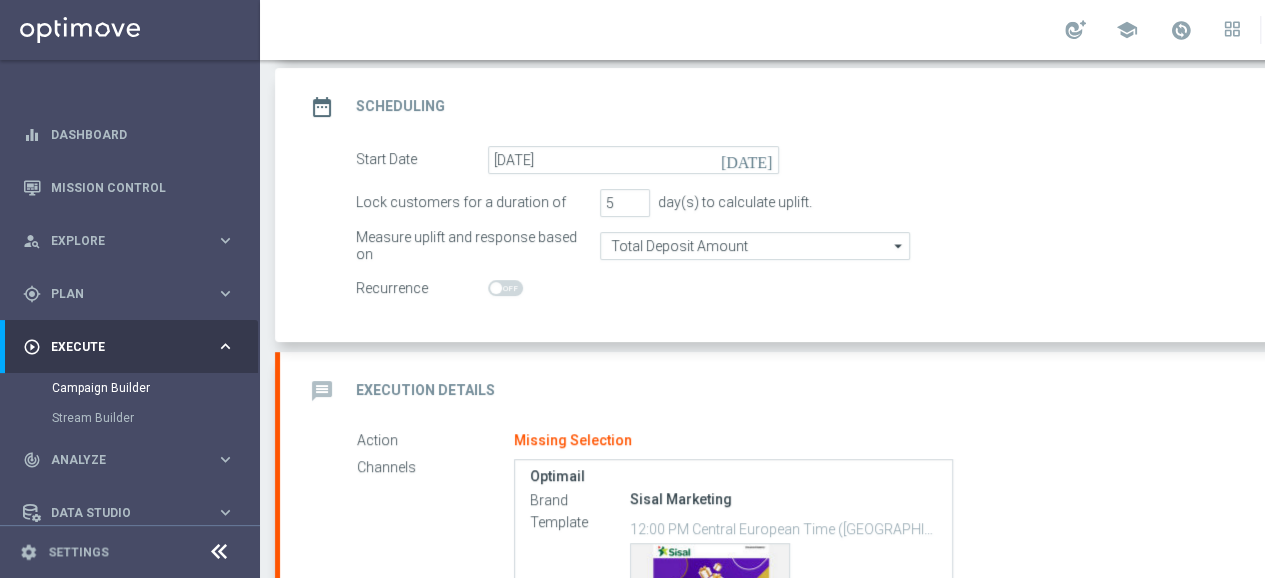 scroll, scrollTop: 300, scrollLeft: 0, axis: vertical 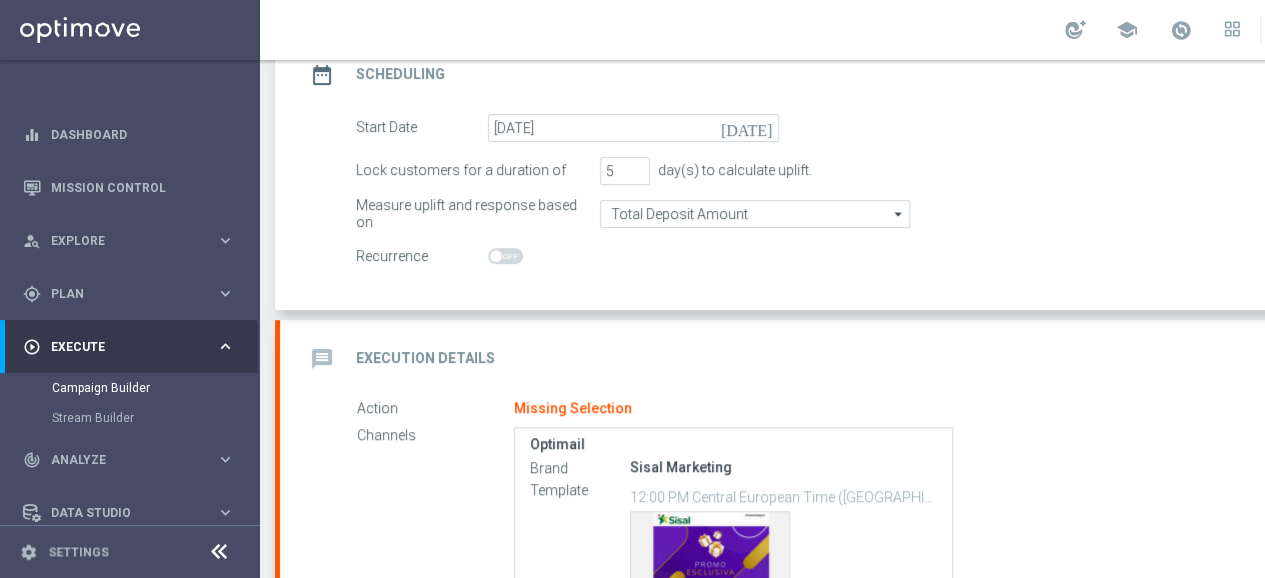 drag, startPoint x: 374, startPoint y: 355, endPoint x: 432, endPoint y: 359, distance: 58.137768 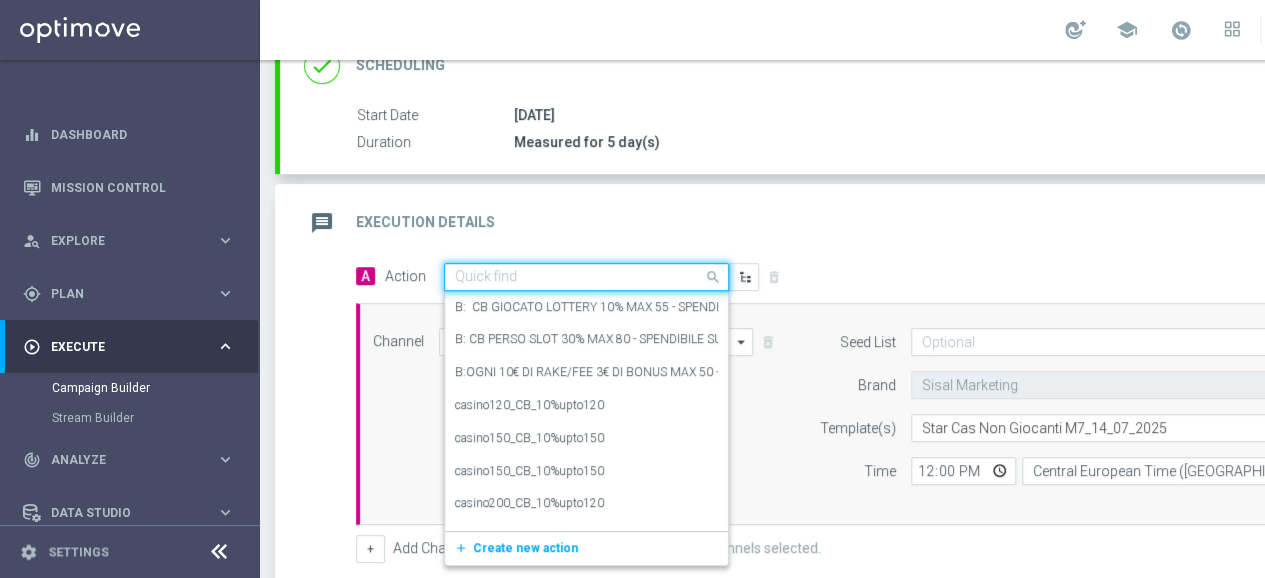 click 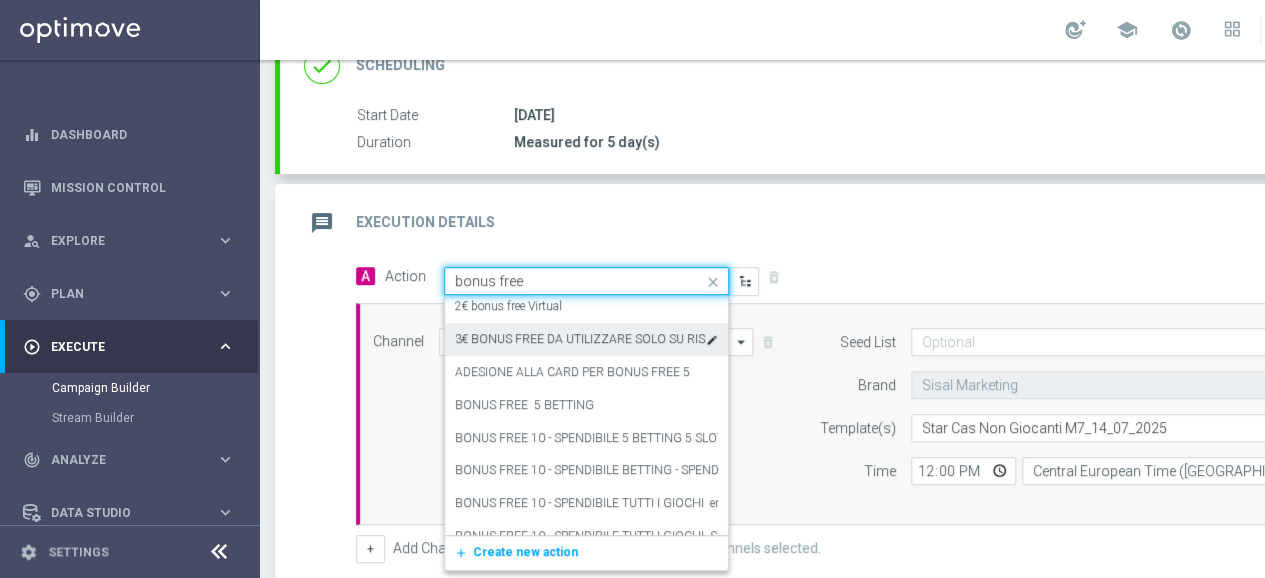 scroll, scrollTop: 200, scrollLeft: 0, axis: vertical 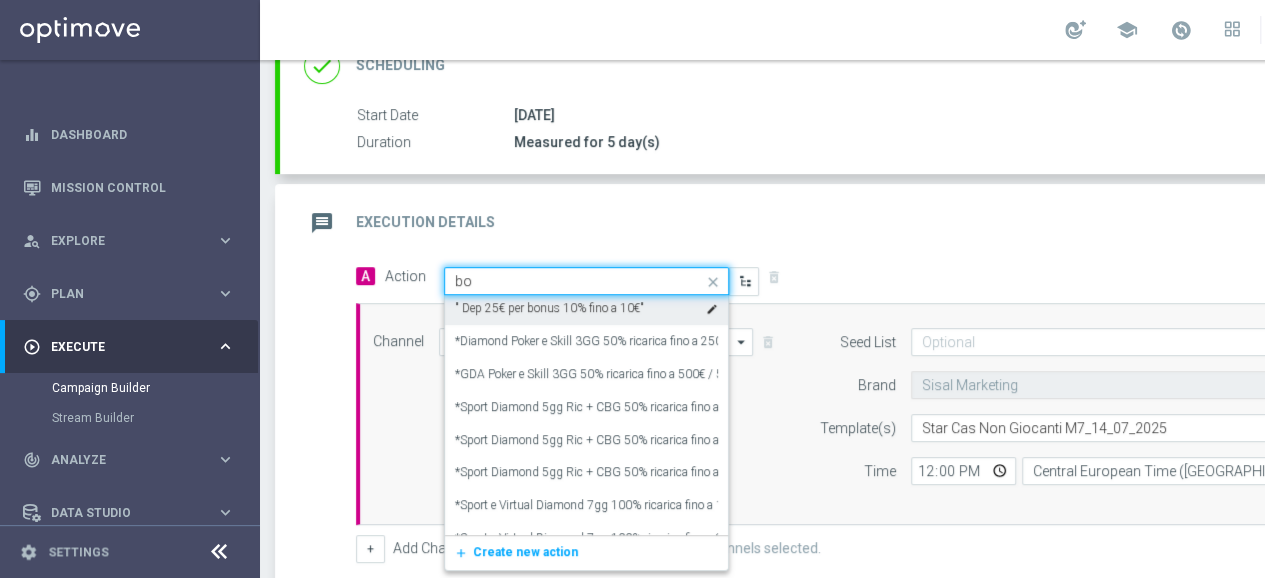 type on "b" 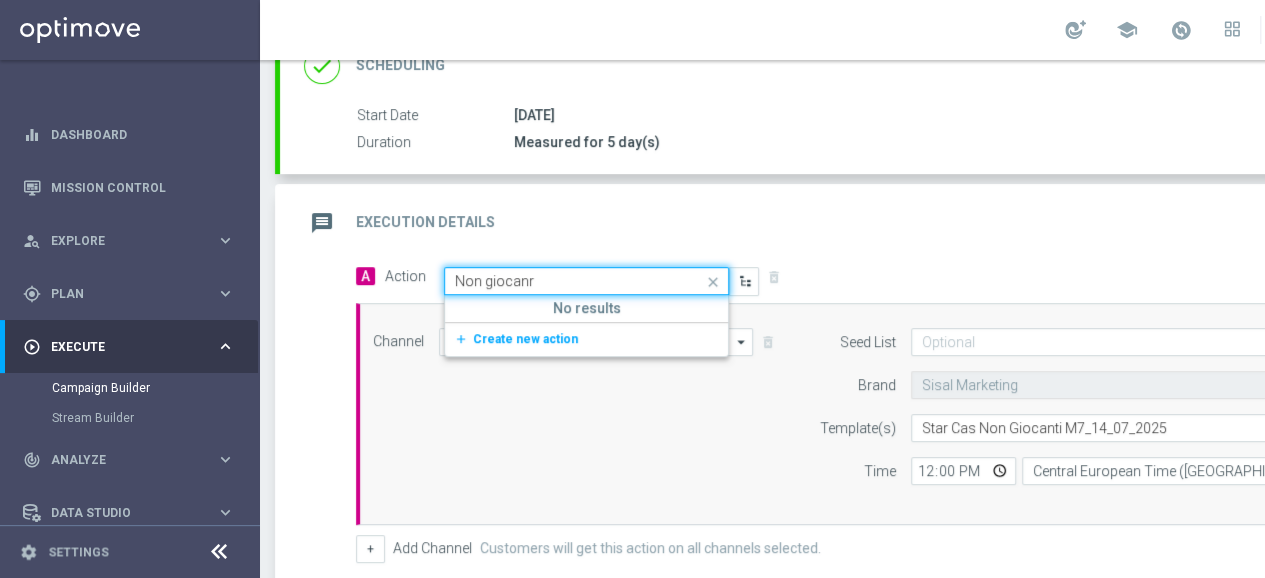 scroll, scrollTop: 0, scrollLeft: 0, axis: both 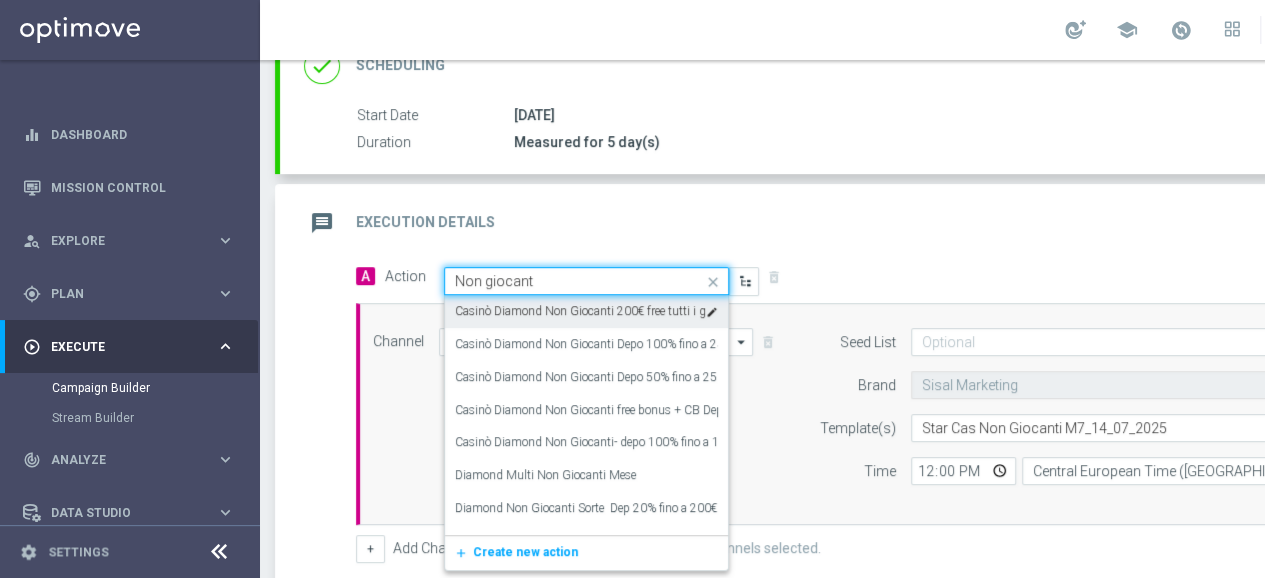 type on "Non giocanti" 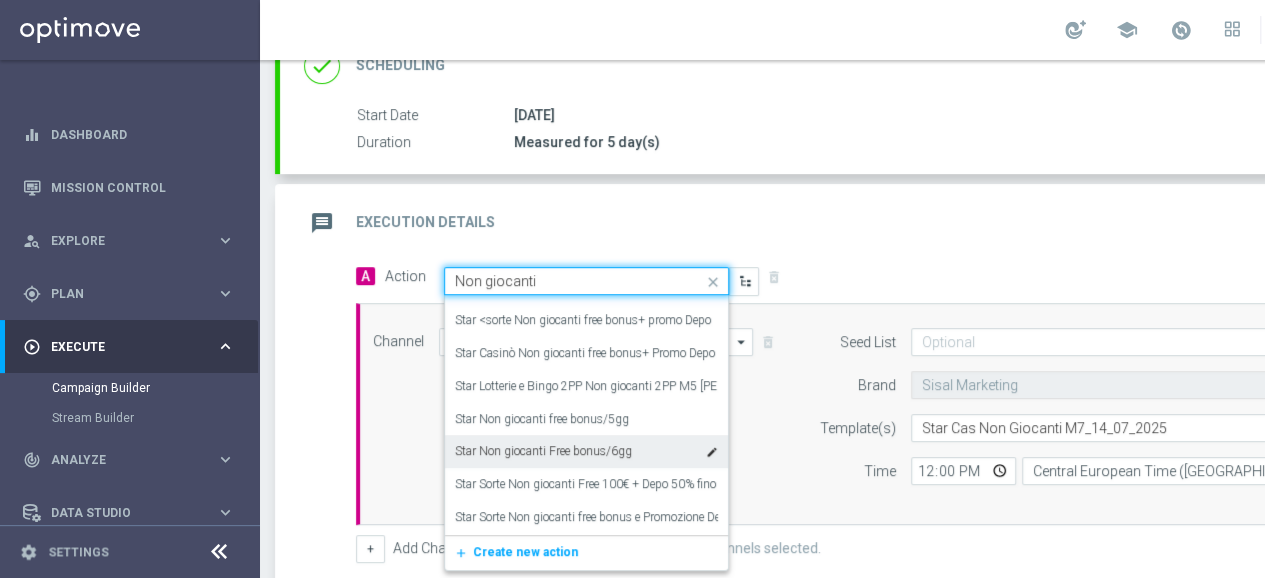 scroll, scrollTop: 354, scrollLeft: 0, axis: vertical 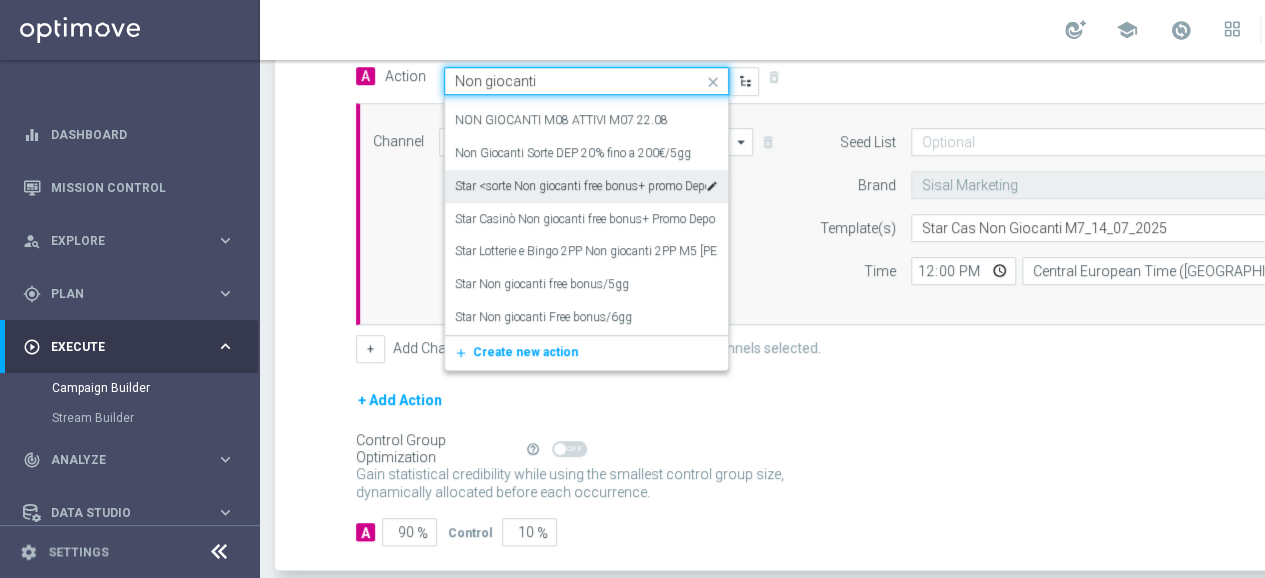 click on "Star <sorte Non giocanti free bonus+ promo Depo" at bounding box center [580, 186] 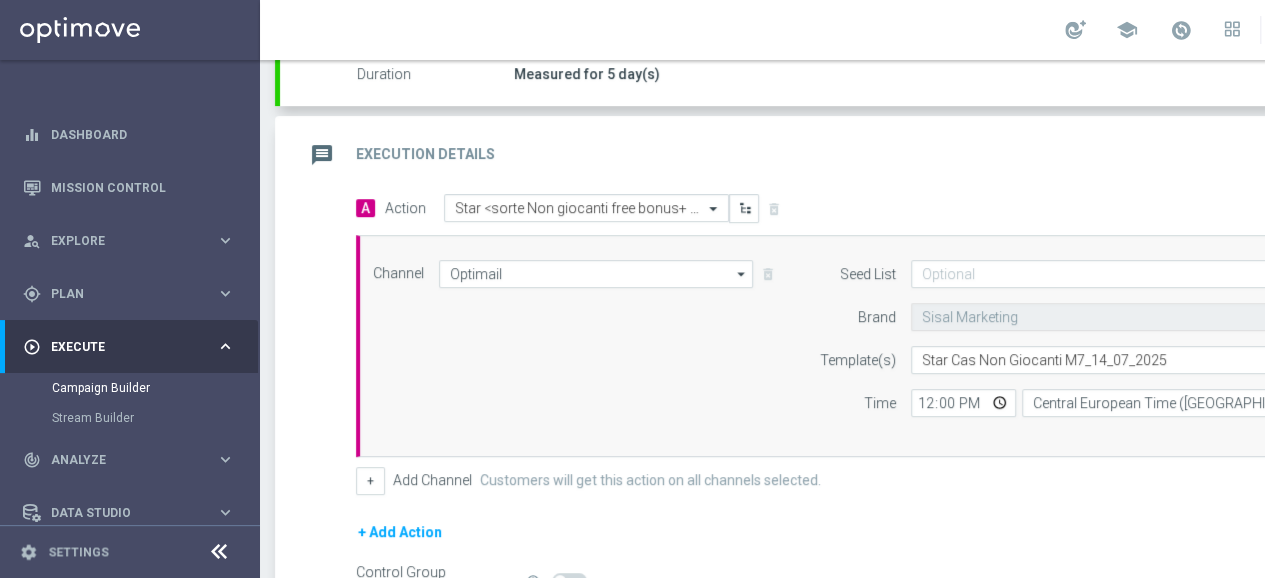 scroll, scrollTop: 400, scrollLeft: 0, axis: vertical 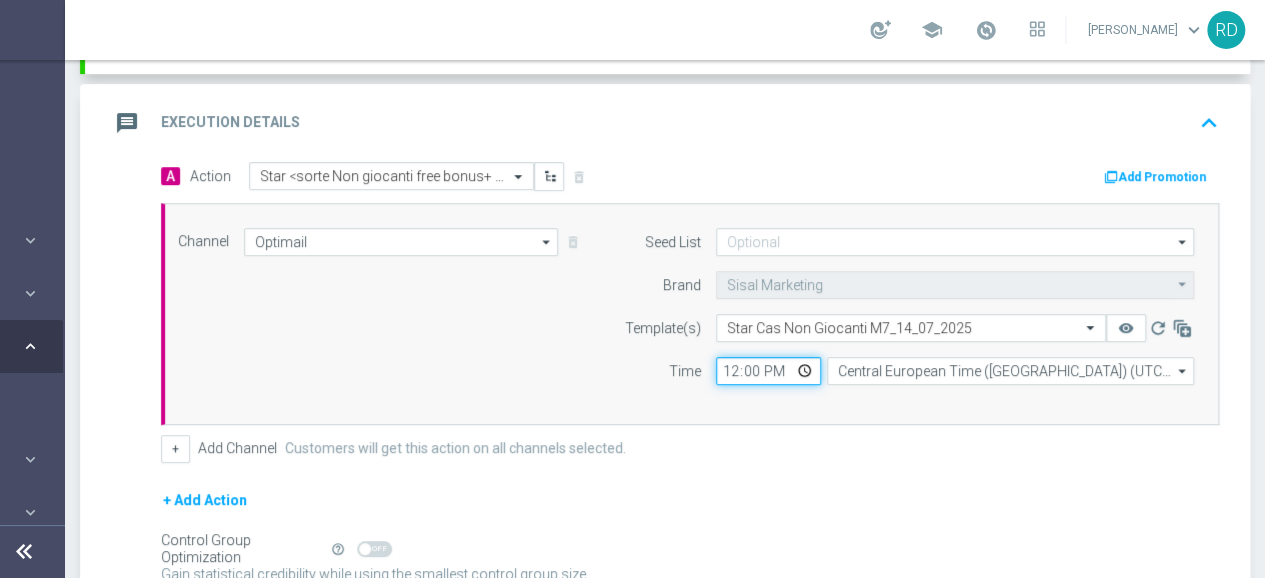 click on "12:00" 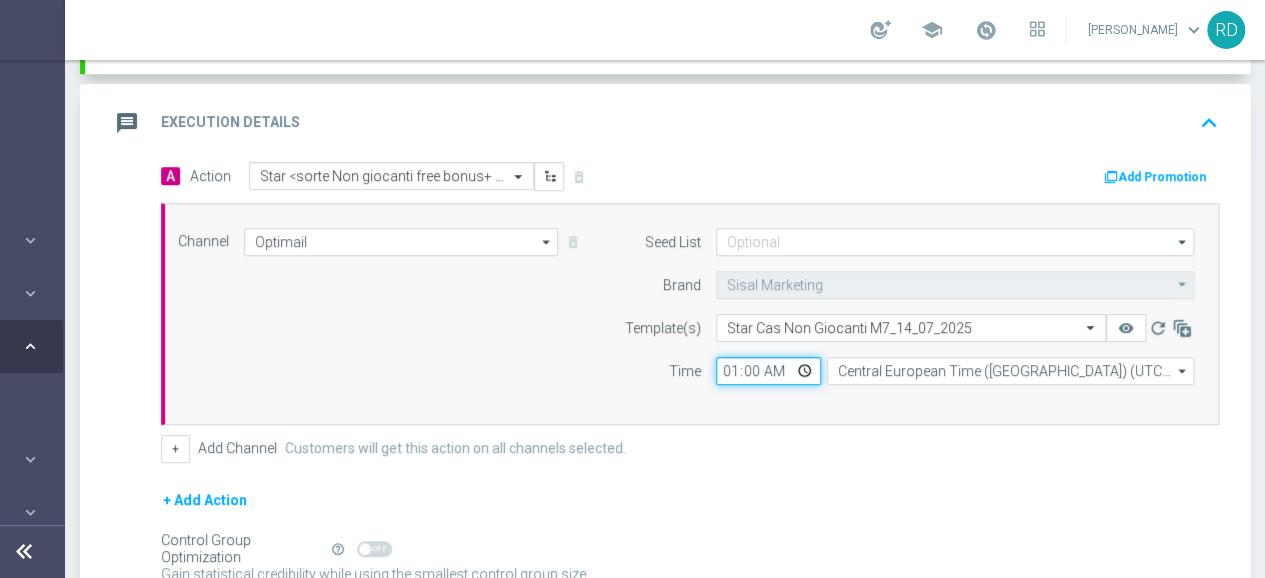 type on "13:00" 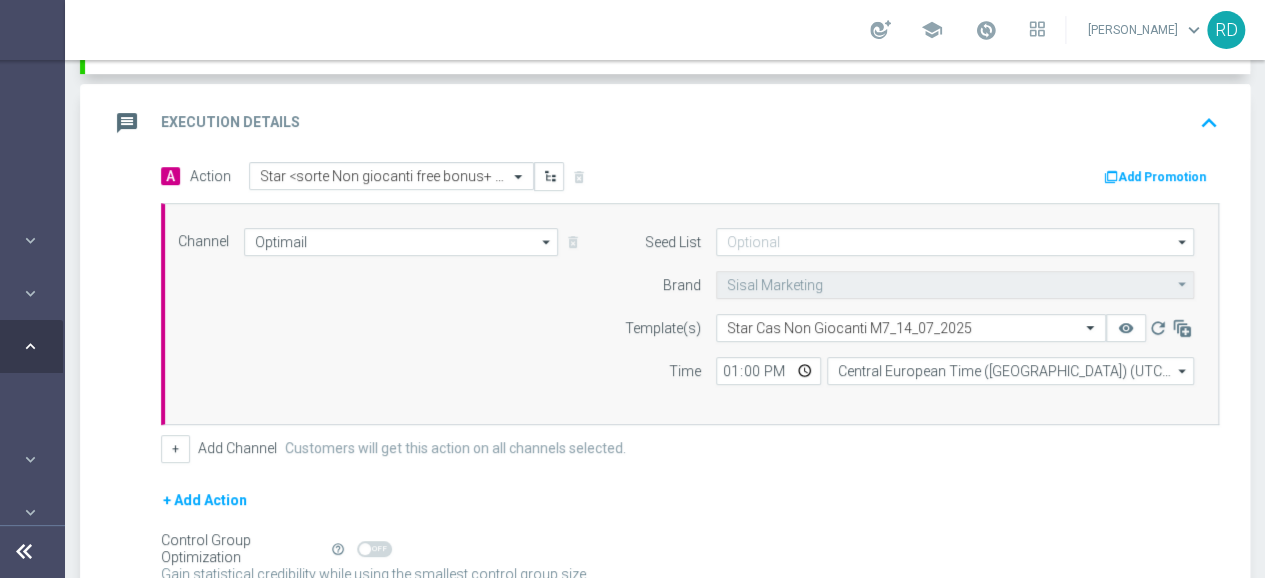 click on "Seed List
arrow_drop_down
Drag here to set row groups Drag here to set column labels
Show Selected
0 of 0
to" 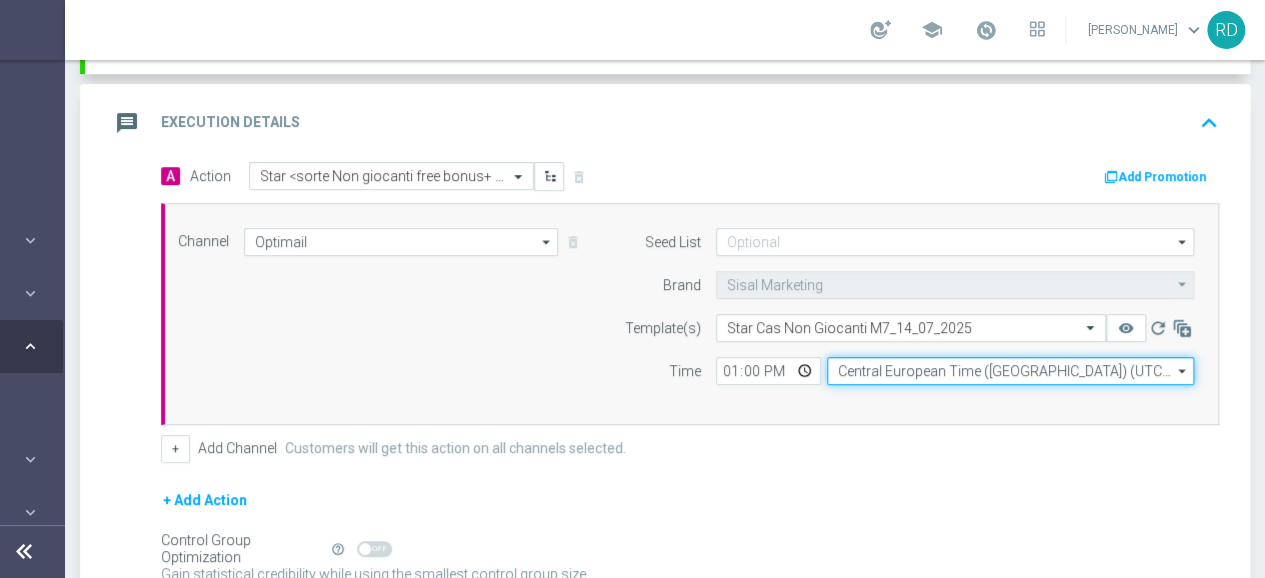 click on "Central European Time ([GEOGRAPHIC_DATA]) (UTC +02:00)" 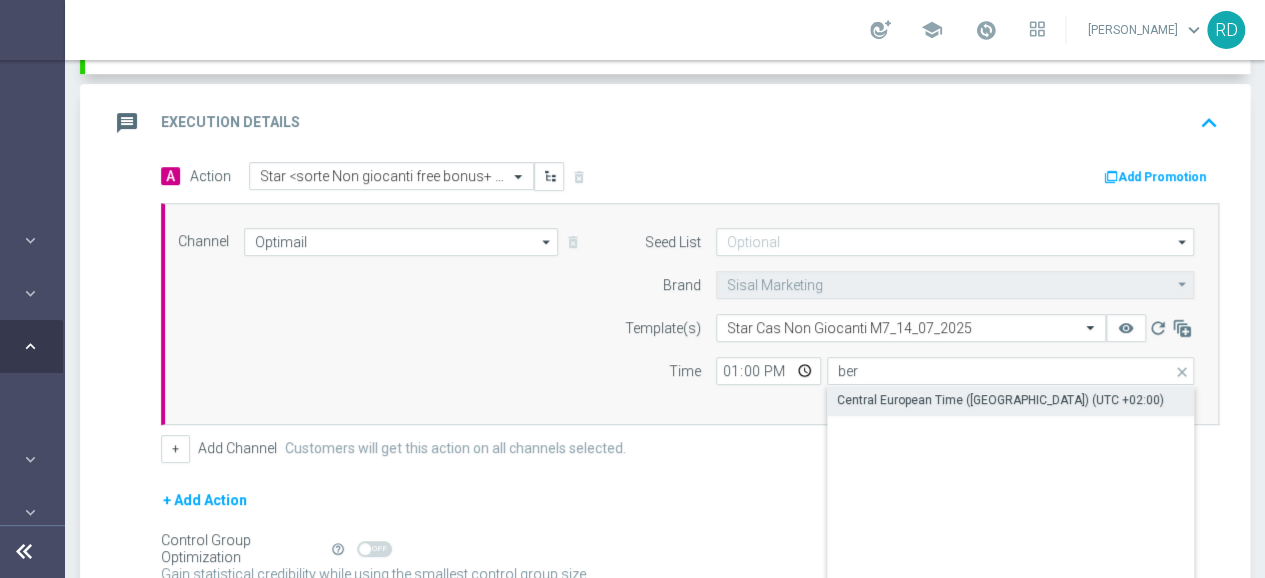 click on "Central European Time ([GEOGRAPHIC_DATA]) (UTC +02:00)" 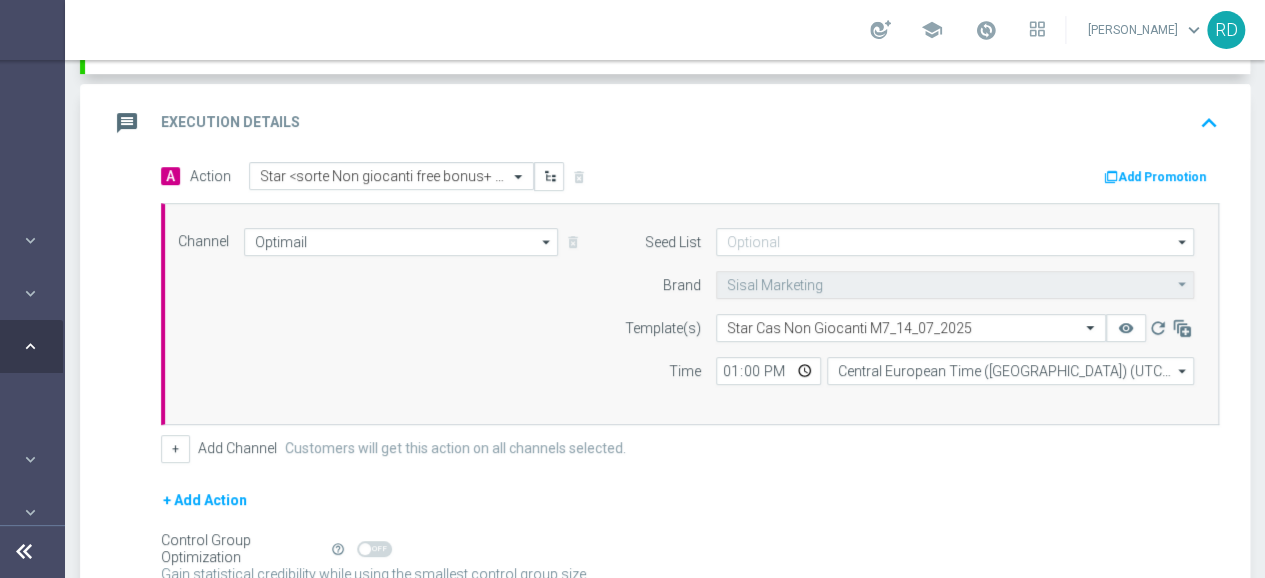 click on "Channel
Optimail
Optimail
arrow_drop_down
Drag here to set row groups Drag here to set column labels
Show Selected
1 of 20
Optimail" 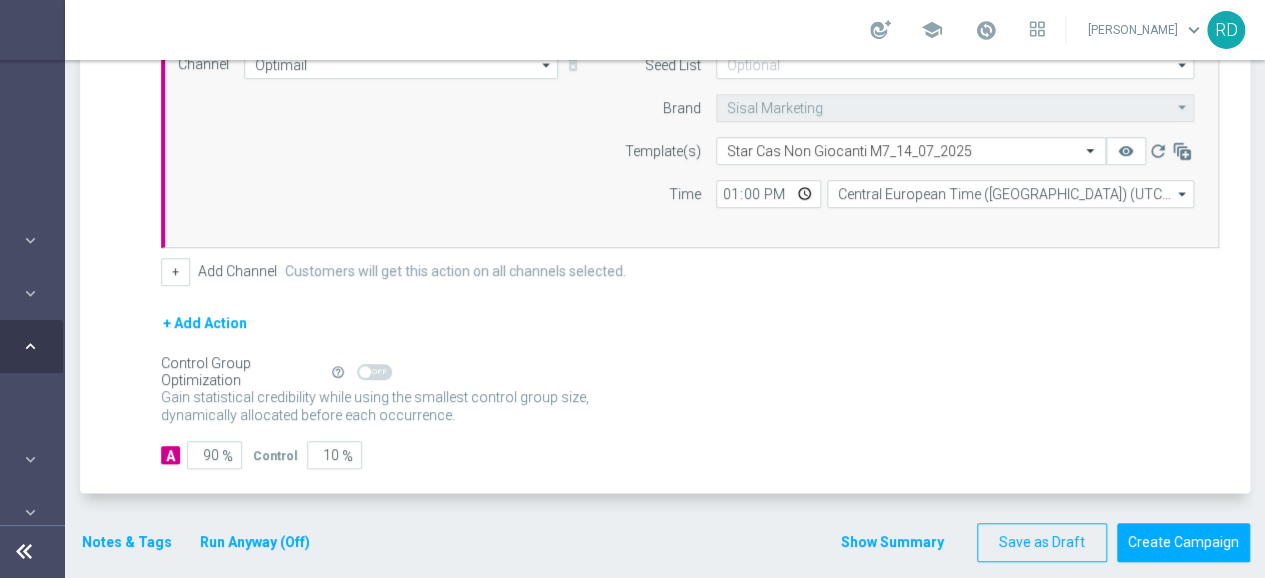 scroll, scrollTop: 579, scrollLeft: 0, axis: vertical 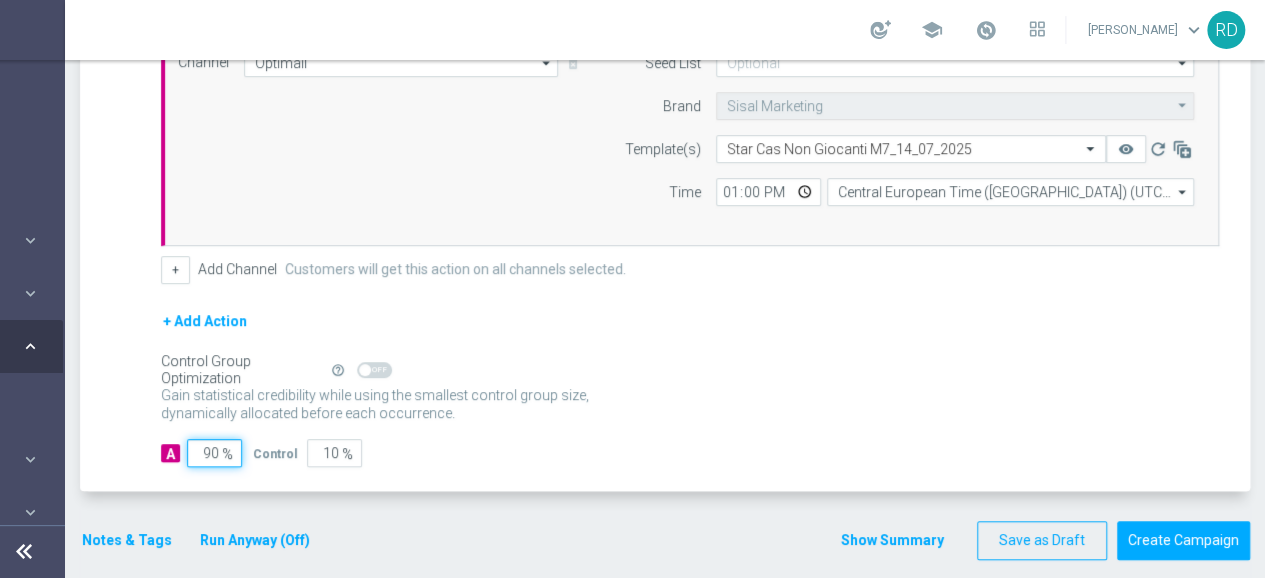 click on "90" 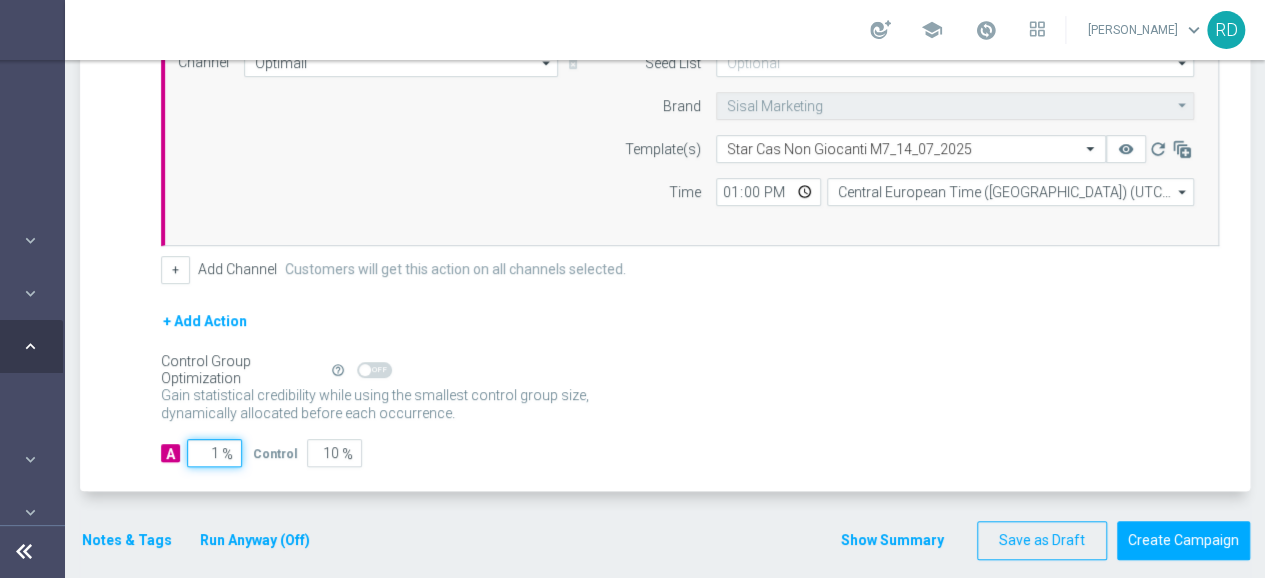 type on "99" 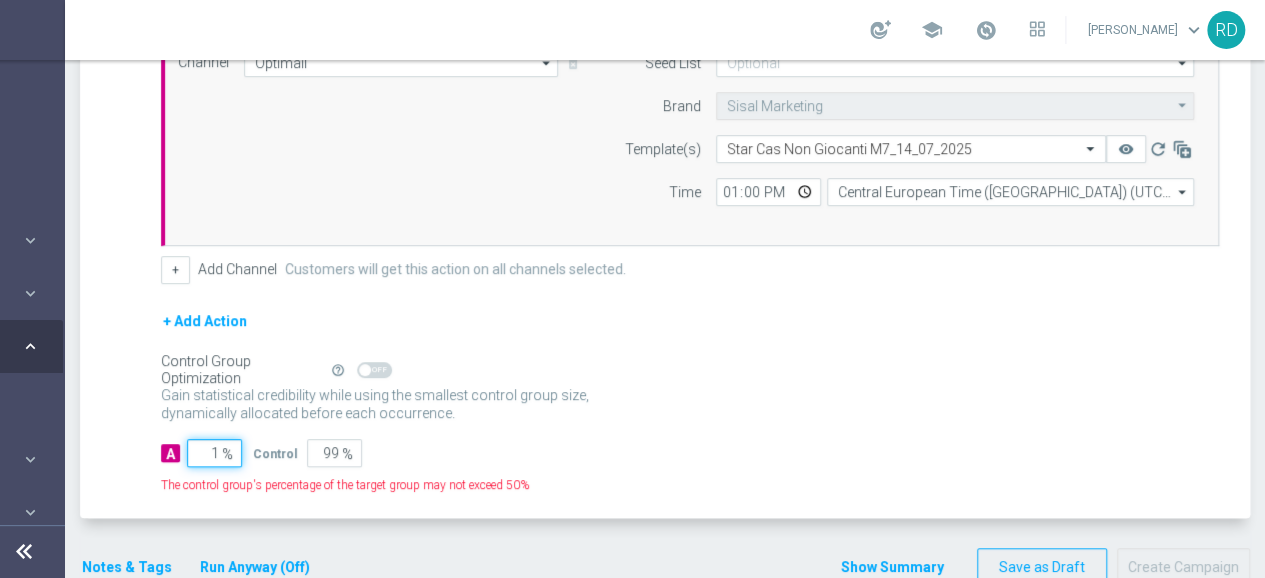 type on "10" 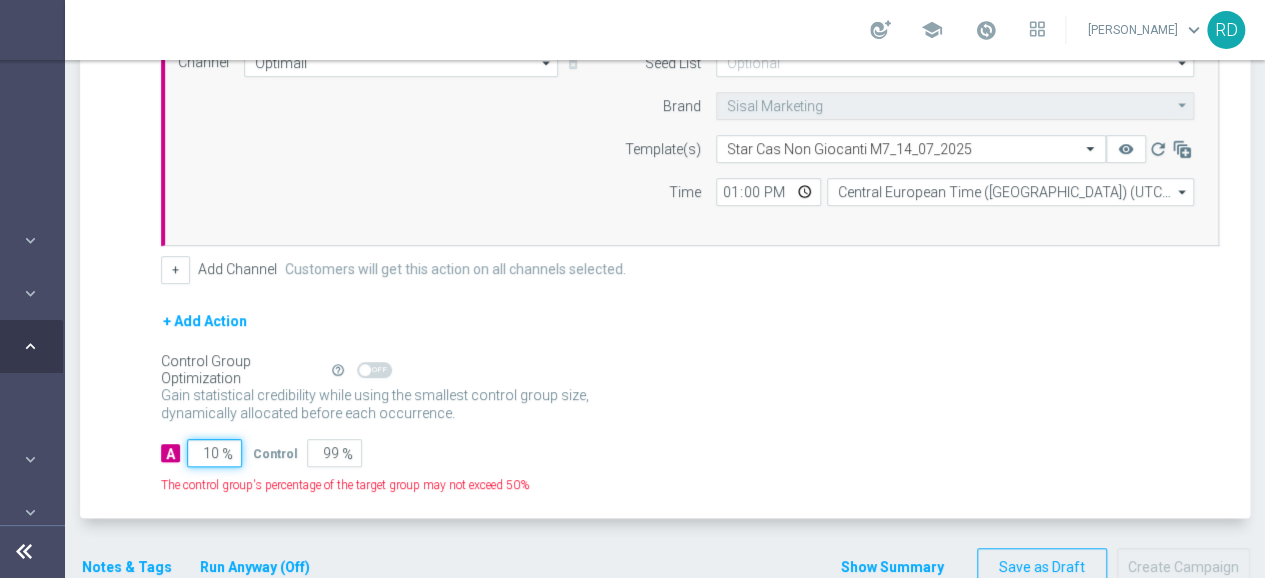 type on "90" 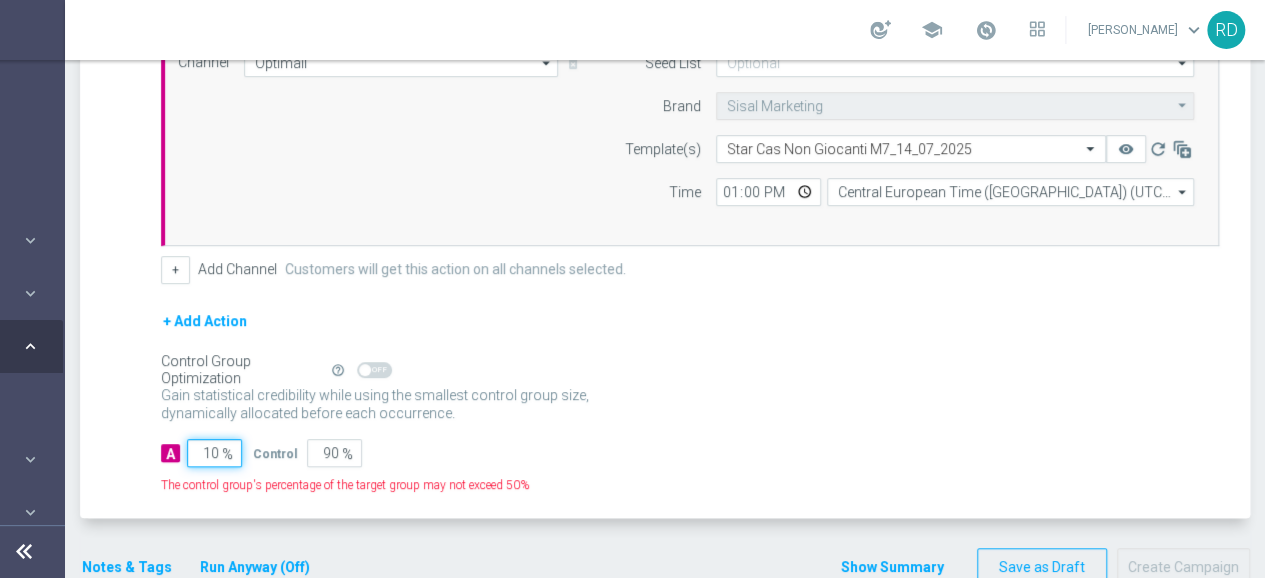 type on "100" 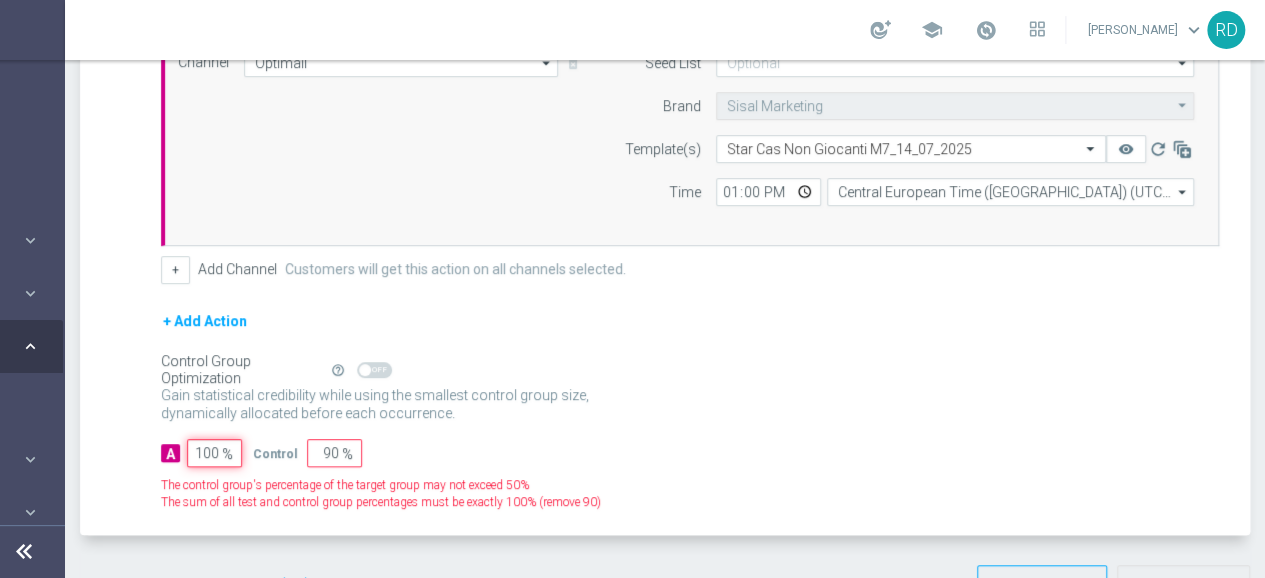 type on "0" 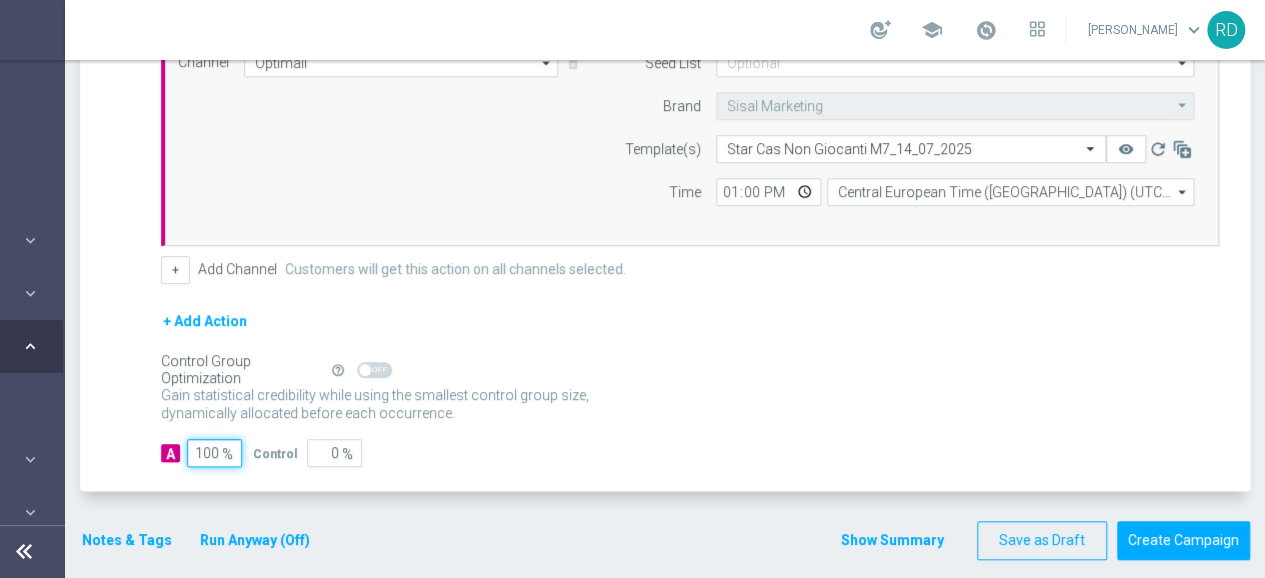 type on "100" 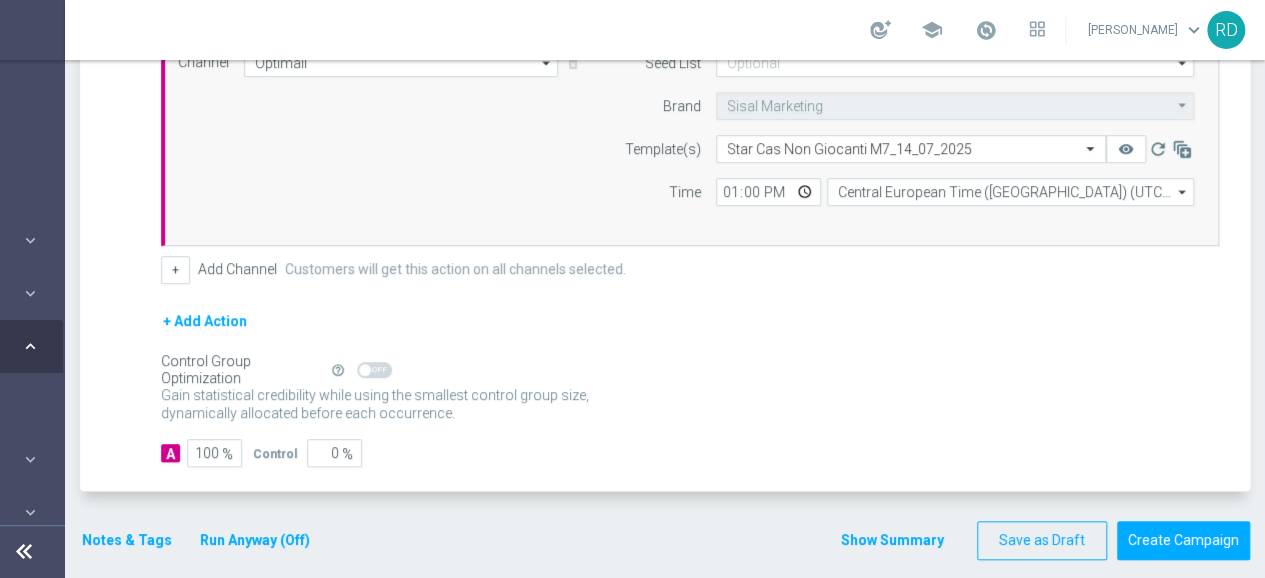 click on "Gain statistical credibility while using the smallest control group size, dynamically allocated before each occurrence.
Gain higher response rates by matching the most effective action with each customer. The action-customer fit increases after each occurrence." 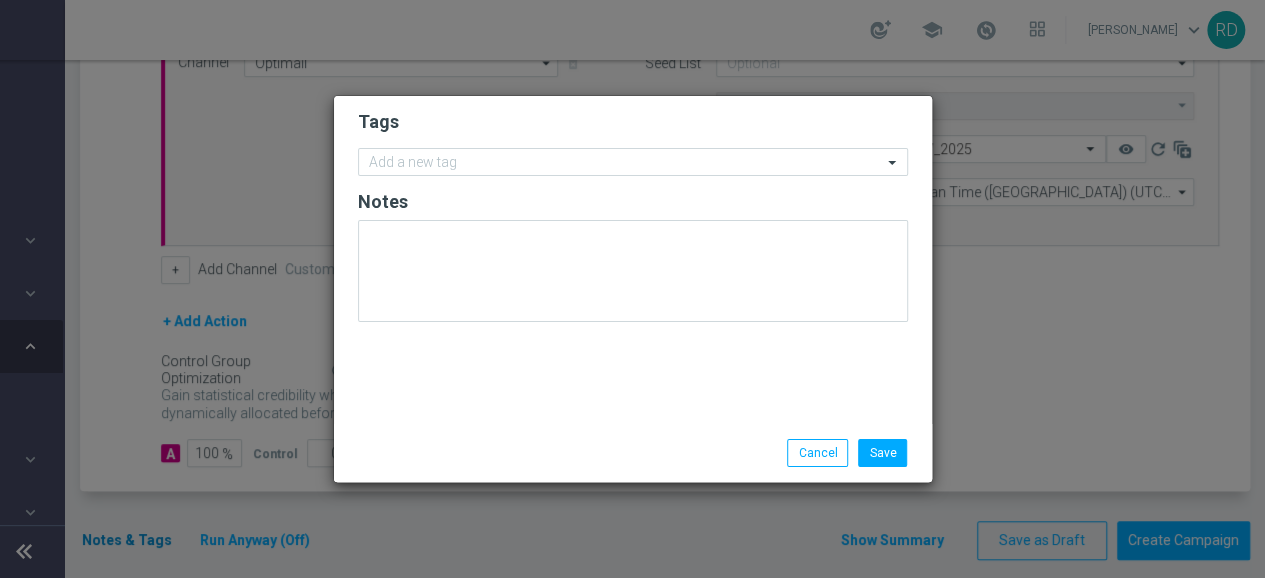 scroll, scrollTop: 0, scrollLeft: 195, axis: horizontal 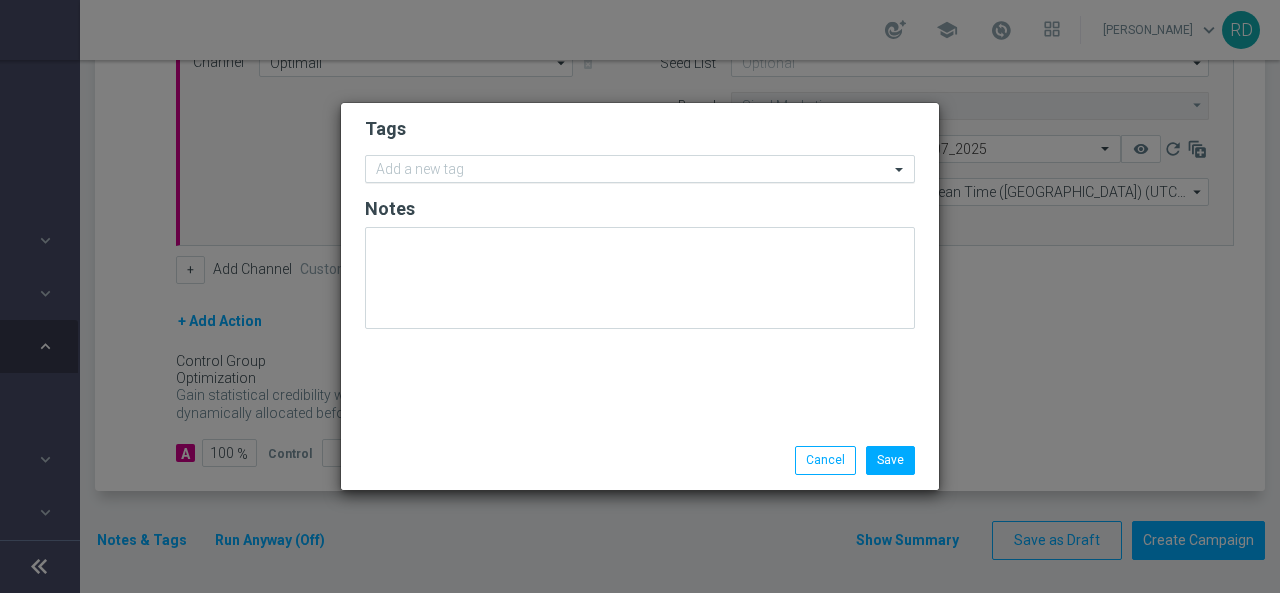 click on "Add a new tag" 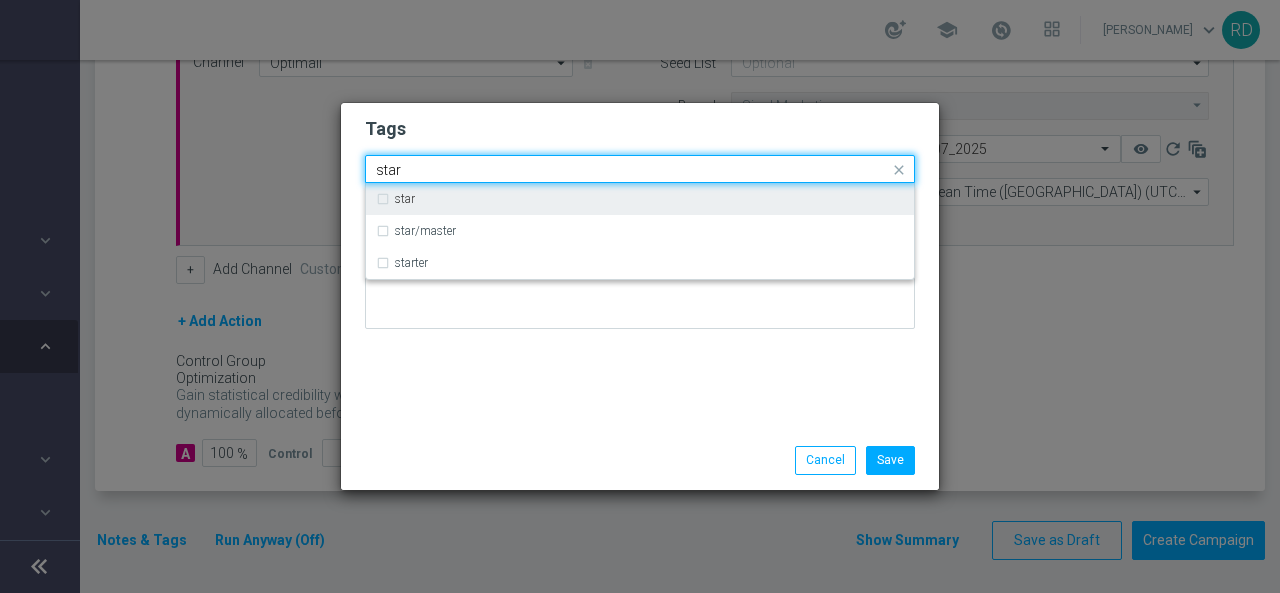 click on "star" at bounding box center (640, 199) 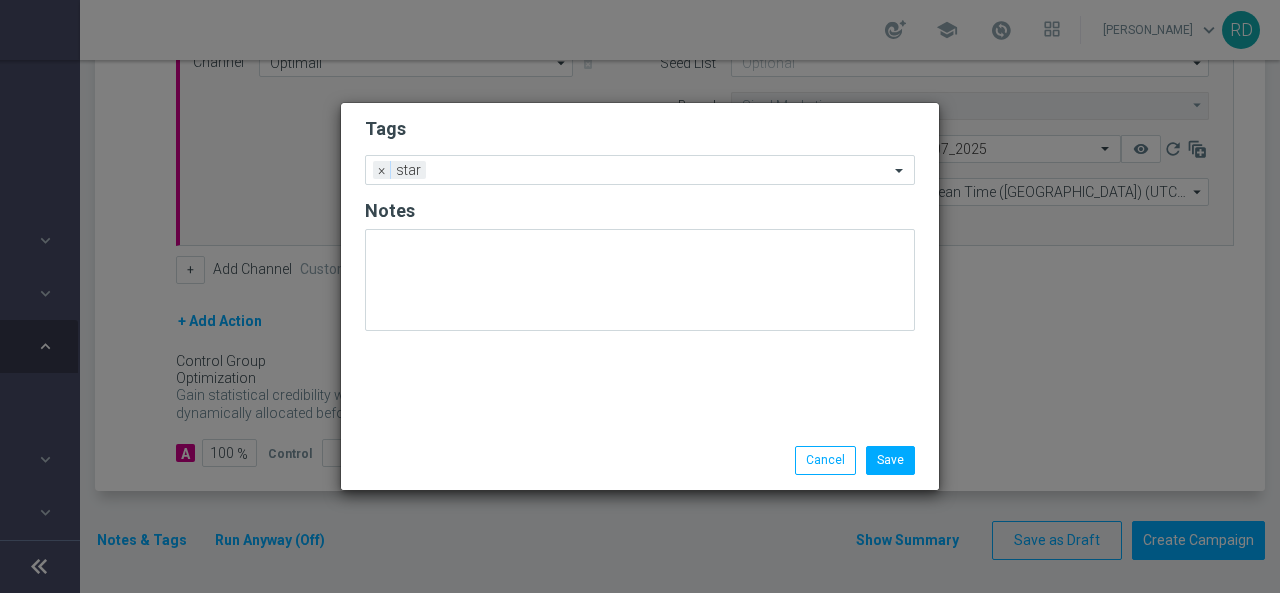 click on "Tags
Add a new tag × star
Notes" 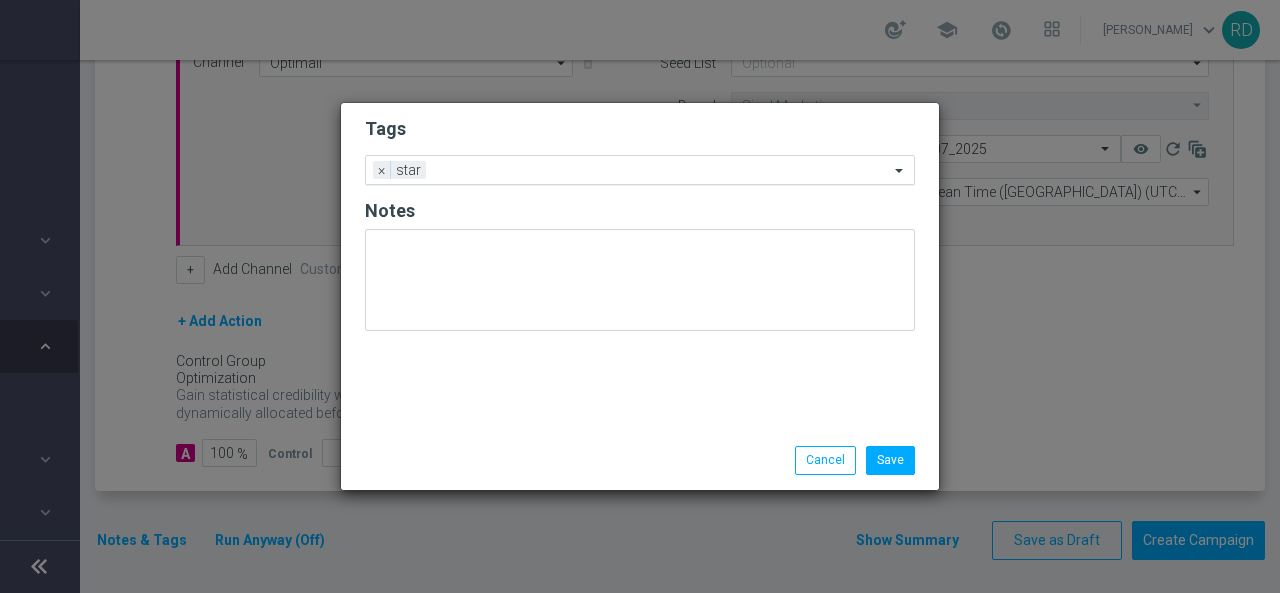 click 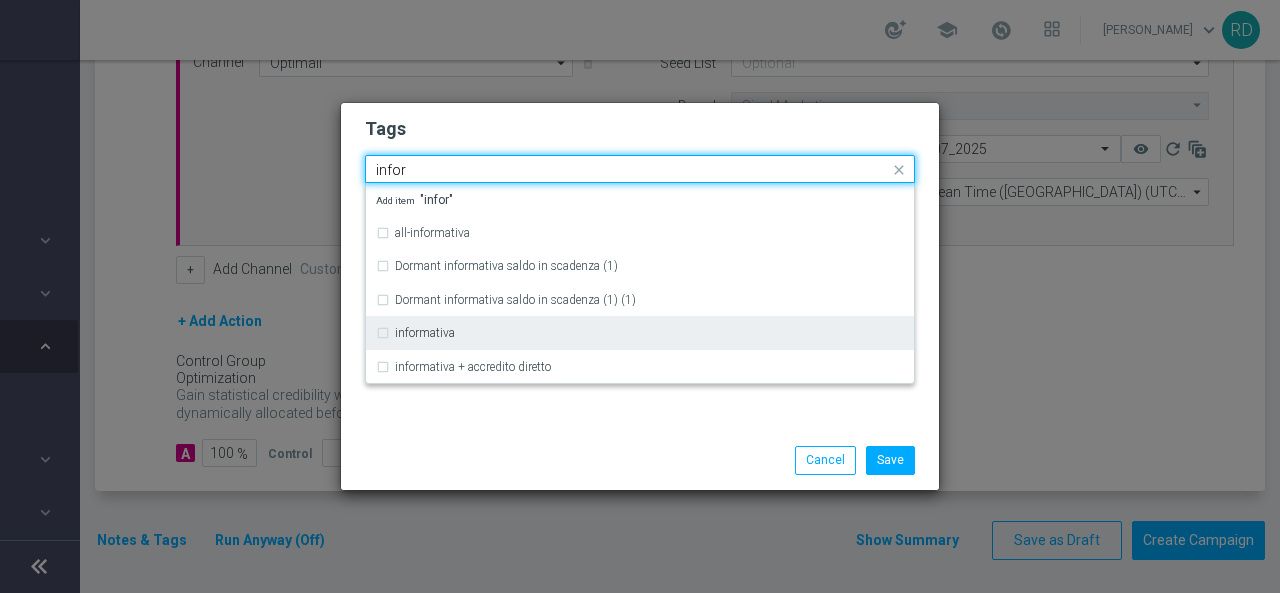 click on "informativa" at bounding box center (640, 332) 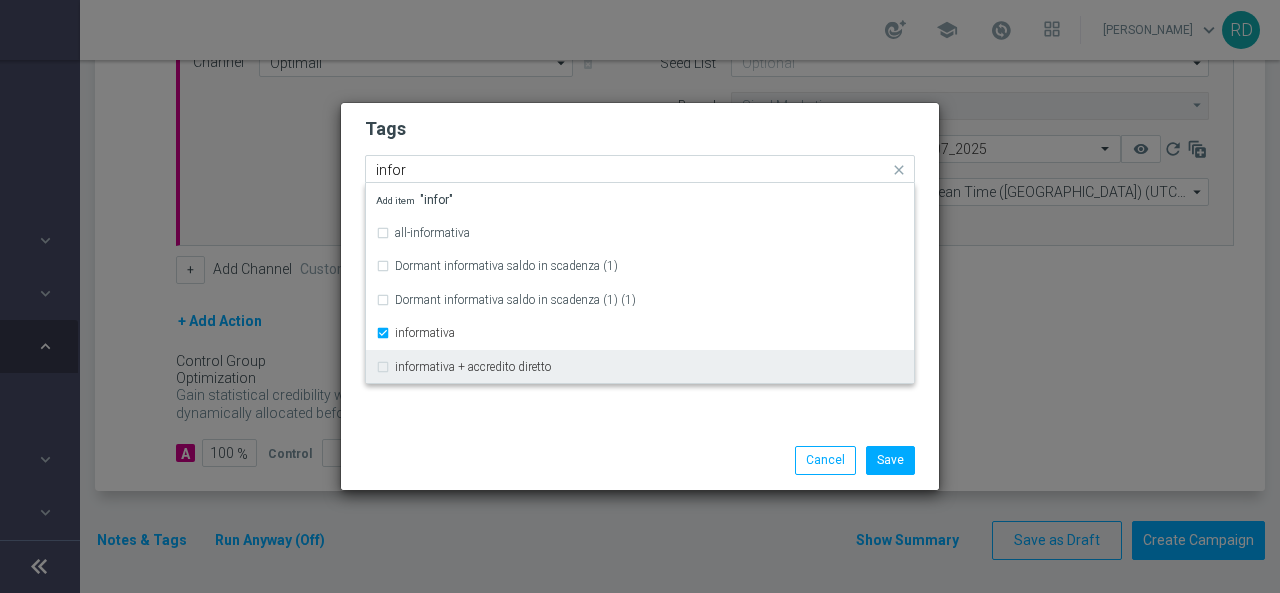 type 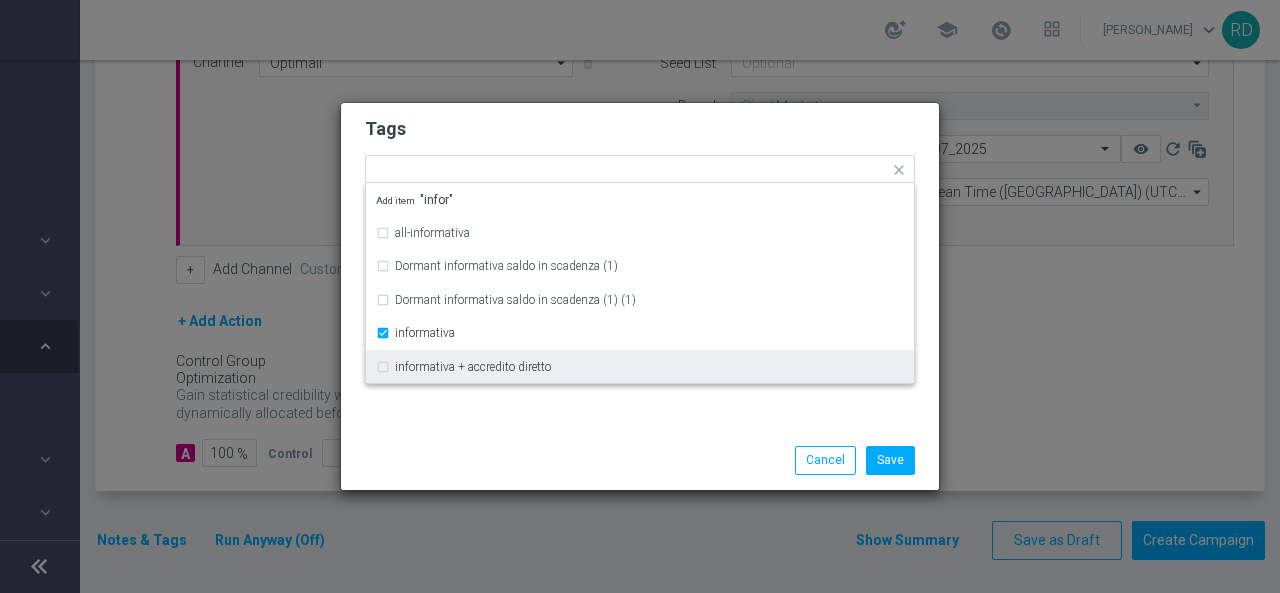 click on "Tags
Quick find × star × informativa all-informativa Dormant informativa saldo in scadenza (1) Dormant informativa saldo in scadenza (1) (1) informativa informativa + accredito diretto Add item "infor"
Notes" 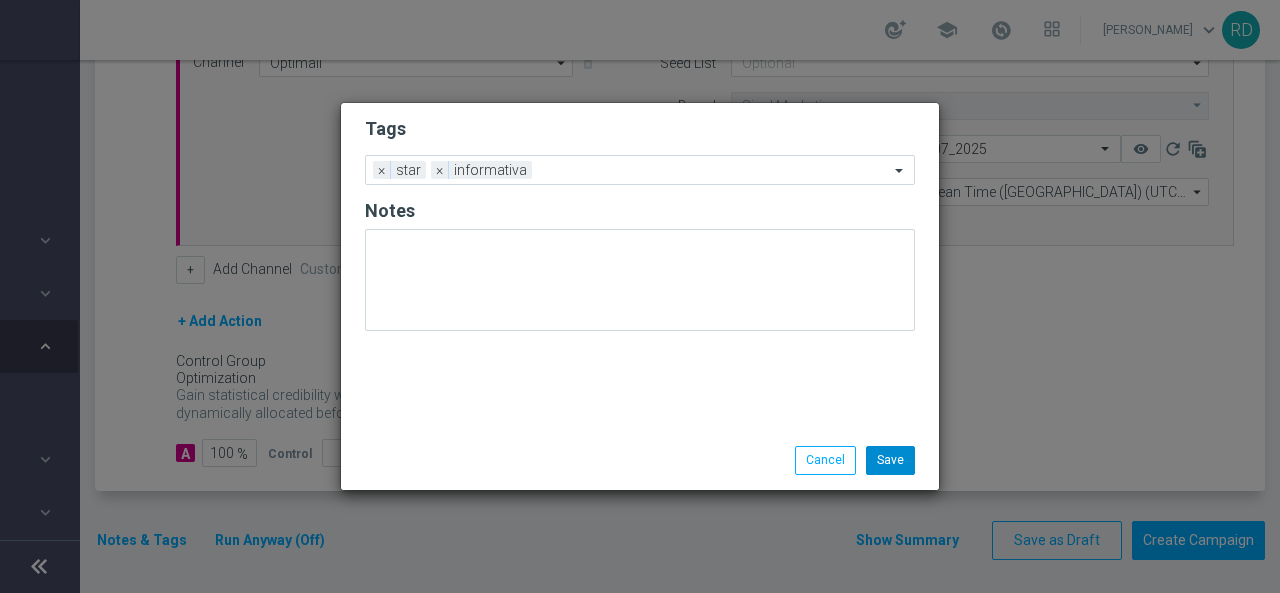 click on "Save
Cancel" 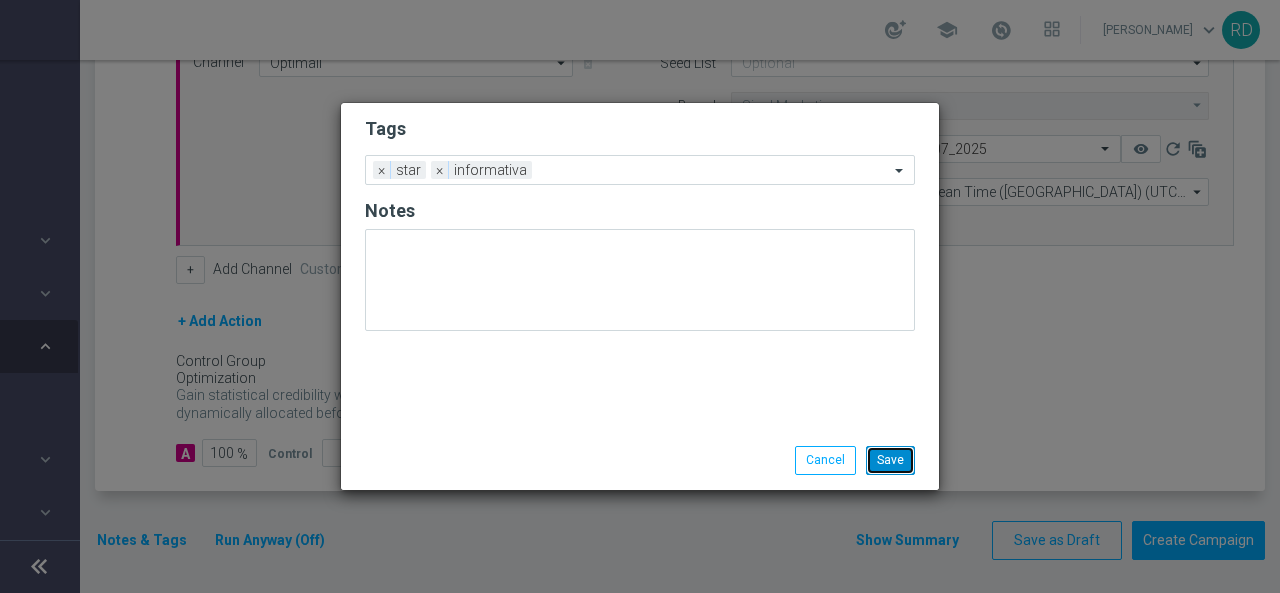 click on "Save" 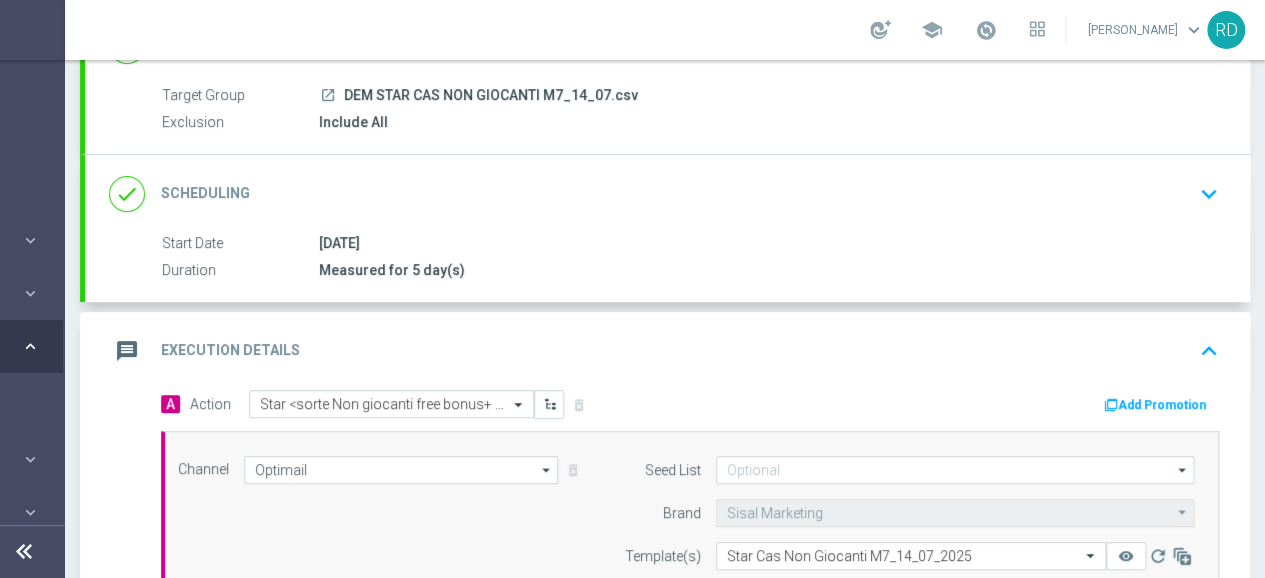 scroll, scrollTop: 200, scrollLeft: 0, axis: vertical 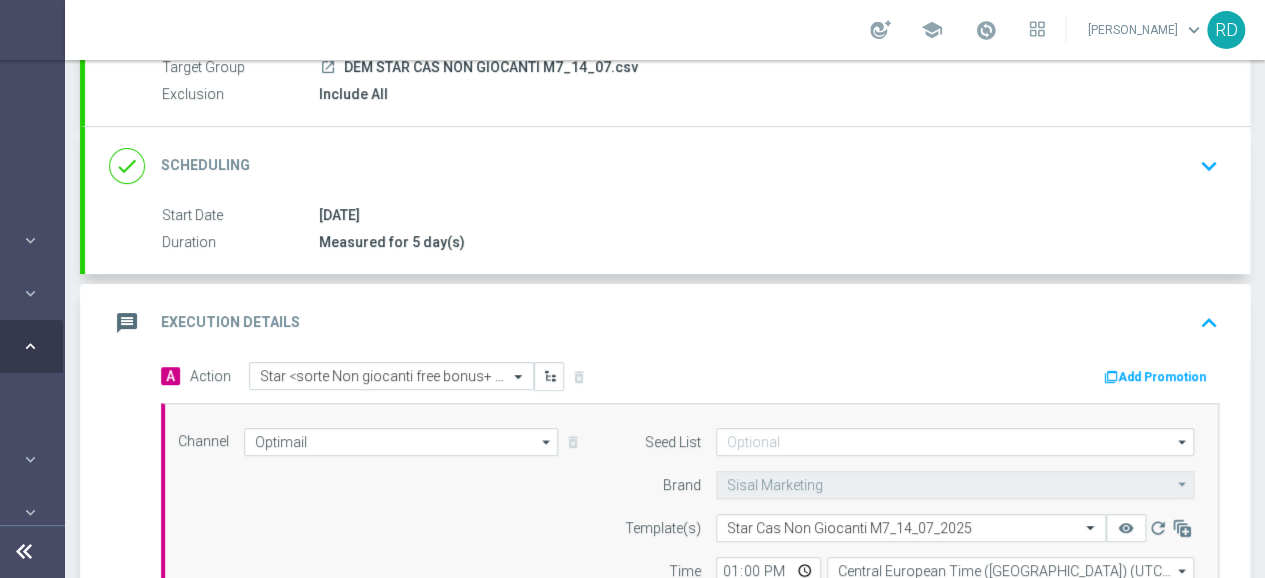 click on "message" 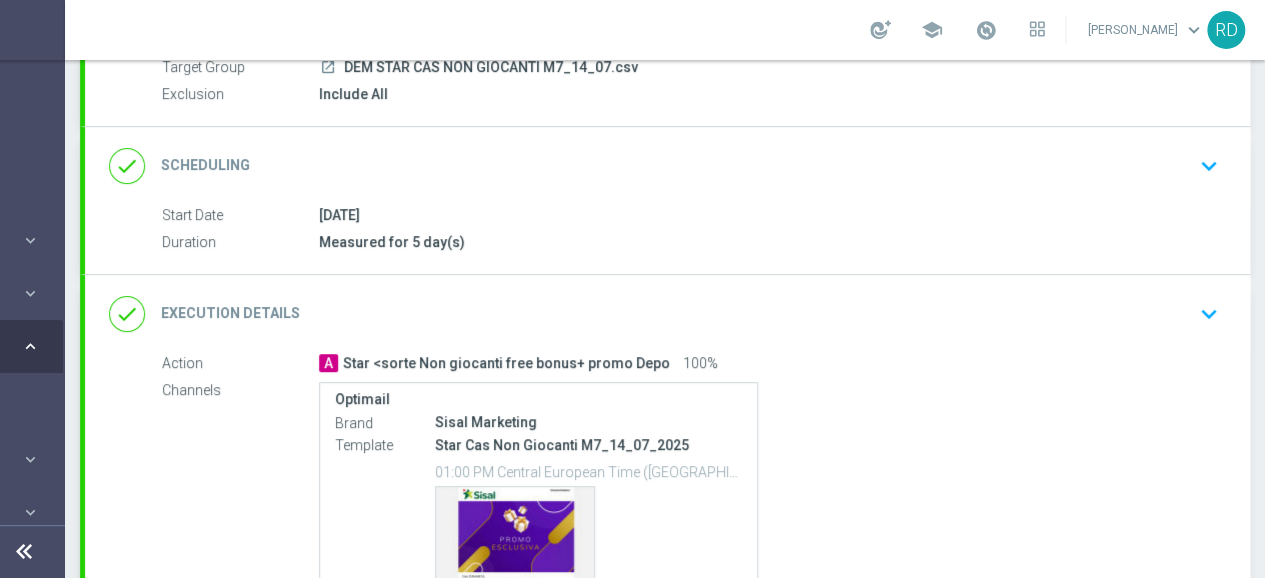 scroll, scrollTop: 300, scrollLeft: 0, axis: vertical 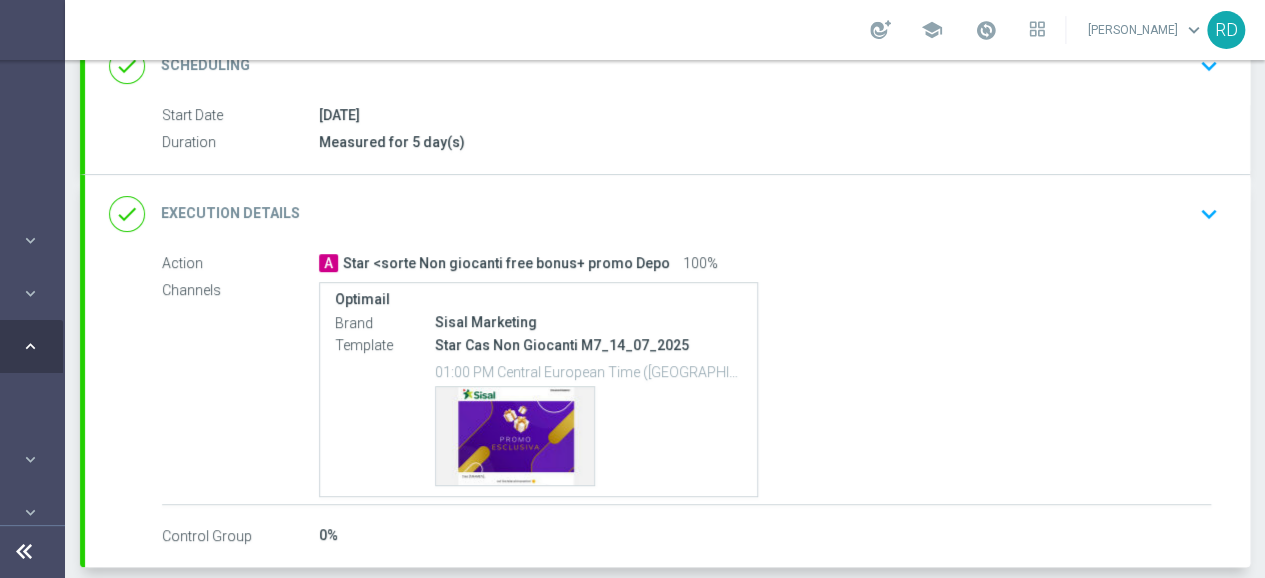 click on "done" 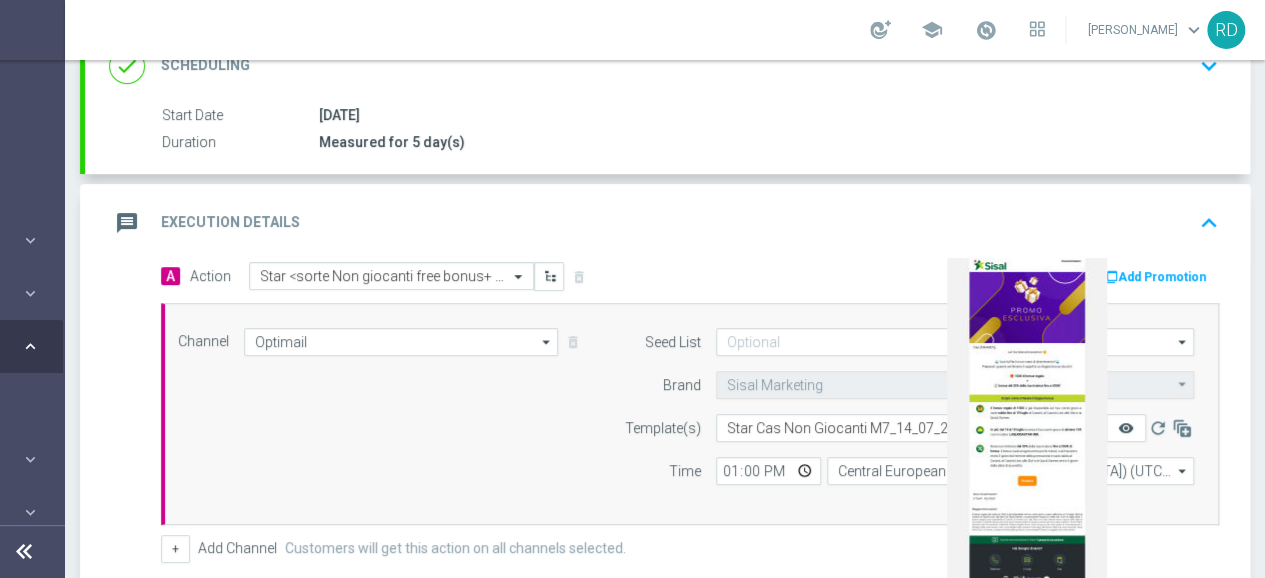 click on "remove_red_eye" 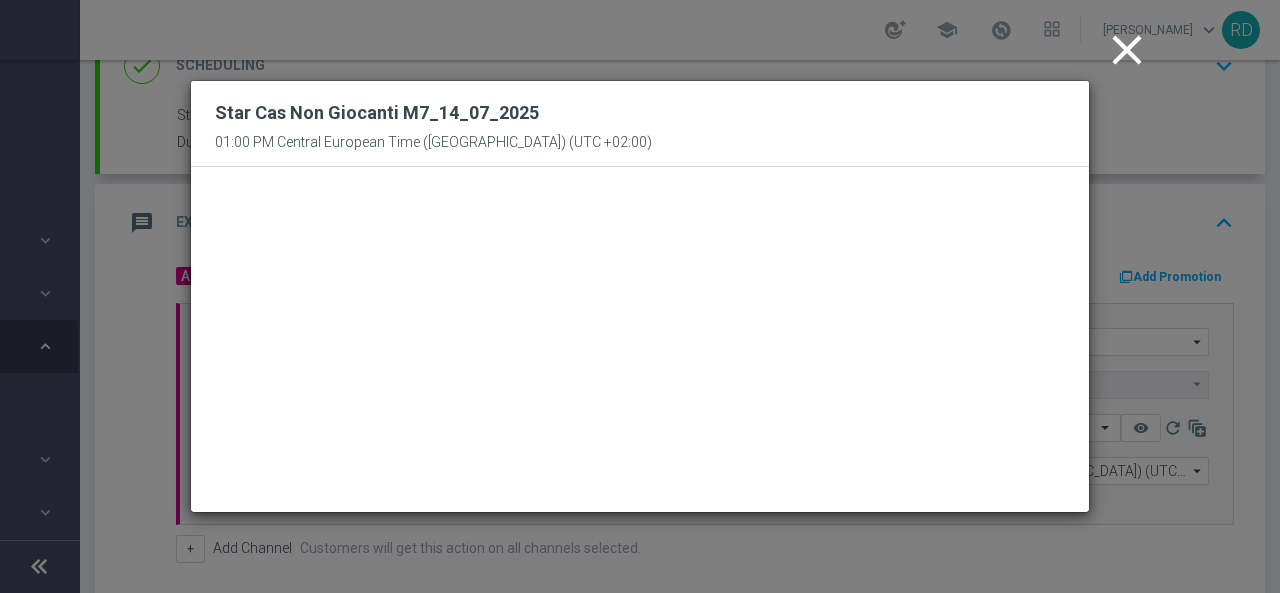 click on "close" 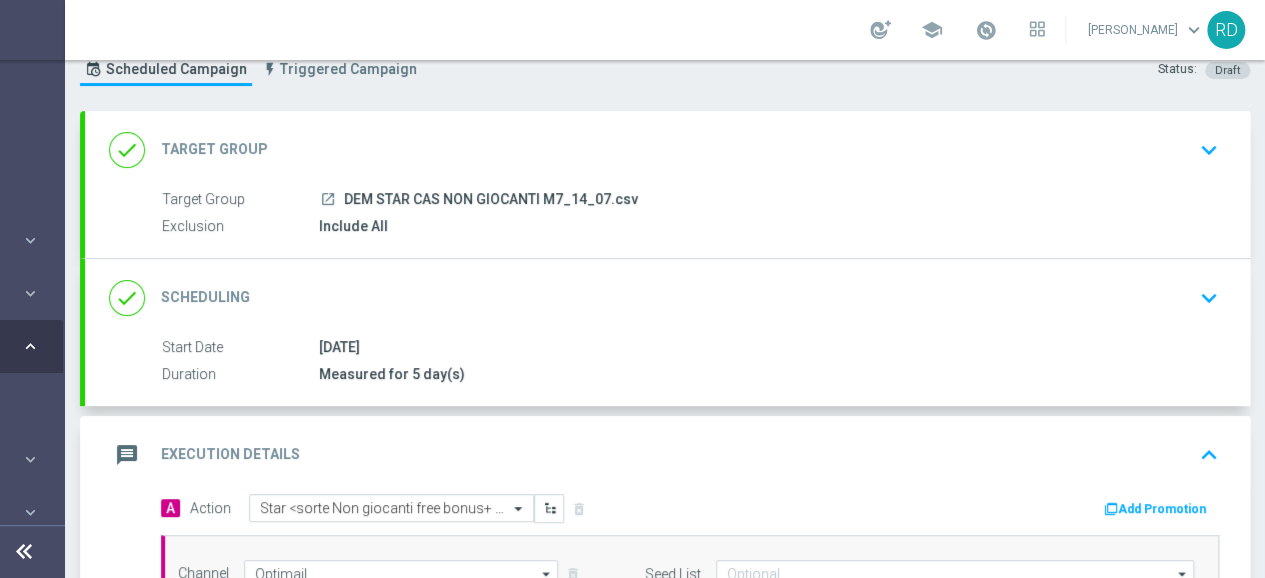 scroll, scrollTop: 100, scrollLeft: 0, axis: vertical 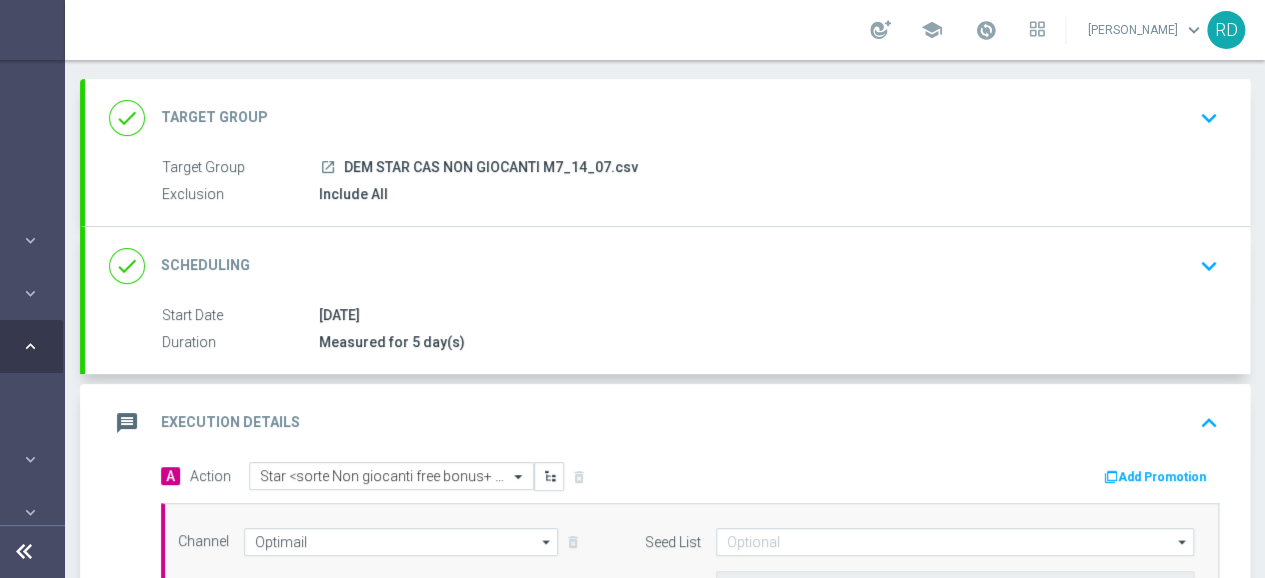 click on "message" 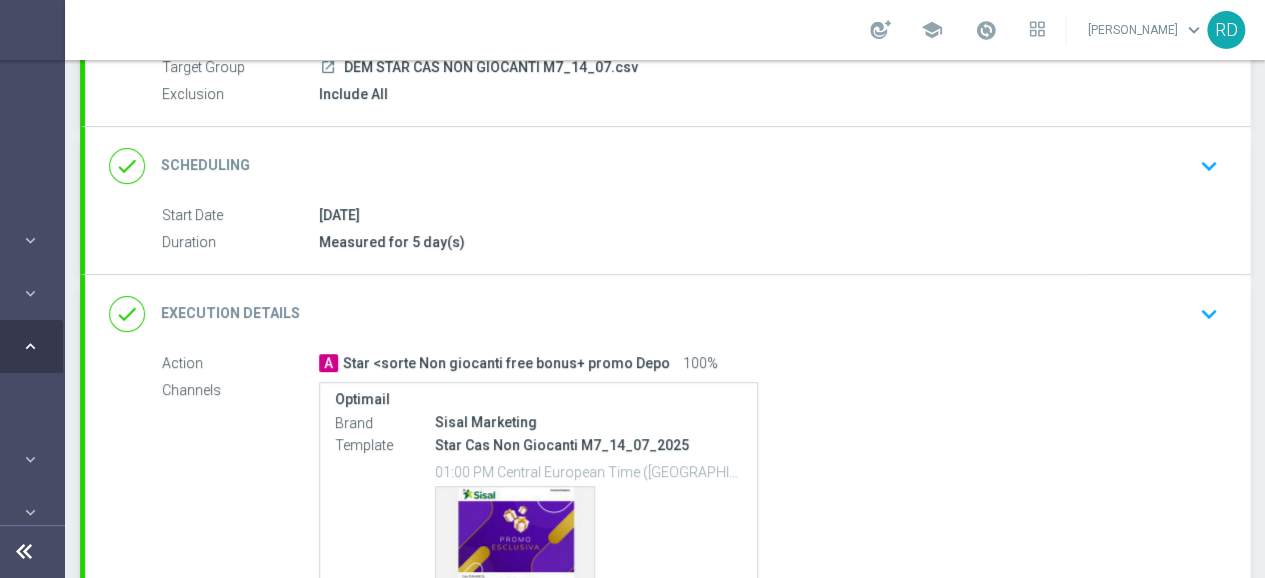 scroll, scrollTop: 300, scrollLeft: 0, axis: vertical 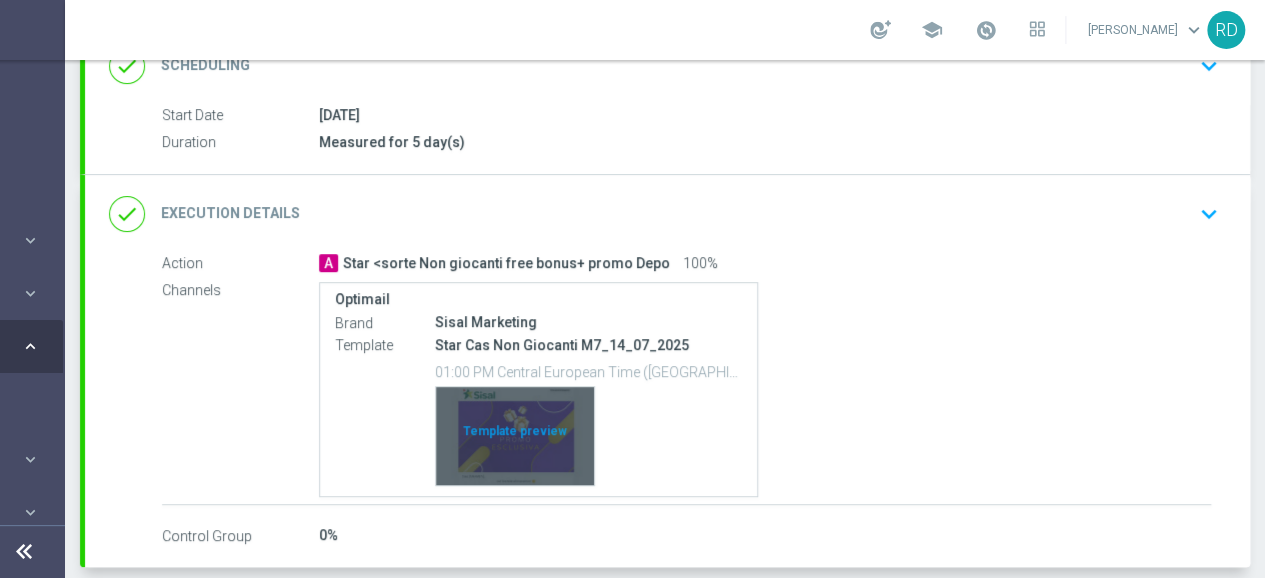 click on "Template preview" 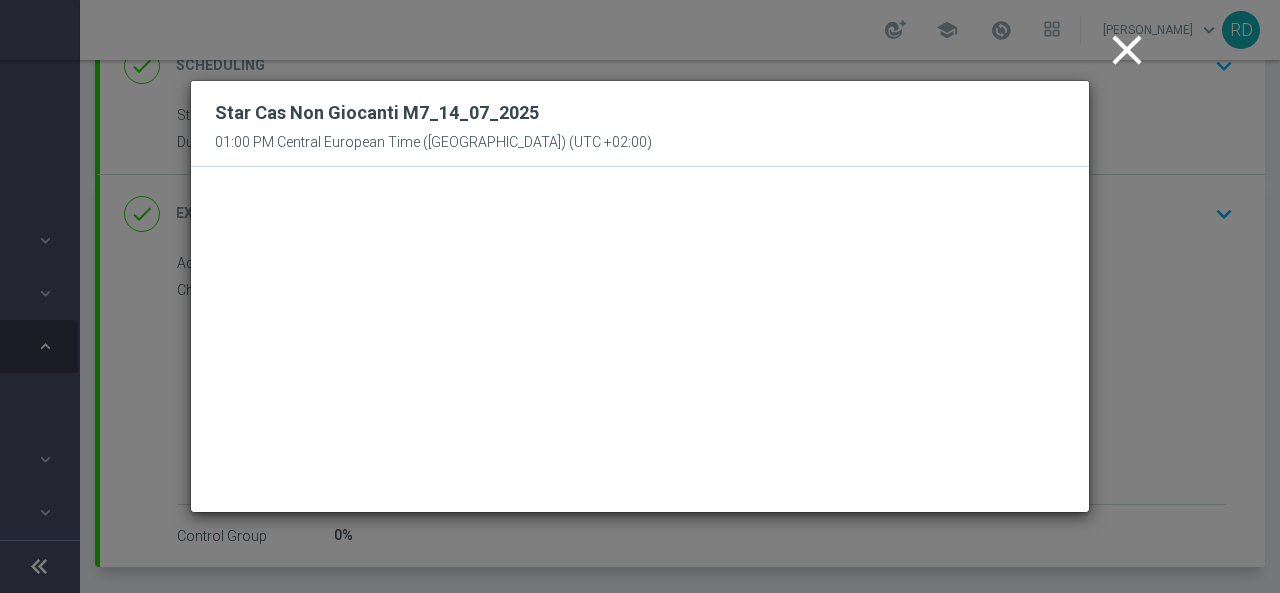 click on "close" 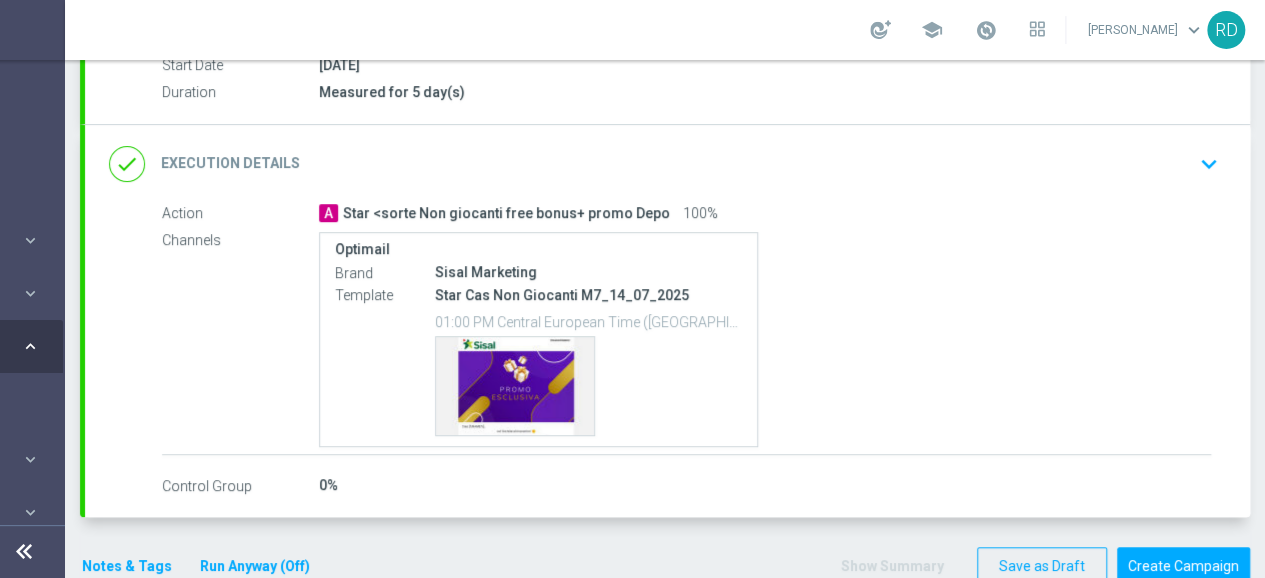 scroll, scrollTop: 378, scrollLeft: 0, axis: vertical 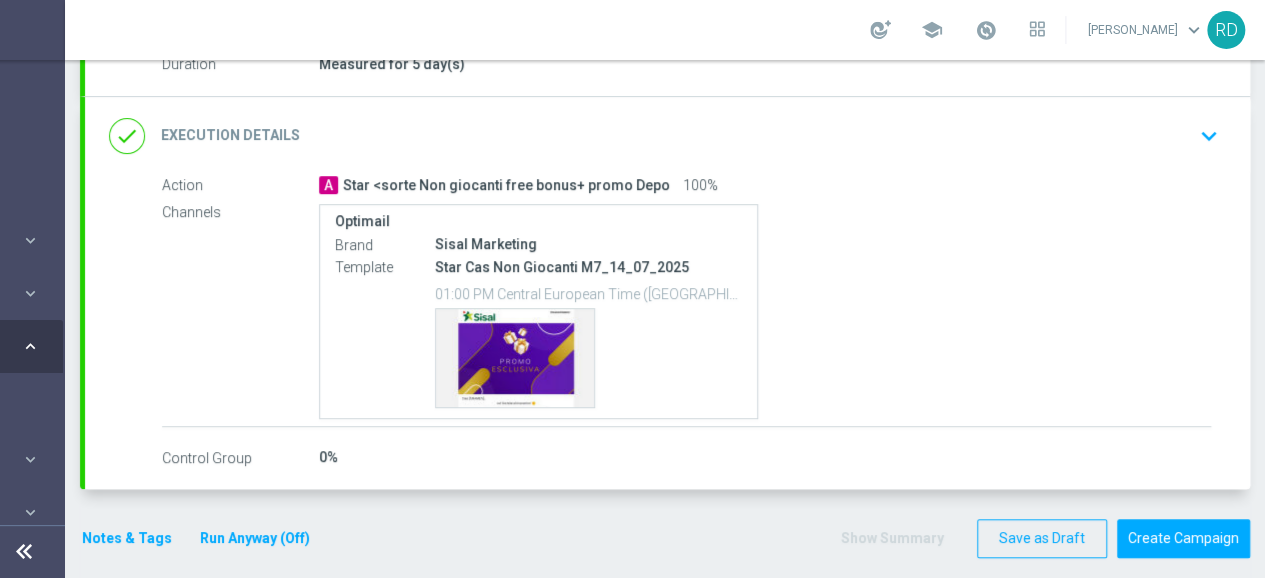click on "Notes & Tags" 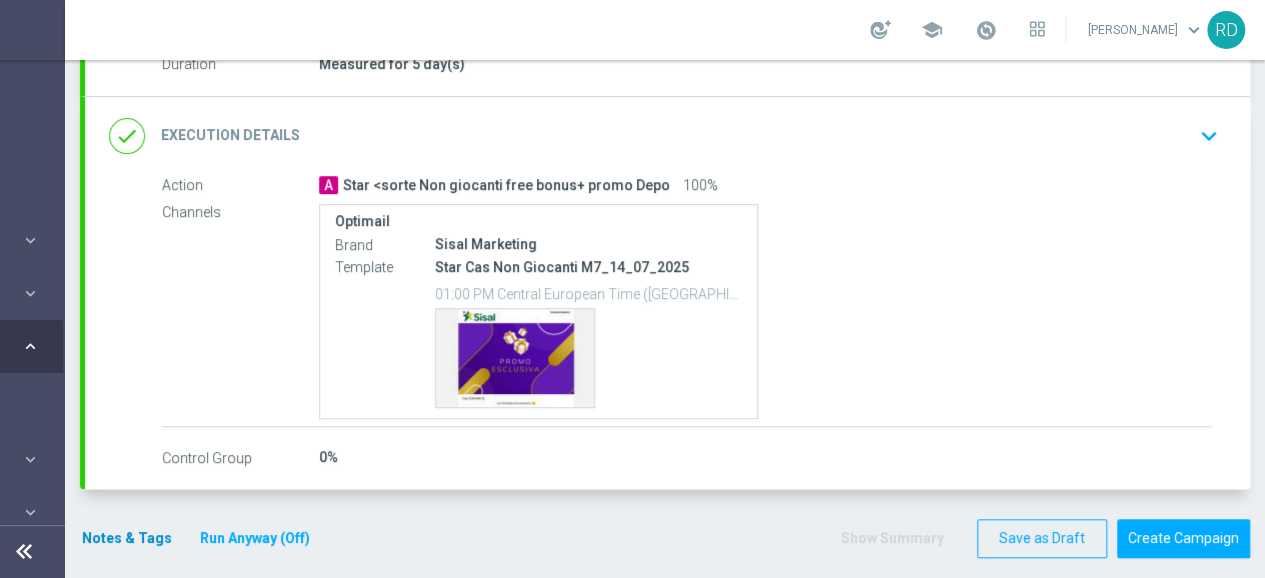 scroll, scrollTop: 0, scrollLeft: 195, axis: horizontal 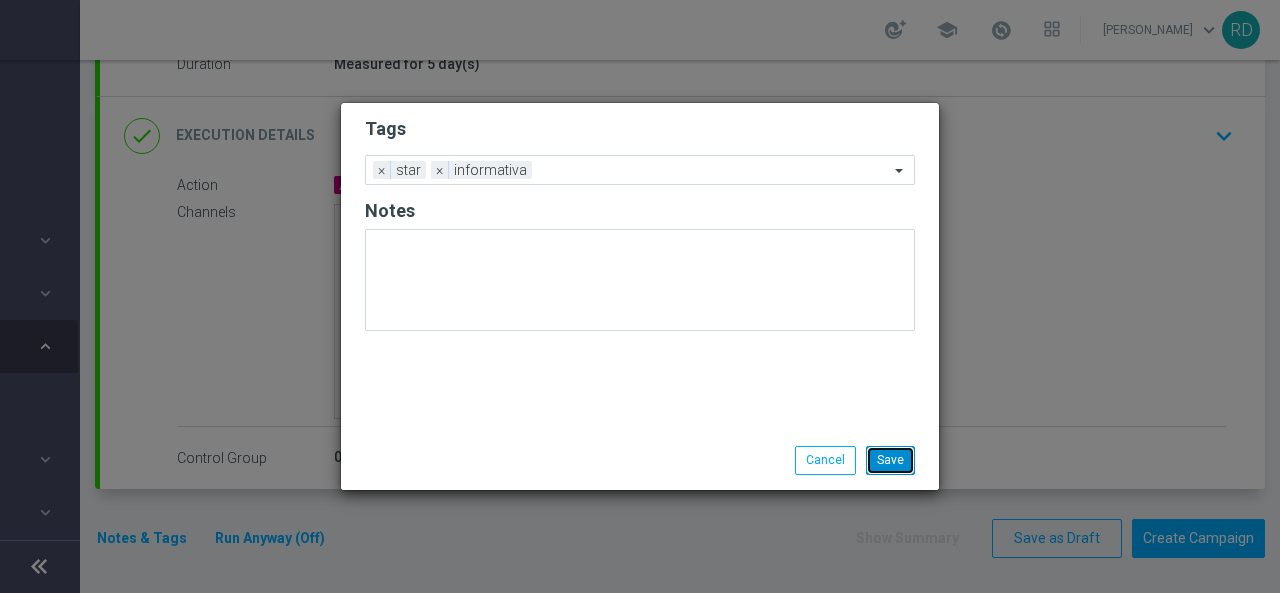 click on "Save" 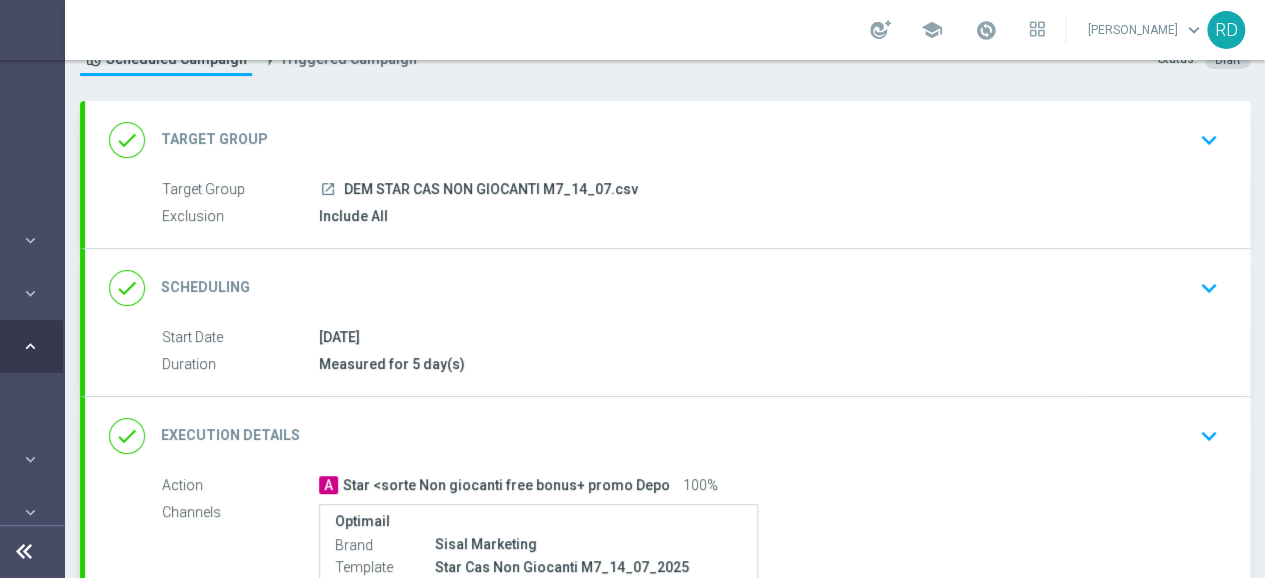 scroll, scrollTop: 278, scrollLeft: 0, axis: vertical 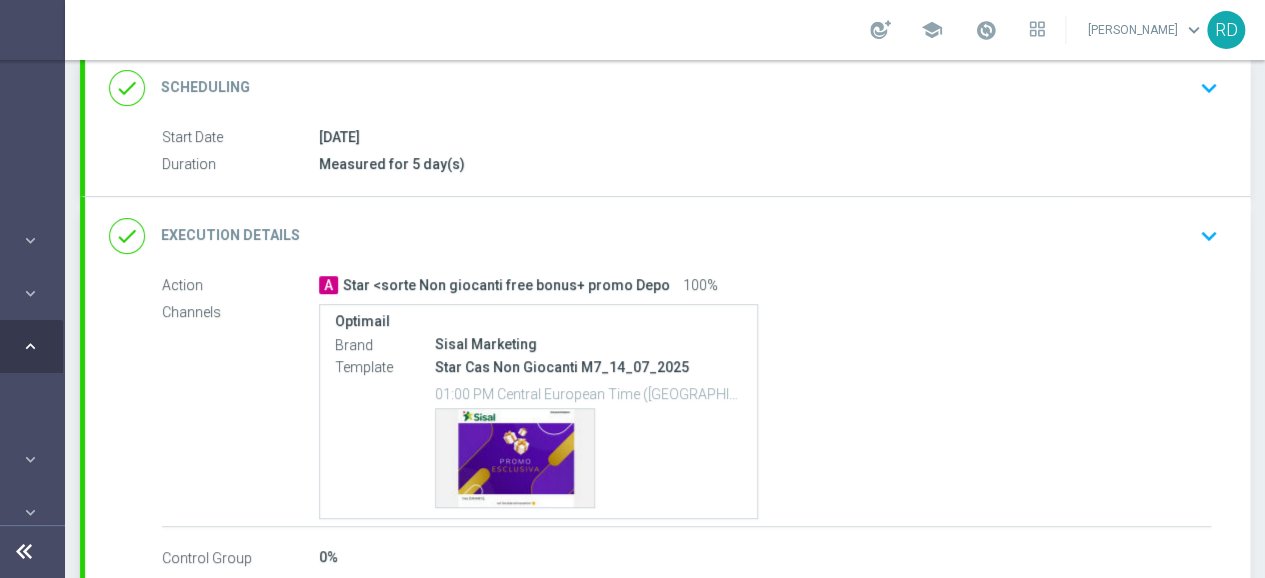 click on "done
Execution Details" 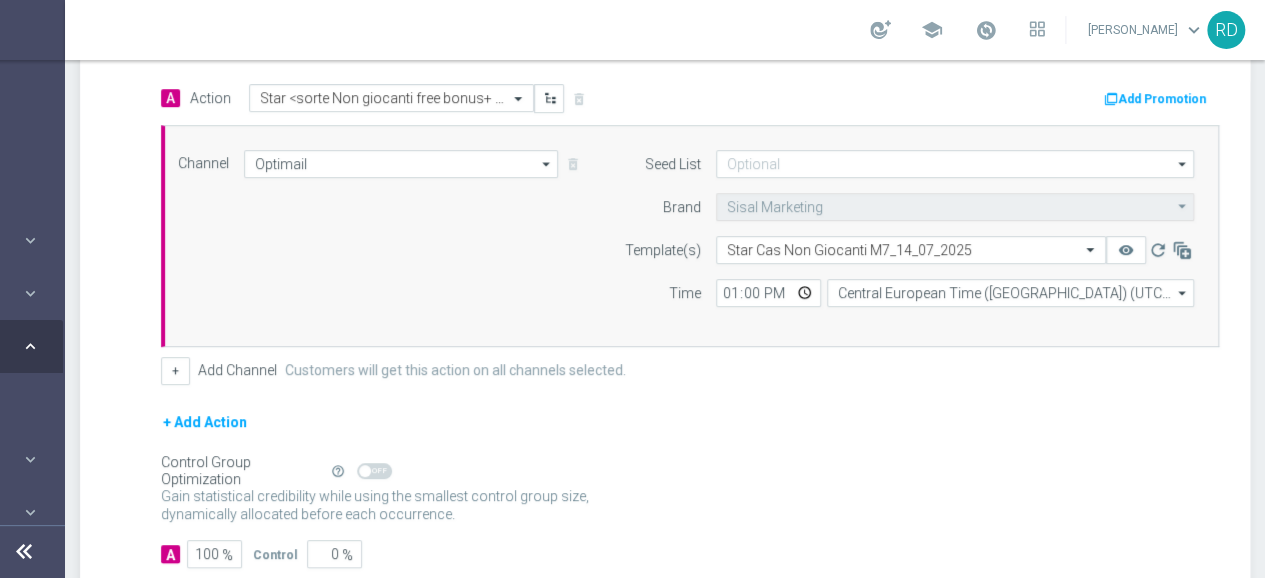 scroll, scrollTop: 378, scrollLeft: 0, axis: vertical 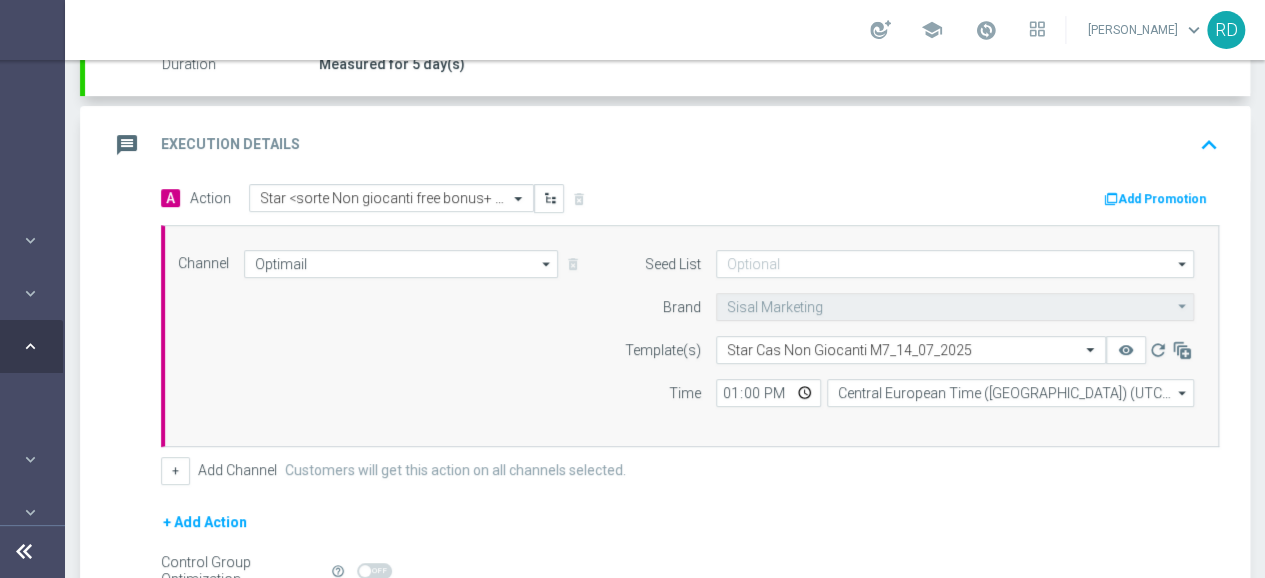 click on "message" 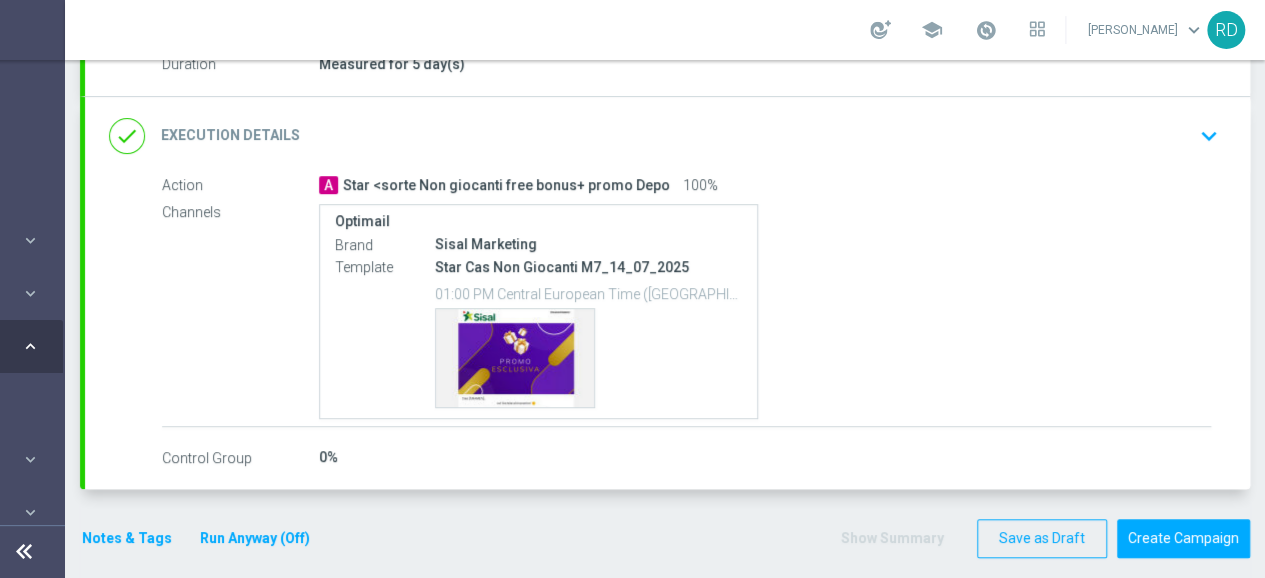 scroll, scrollTop: 15, scrollLeft: 195, axis: both 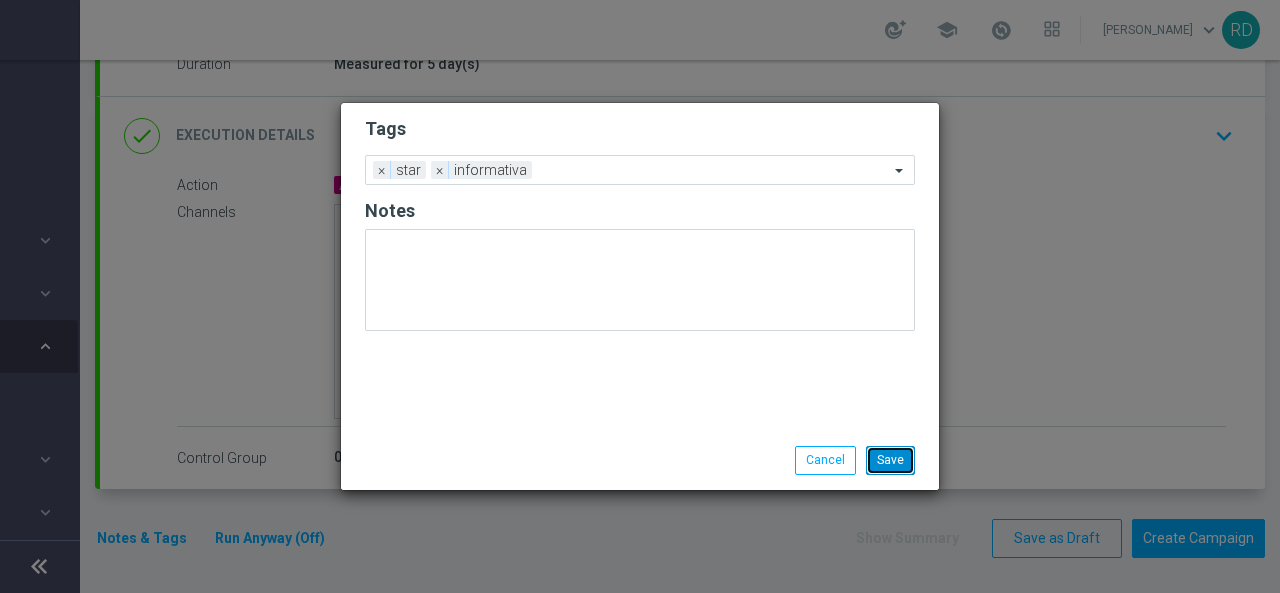 click on "Save" 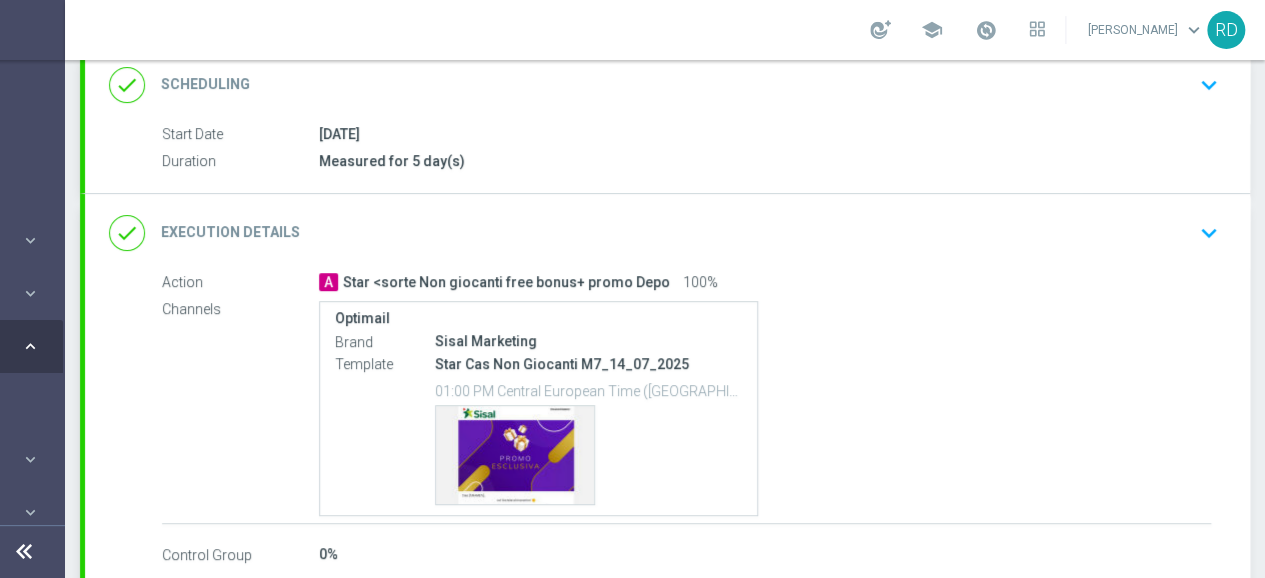 scroll, scrollTop: 300, scrollLeft: 0, axis: vertical 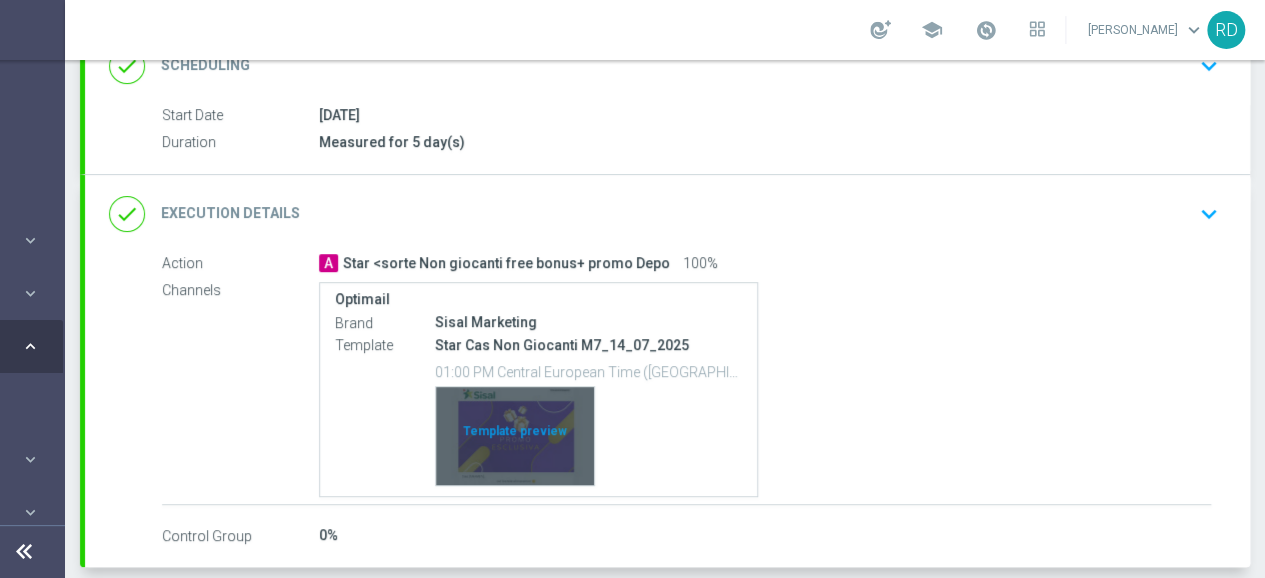 click on "Template preview" 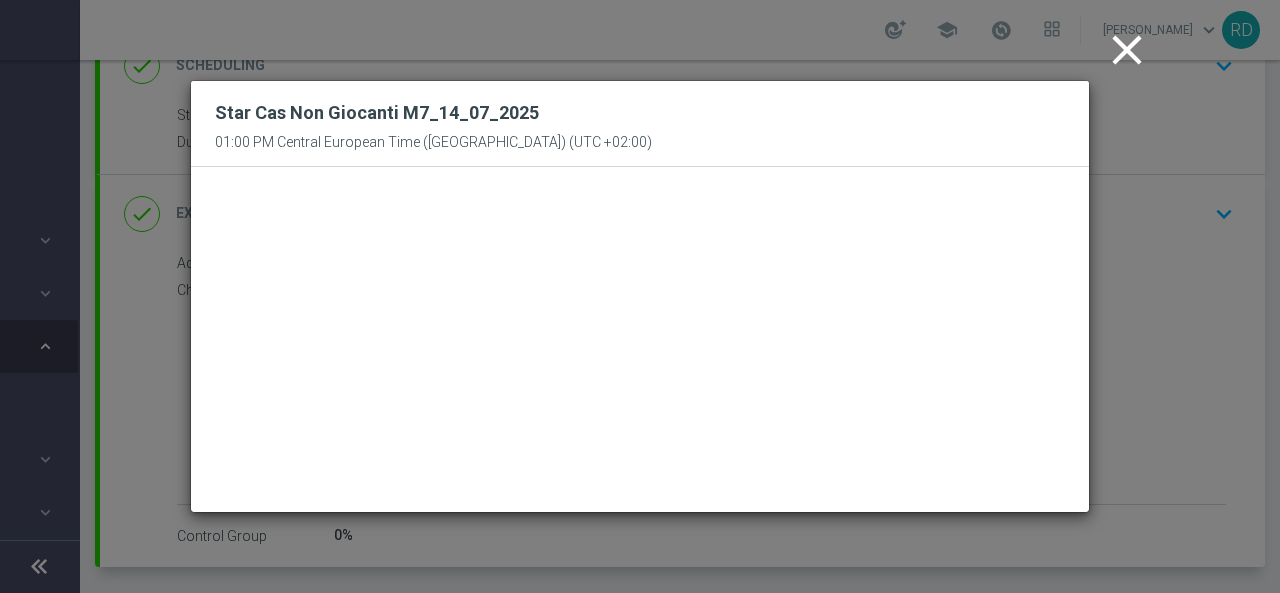 click on "close" 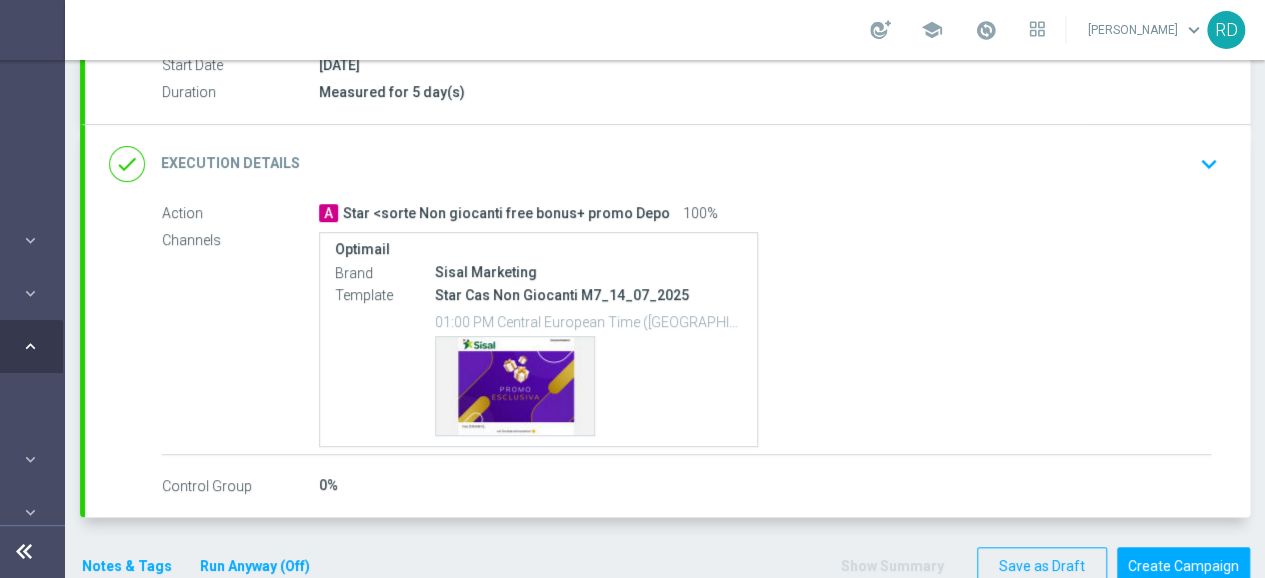scroll, scrollTop: 378, scrollLeft: 0, axis: vertical 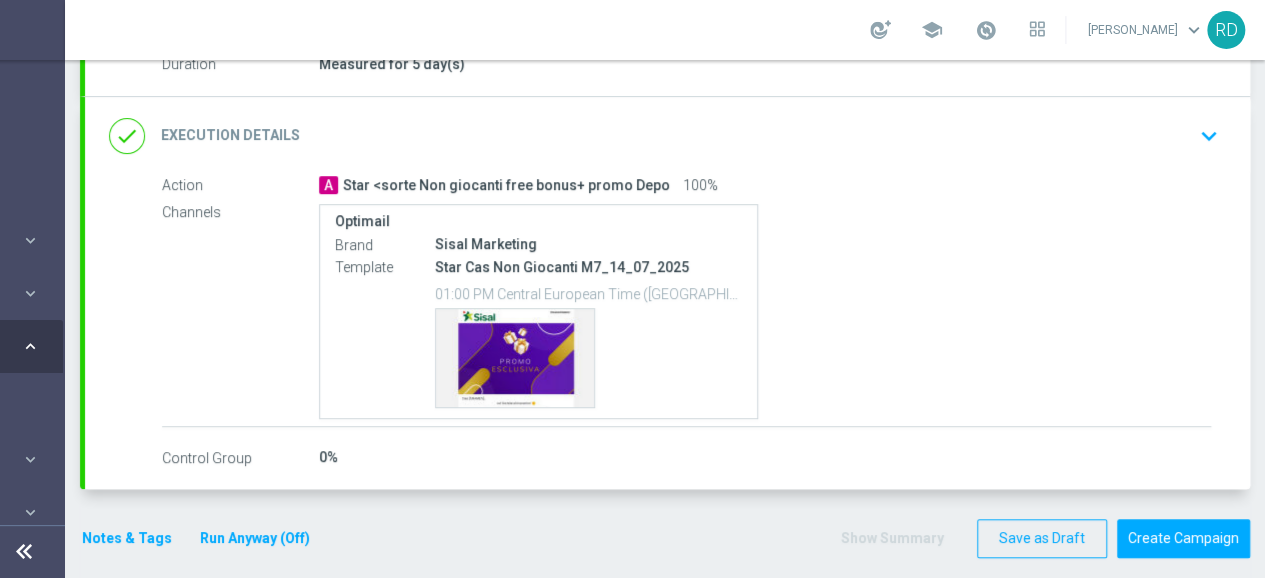 click on "Notes & Tags" 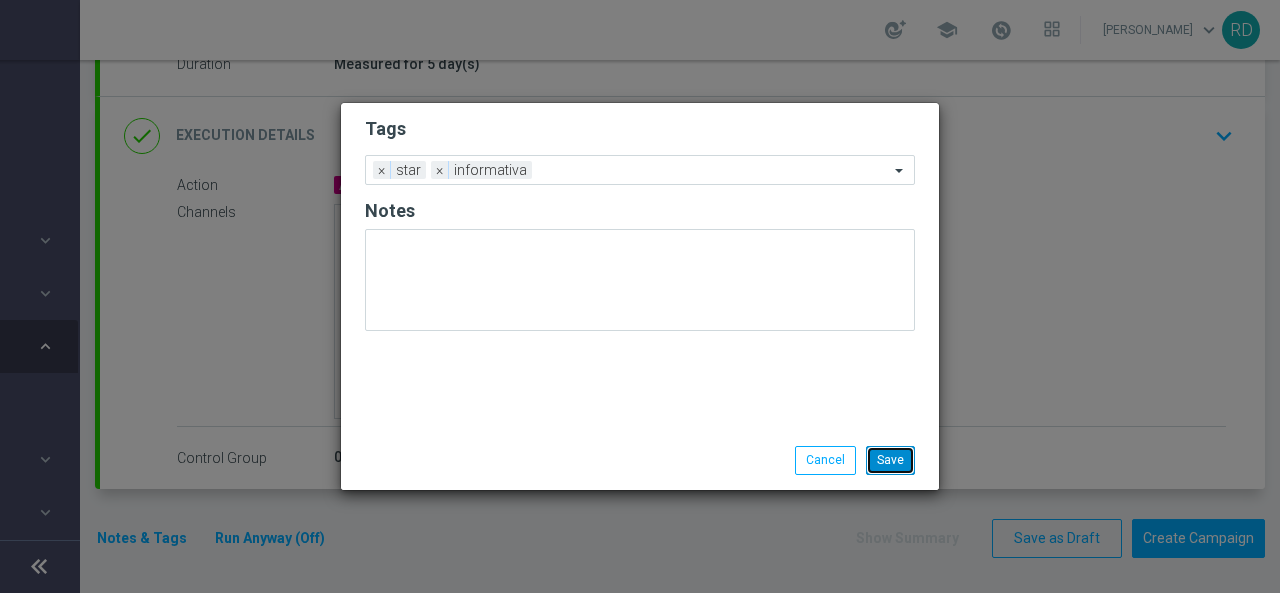 click on "Save" 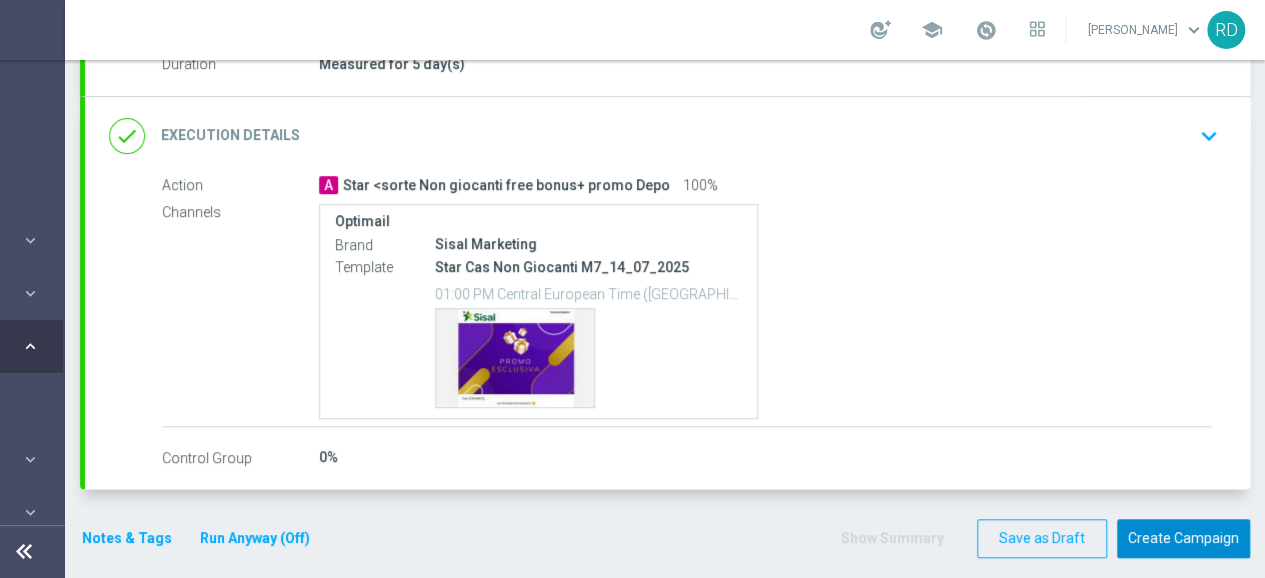 click on "Create Campaign" 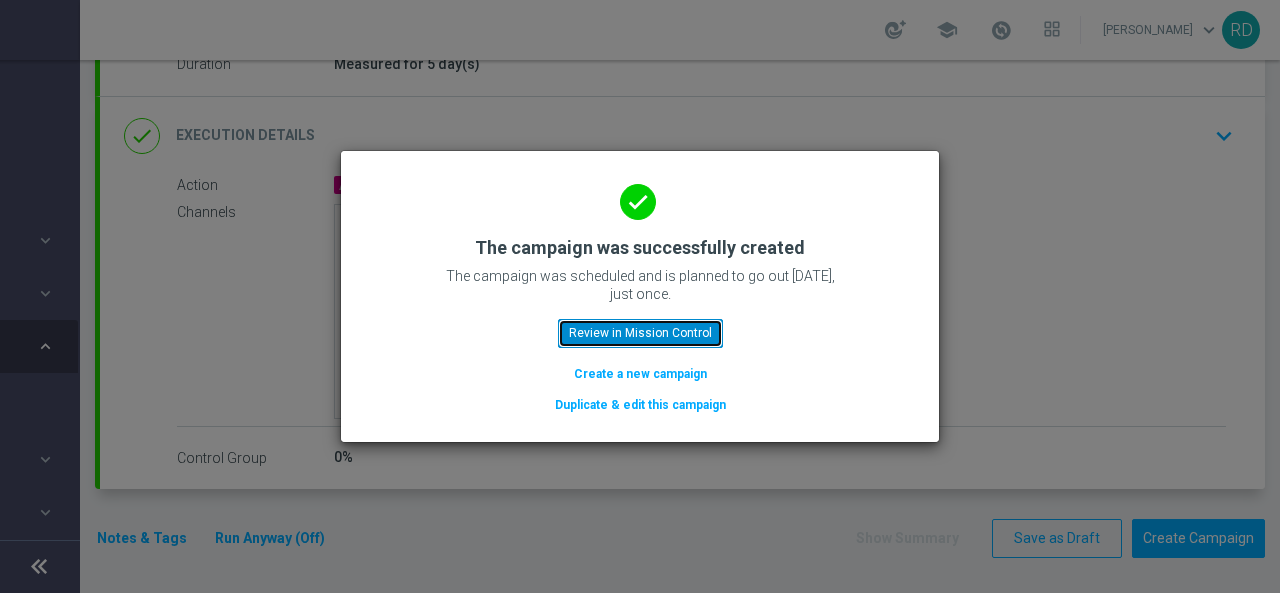 click on "Review in Mission Control" 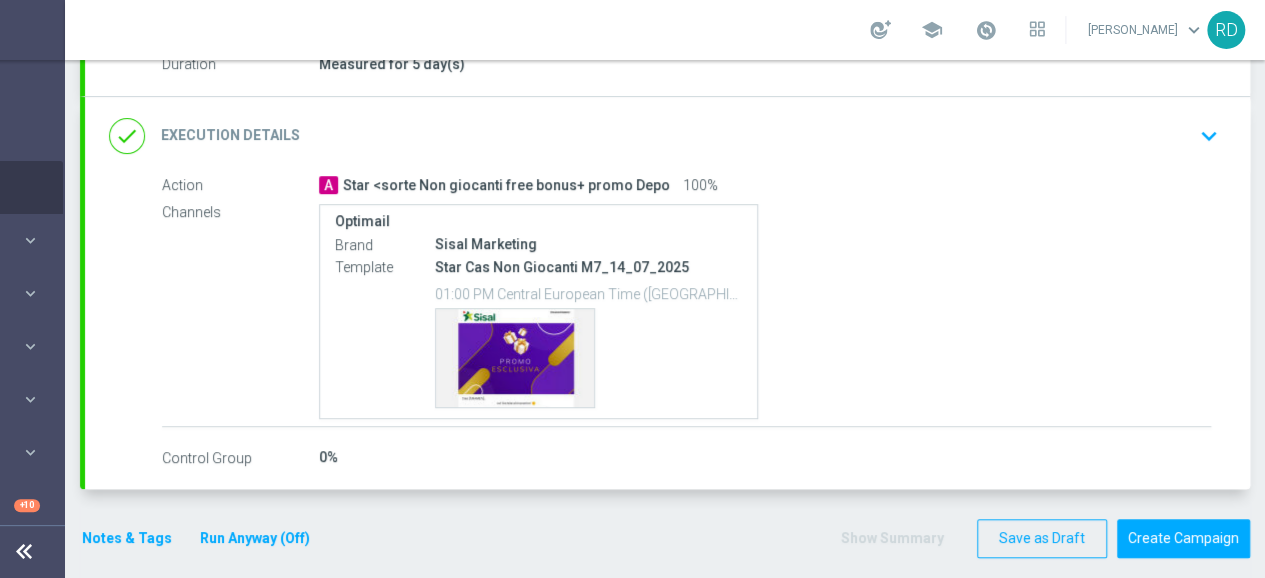 scroll, scrollTop: 0, scrollLeft: 0, axis: both 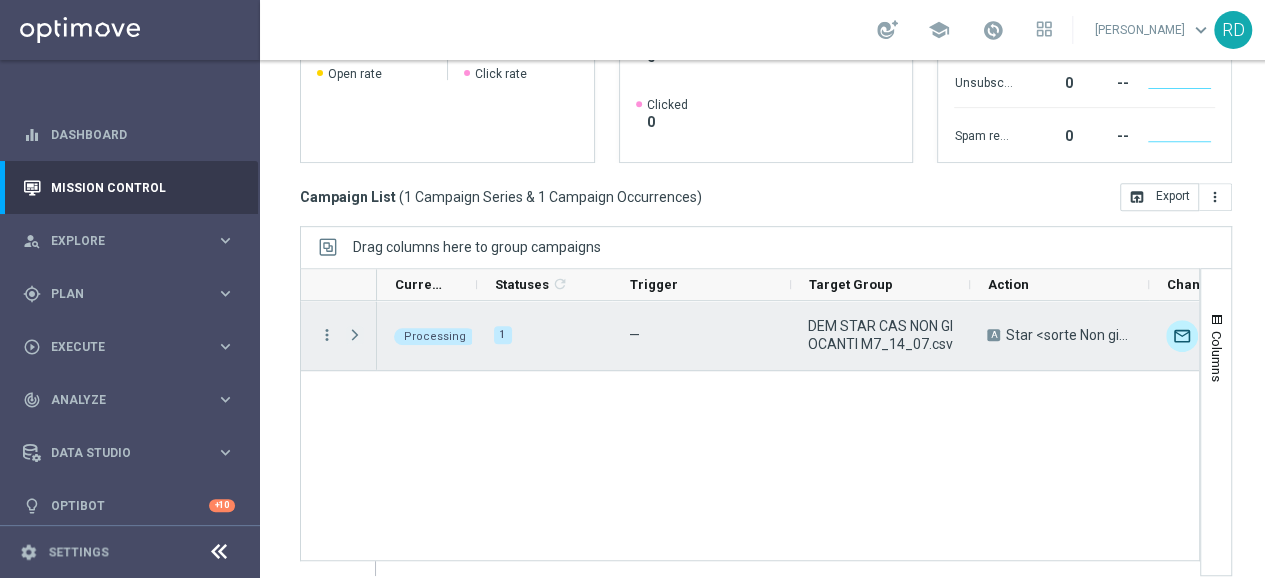 click at bounding box center (355, 335) 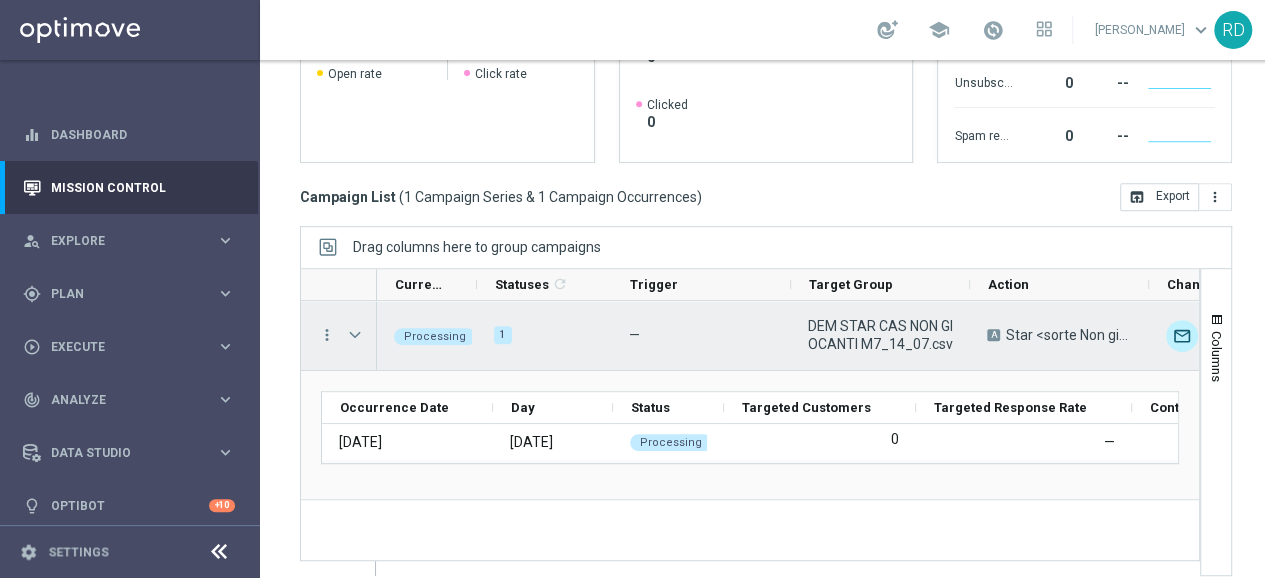 click at bounding box center (355, 335) 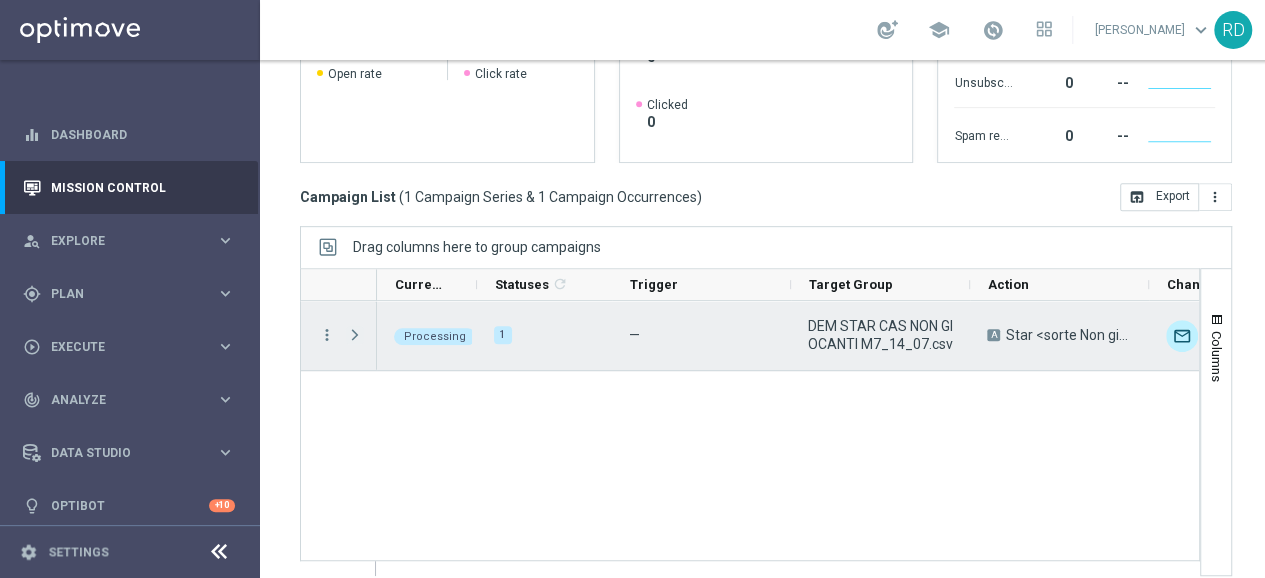click at bounding box center (355, 335) 